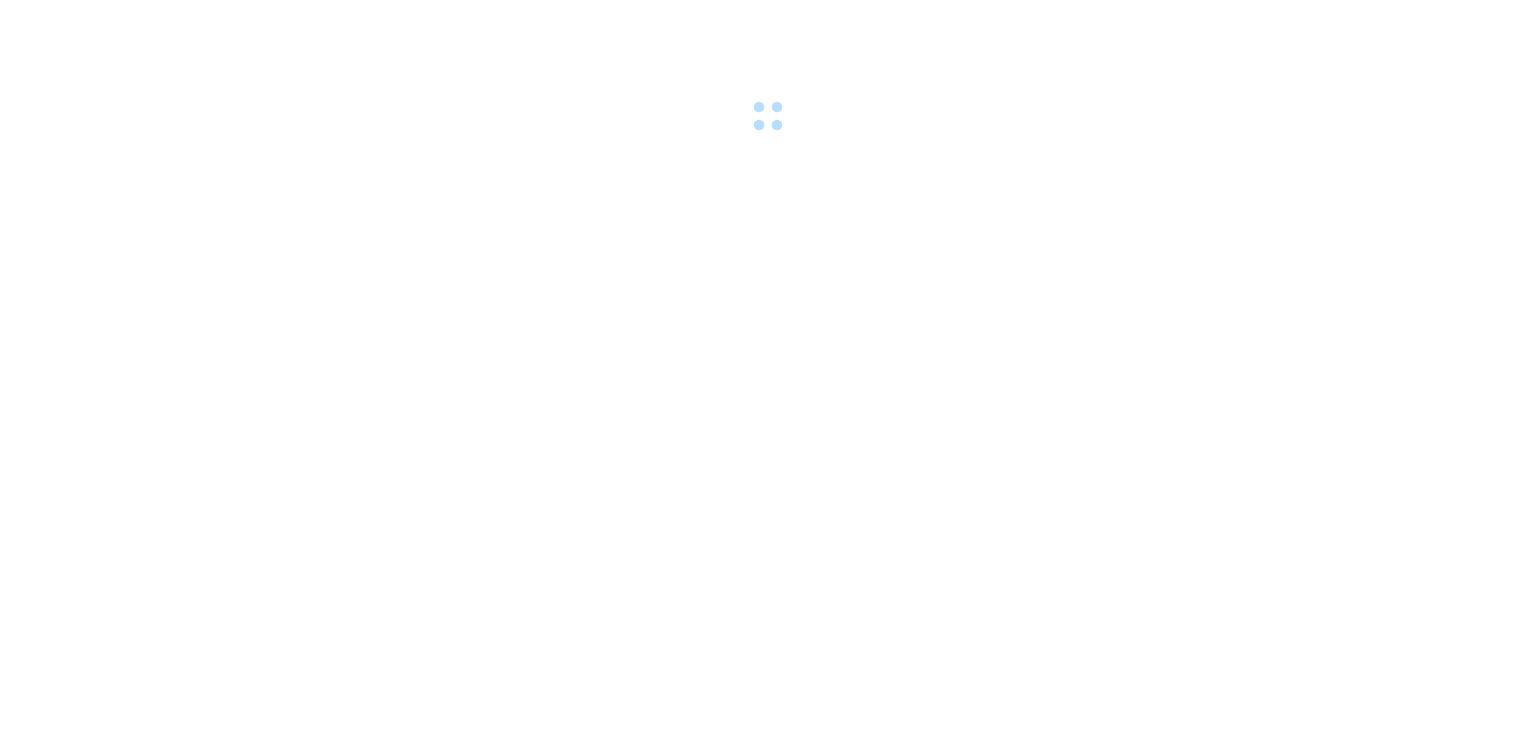 scroll, scrollTop: 0, scrollLeft: 0, axis: both 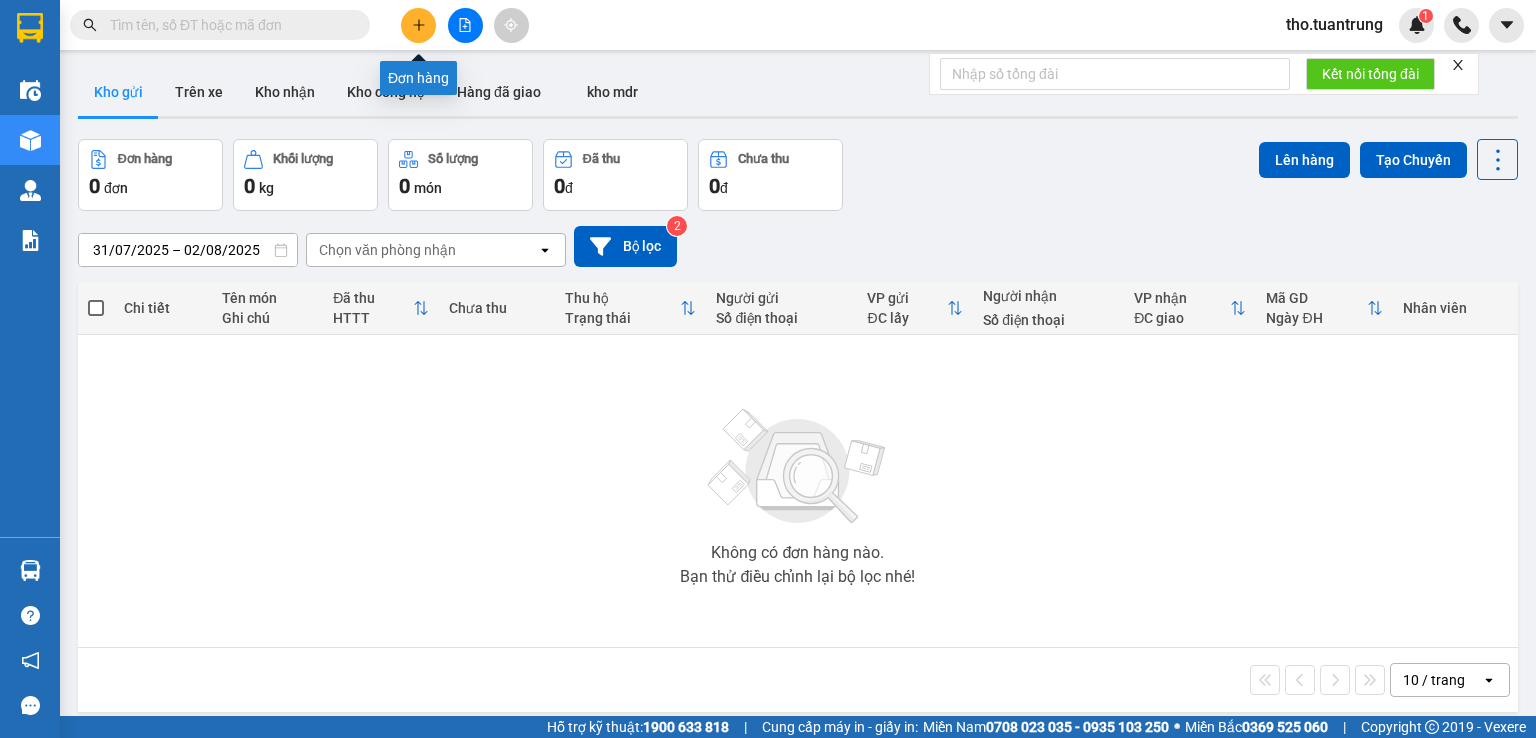 click 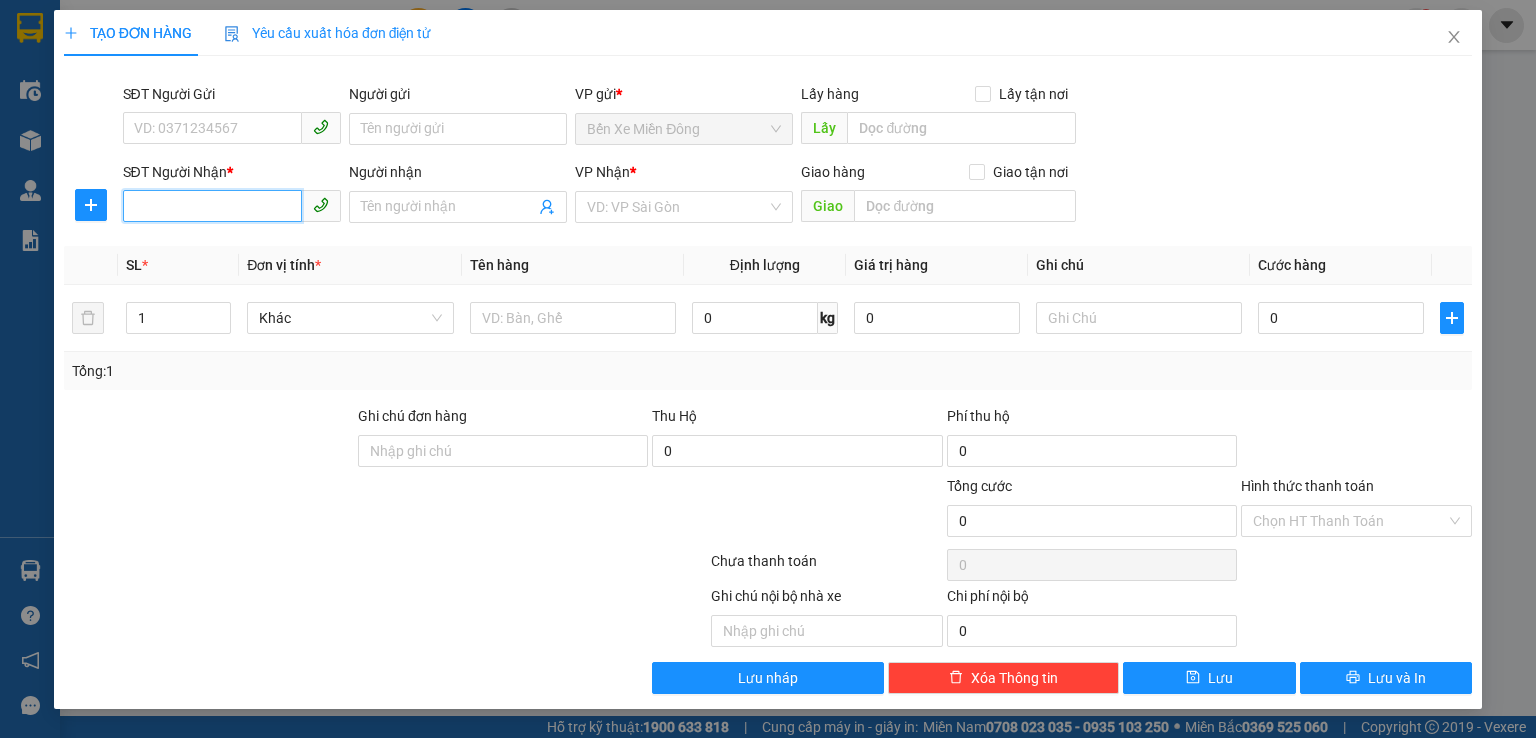 click on "SĐT Người Nhận  *" at bounding box center [212, 206] 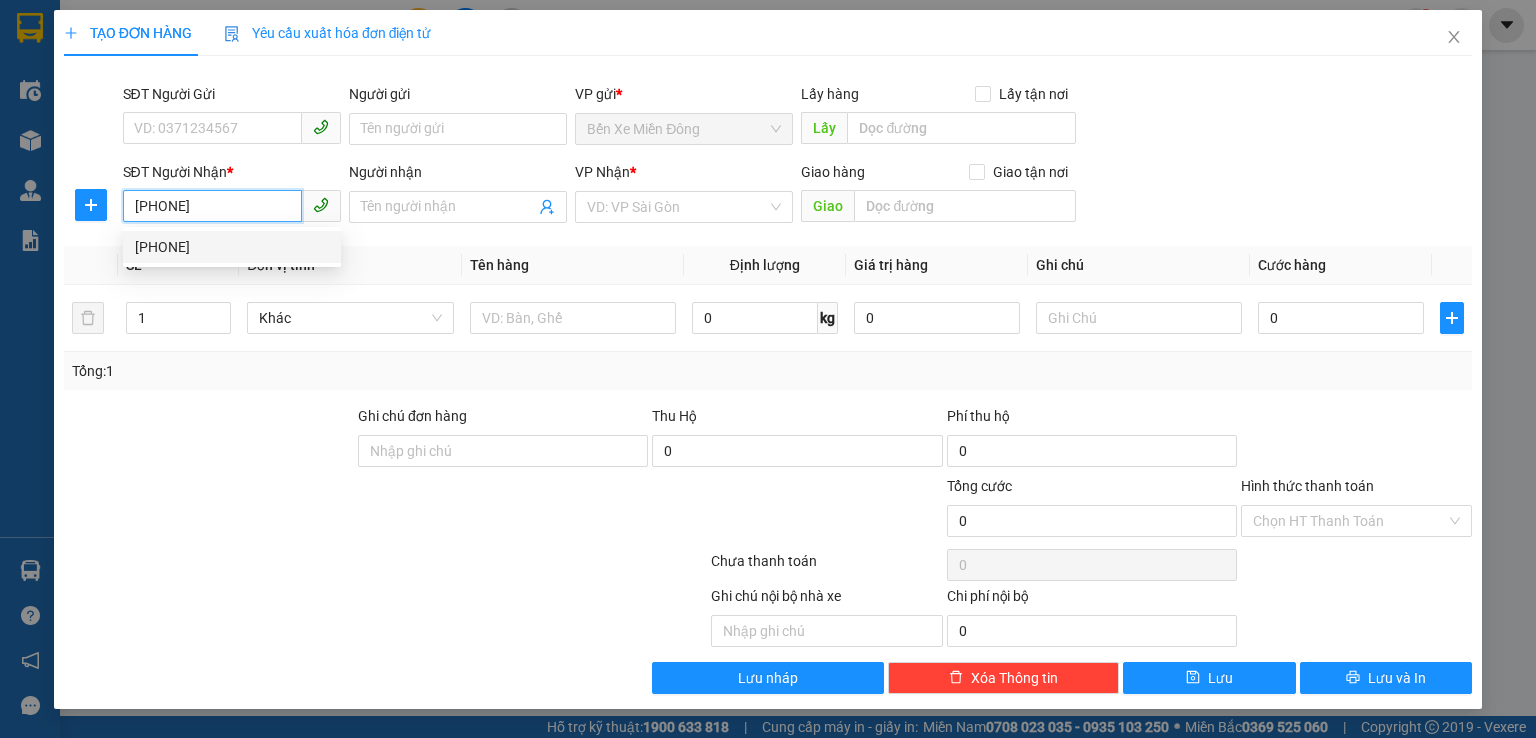 click on "[PHONE]" at bounding box center [232, 247] 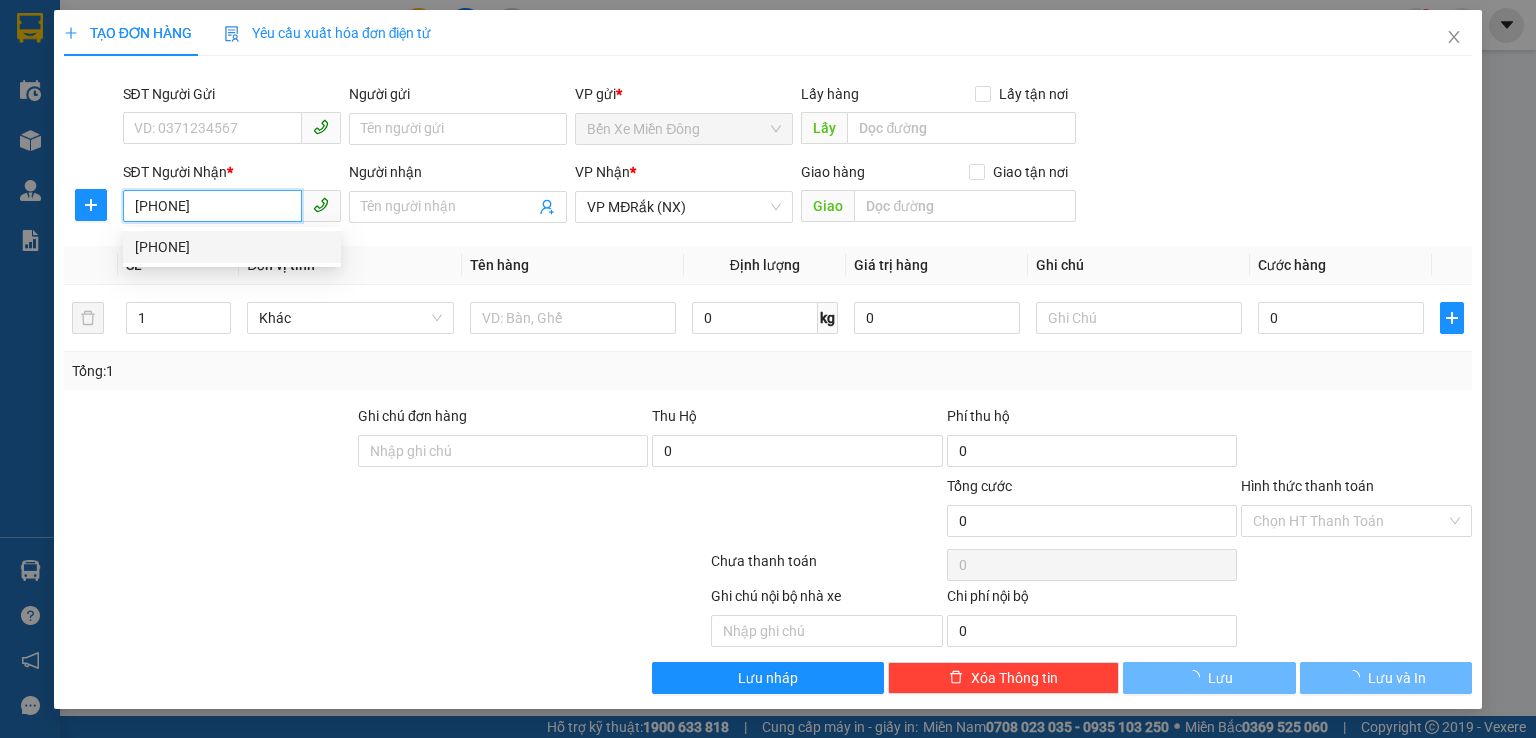 type on "70.000" 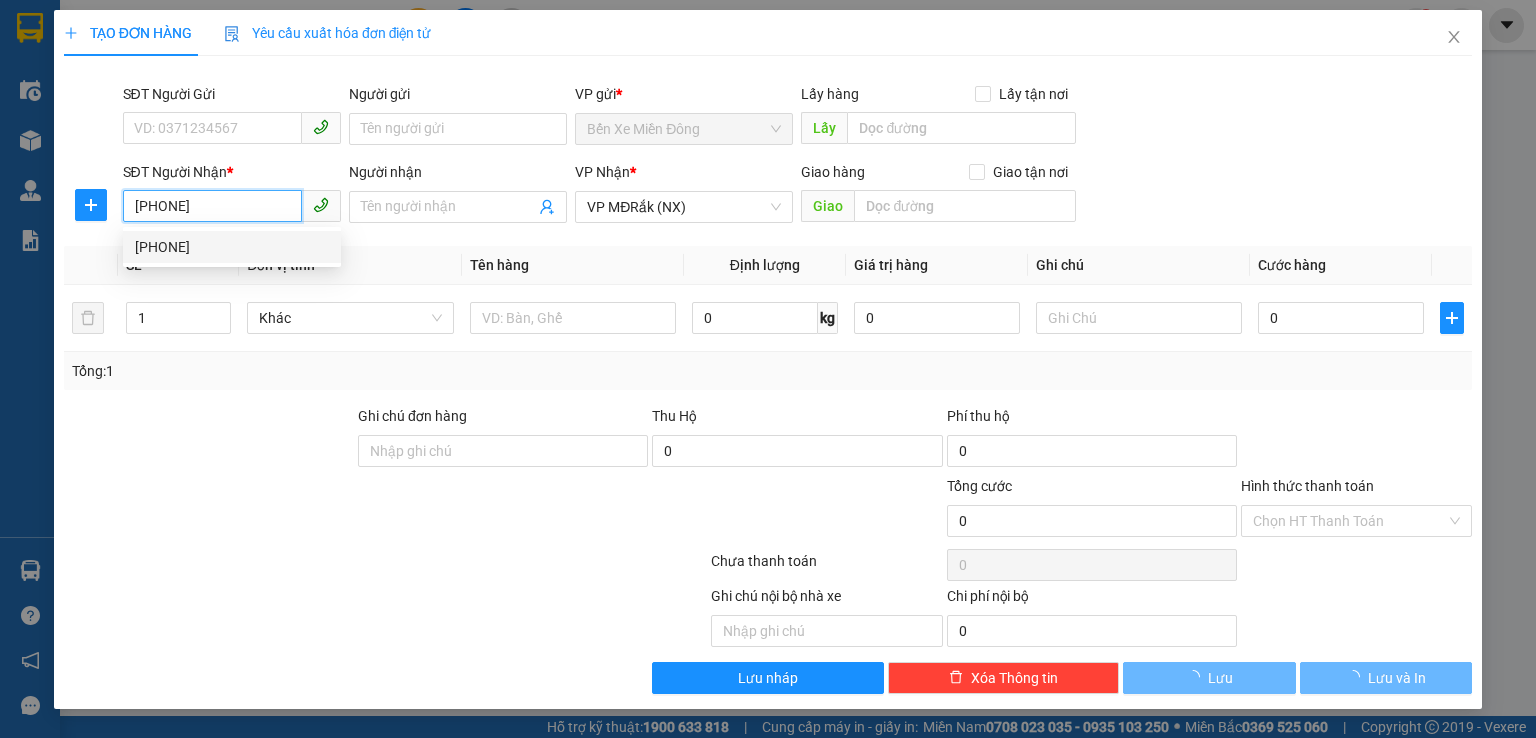 type on "70.000" 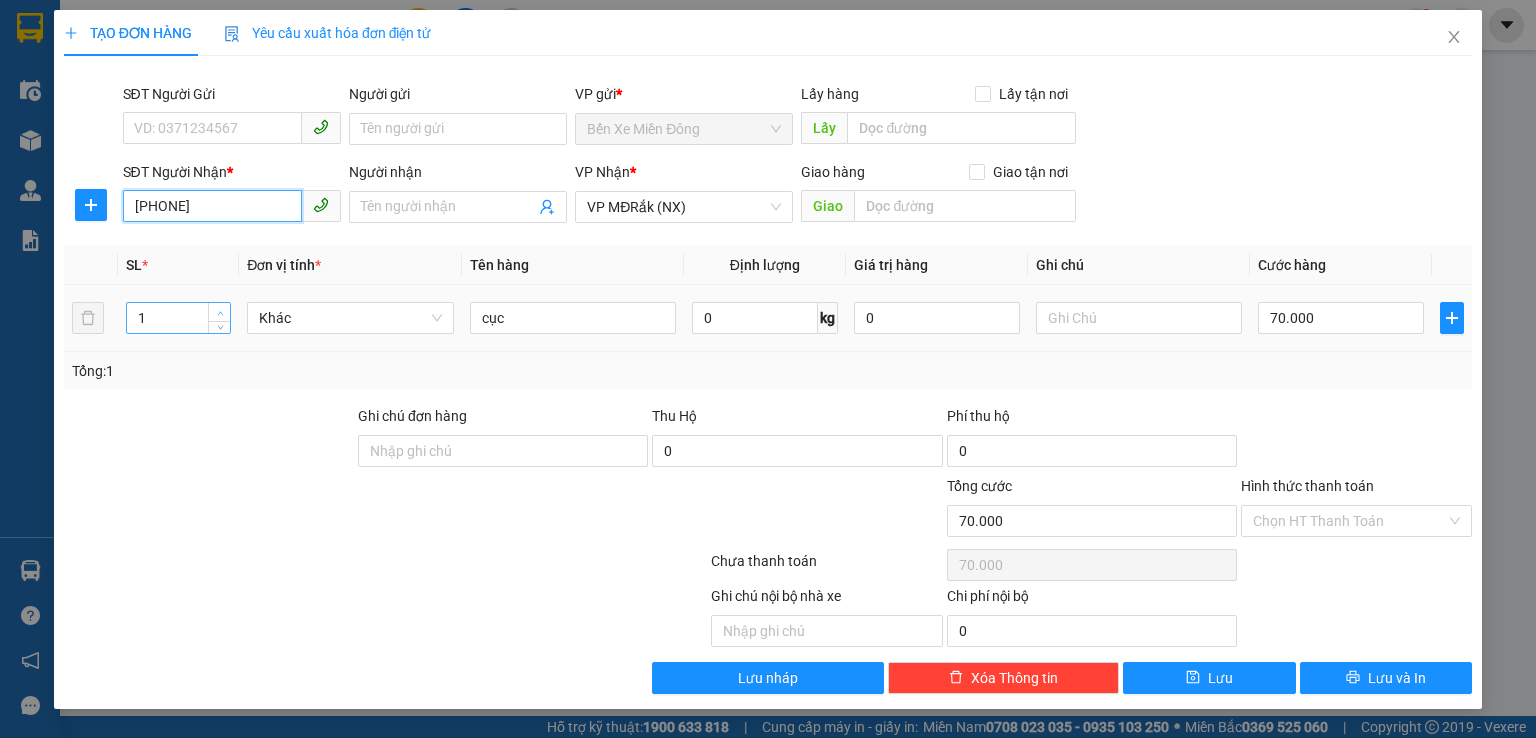type on "[PHONE]" 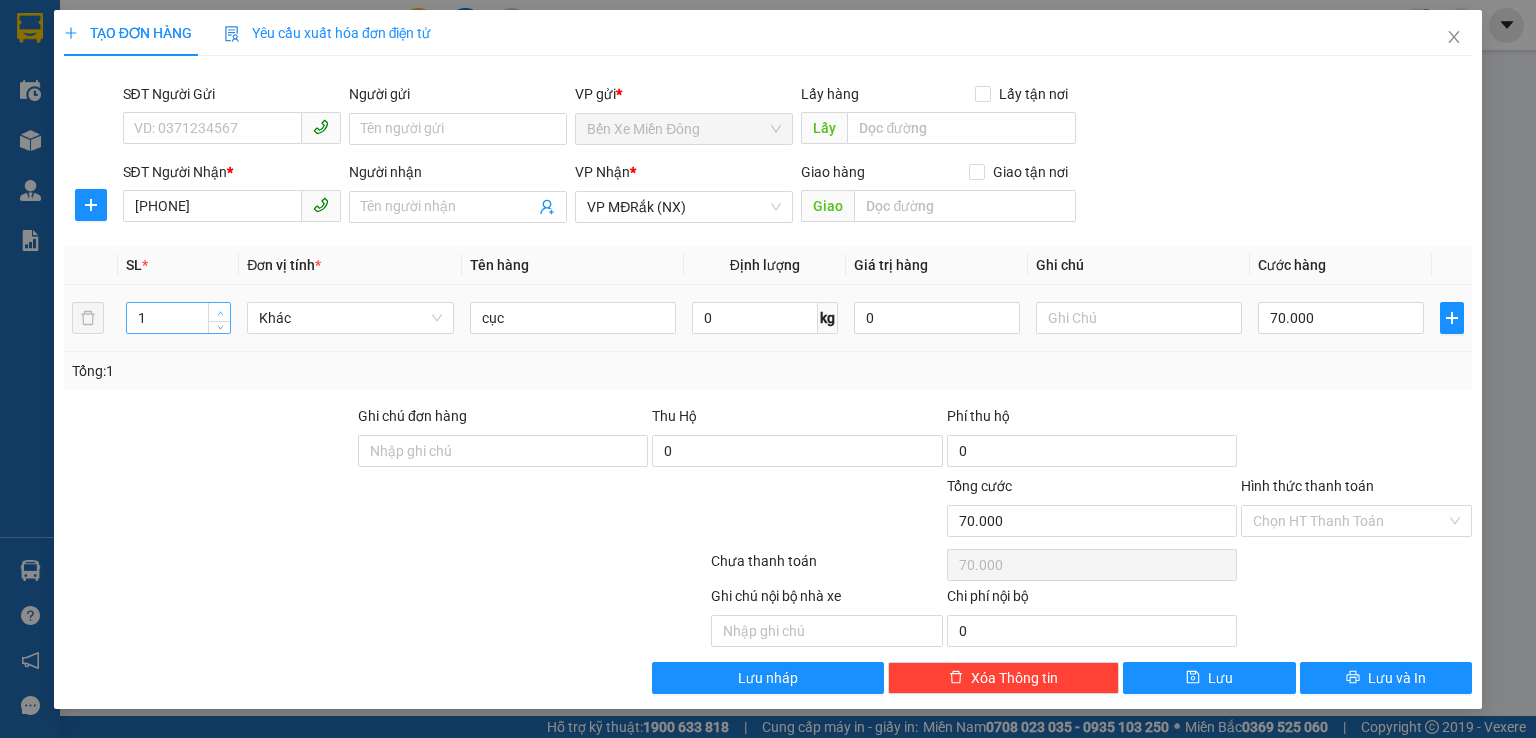 type on "2" 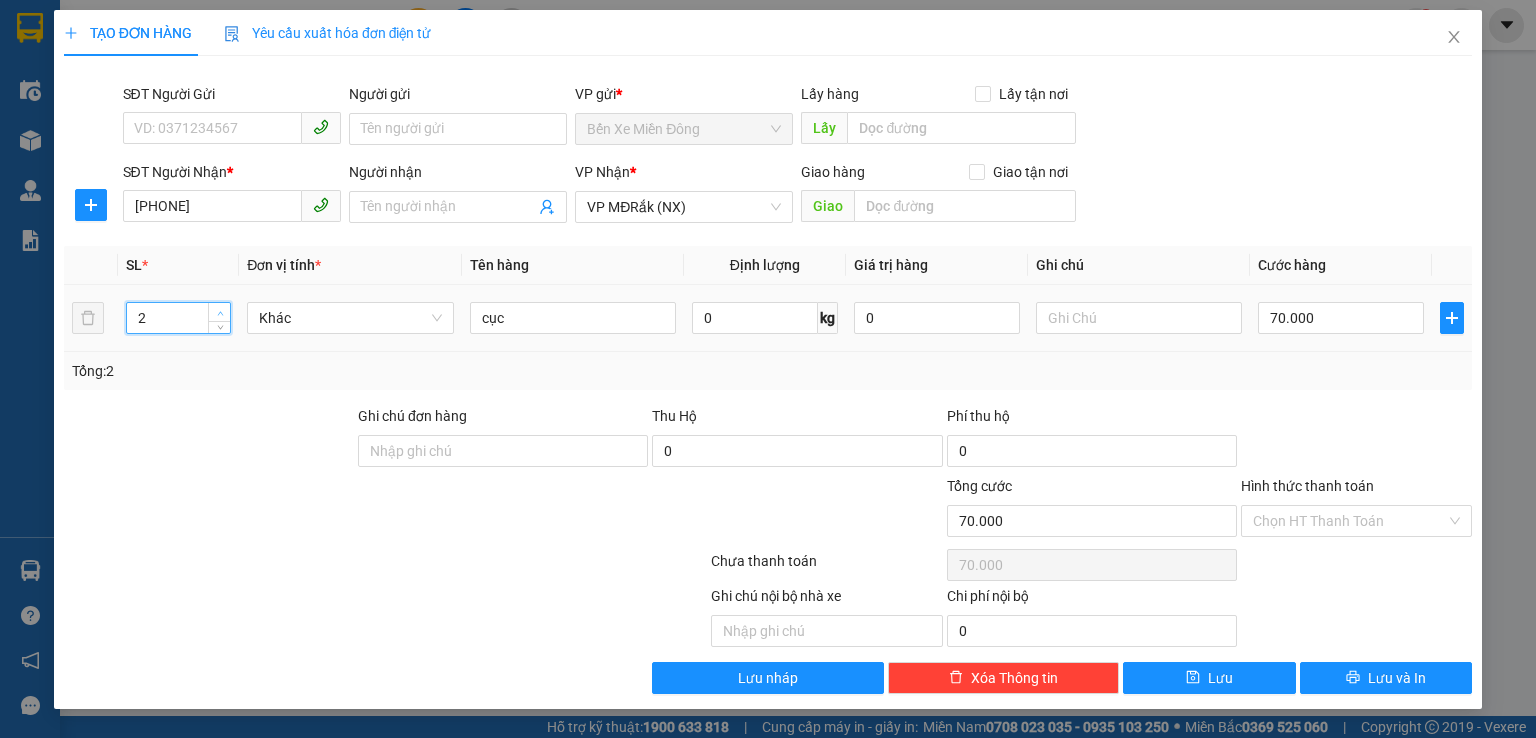 click at bounding box center [220, 313] 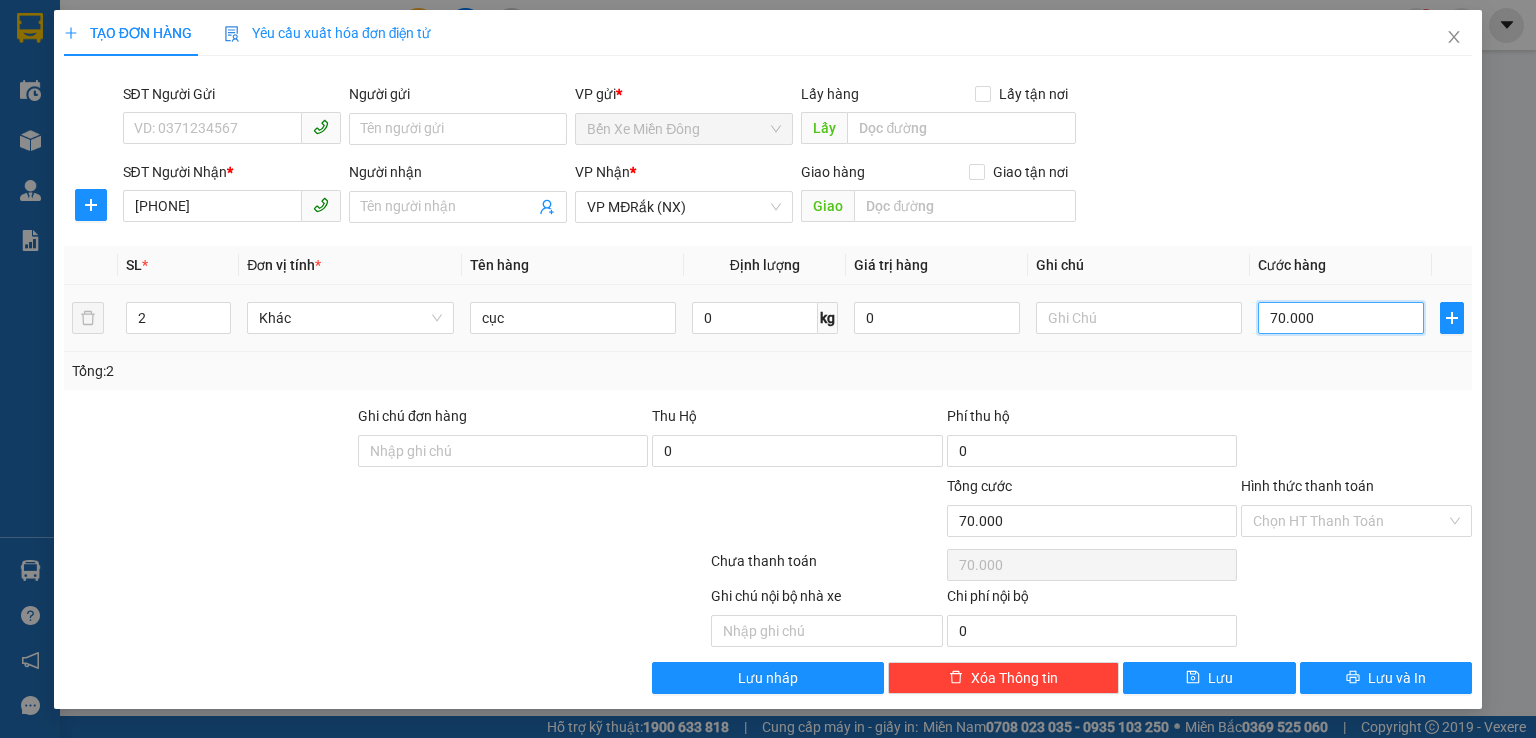 click on "70.000" at bounding box center [1341, 318] 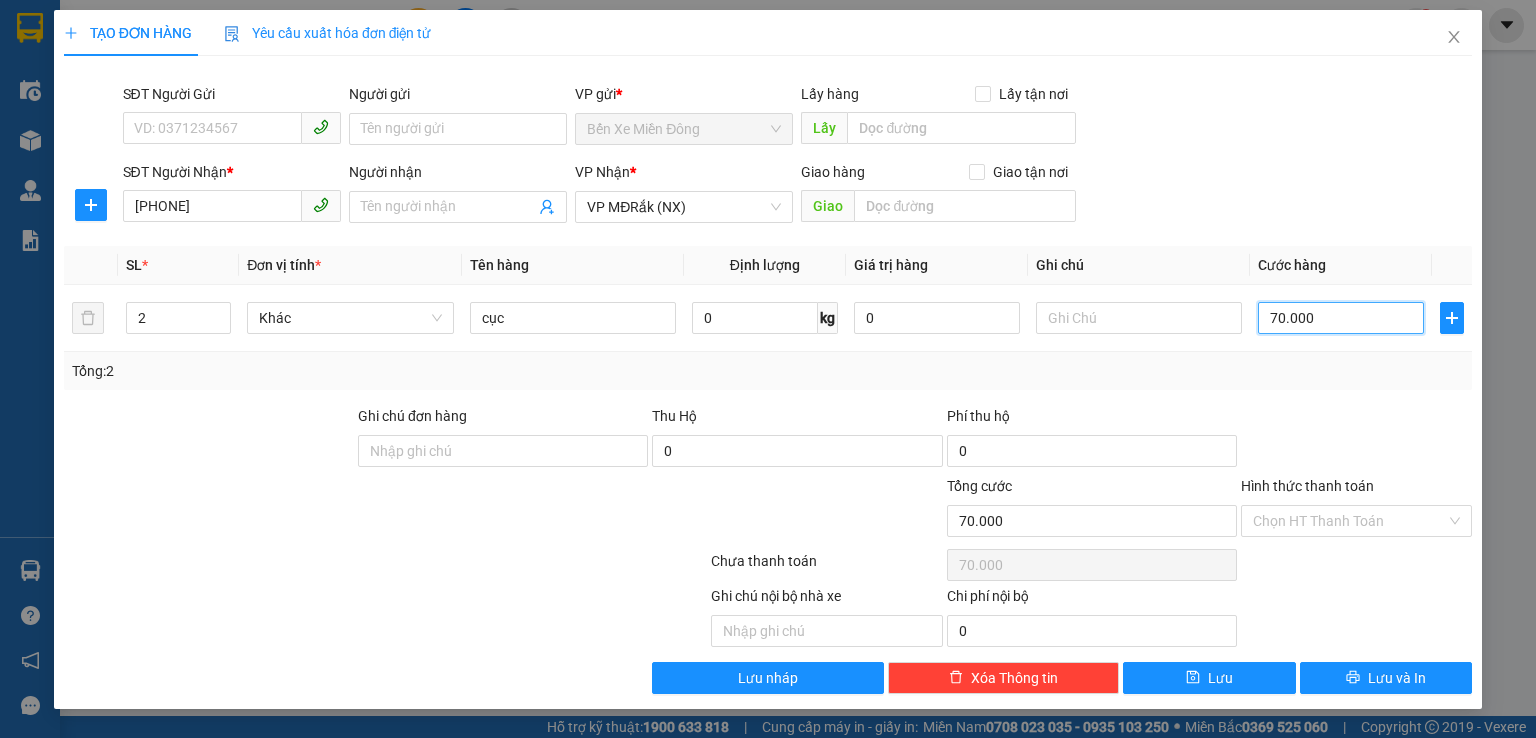 type on "1" 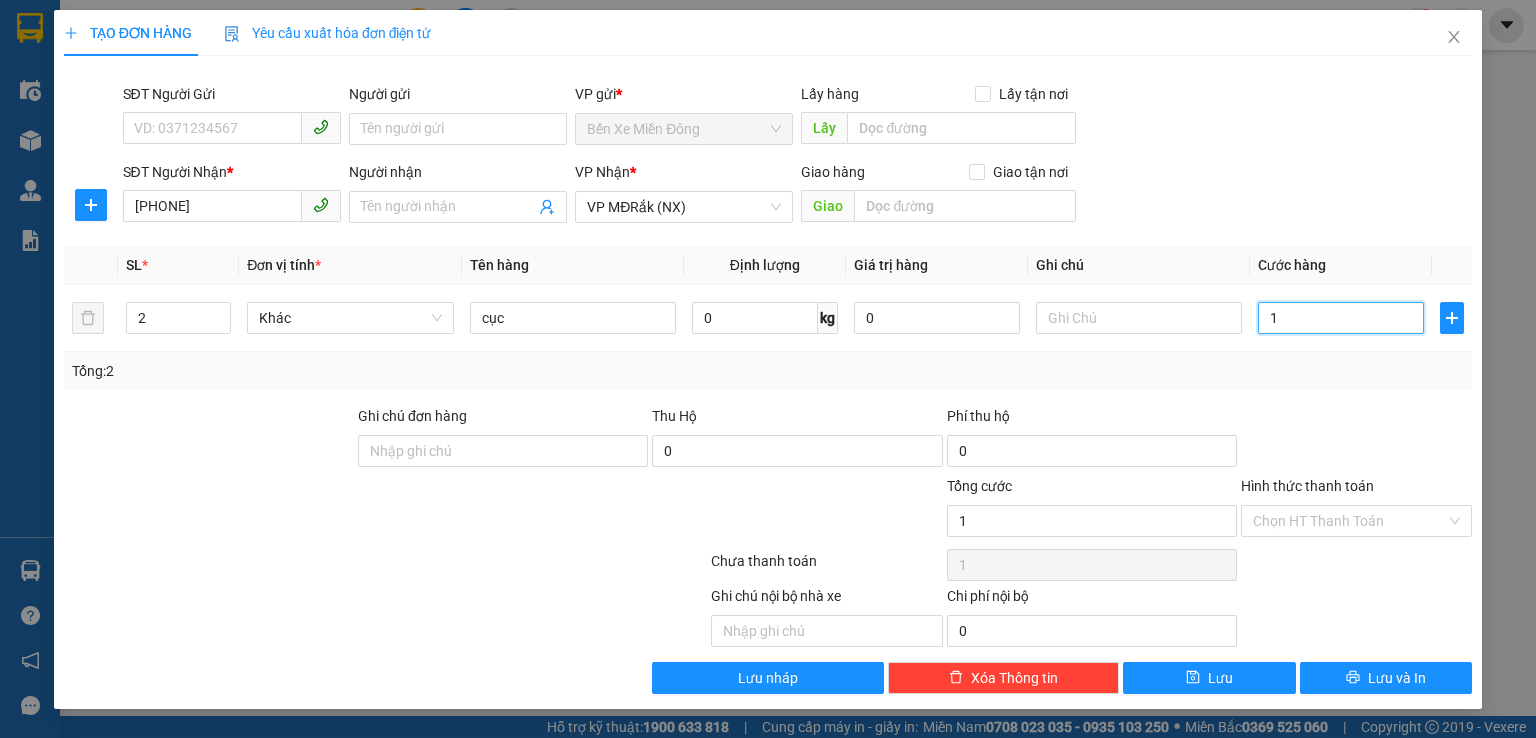 type on "14" 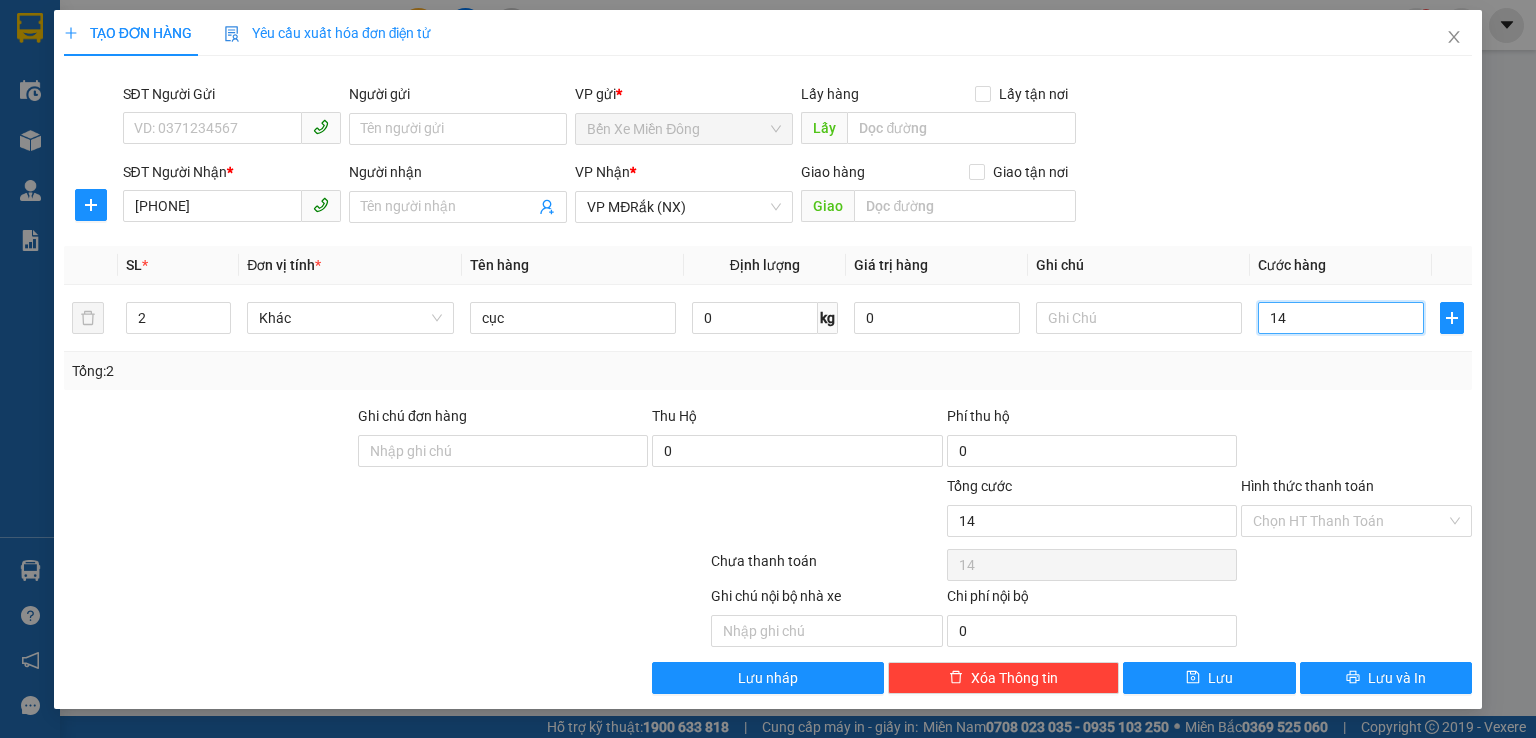 type on "140" 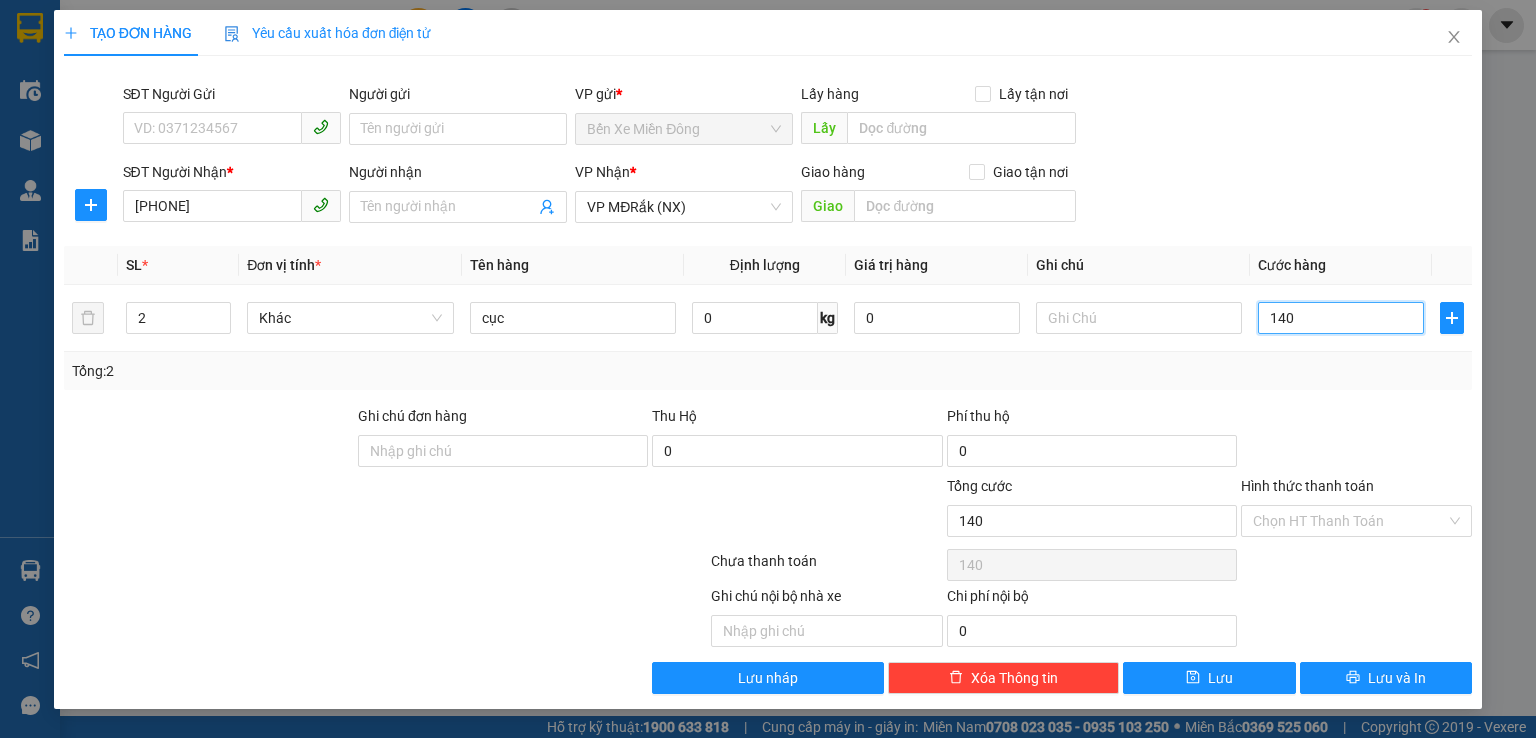 type on "1.400" 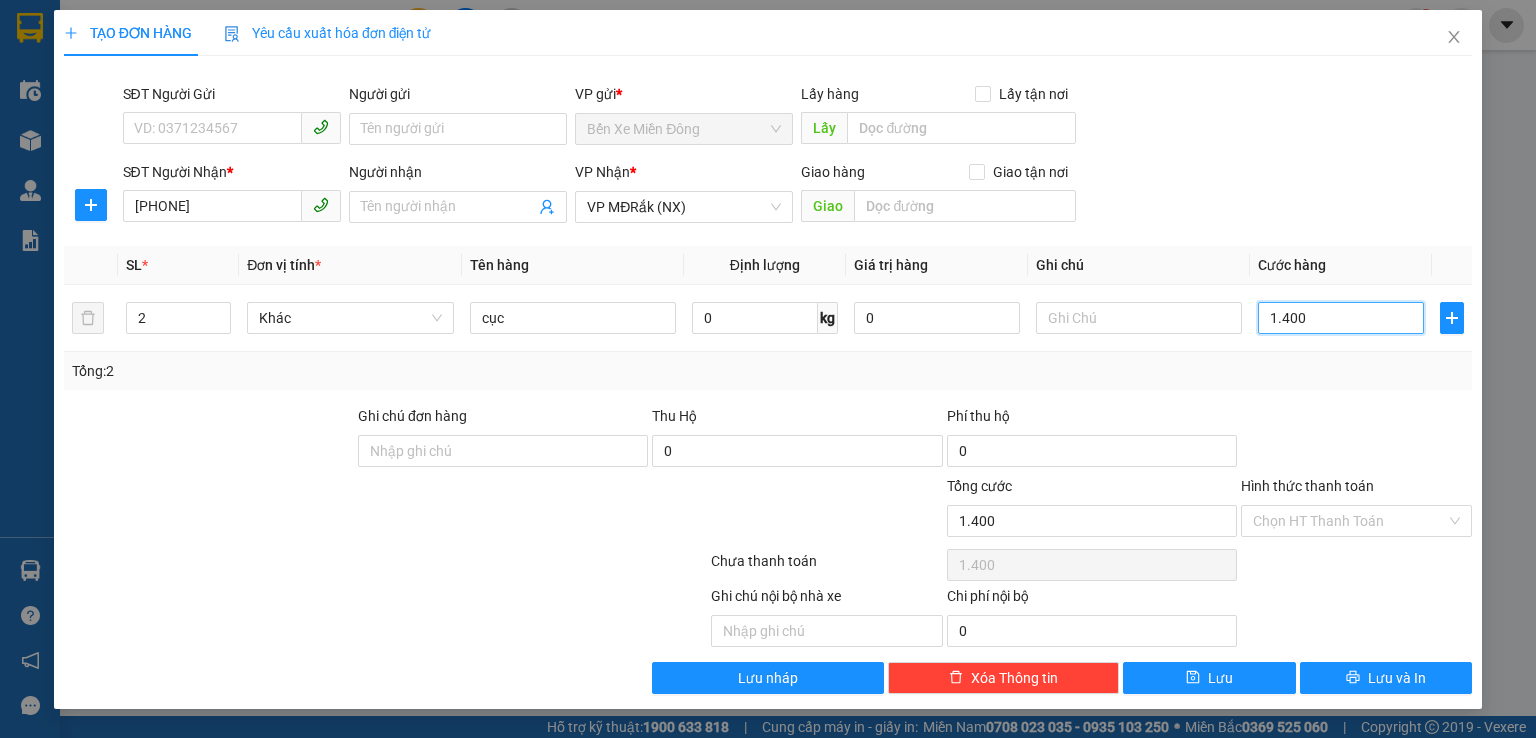type on "14.000" 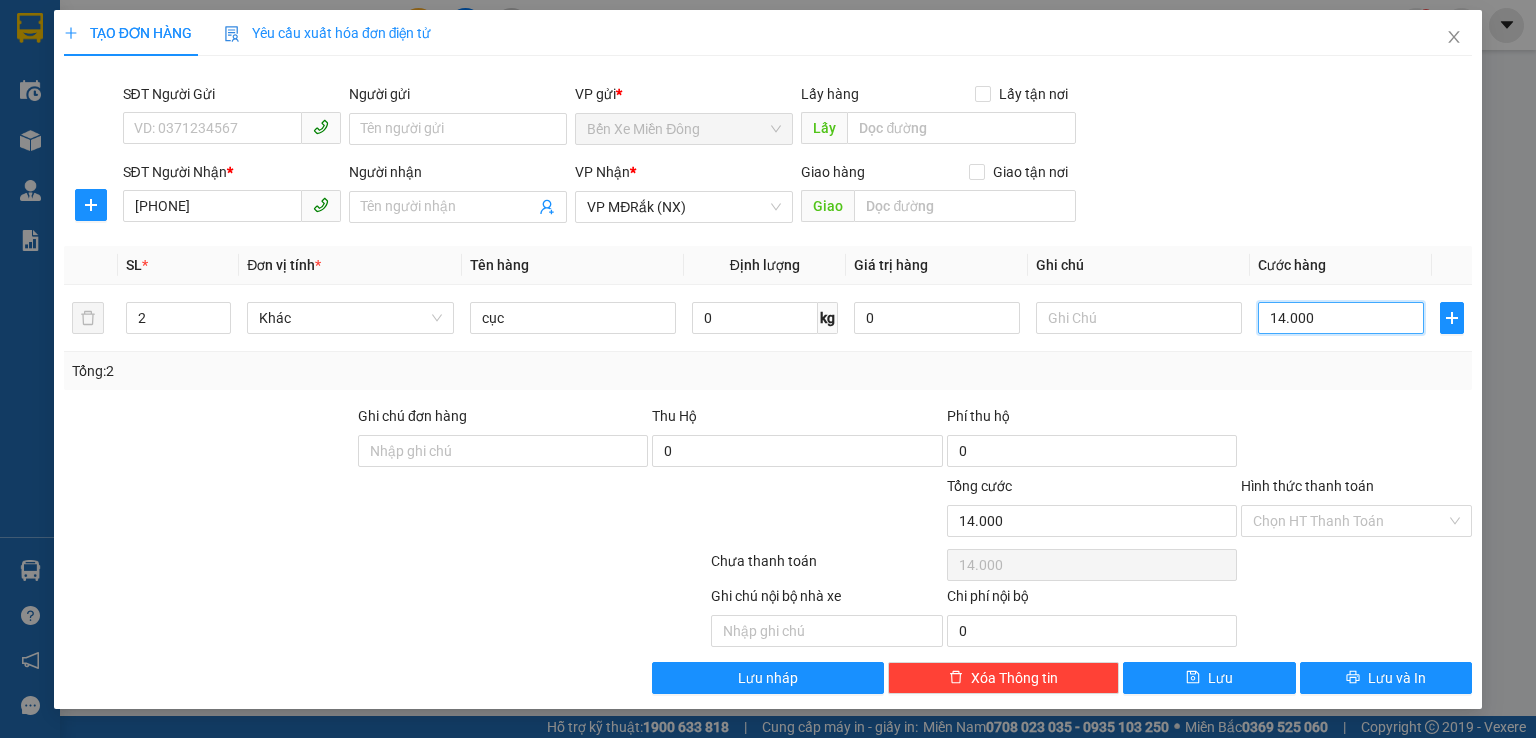 type on "140.000" 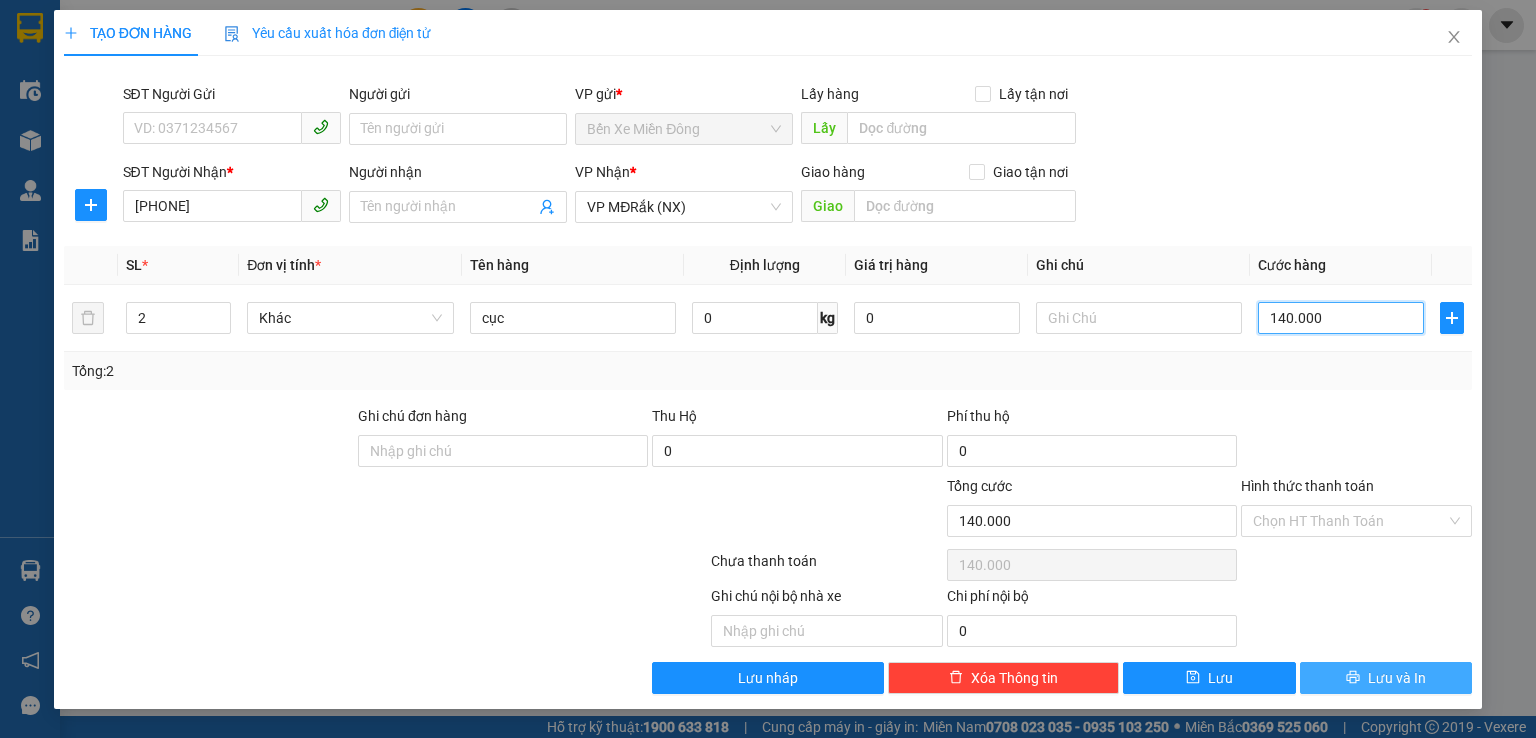 type on "140.000" 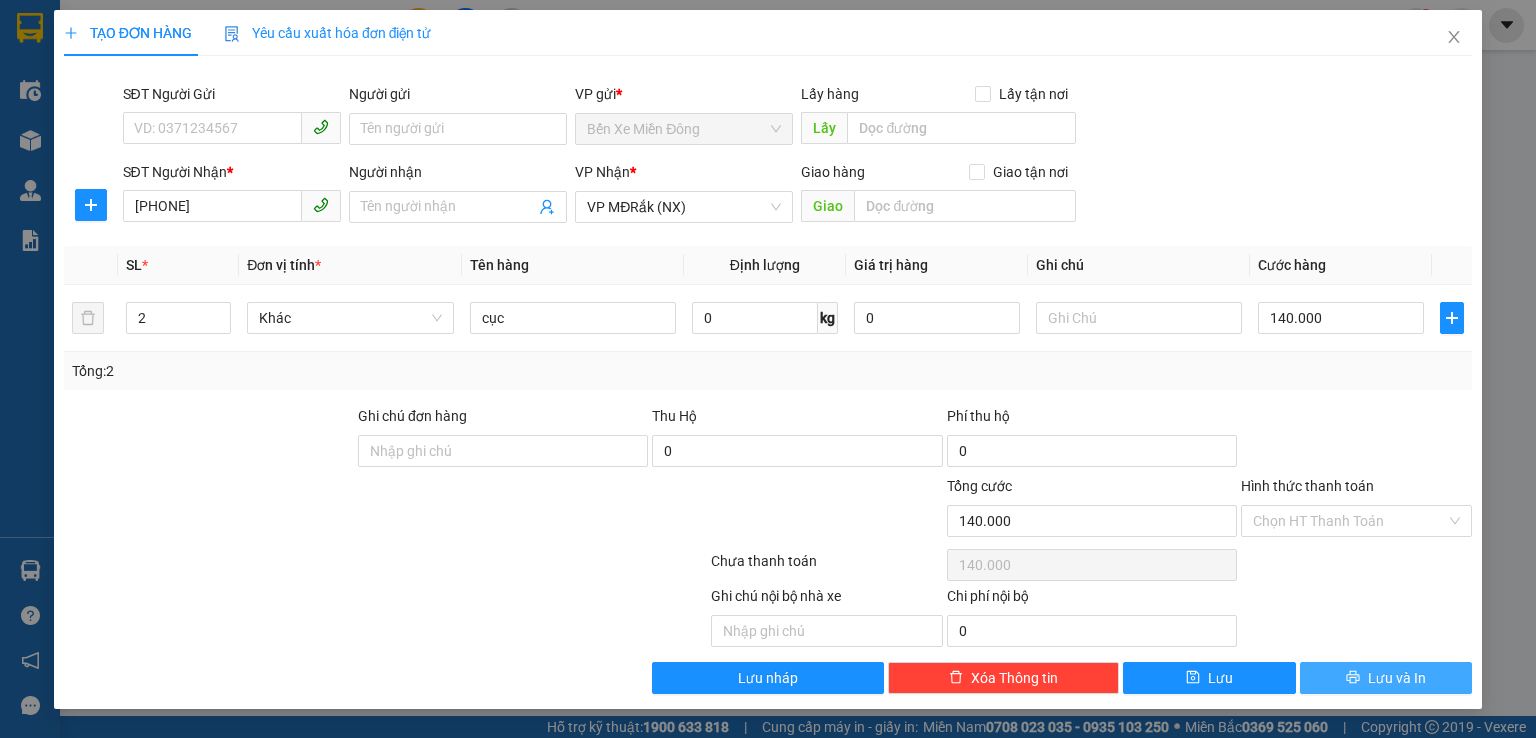 click 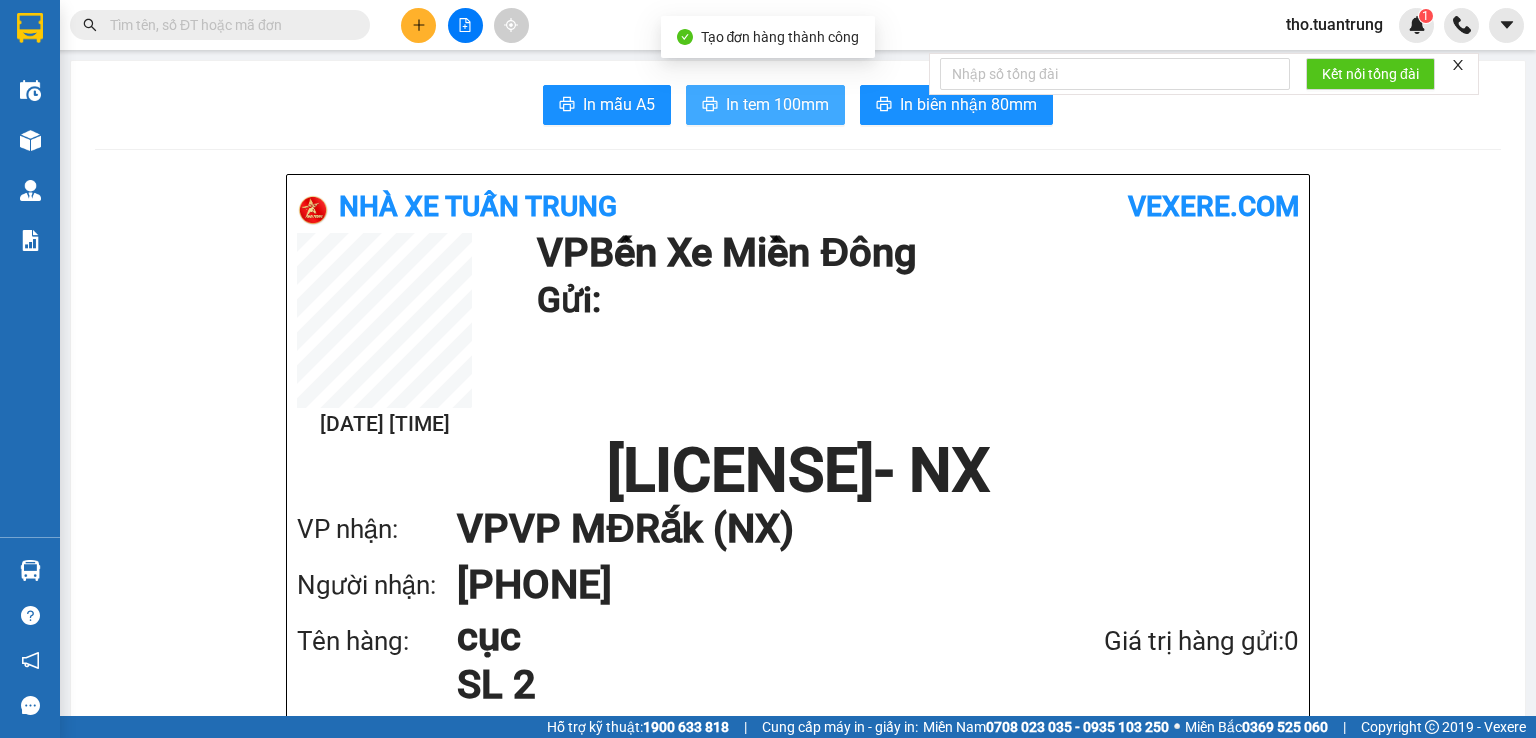 click on "In tem 100mm" at bounding box center (777, 104) 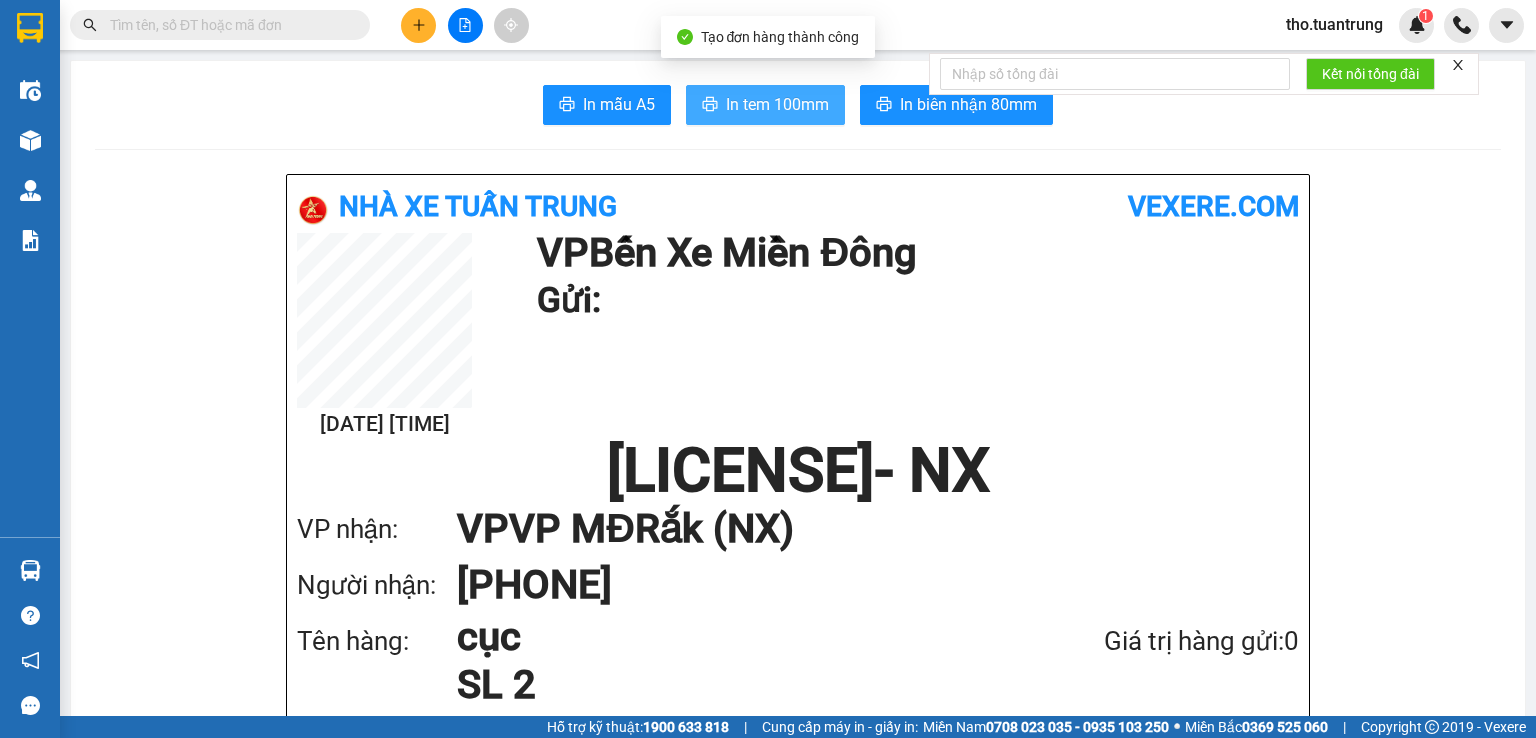 scroll, scrollTop: 0, scrollLeft: 0, axis: both 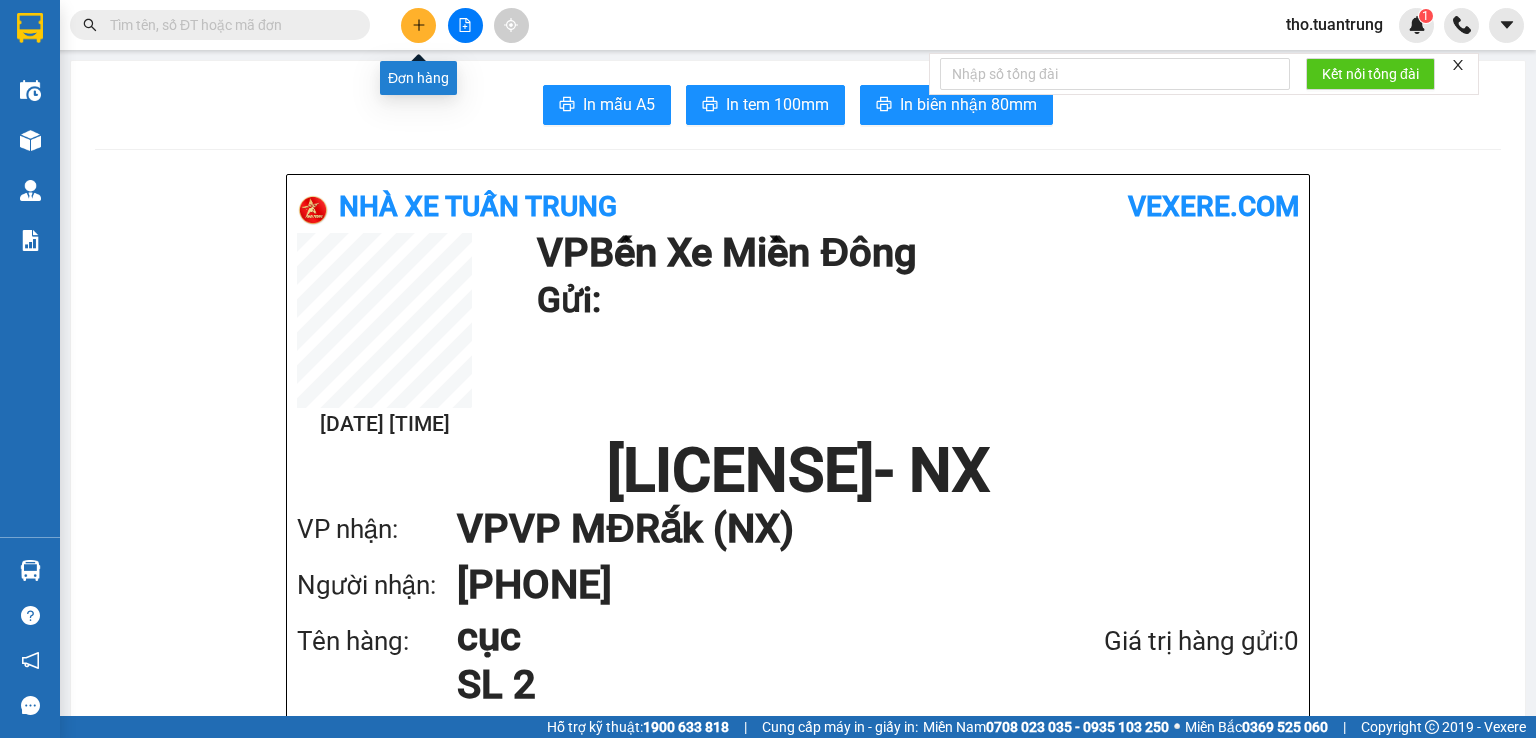 click at bounding box center [418, 25] 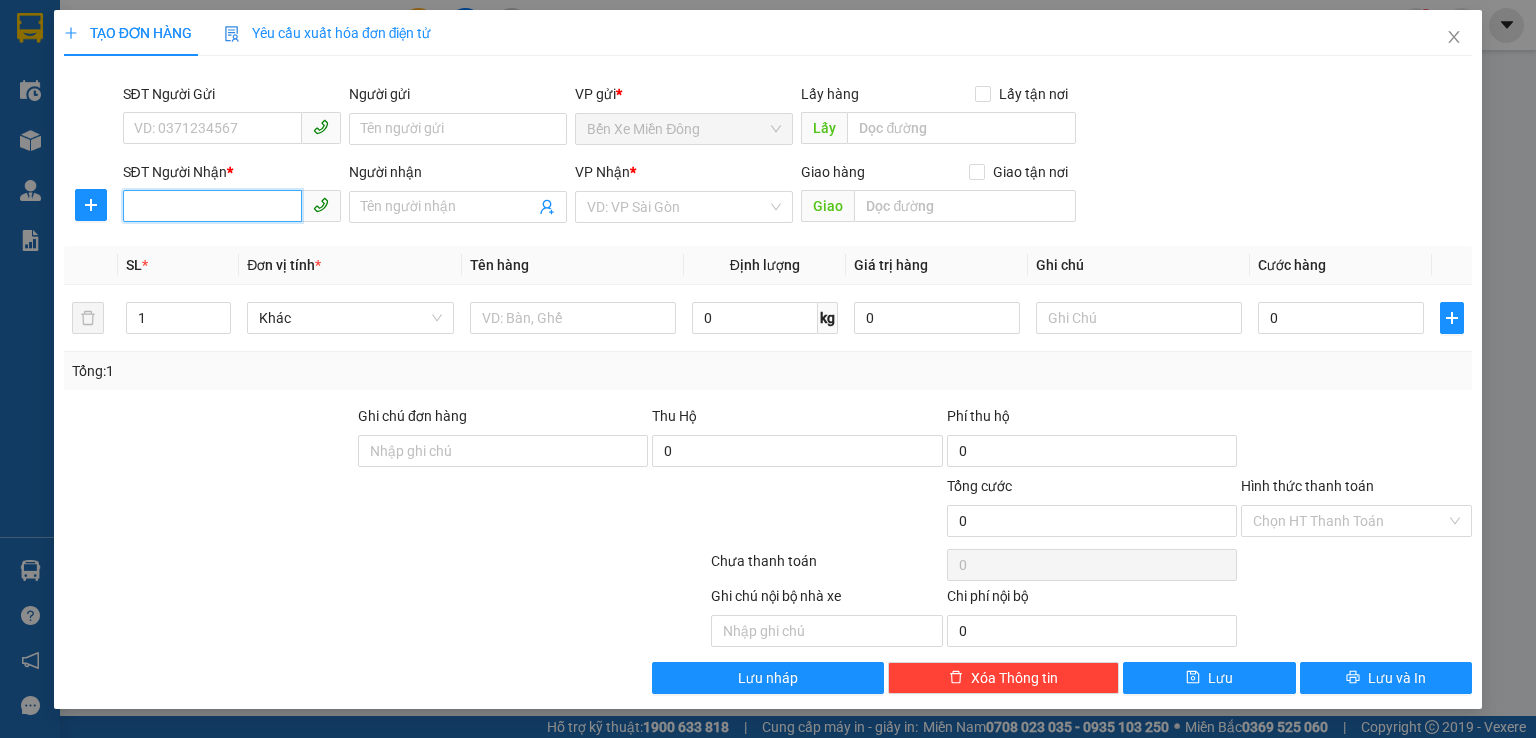 click on "SĐT Người Nhận  *" at bounding box center [212, 206] 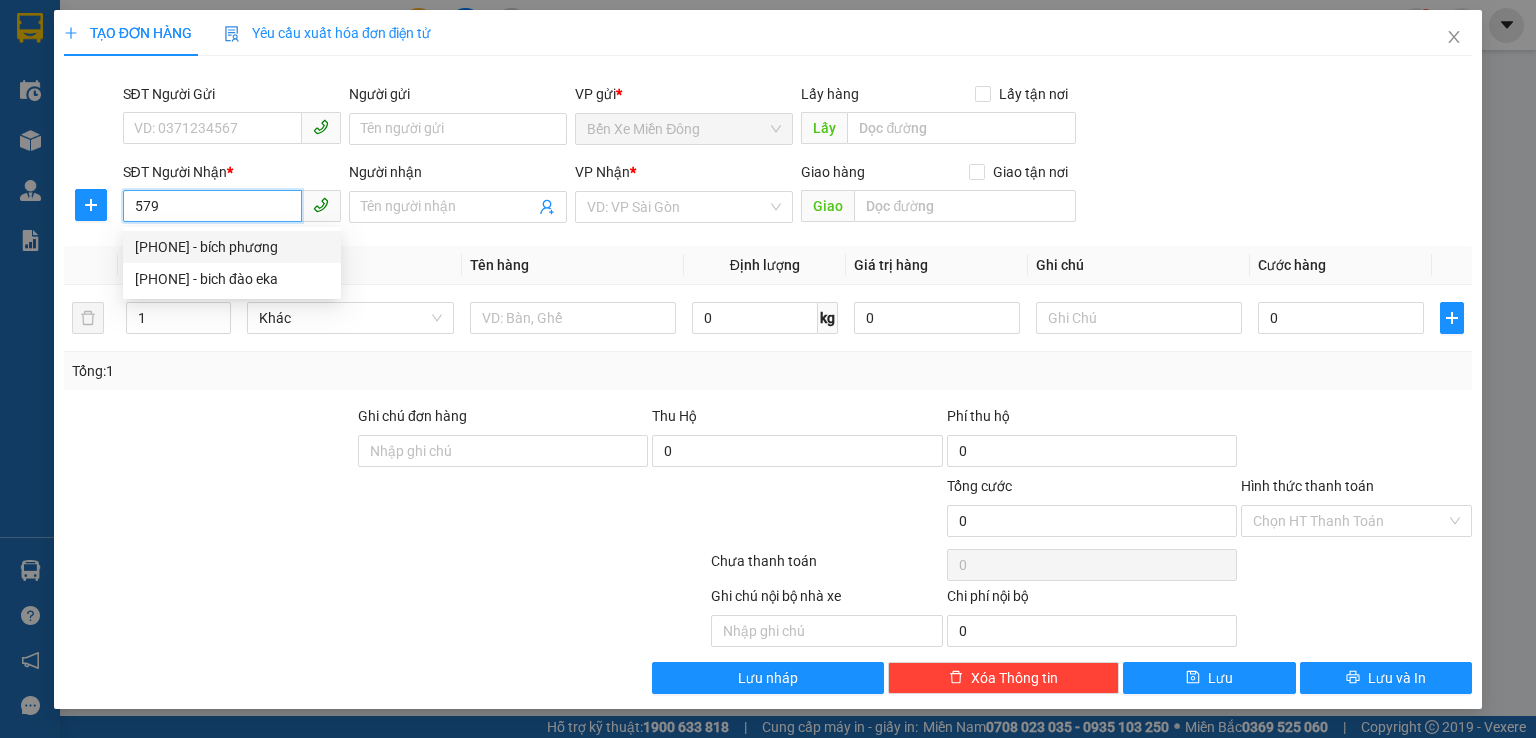 click on "[PHONE] - bích phương" at bounding box center [232, 247] 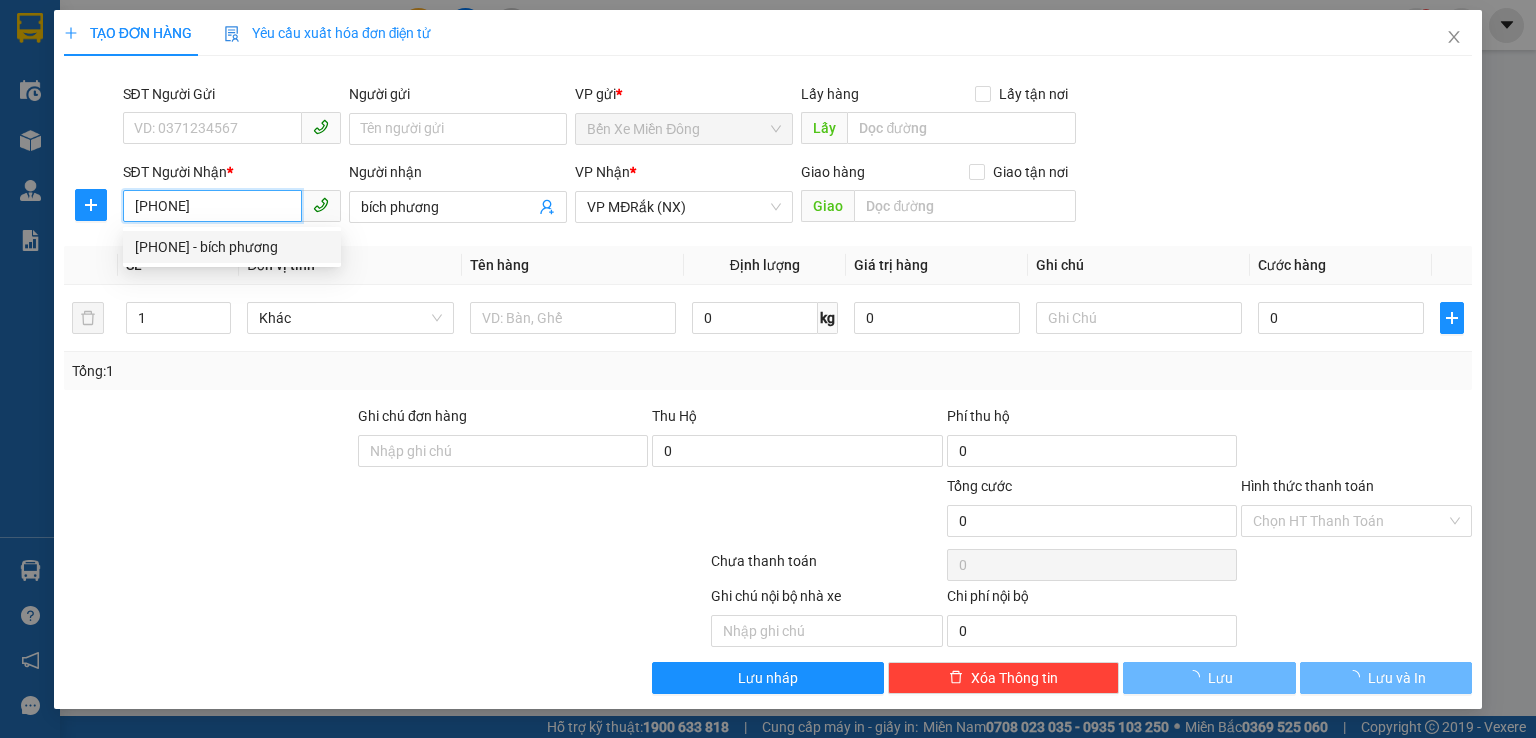 type on "50.000" 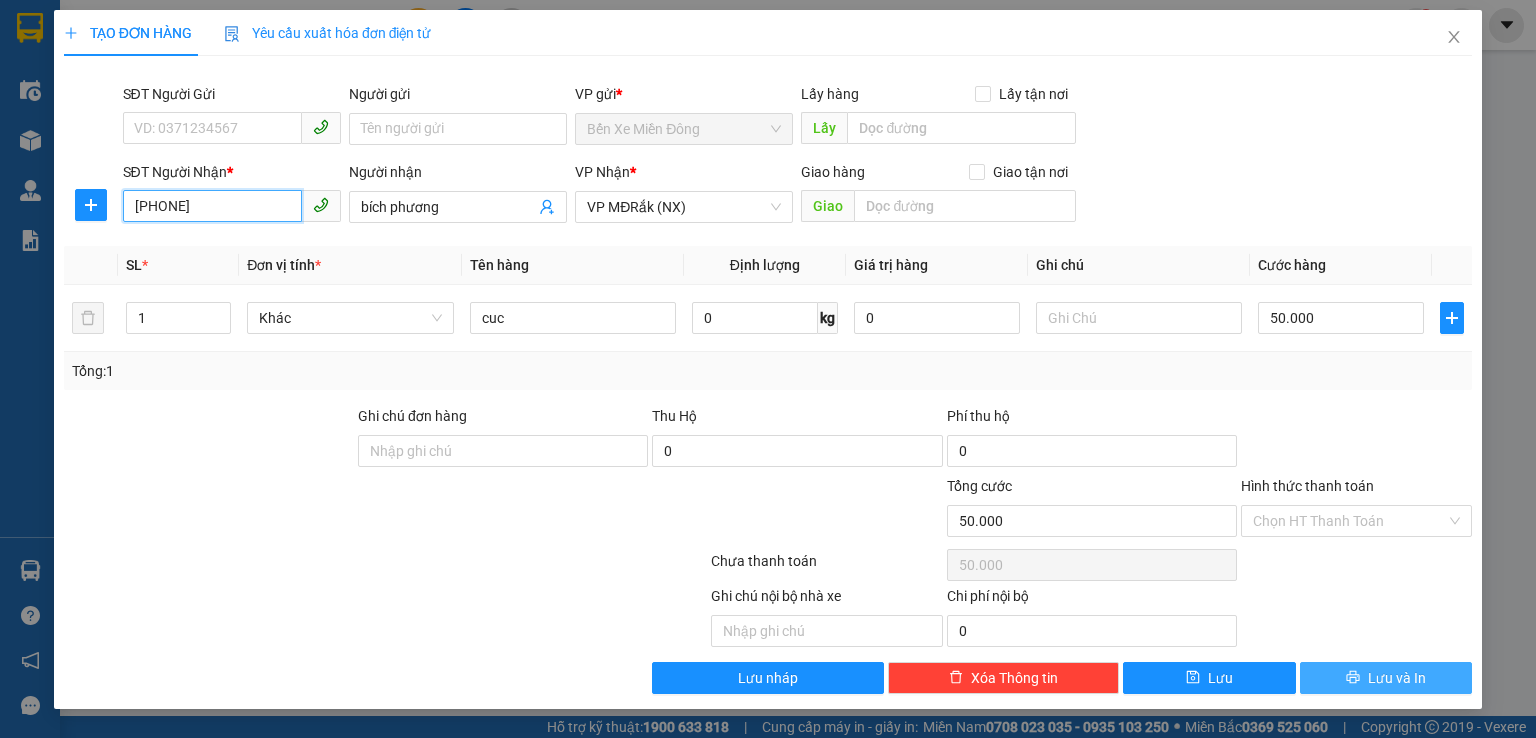 type on "[PHONE]" 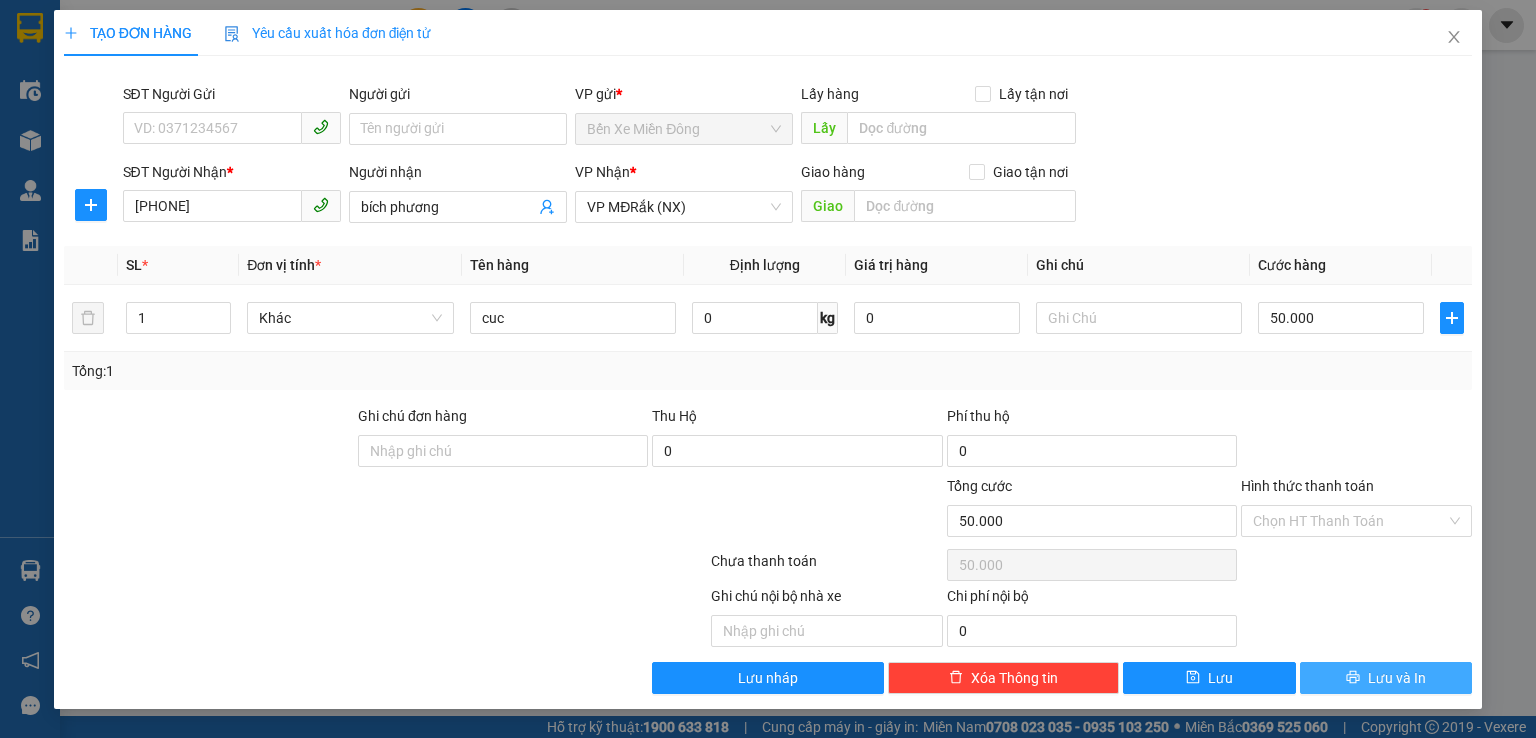 click on "Lưu và In" at bounding box center (1386, 678) 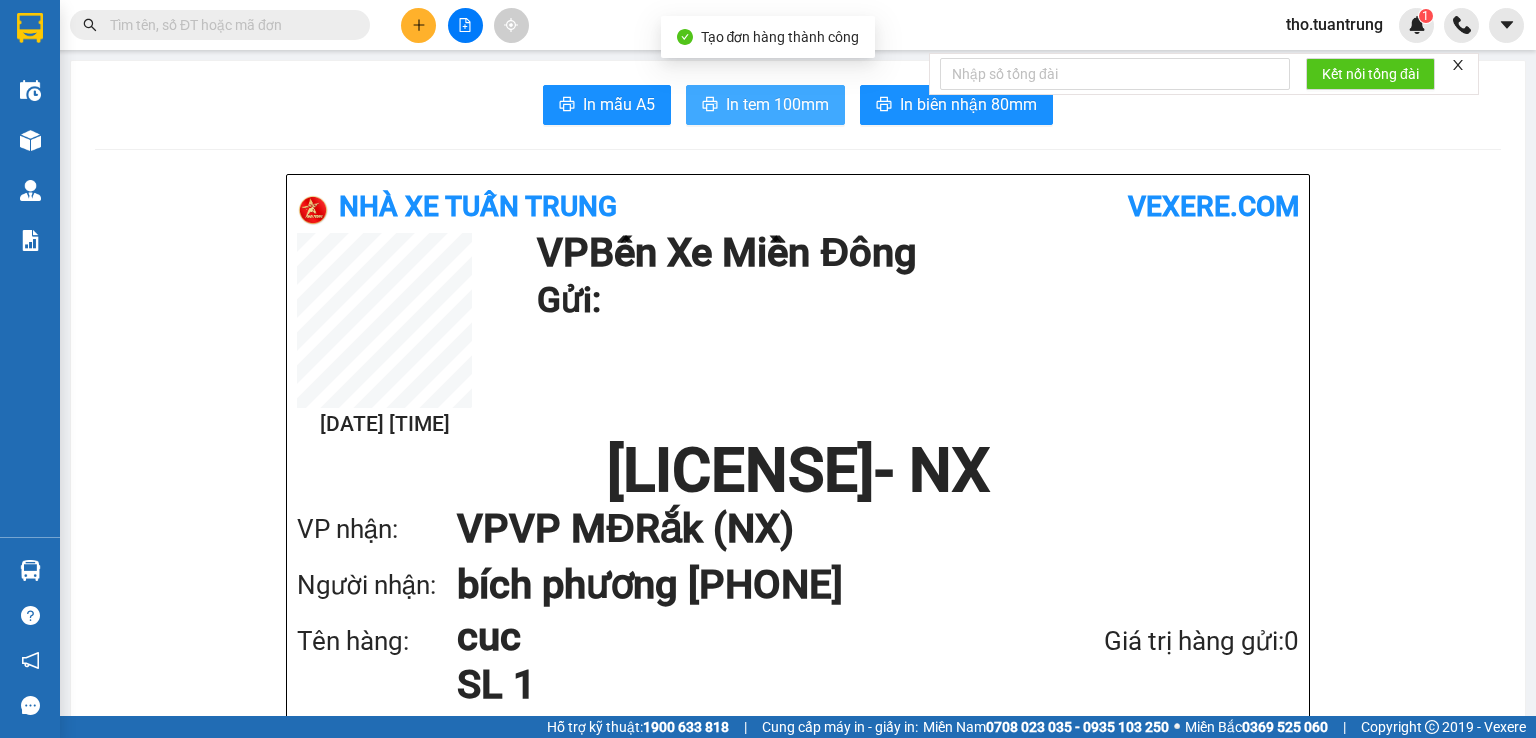 click on "In tem 100mm" at bounding box center (777, 104) 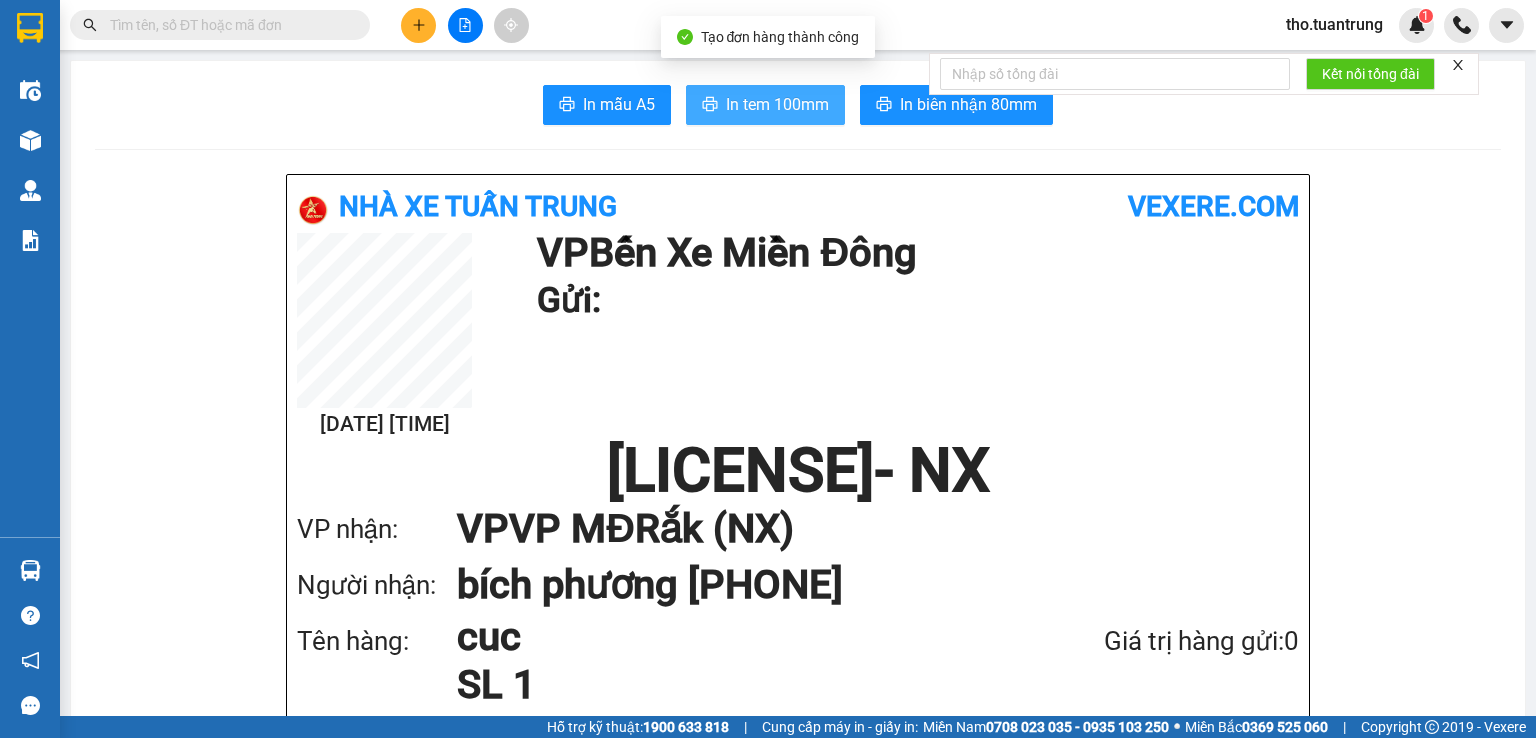 scroll, scrollTop: 0, scrollLeft: 0, axis: both 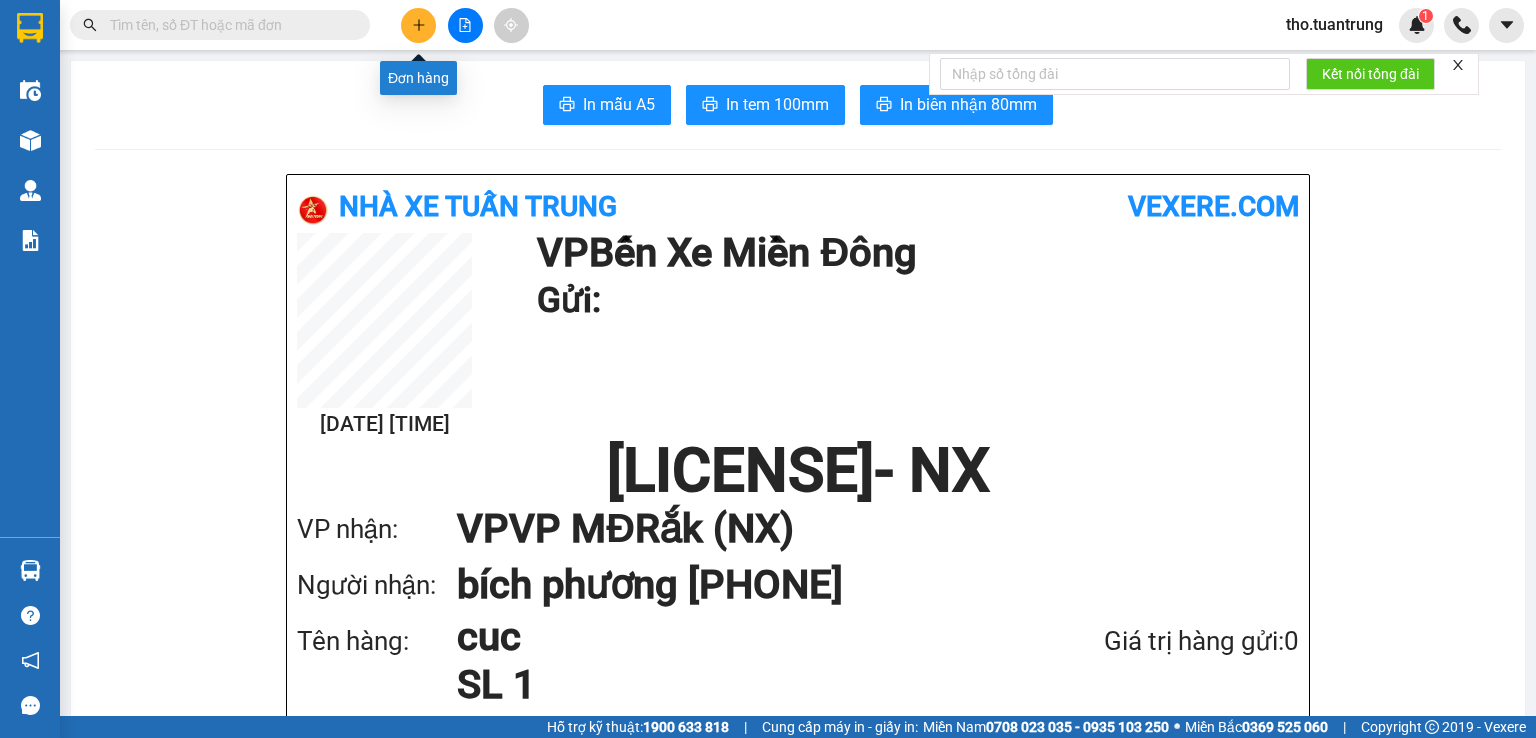 click at bounding box center (418, 25) 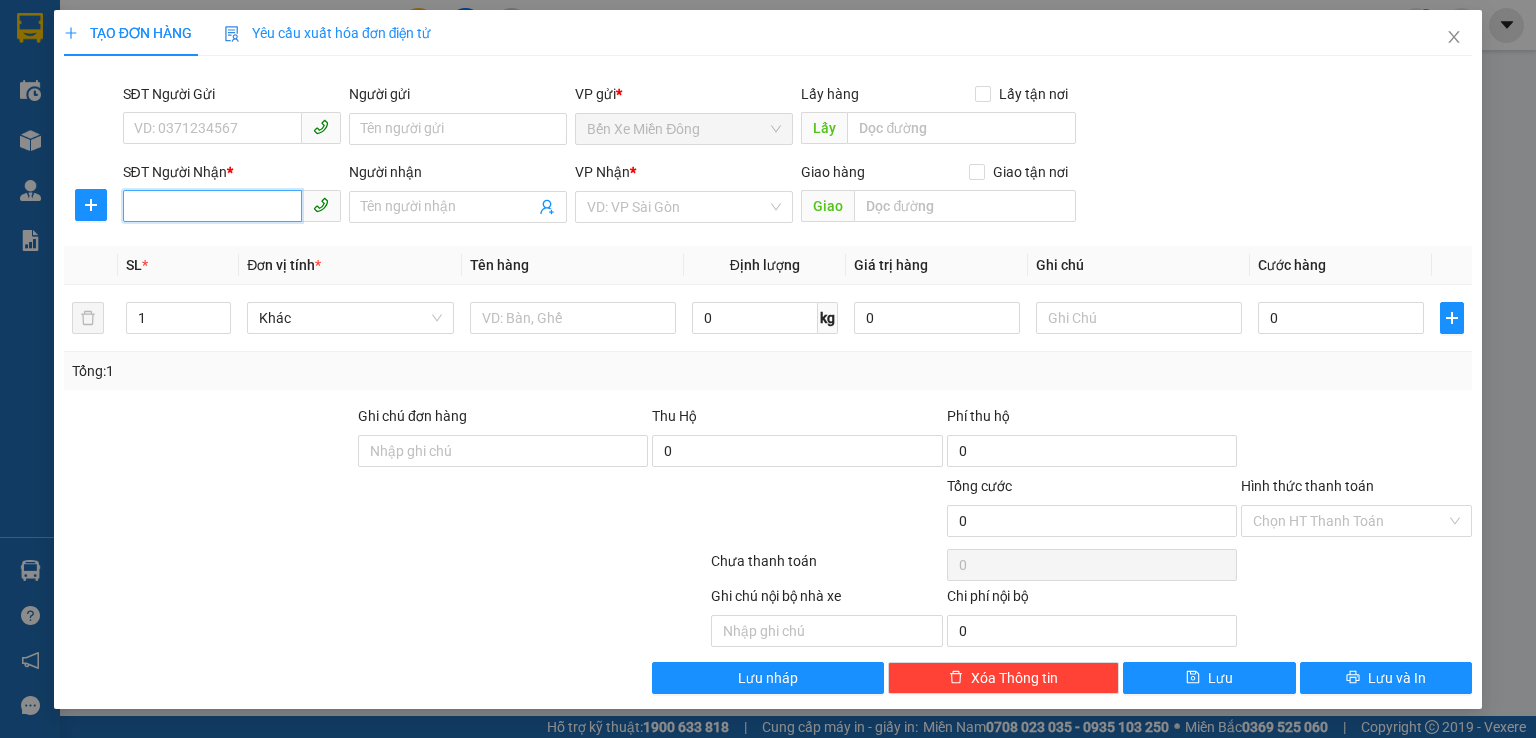 click on "SĐT Người Nhận  *" at bounding box center [212, 206] 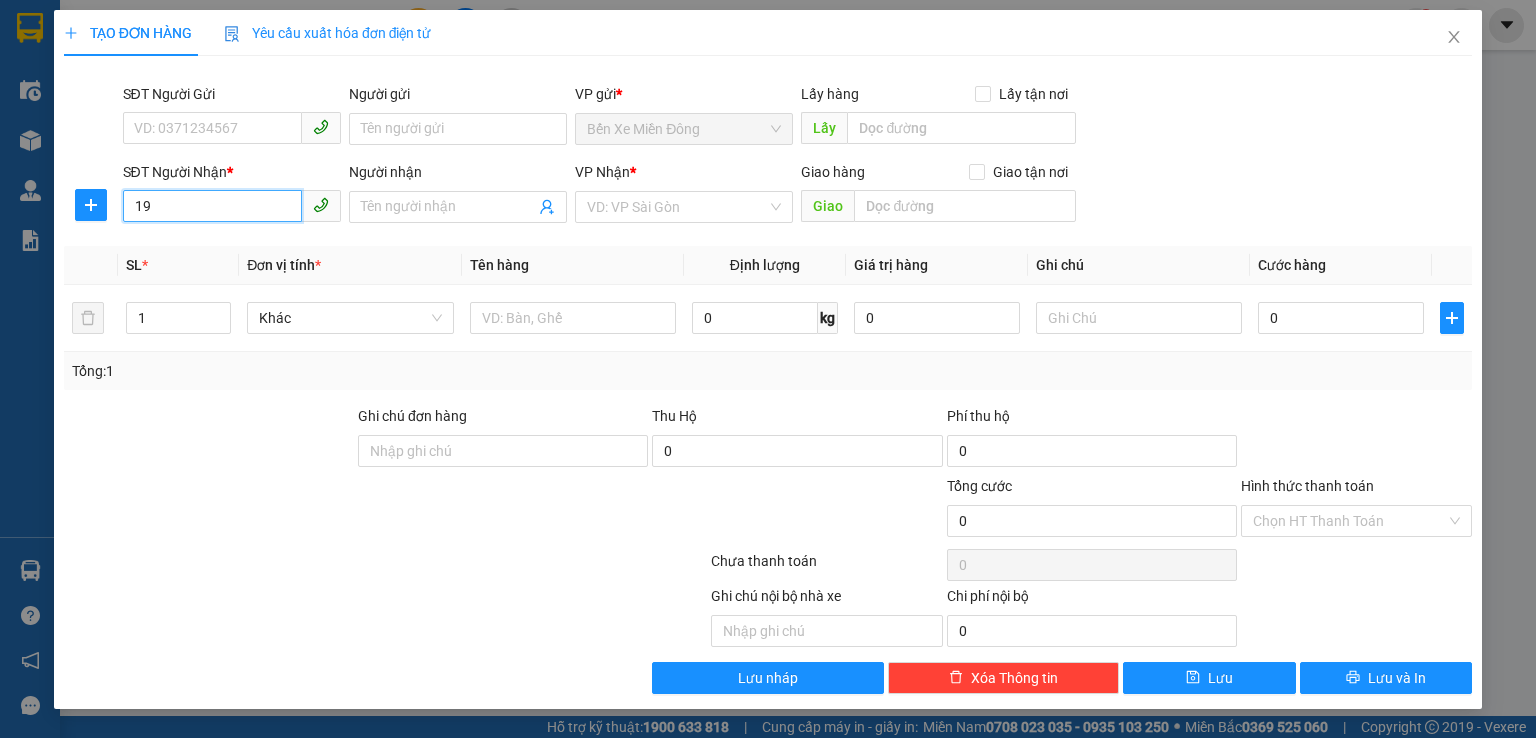 type on "1" 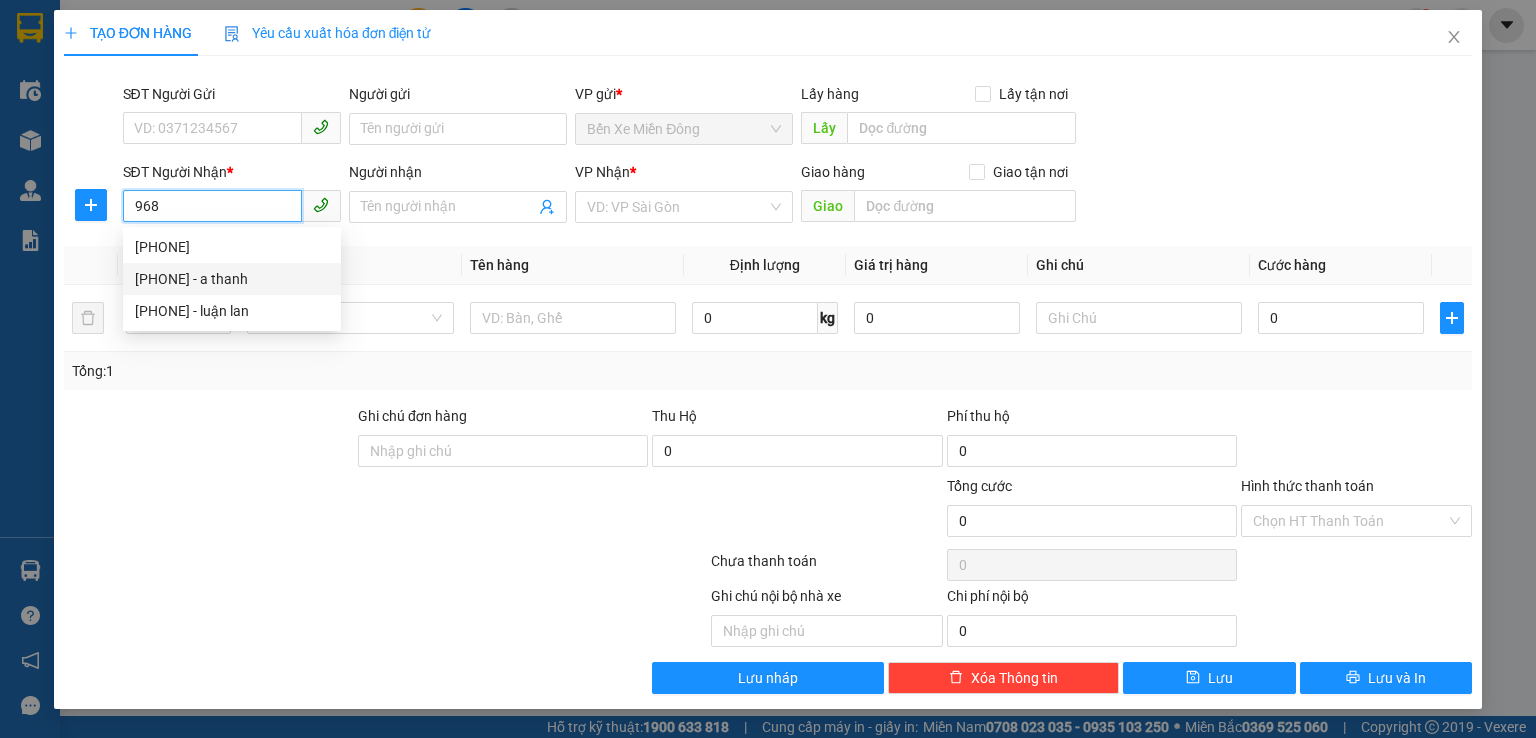 click on "[PHONE] - a thanh" at bounding box center [232, 279] 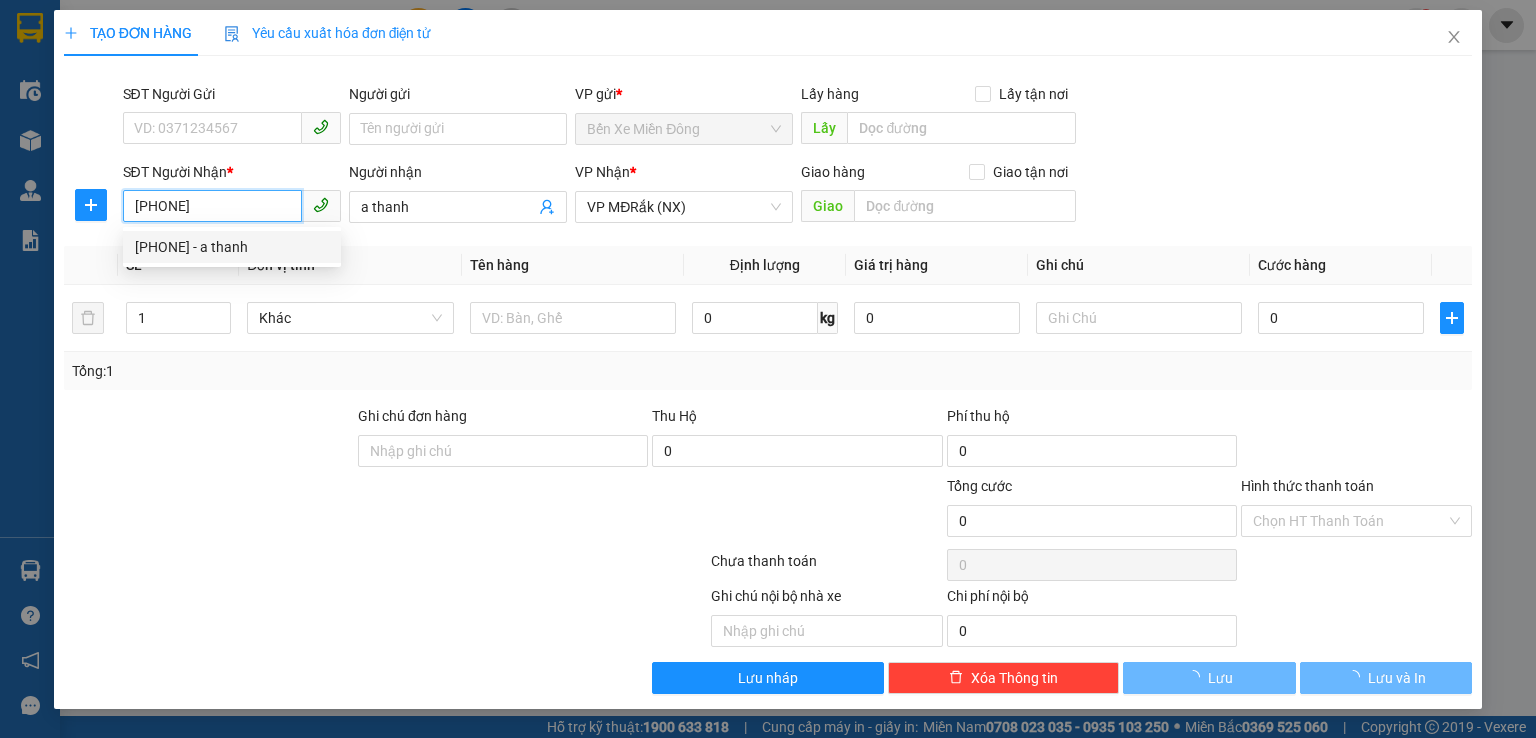 type on "100.000" 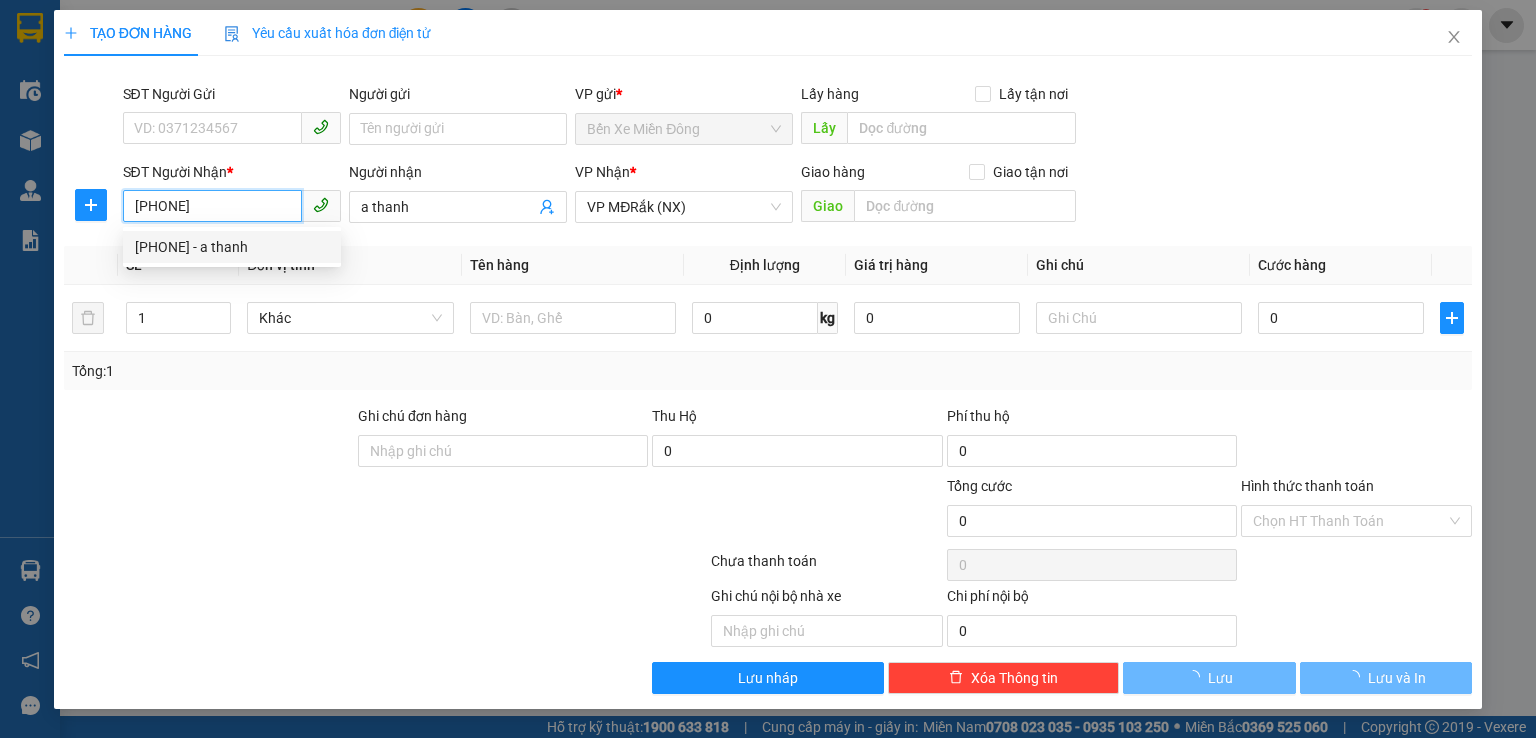 type on "100.000" 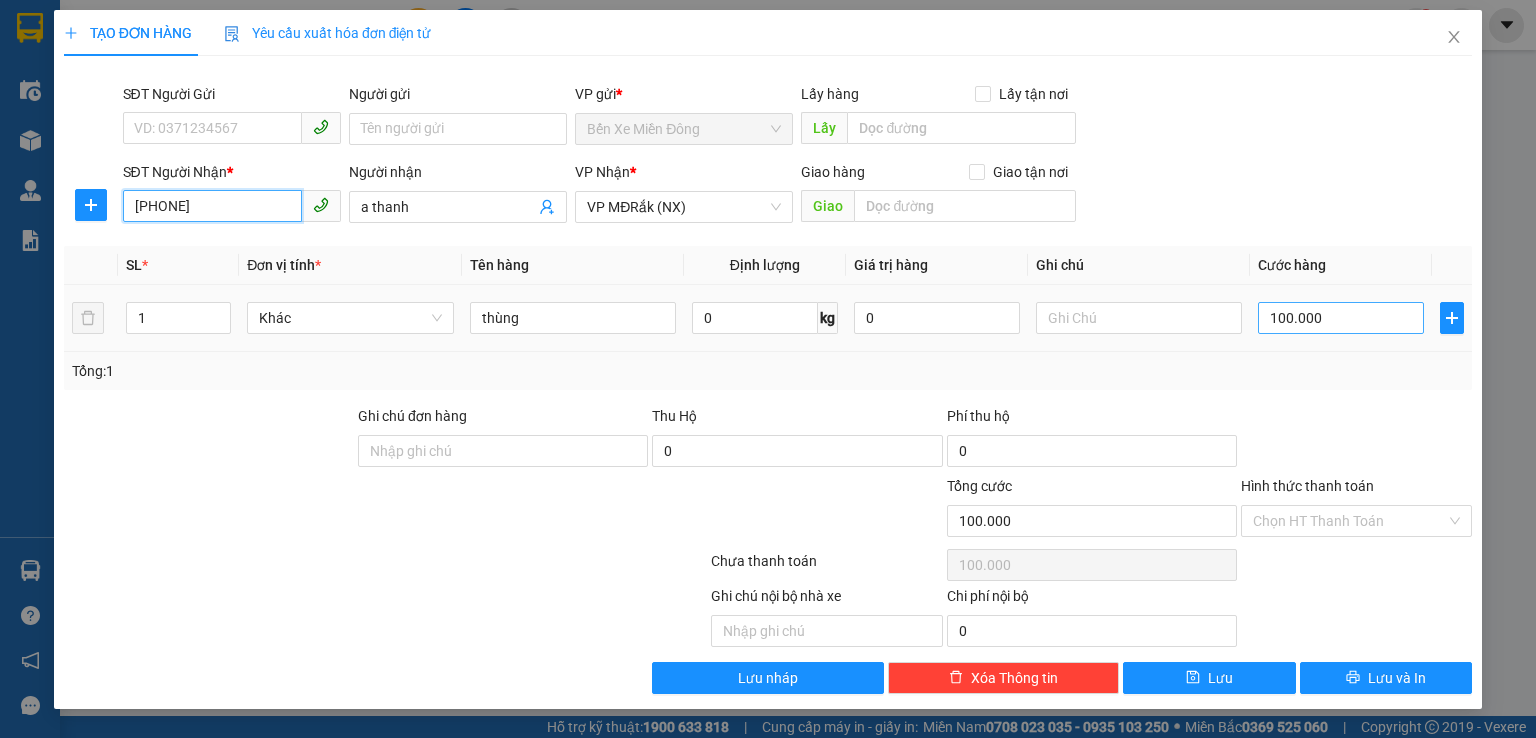 type on "[PHONE]" 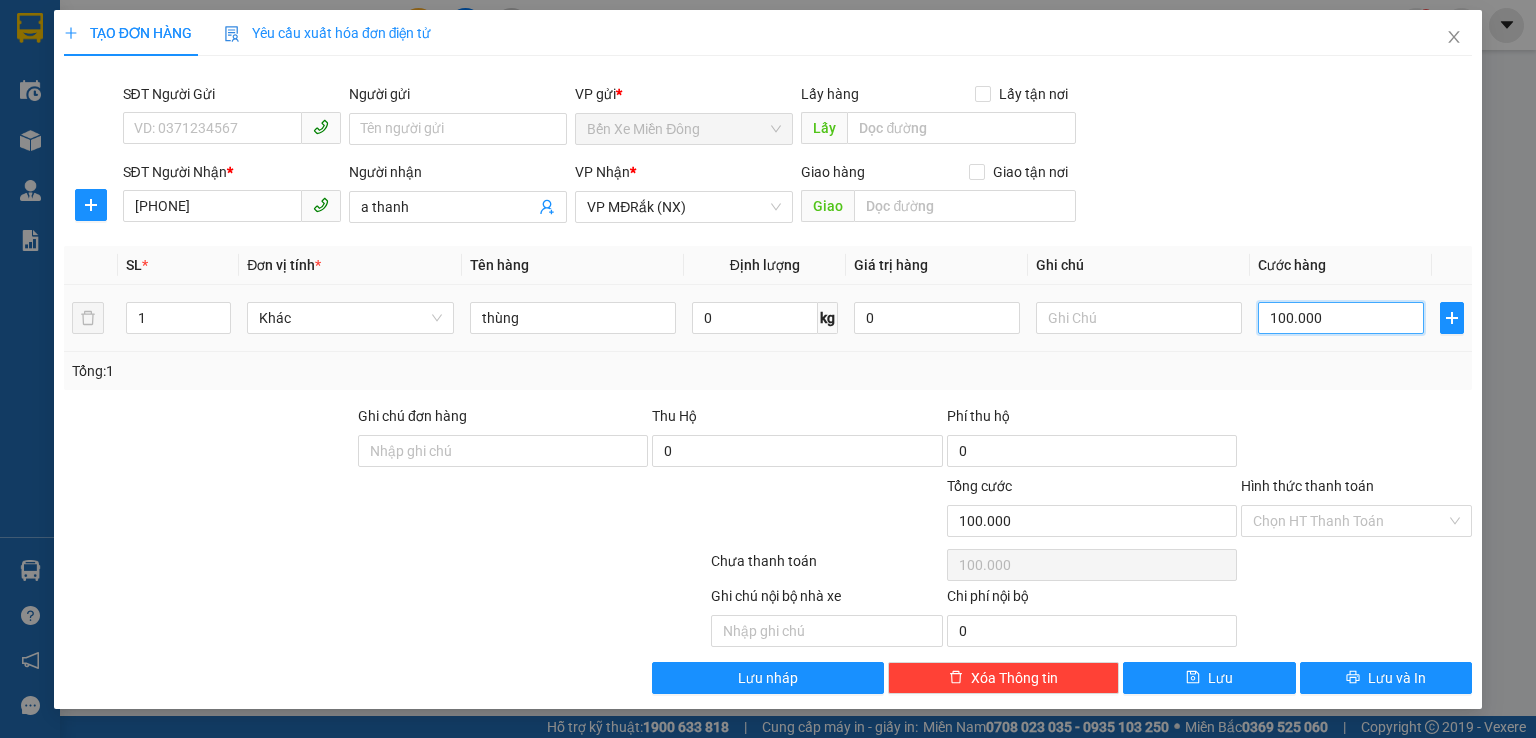click on "100.000" at bounding box center (1341, 318) 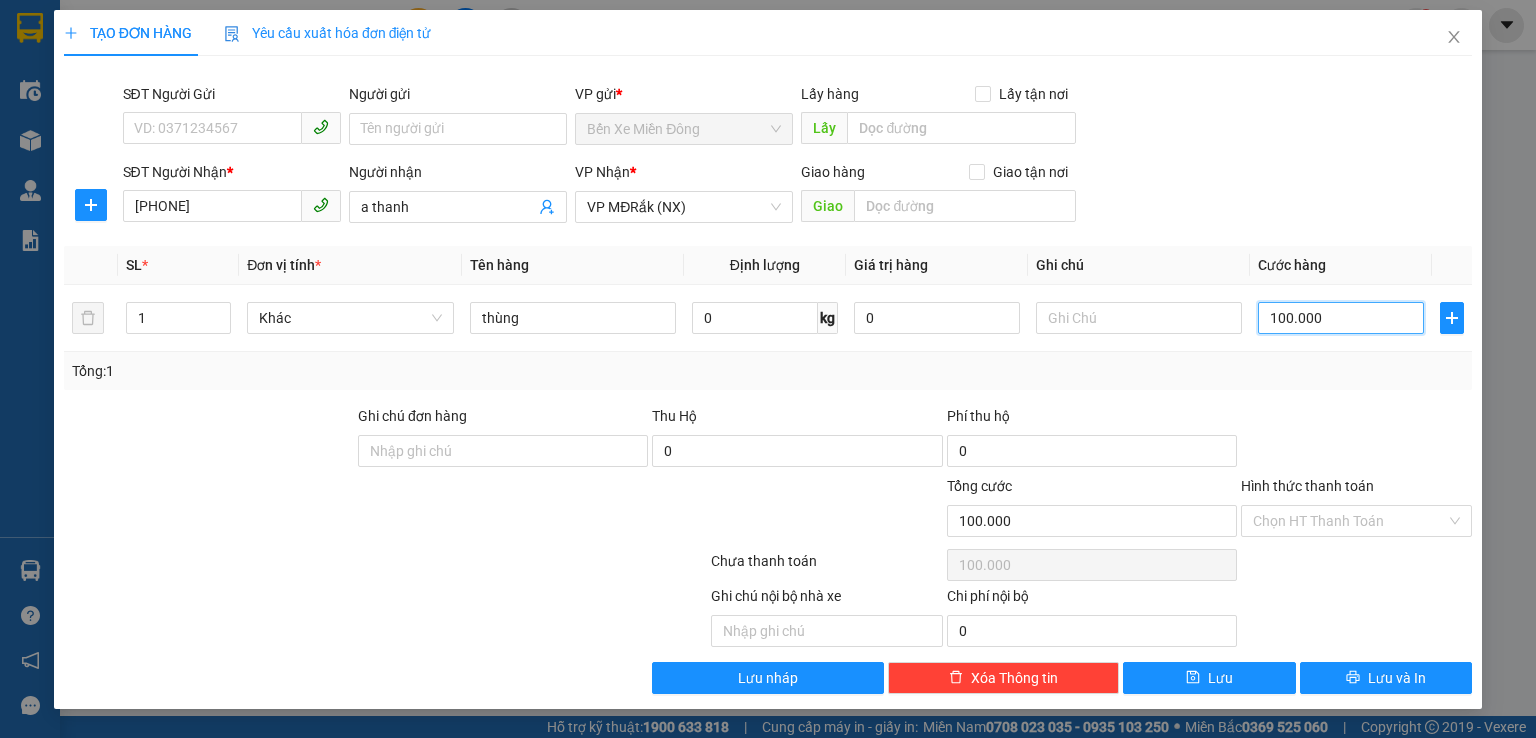 type on "5" 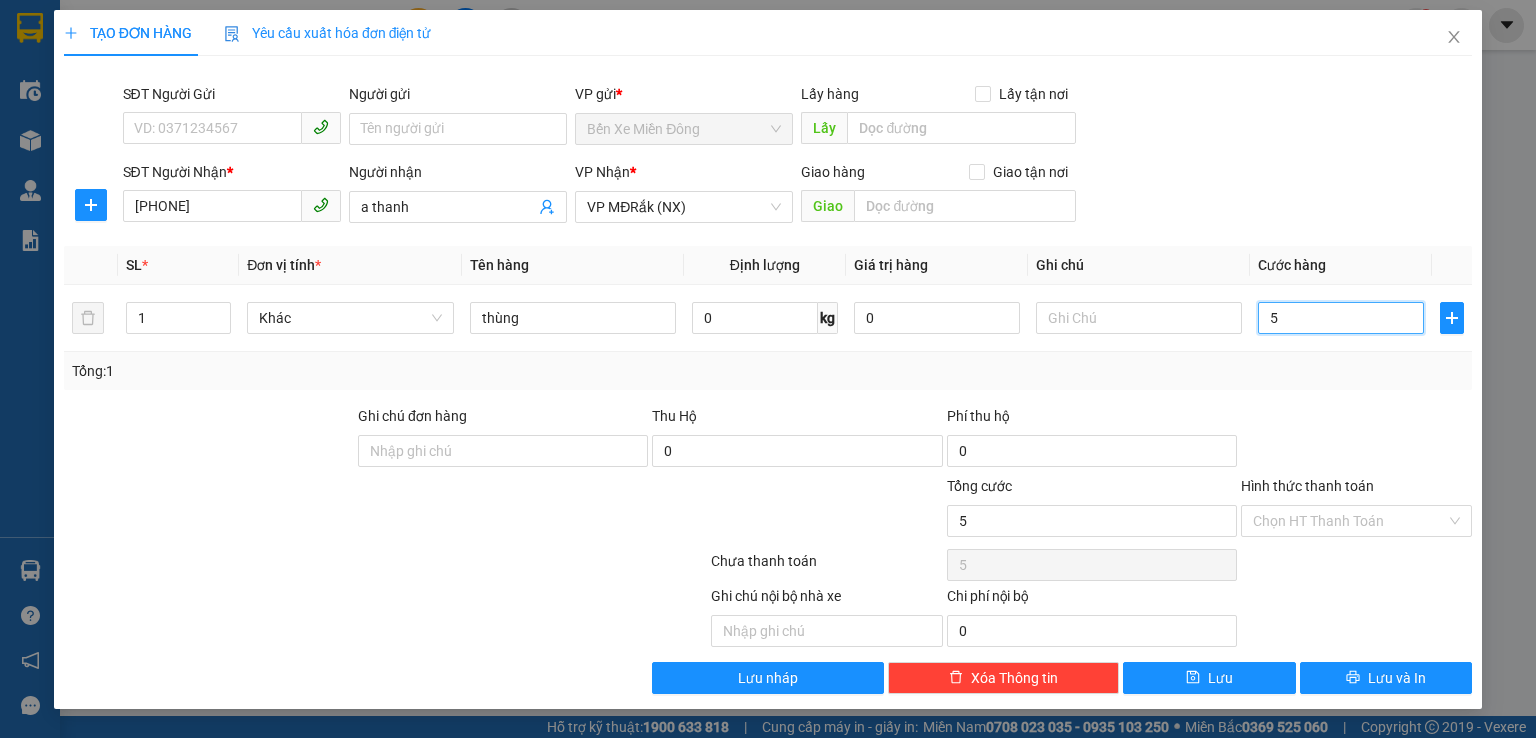 type on "50" 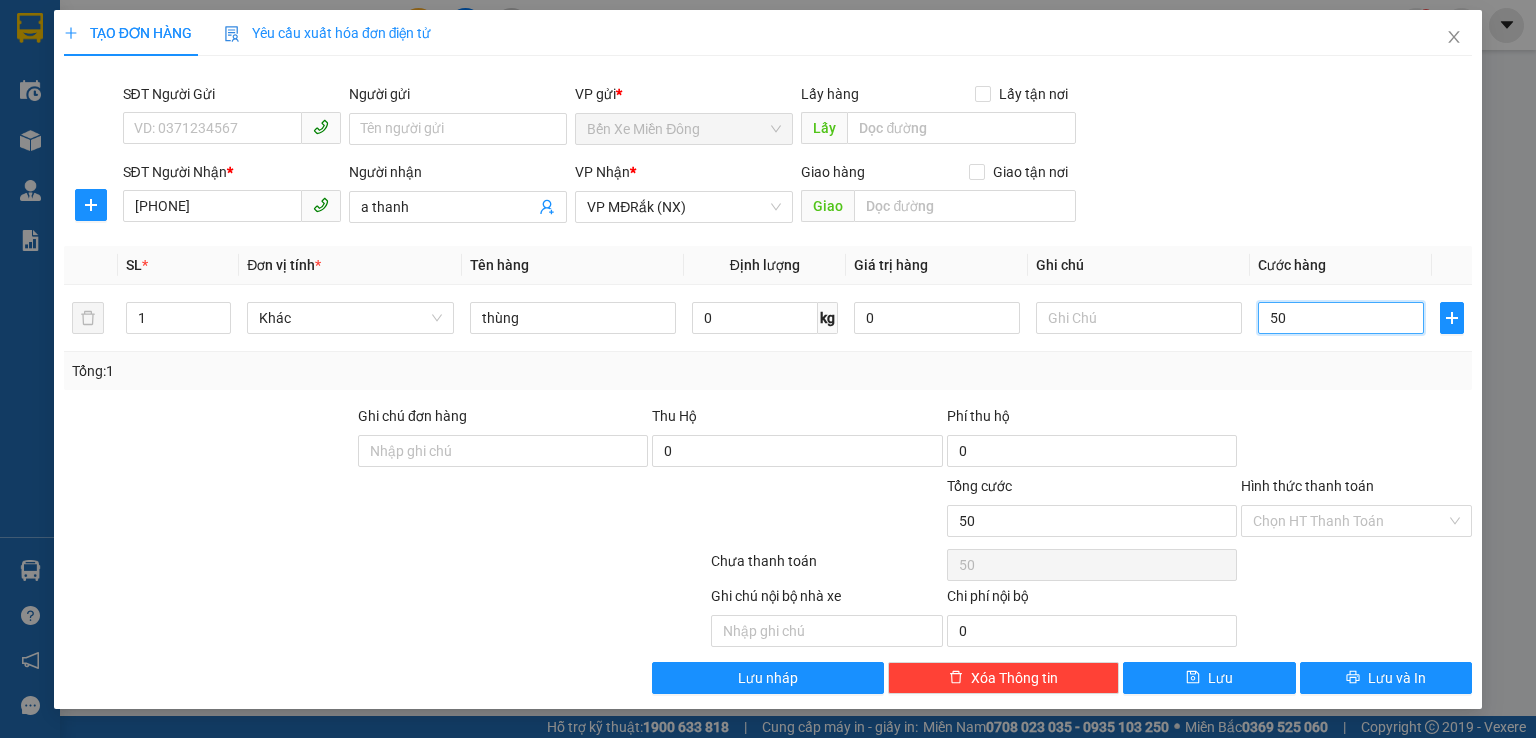 type on "500" 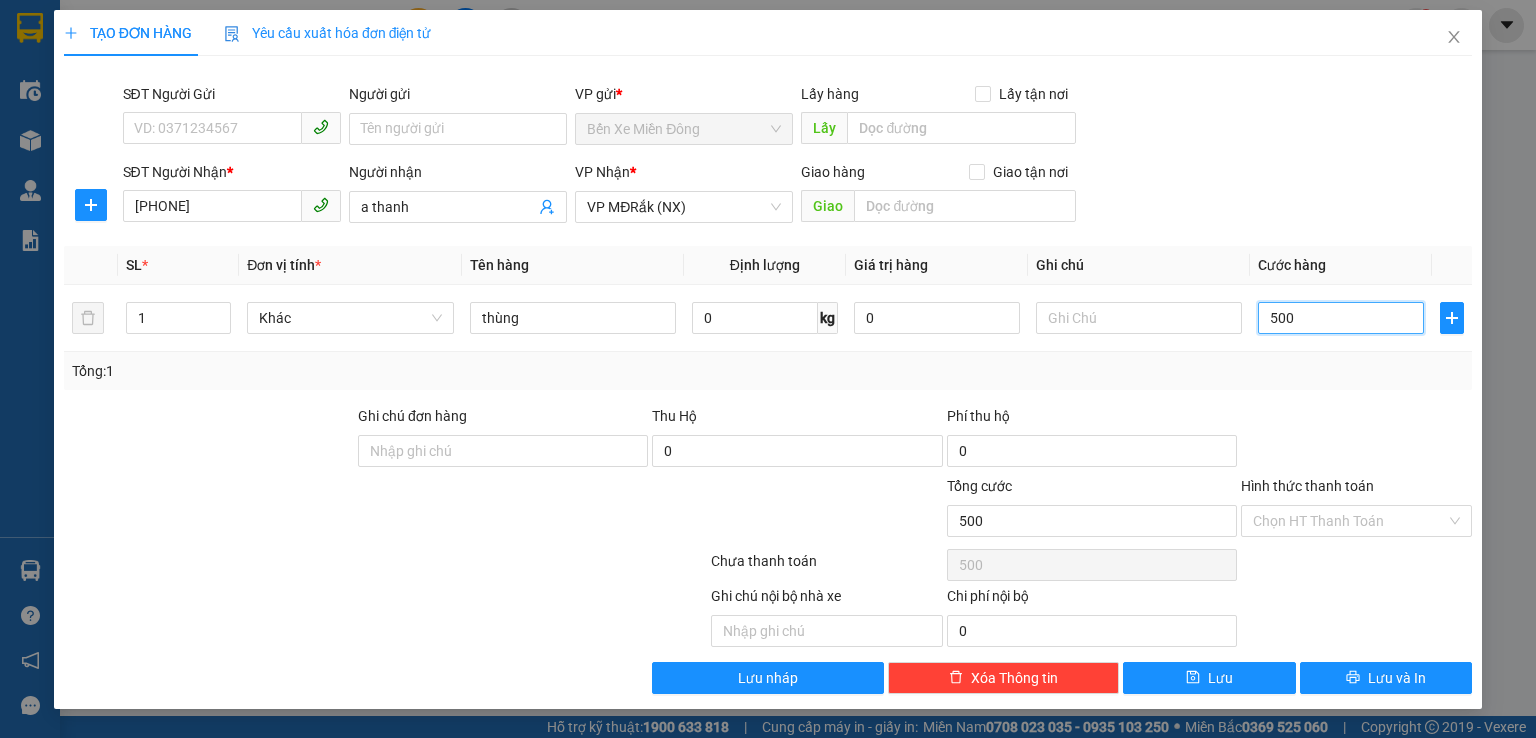 type on "5.000" 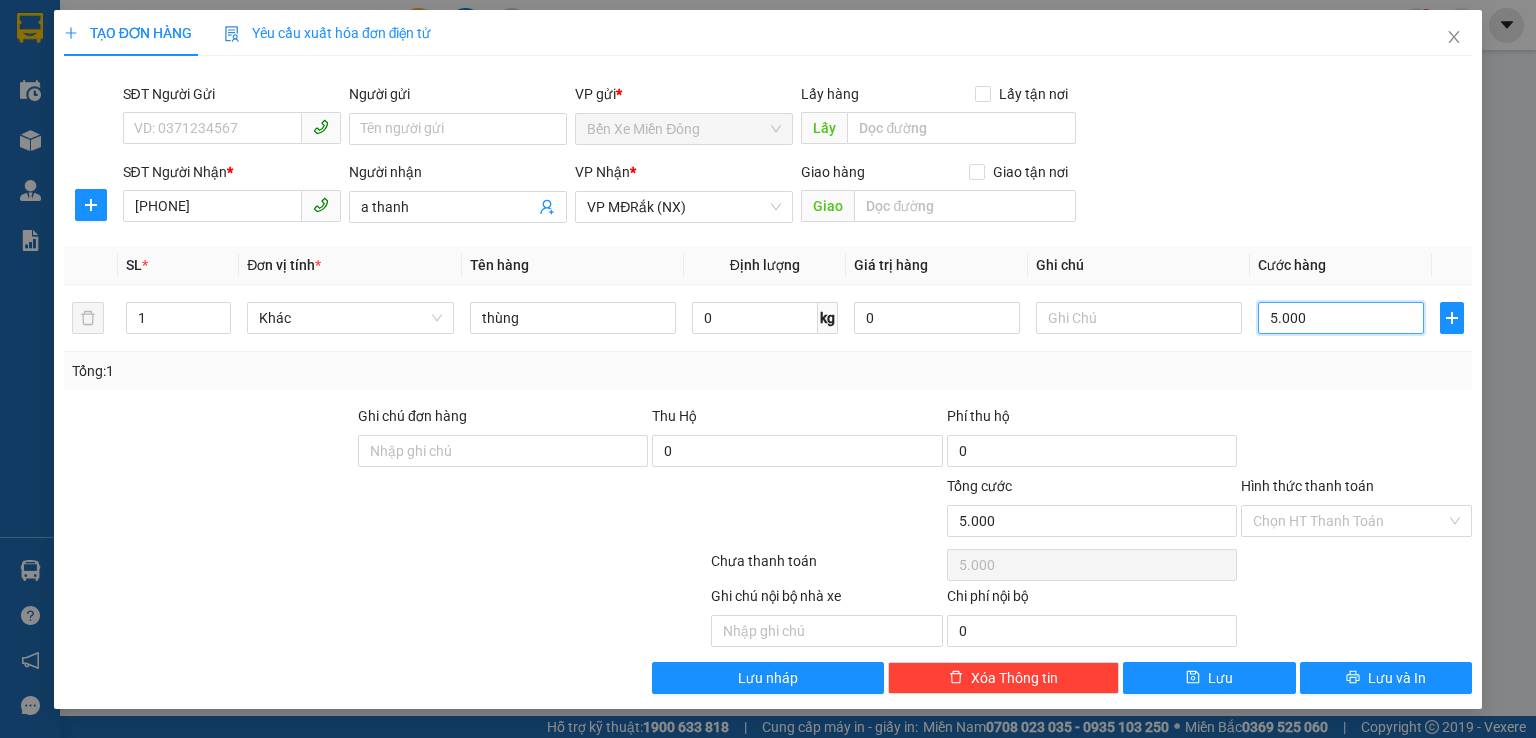 type on "50.000" 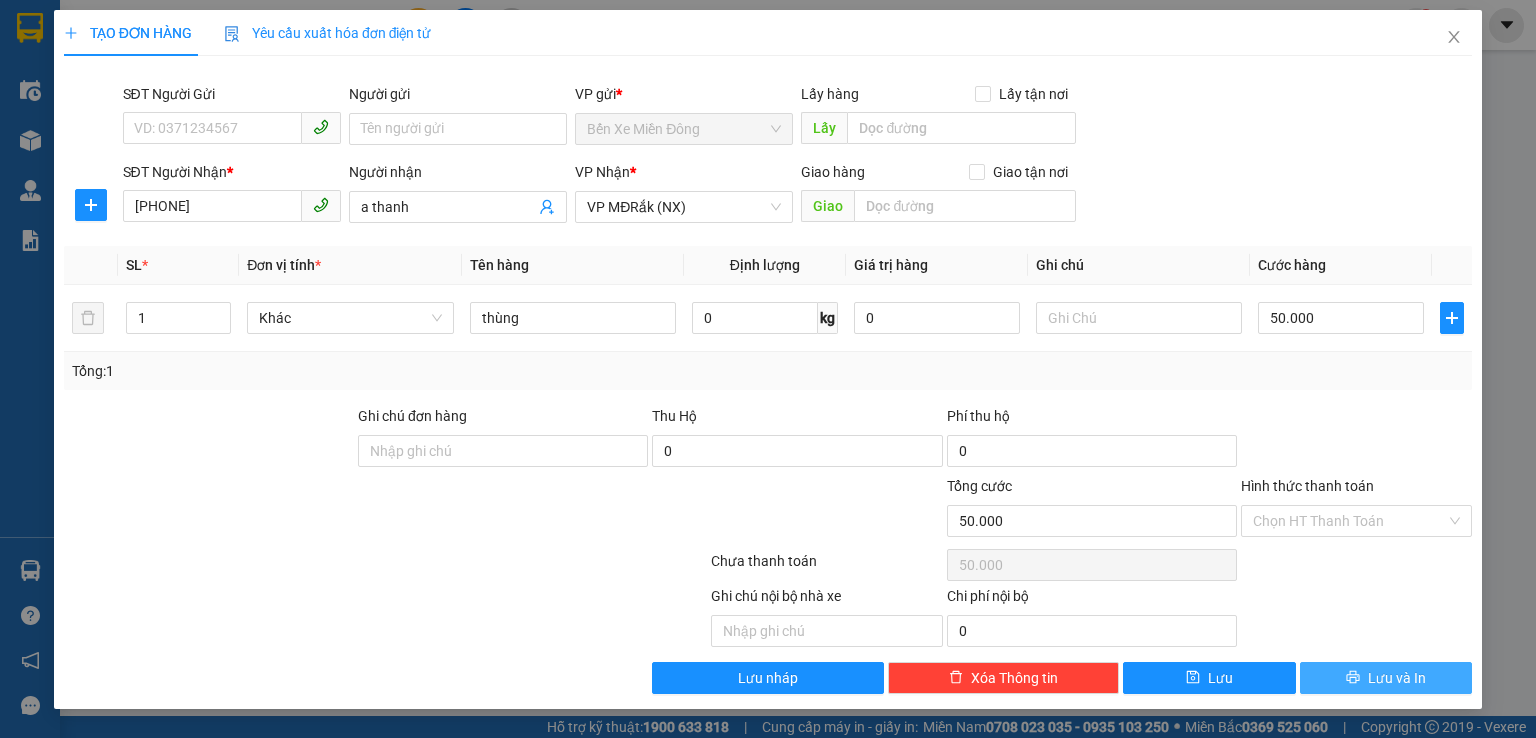 click on "Lưu và In" at bounding box center (1386, 678) 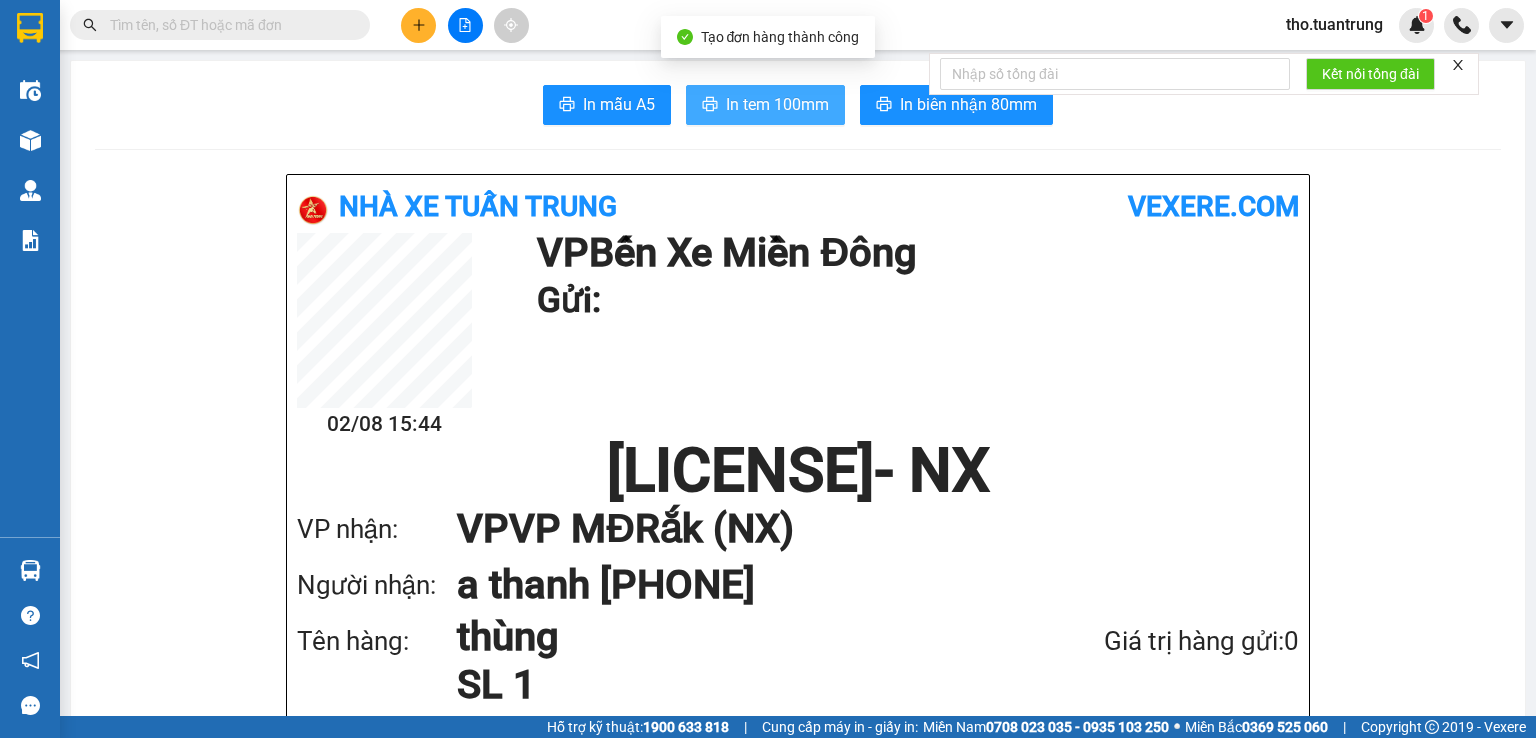 click on "In tem 100mm" at bounding box center (765, 105) 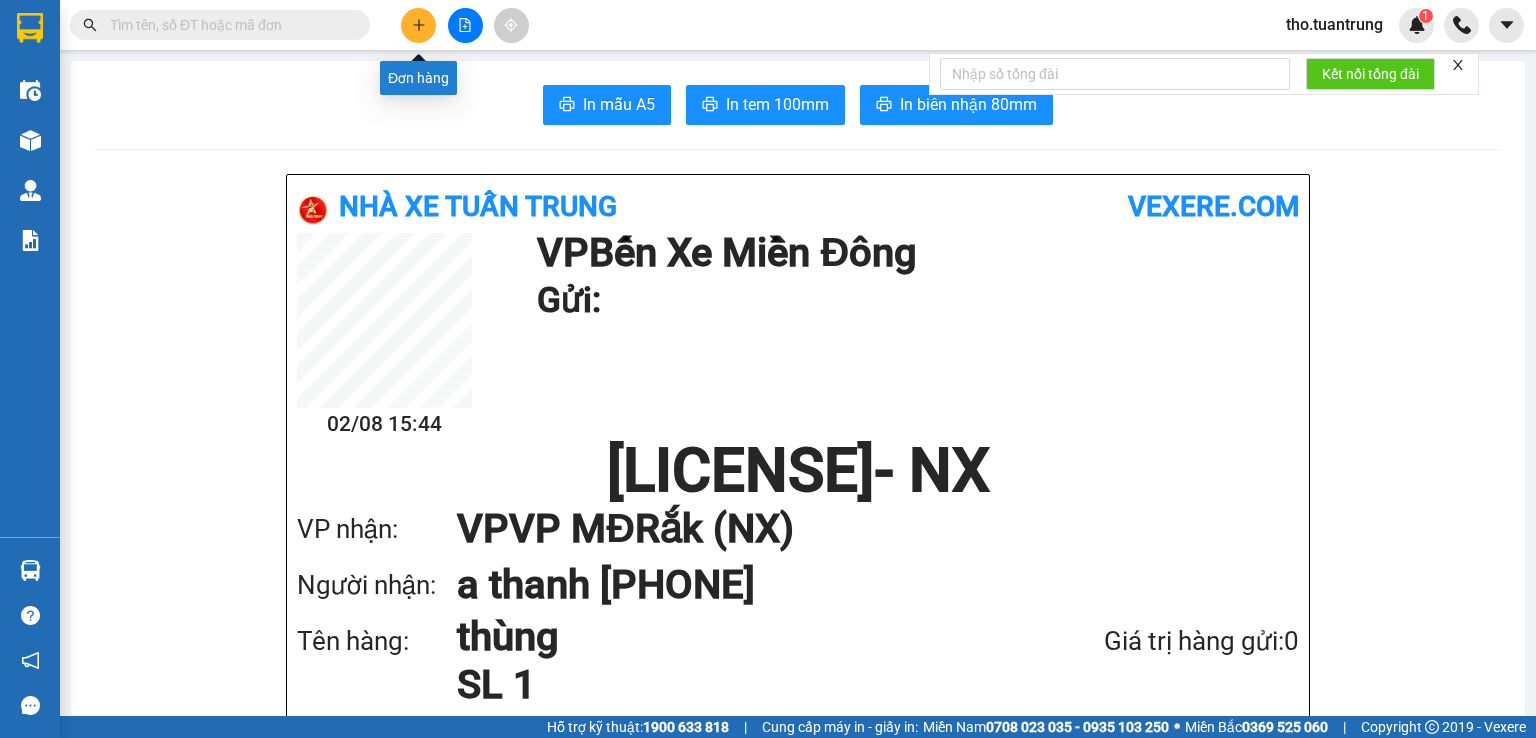 click at bounding box center (418, 25) 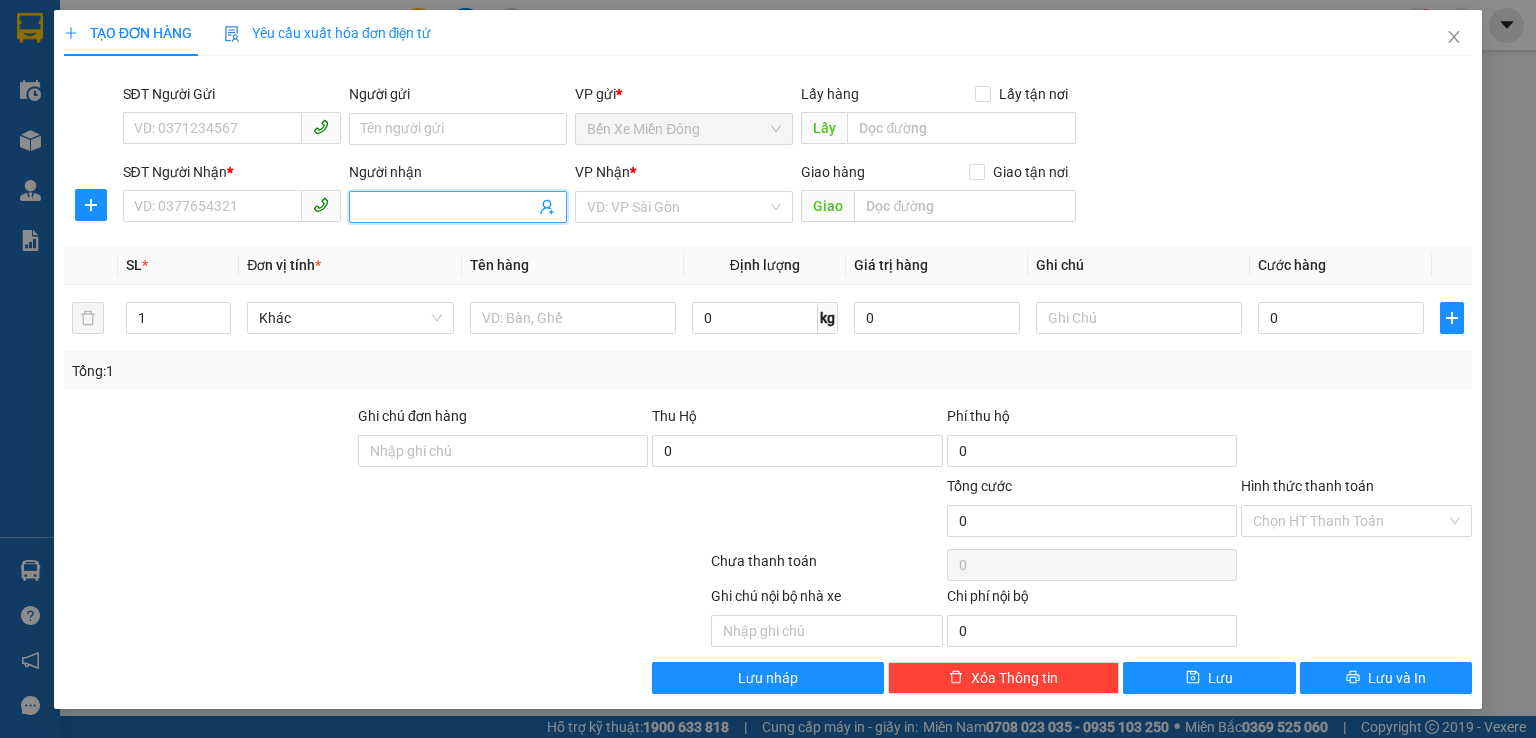 click on "Người nhận" at bounding box center (448, 207) 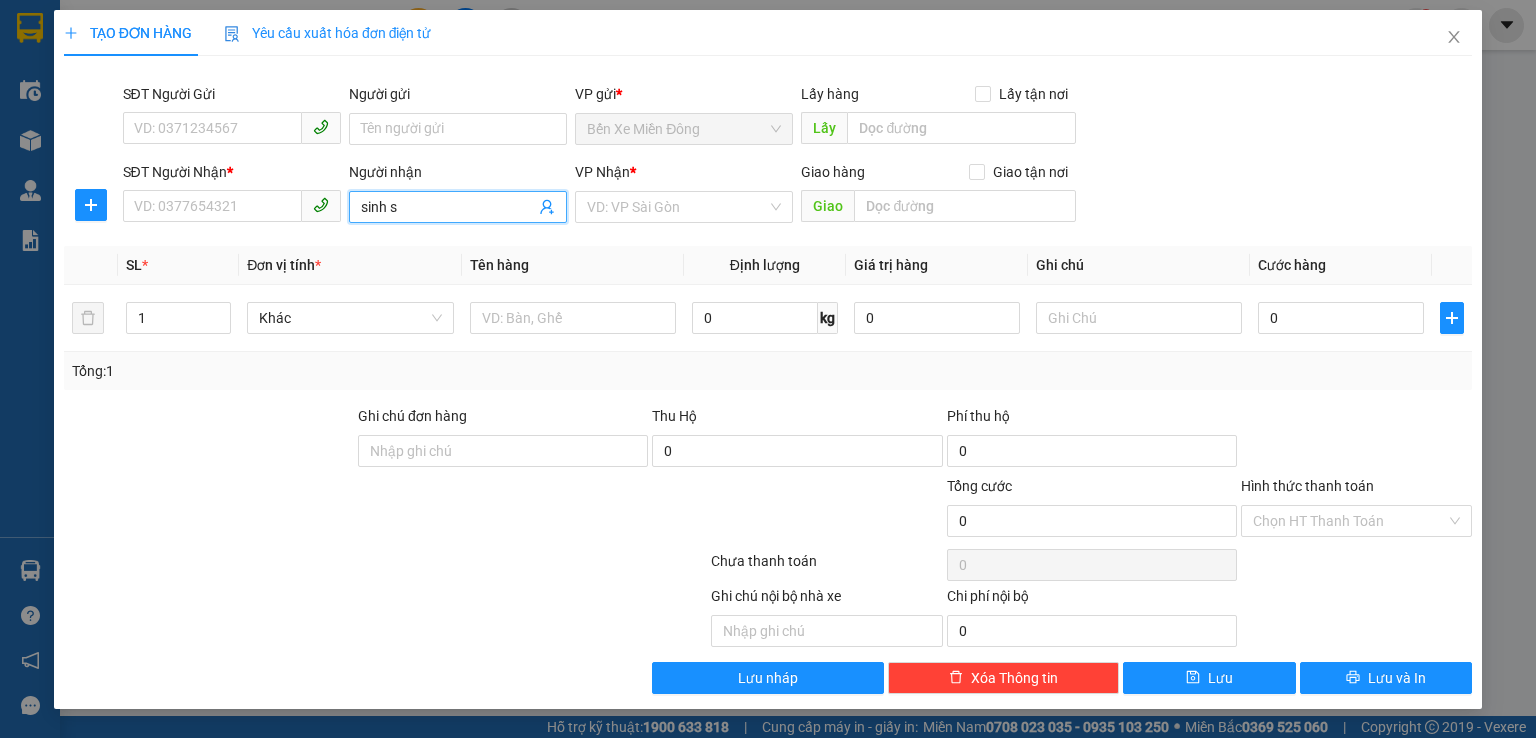 type on "sinh so" 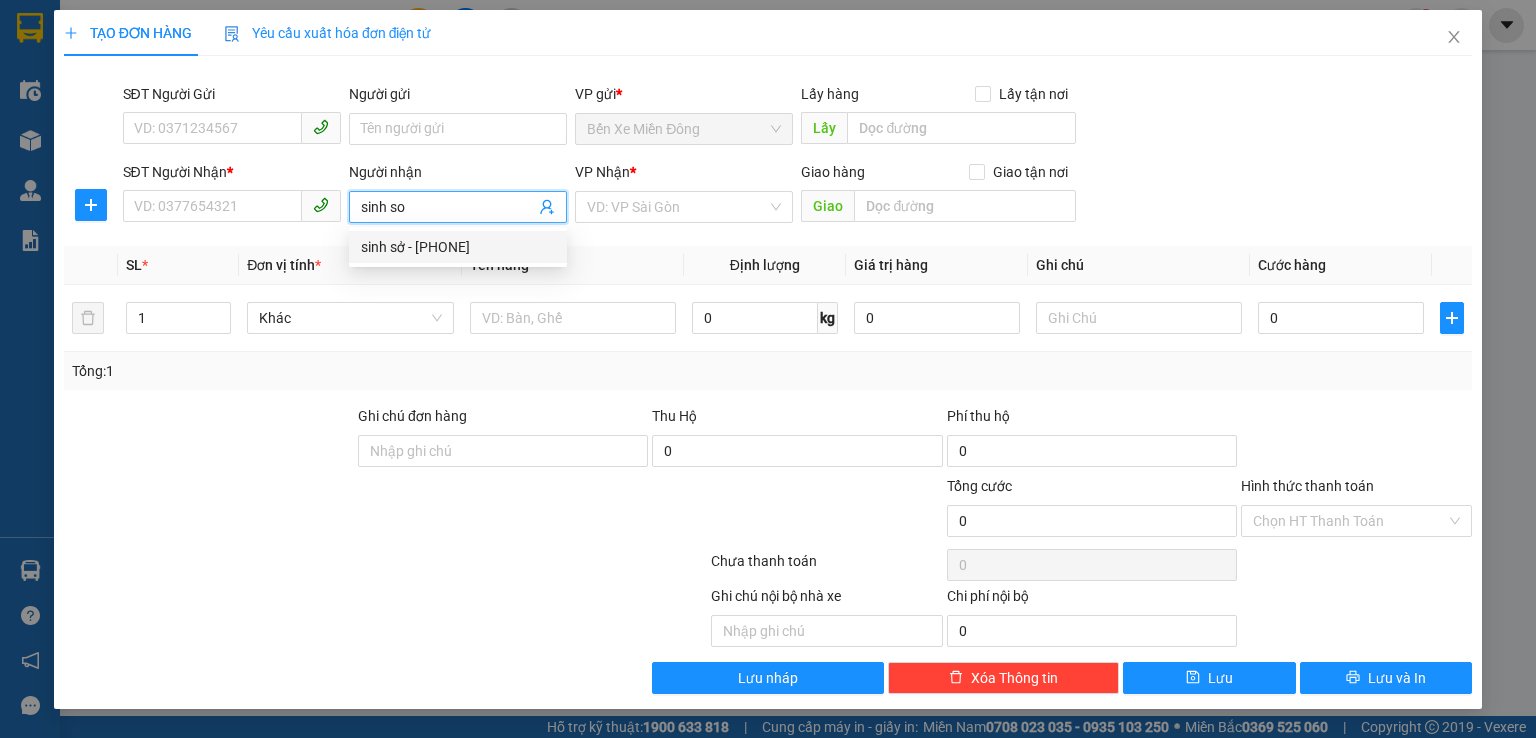 click on "sinh sở - [PHONE]" at bounding box center [458, 247] 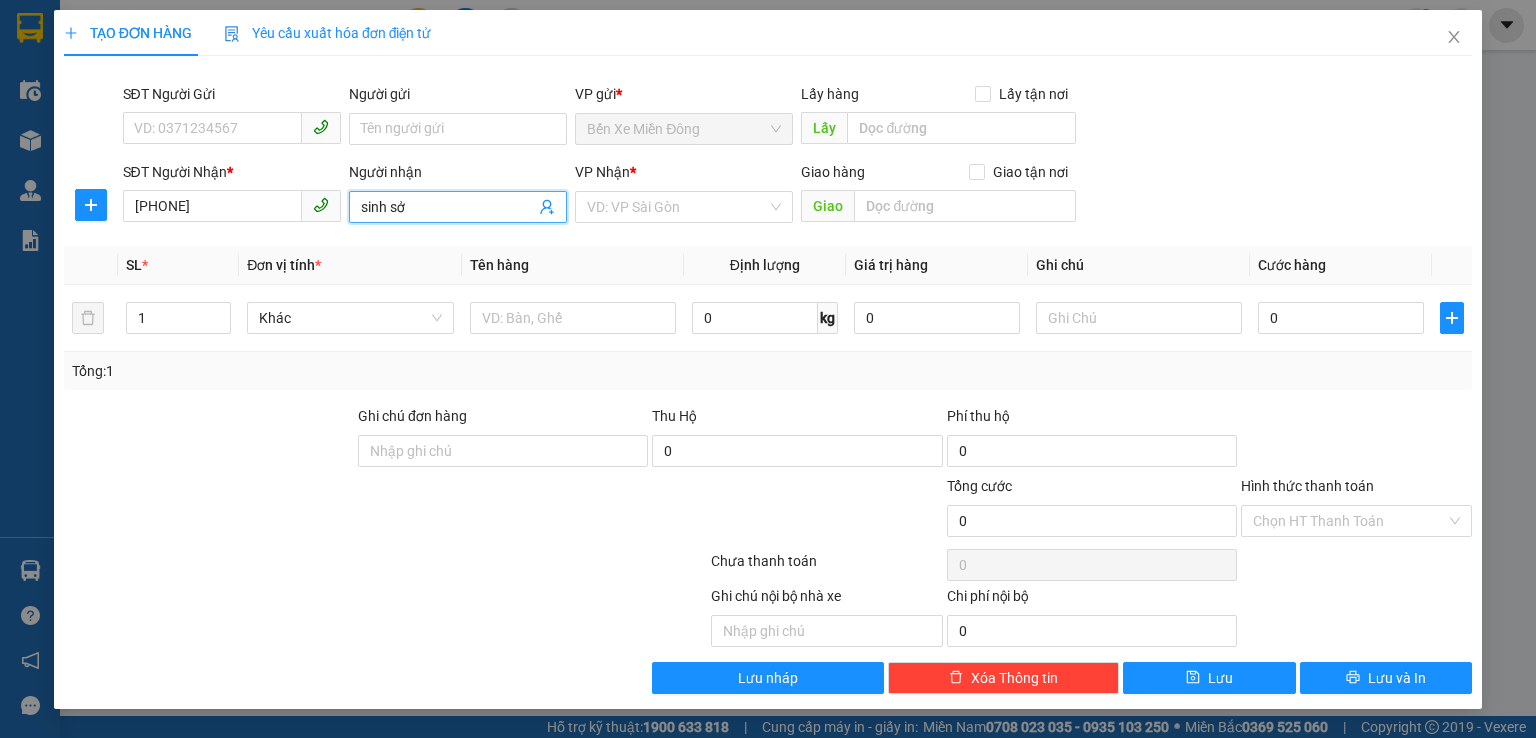 type on "sinh sở" 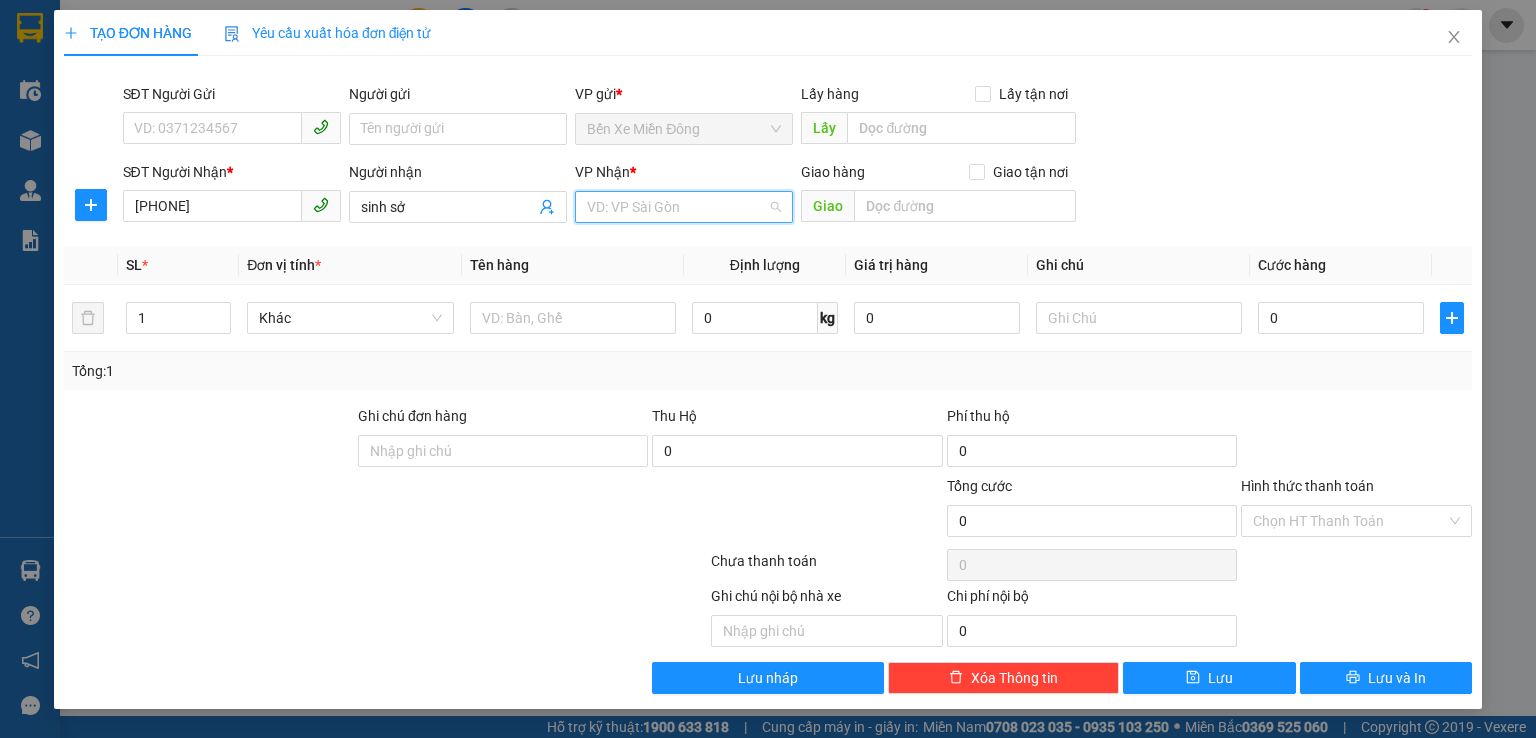 click at bounding box center [677, 207] 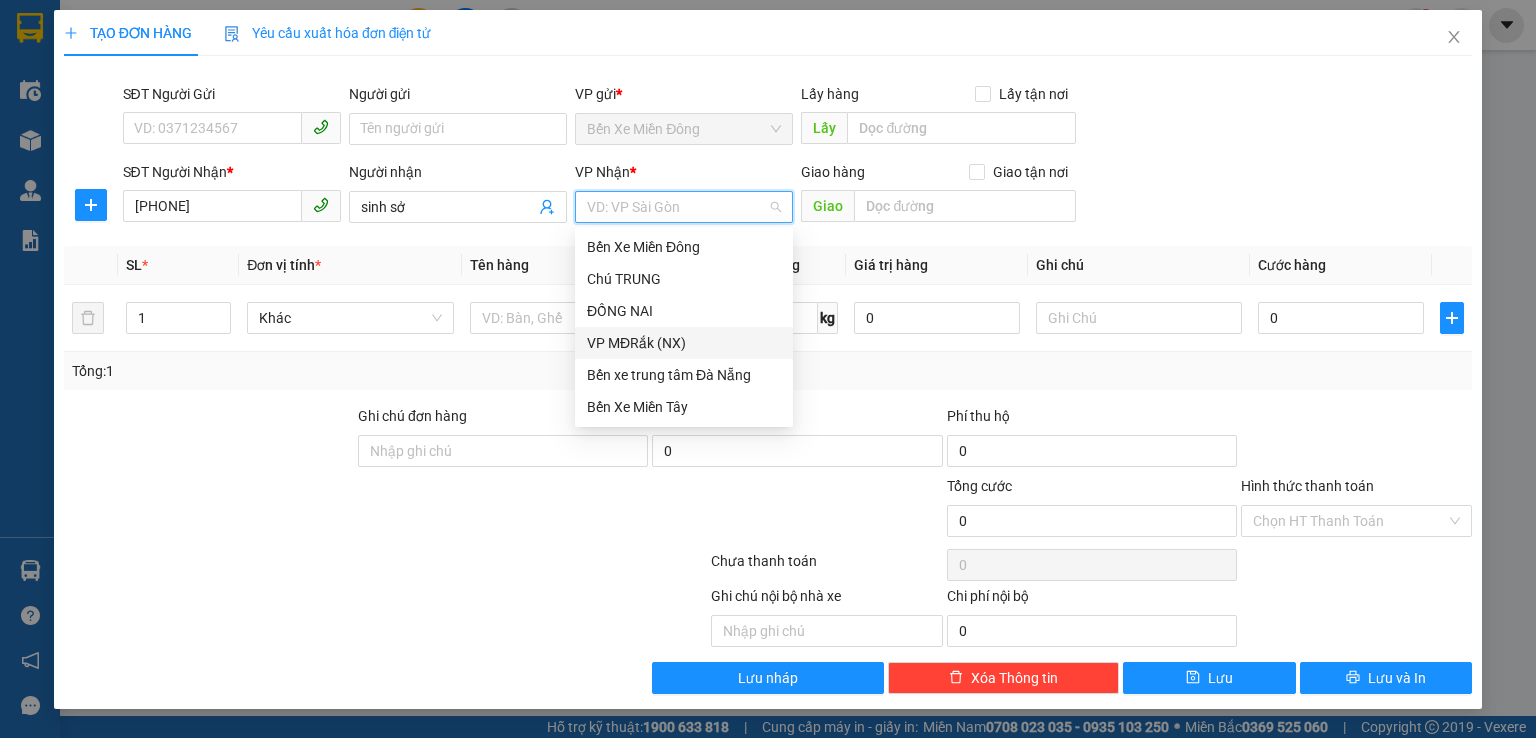 click on "VP MĐRắk (NX)" at bounding box center [684, 343] 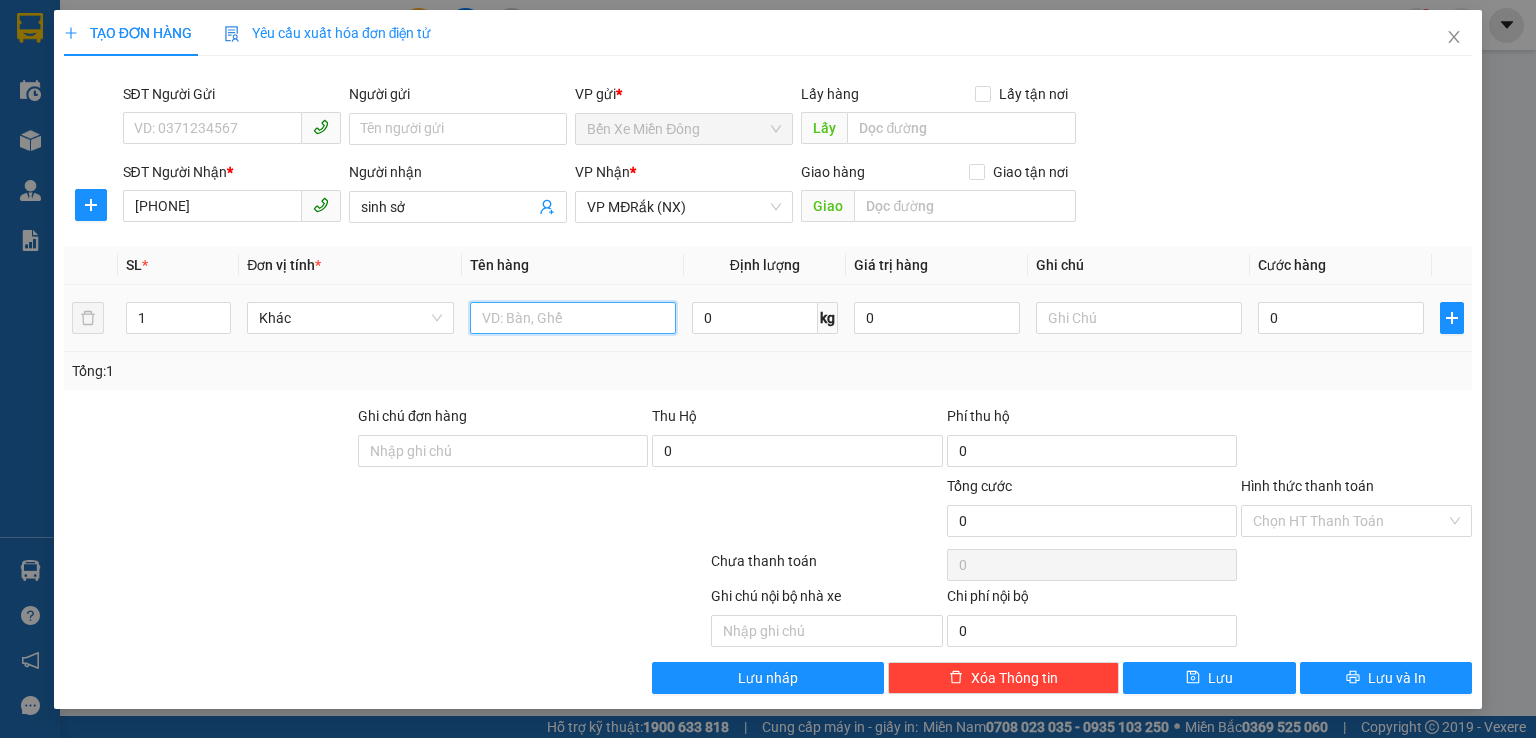 click at bounding box center [573, 318] 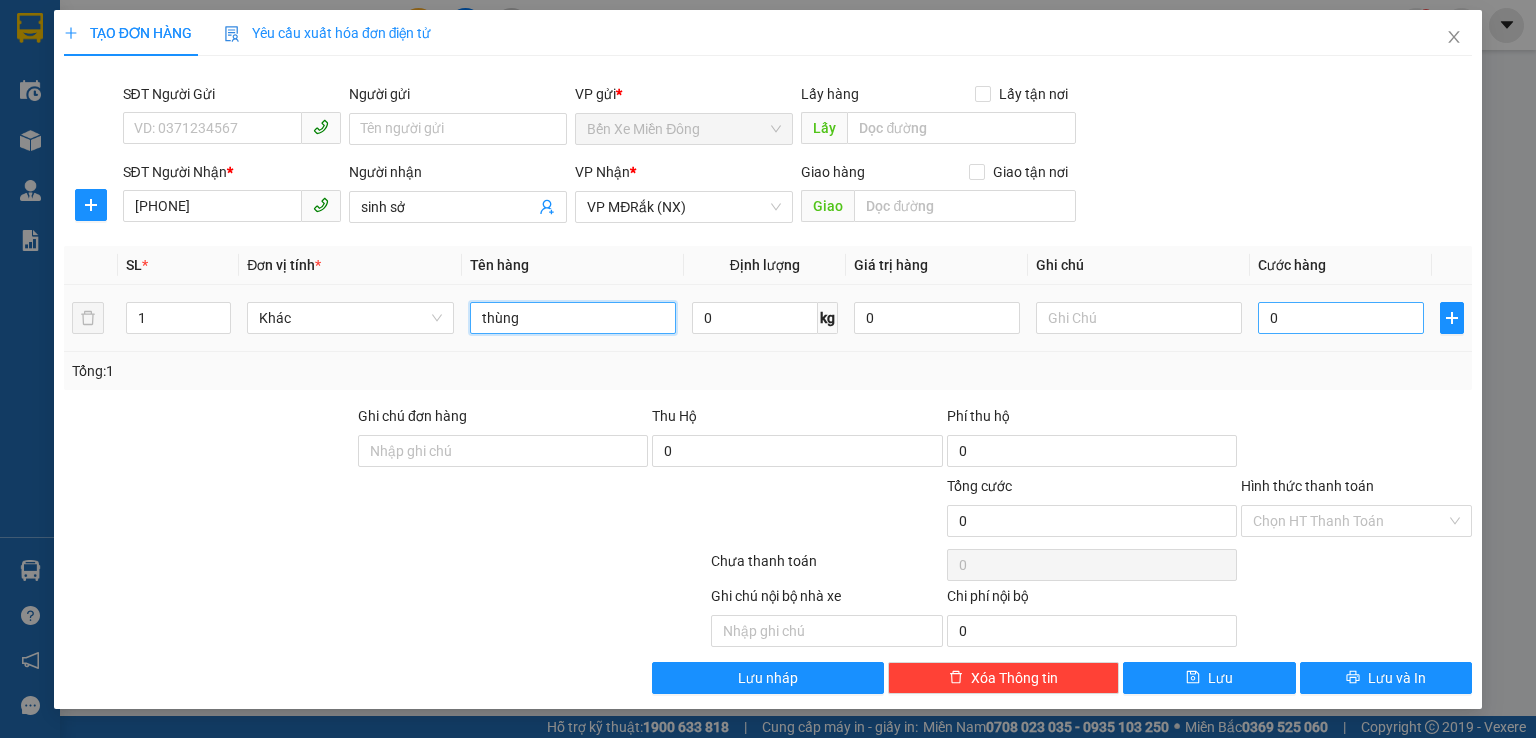 type on "thùng" 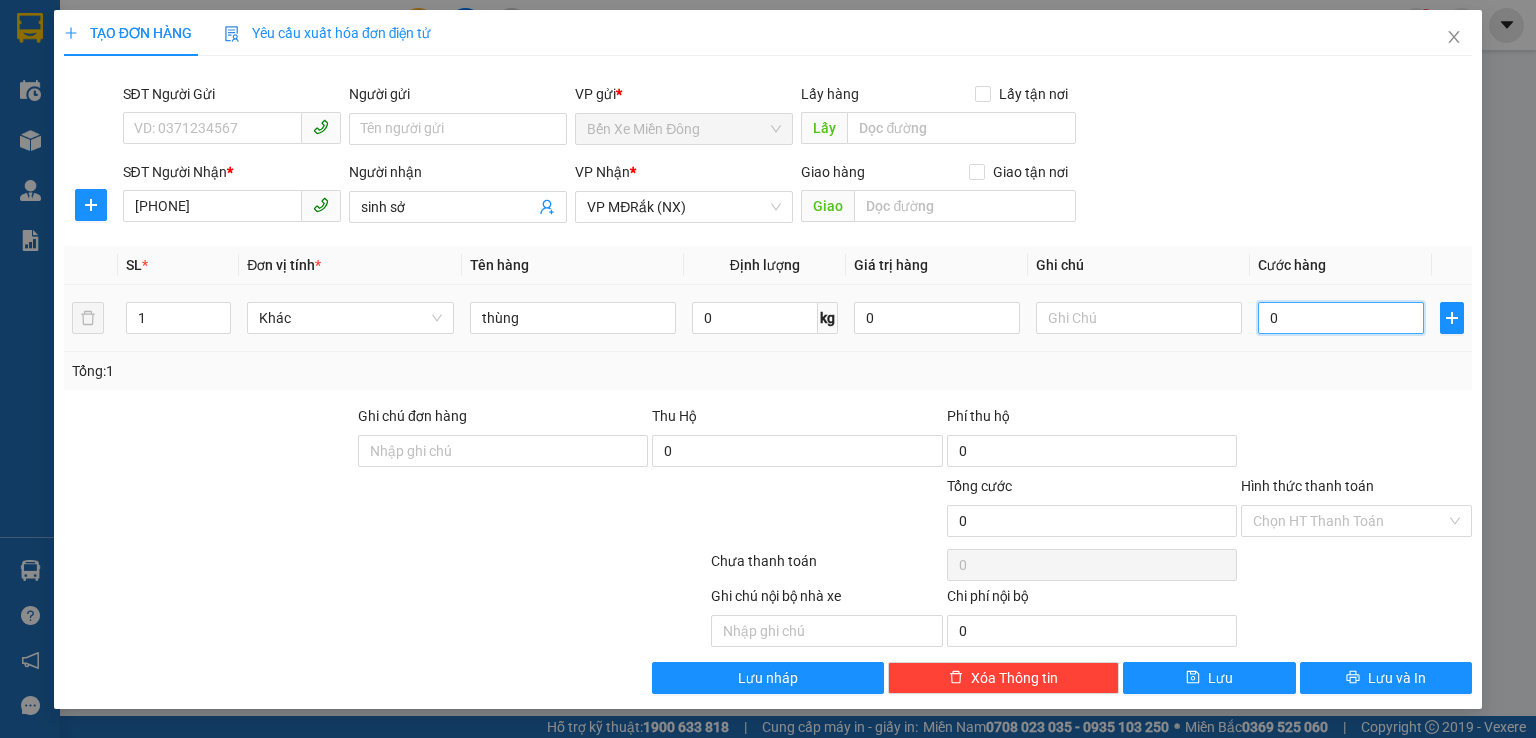 click on "0" at bounding box center (1341, 318) 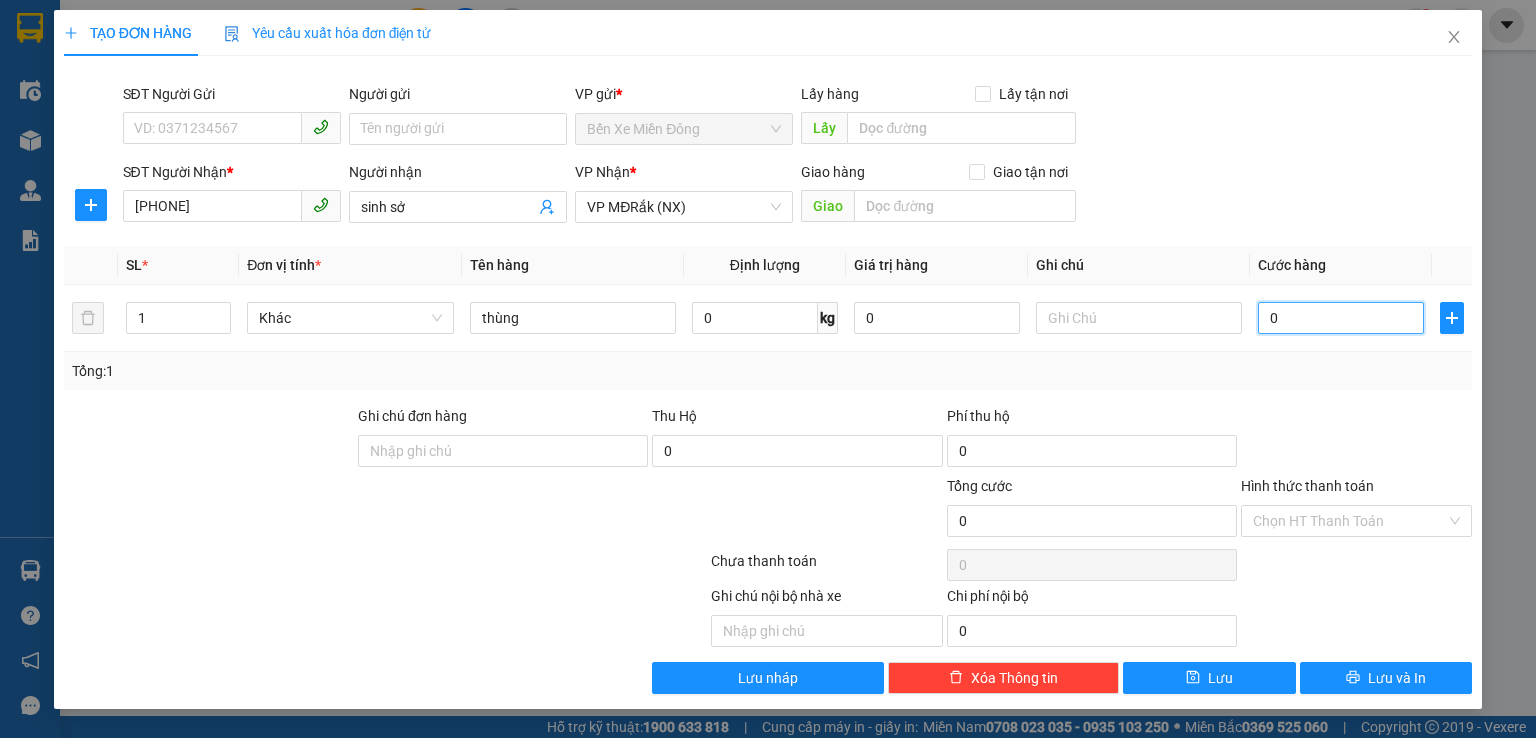 type on "7" 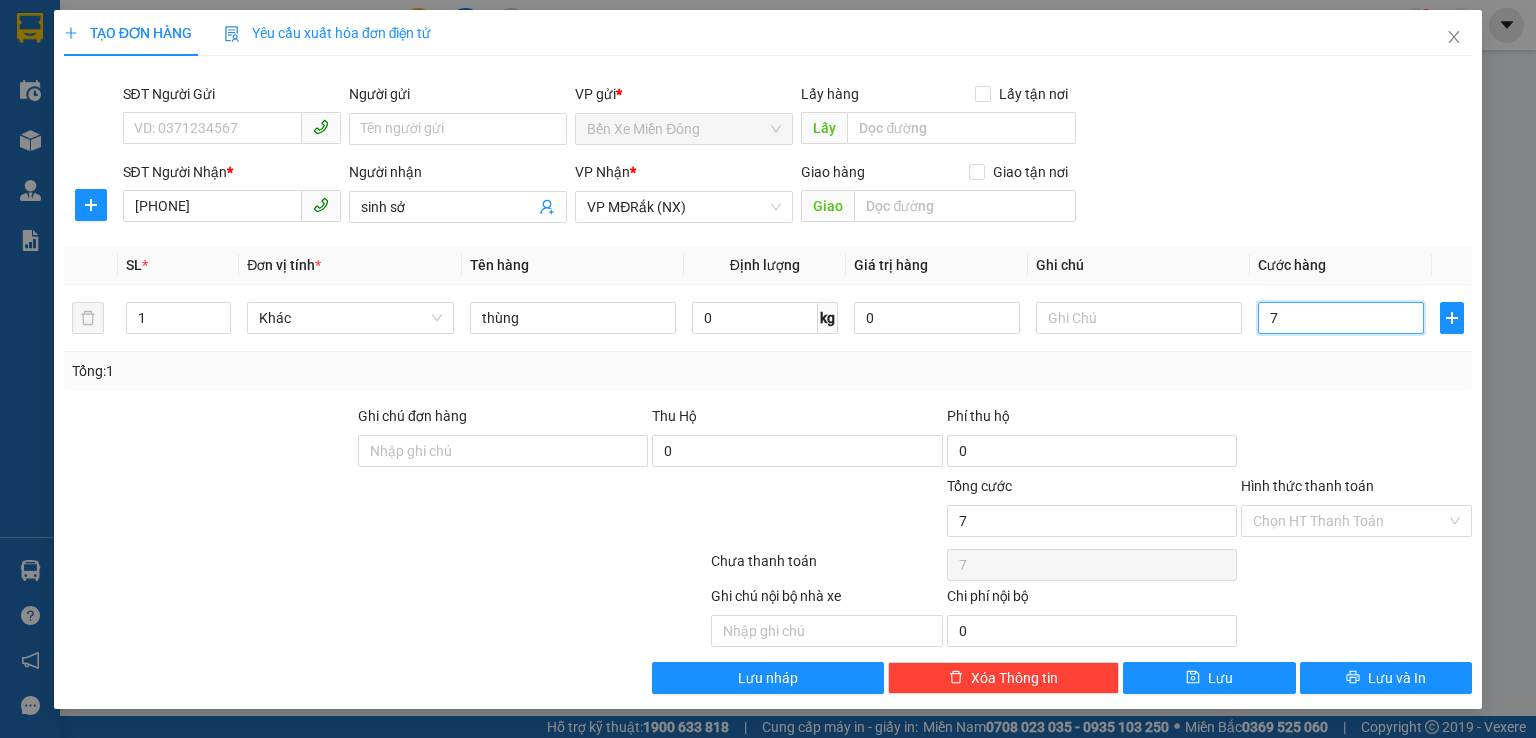 type on "70" 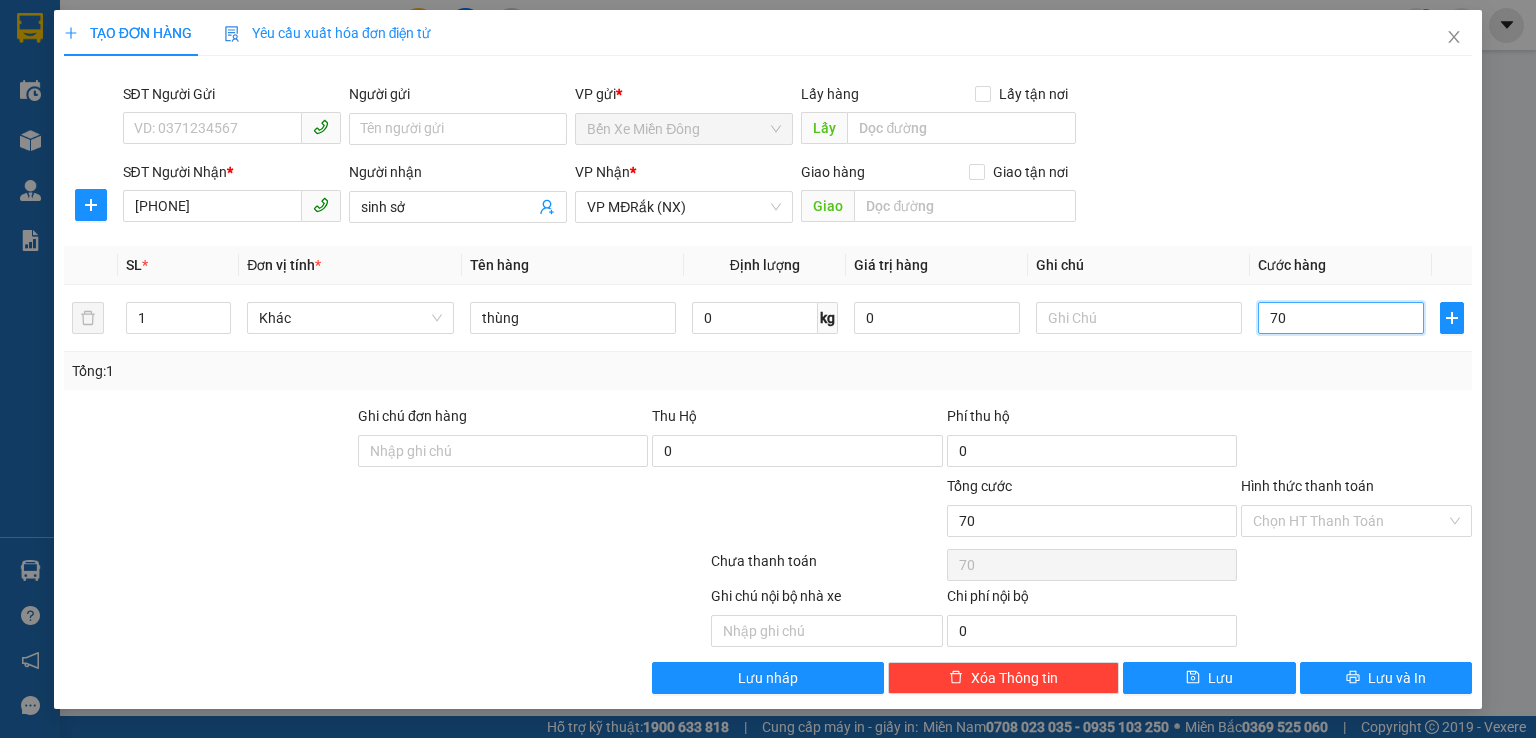 type on "700" 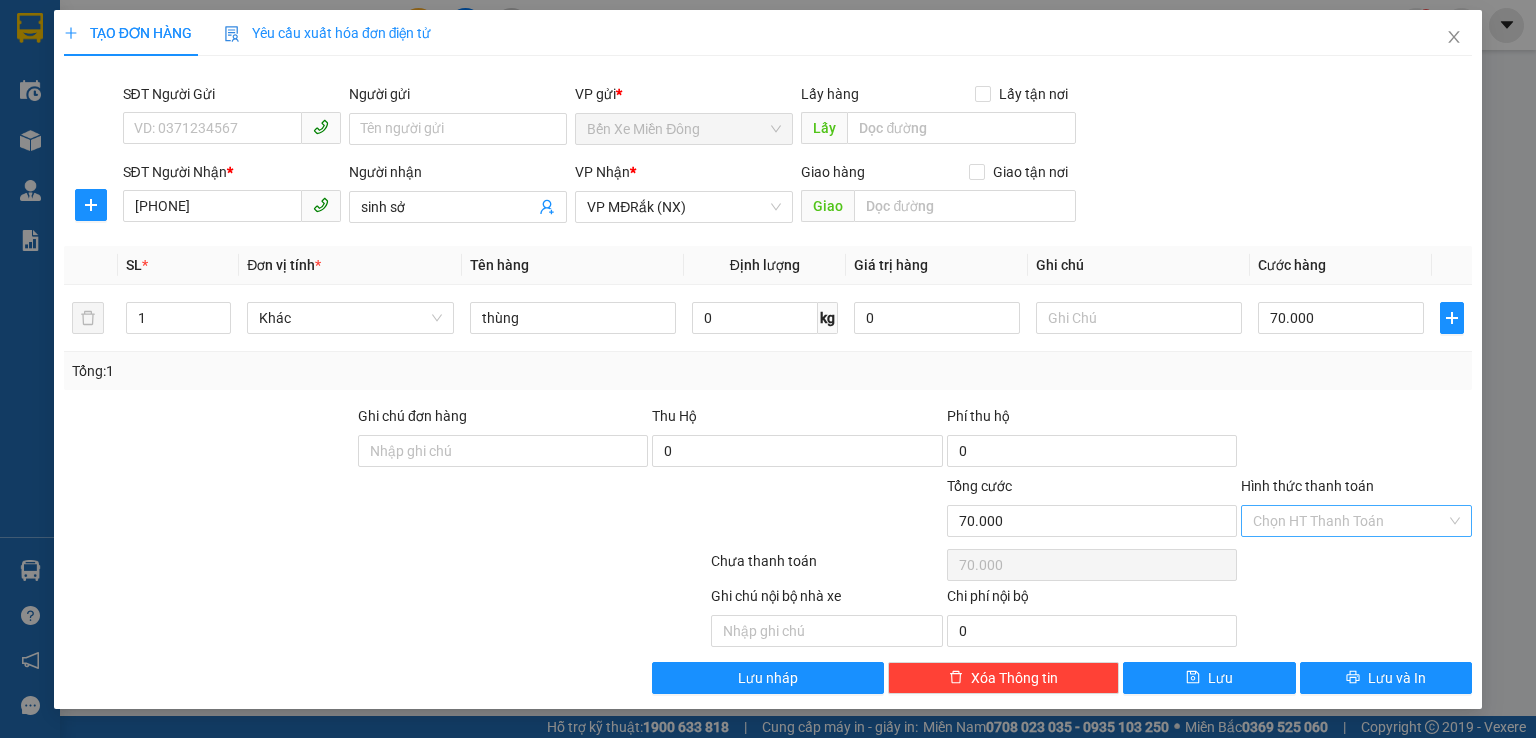 drag, startPoint x: 1352, startPoint y: 525, endPoint x: 1340, endPoint y: 534, distance: 15 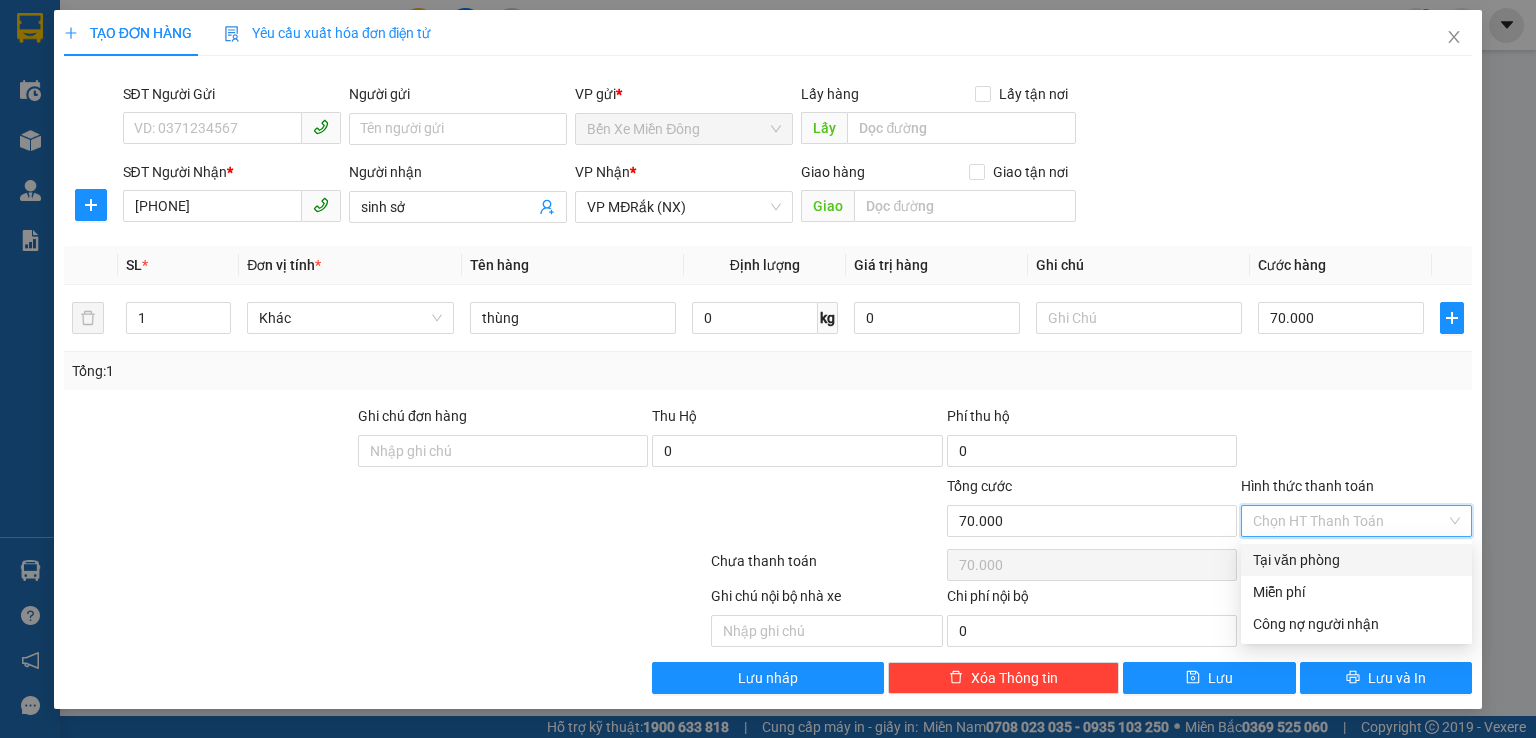 drag, startPoint x: 1327, startPoint y: 555, endPoint x: 1357, endPoint y: 597, distance: 51.613953 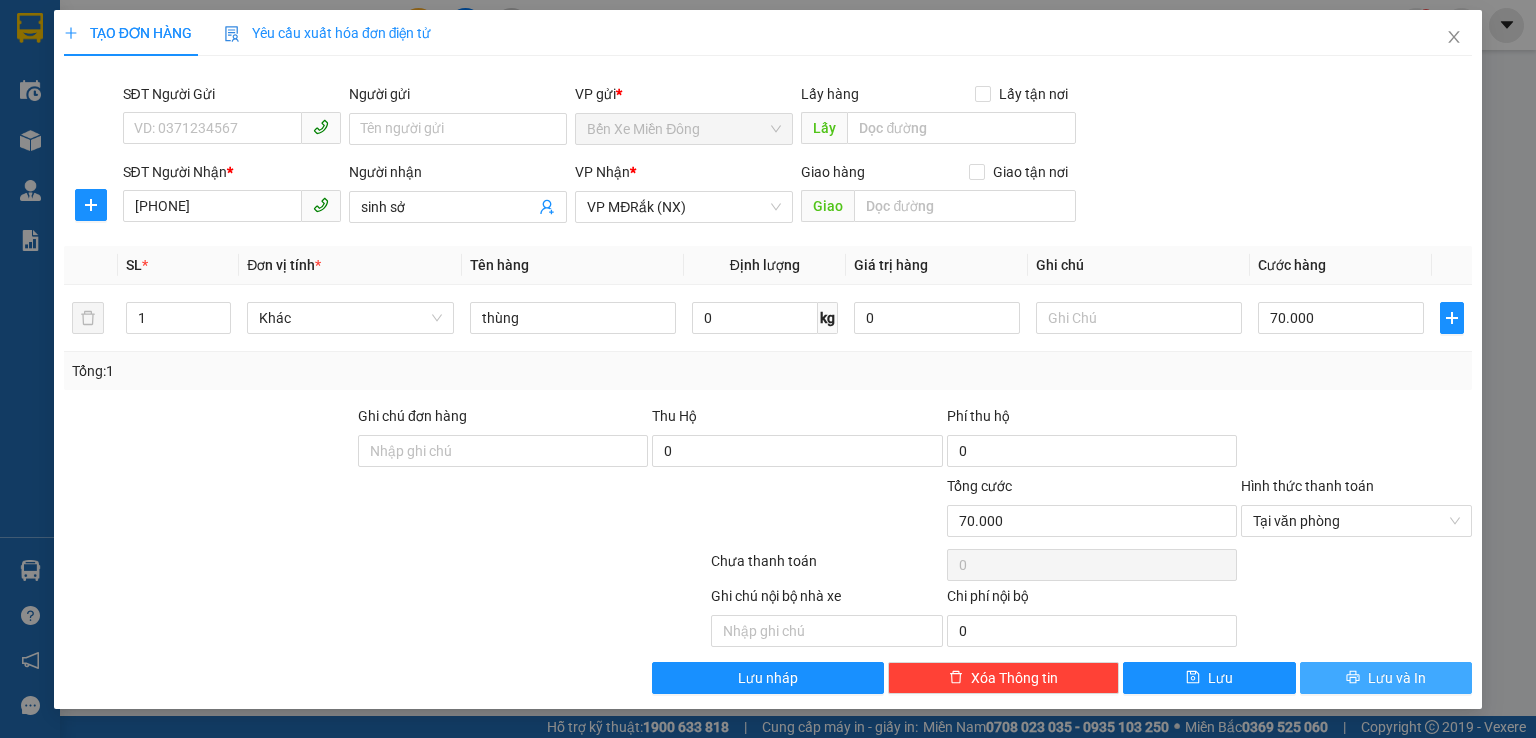 click on "Lưu và In" at bounding box center (1397, 678) 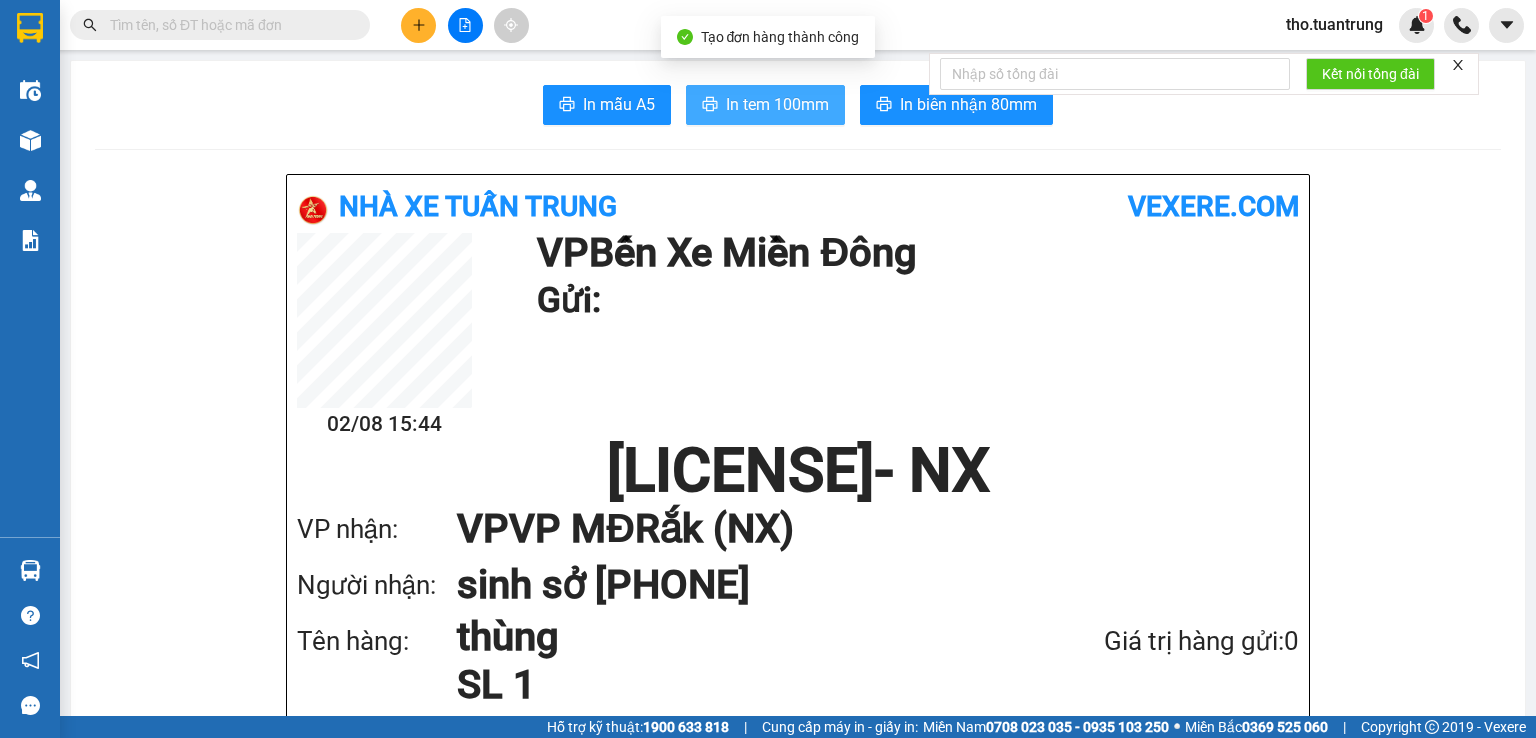 click on "In tem 100mm" at bounding box center (765, 105) 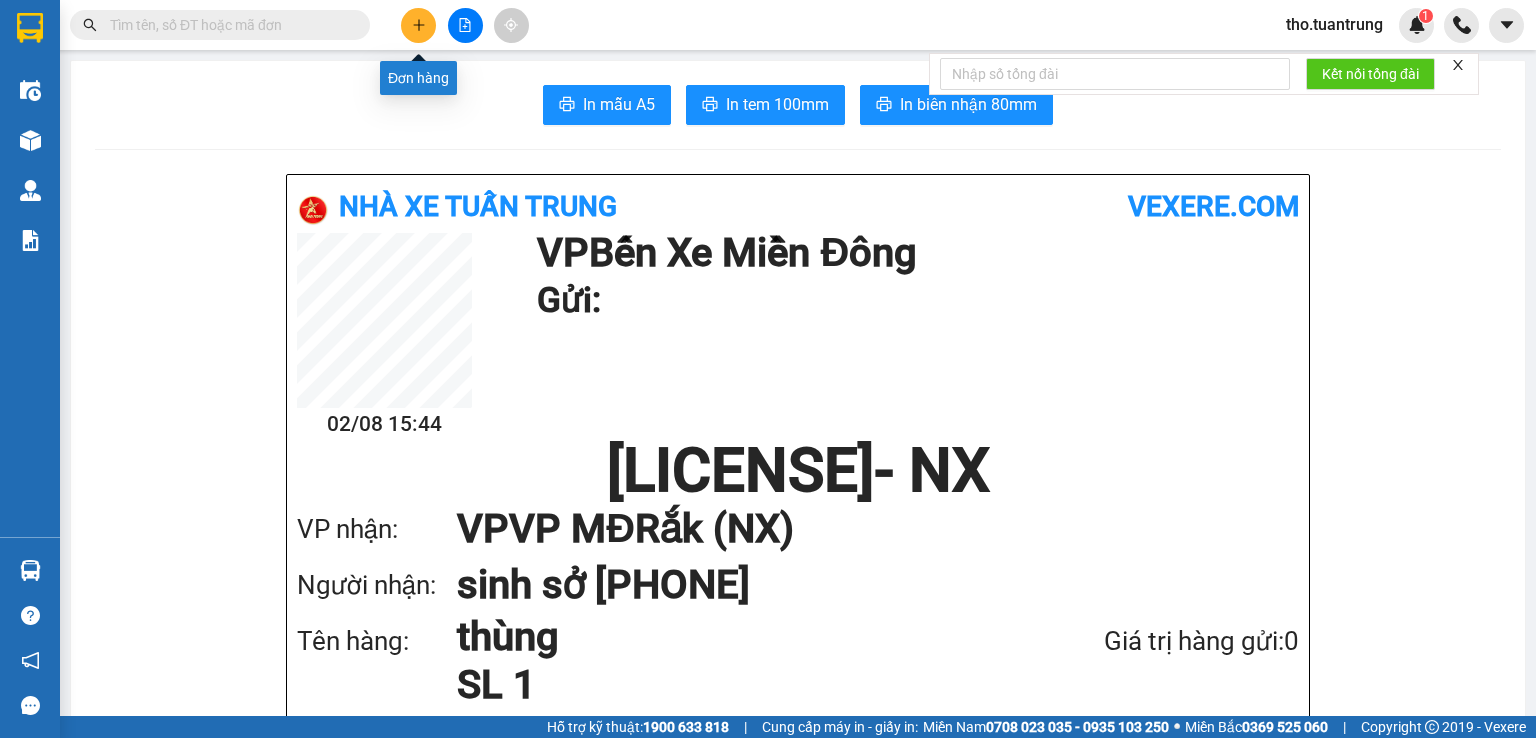 click 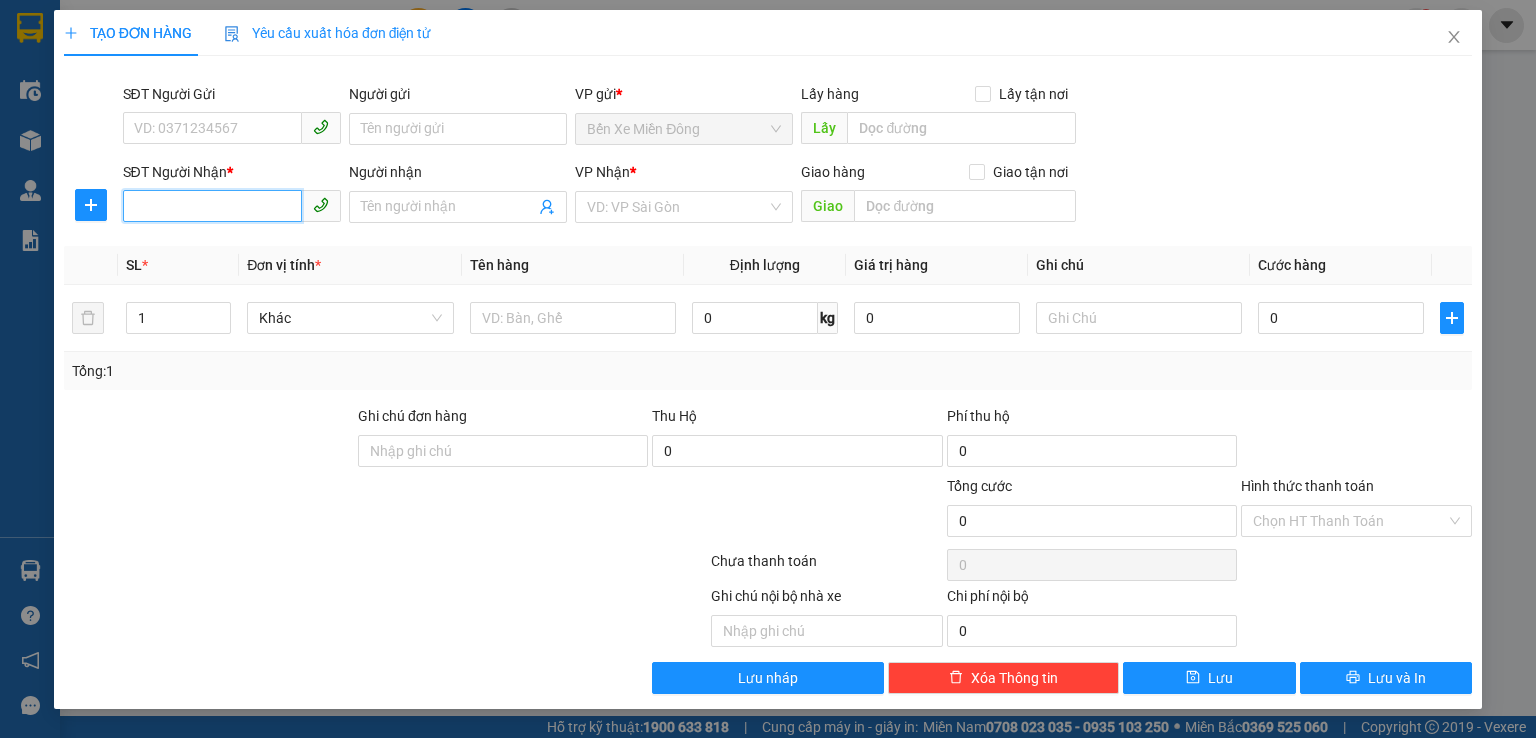 click on "SĐT Người Nhận  *" at bounding box center (212, 206) 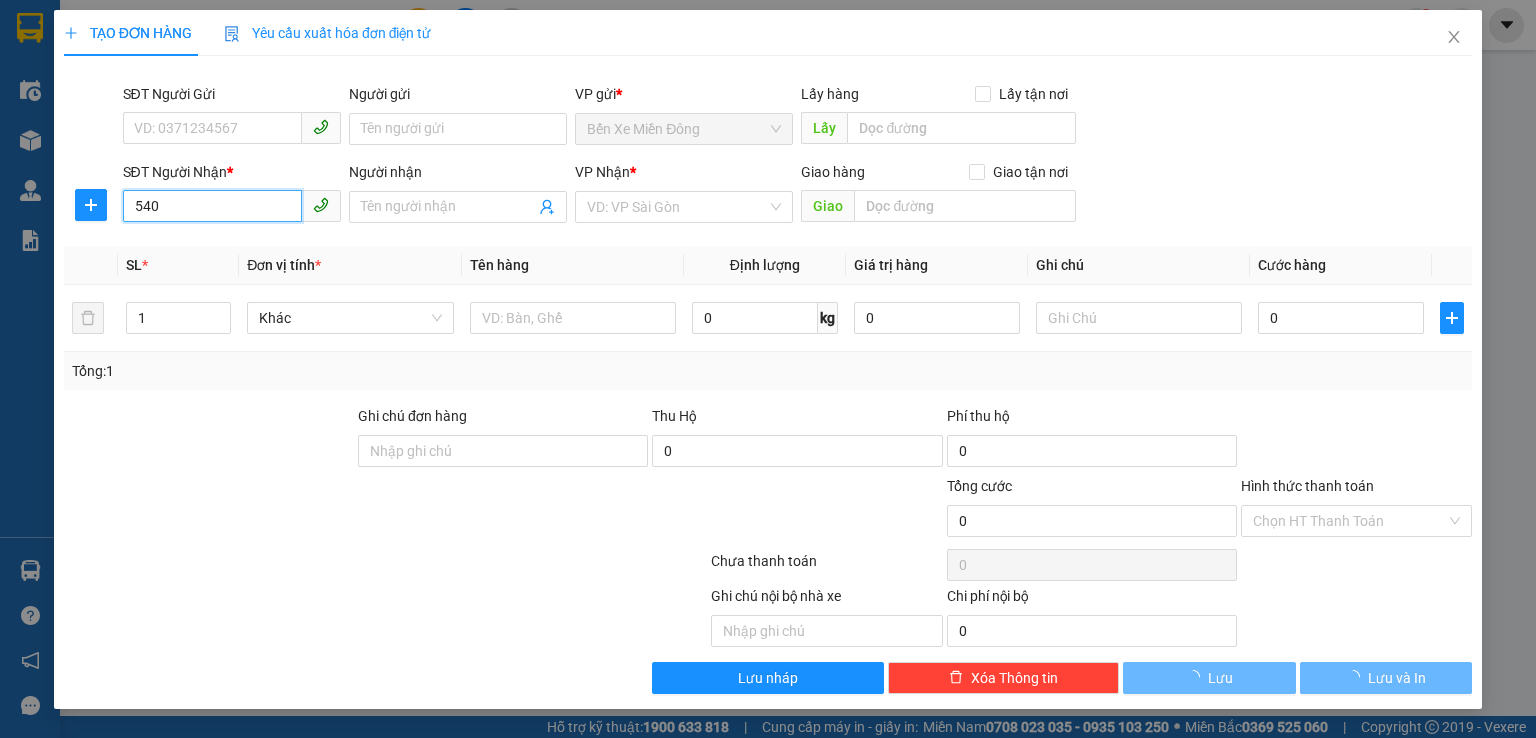 click on "540" at bounding box center [212, 206] 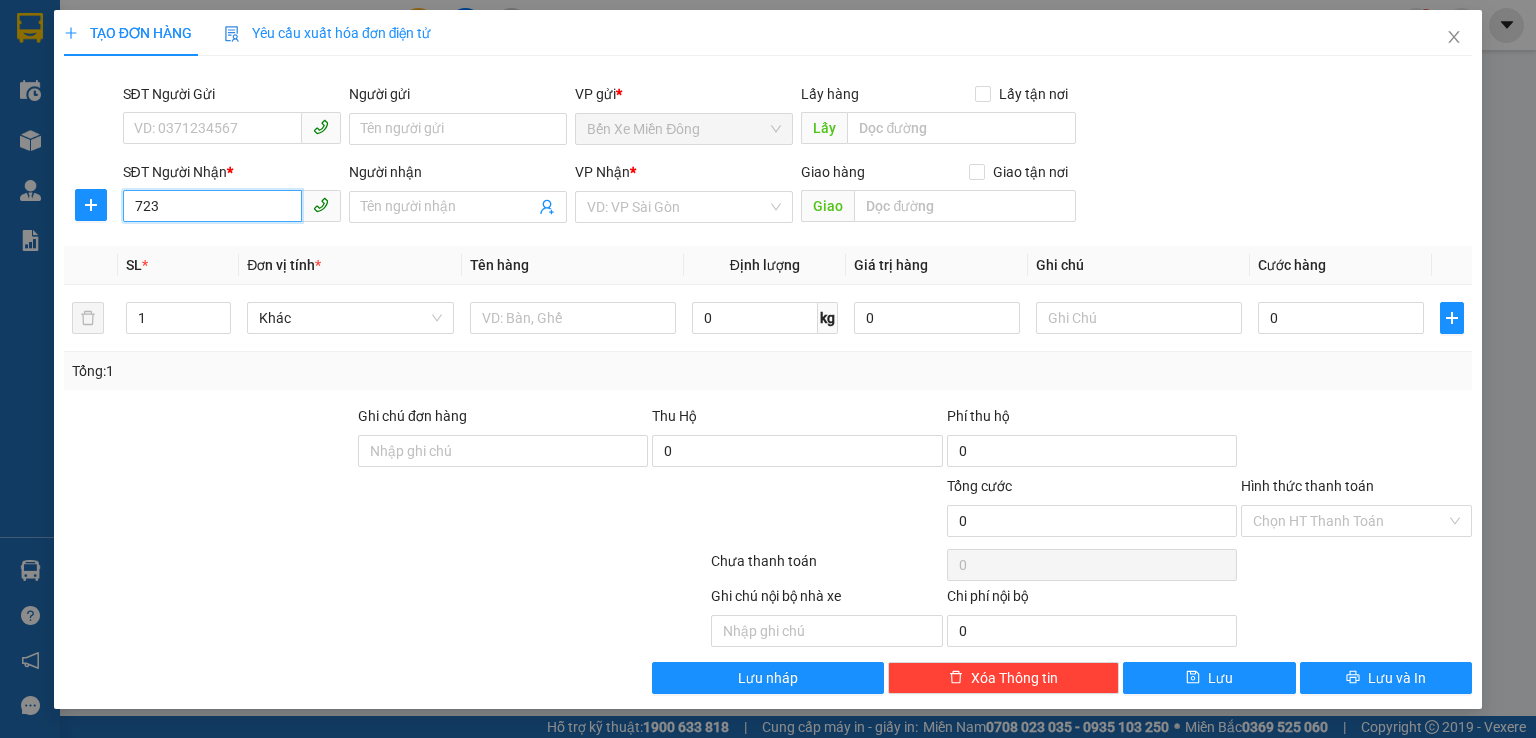 click on "723" at bounding box center (212, 206) 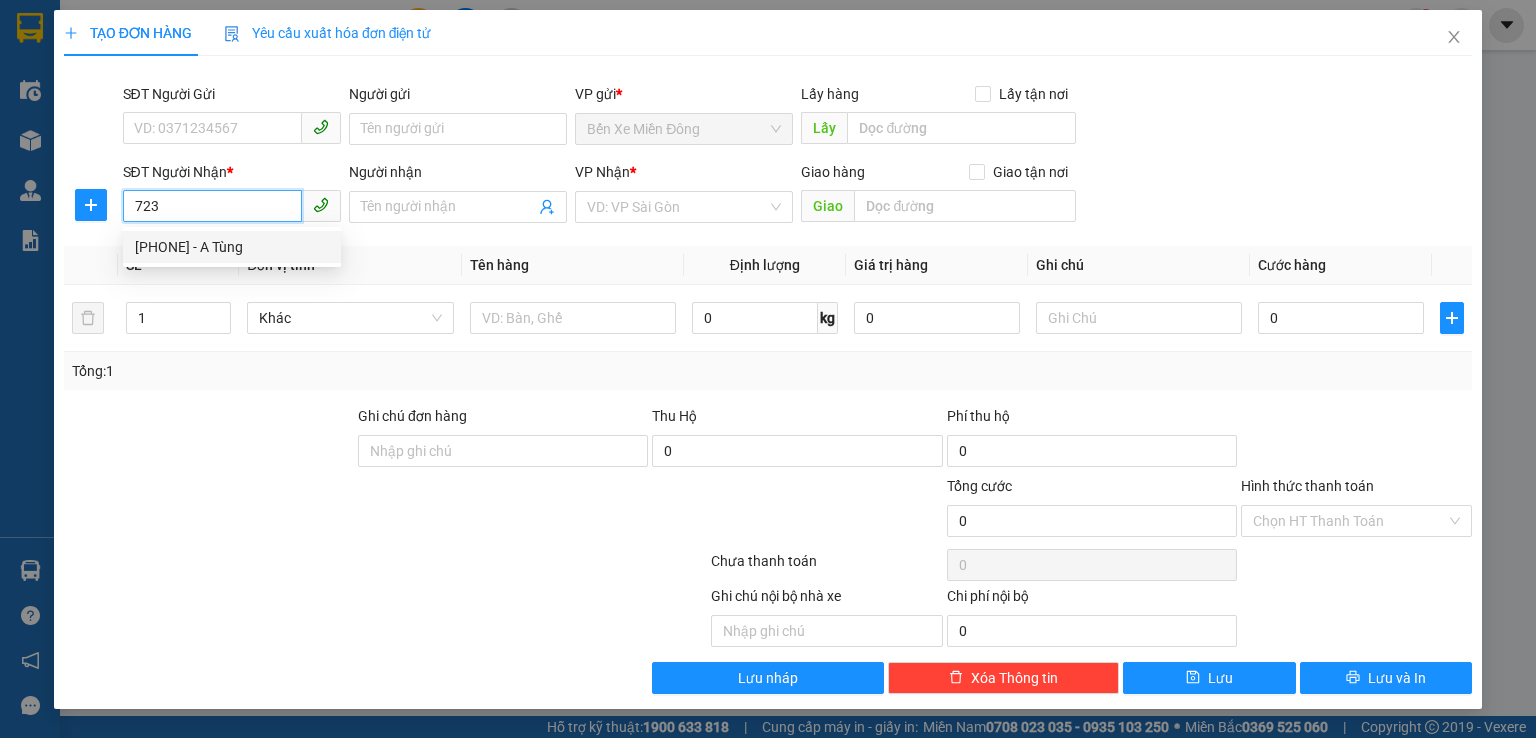 click on "[PHONE] - A Tùng" at bounding box center (232, 247) 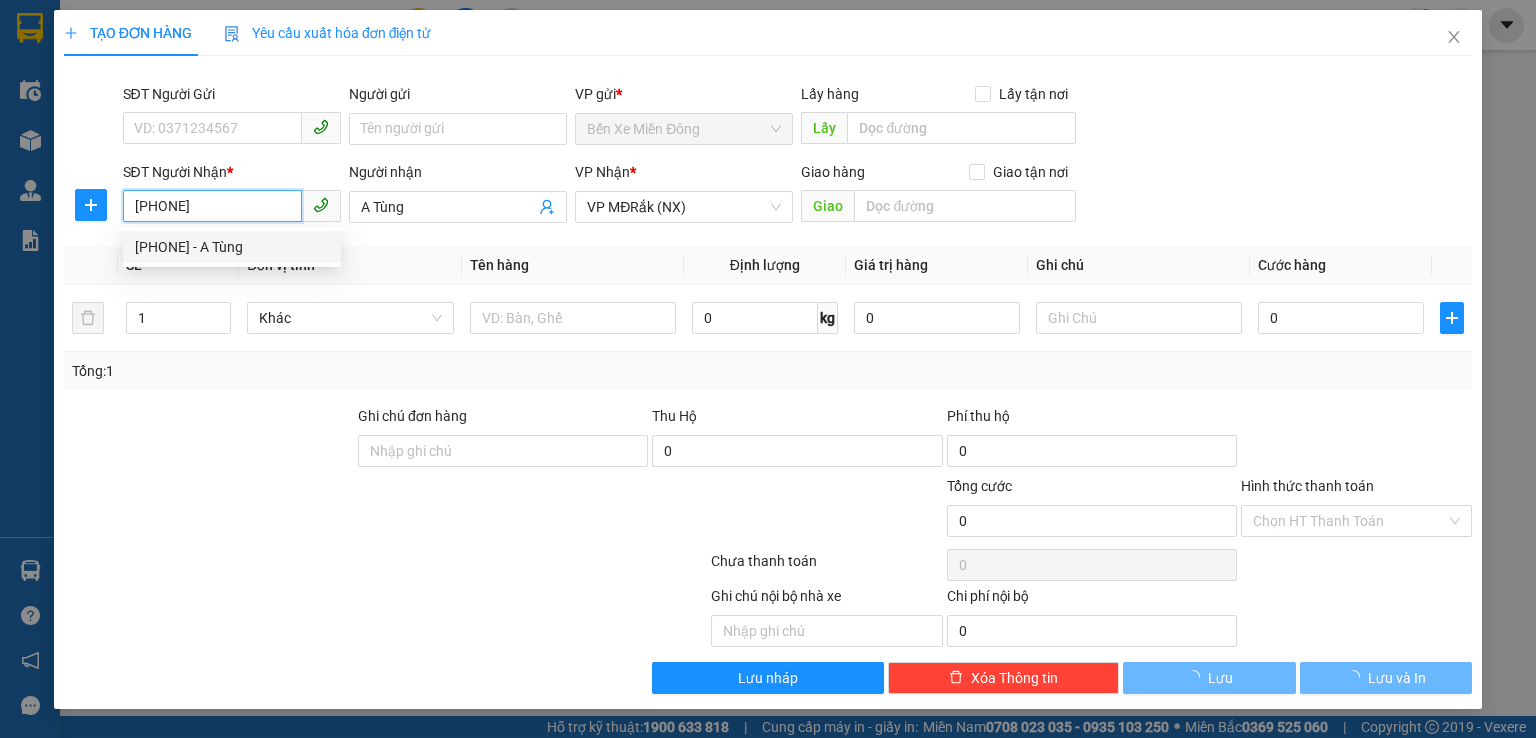 type on "70.000" 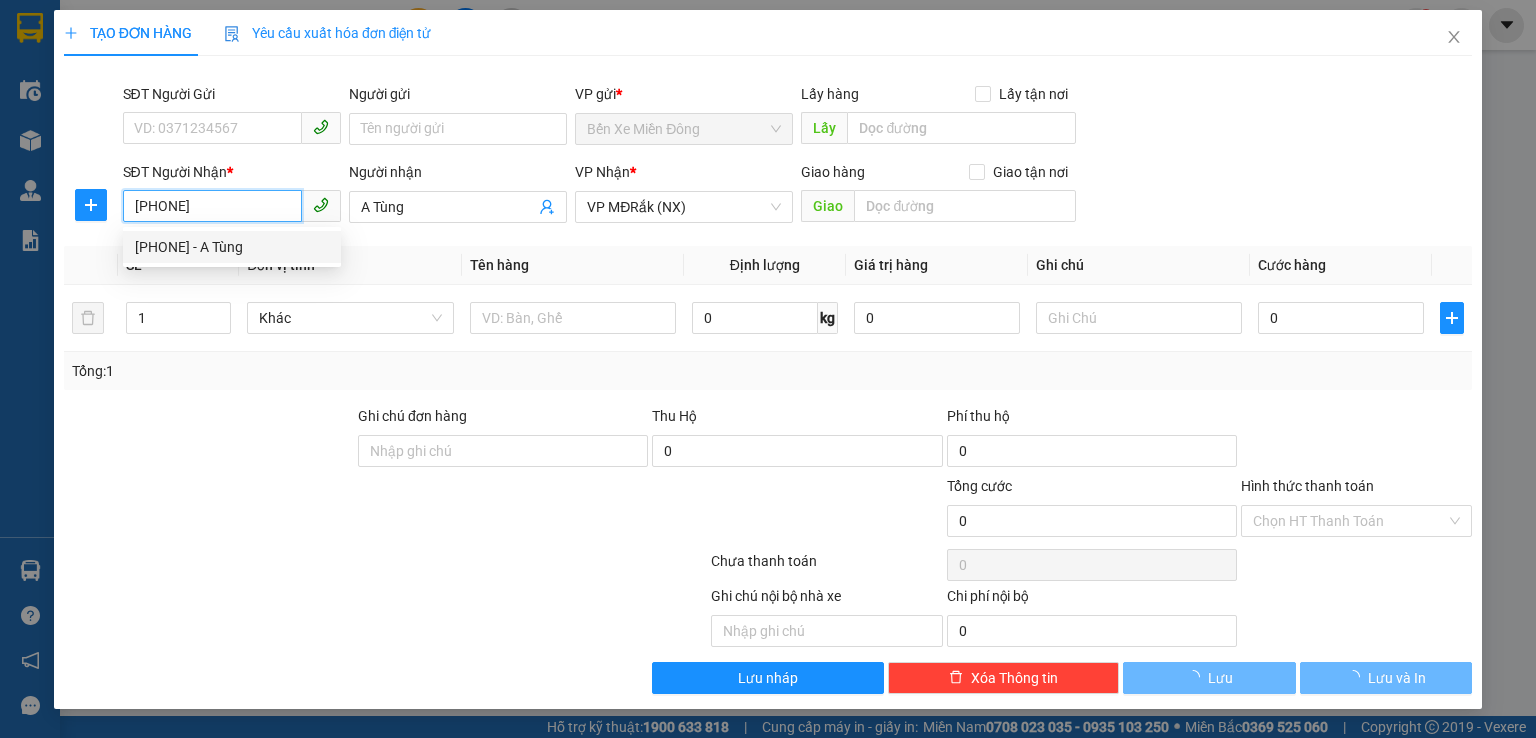 type on "70.000" 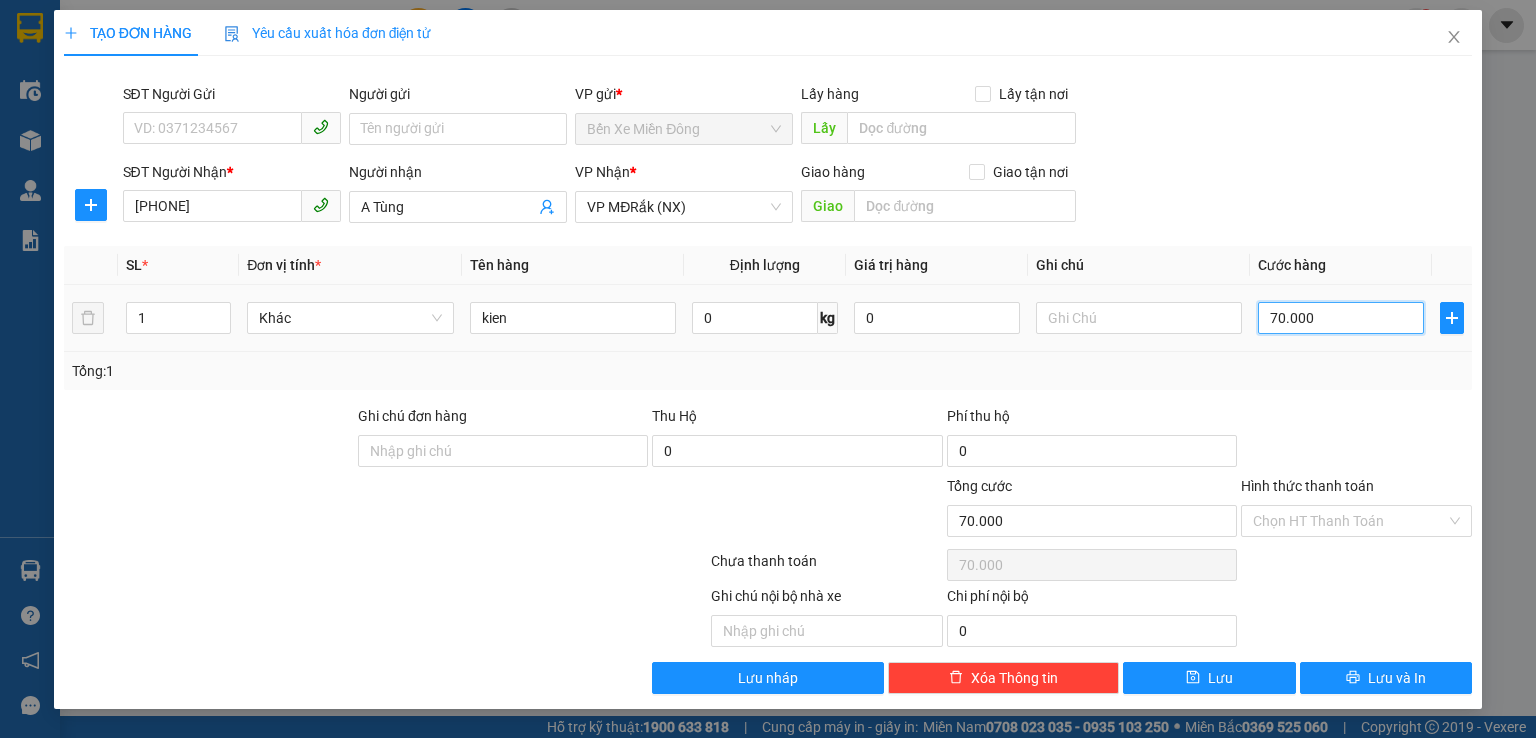 click on "70.000" at bounding box center [1341, 318] 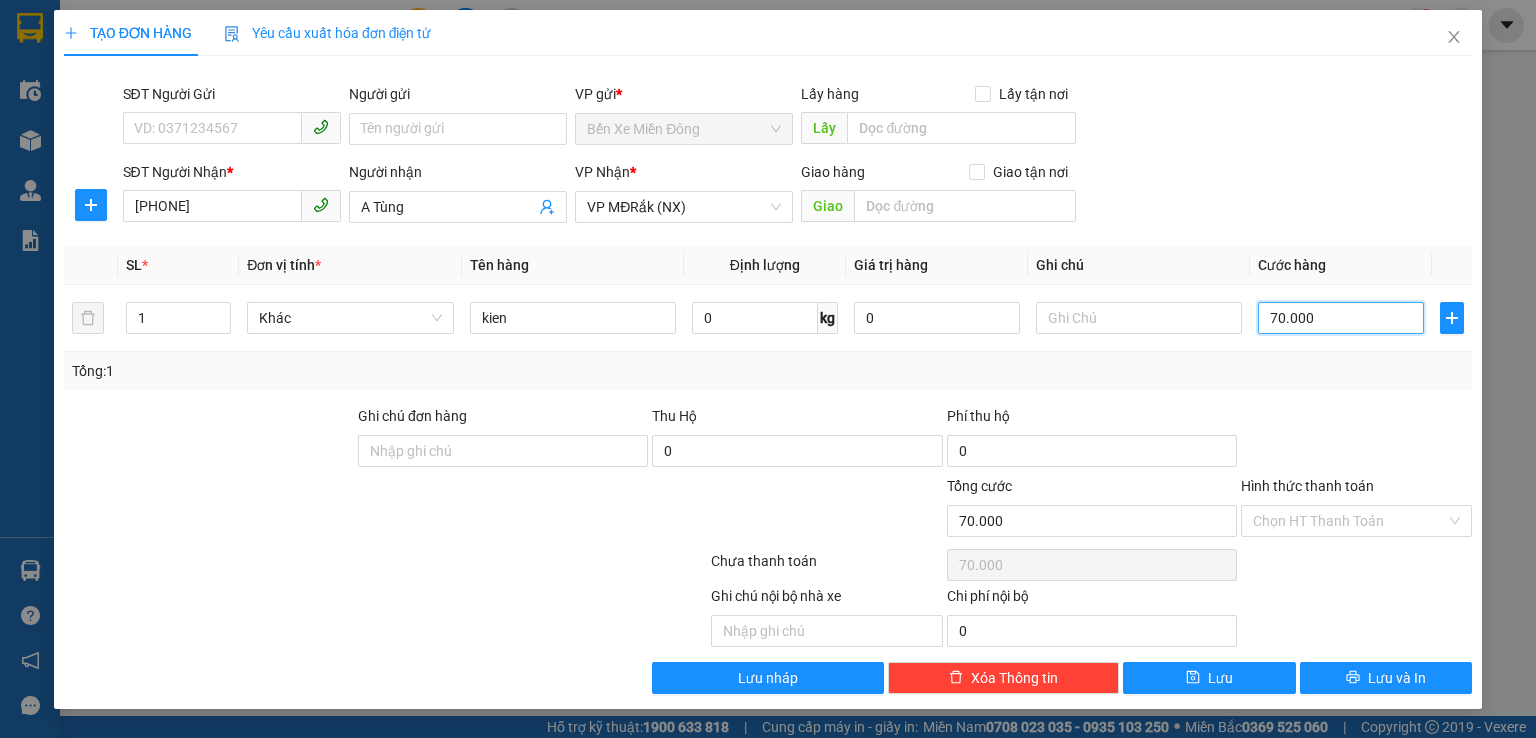 type on "4" 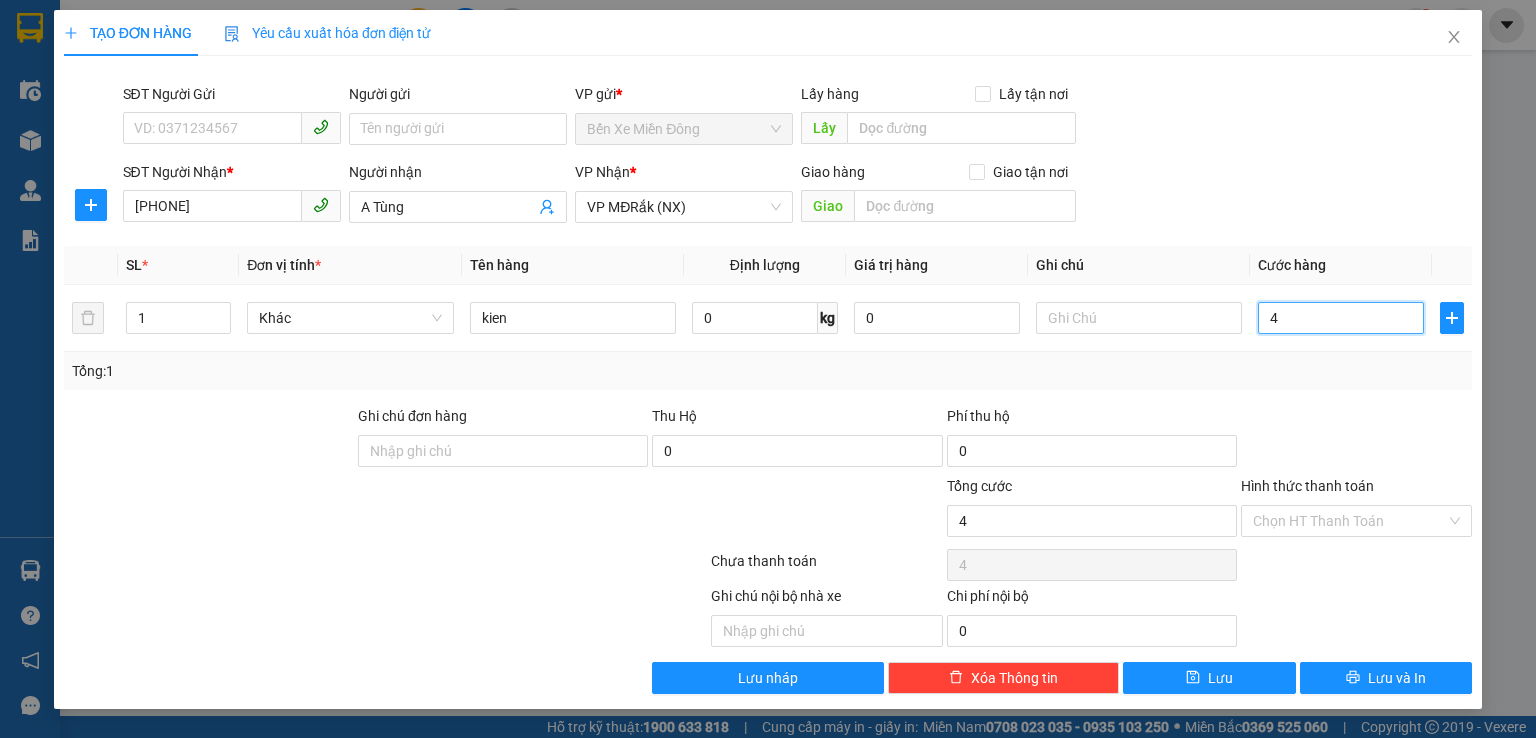 type on "40" 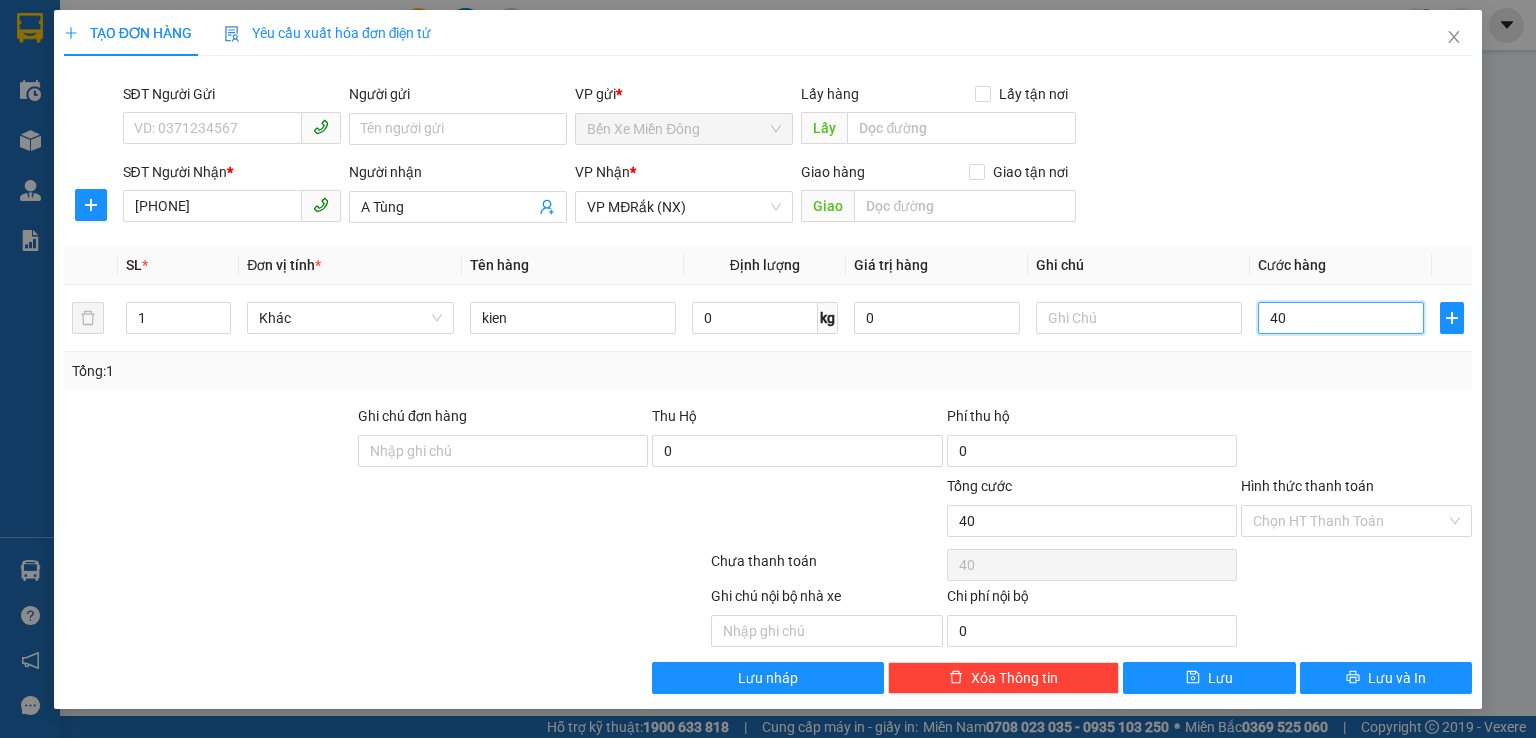 type on "400" 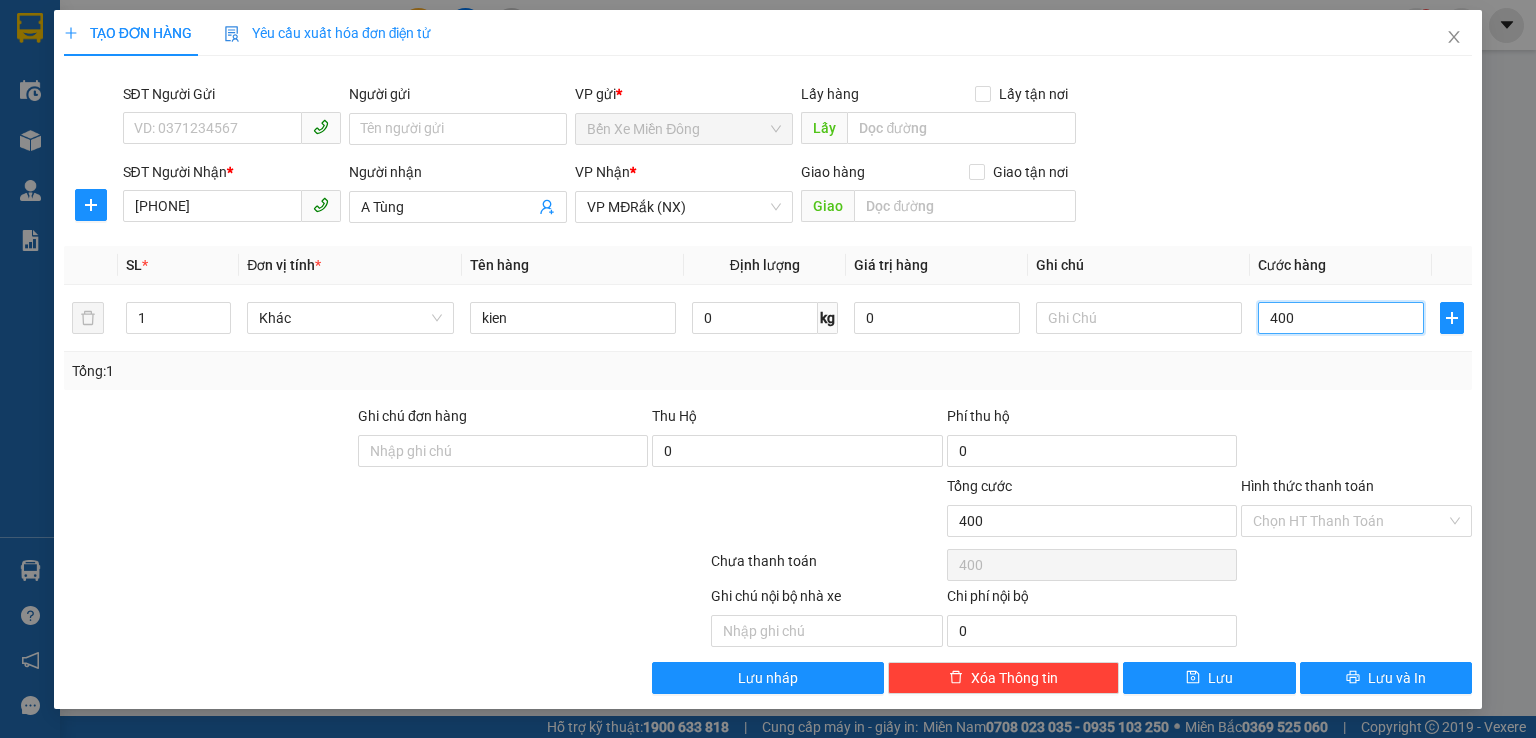 type on "4.000" 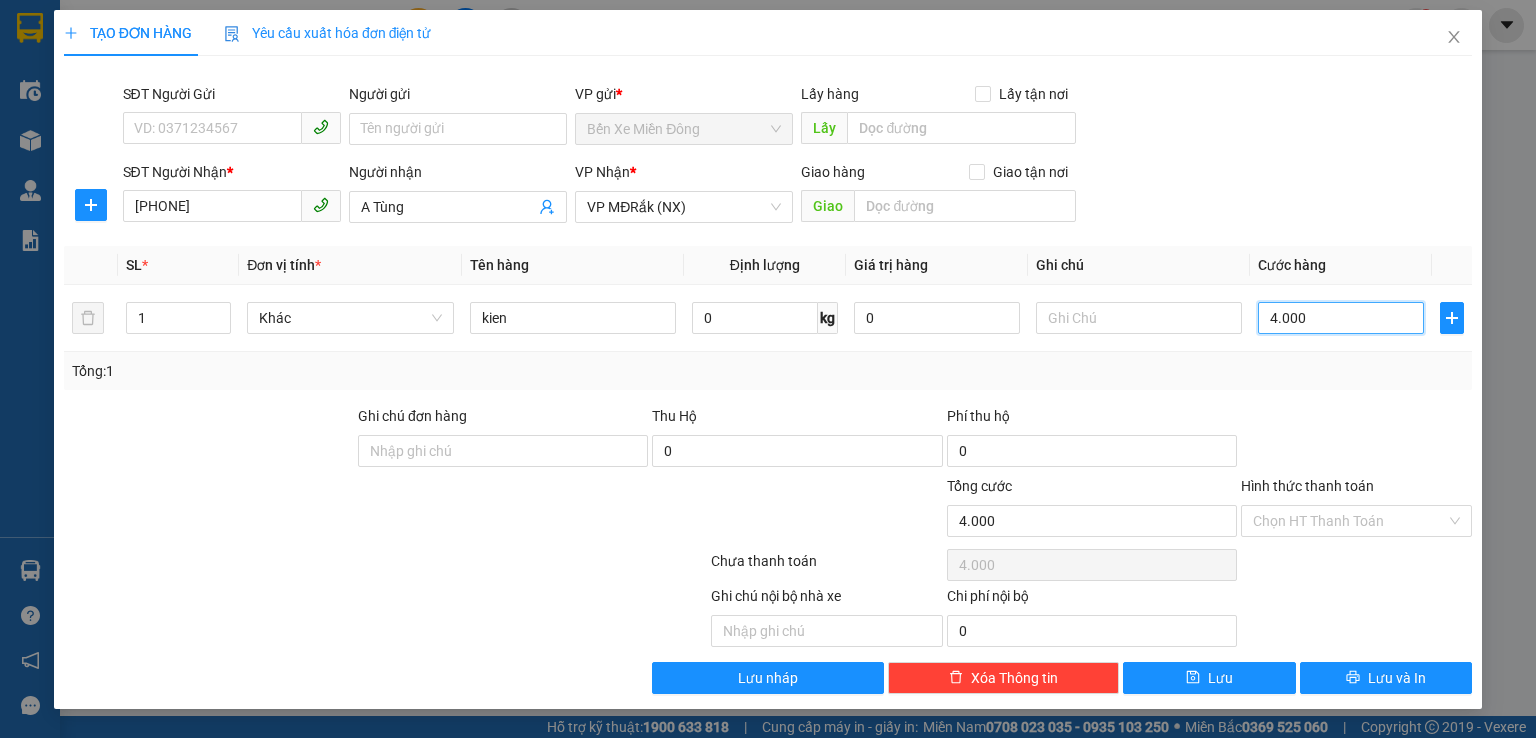 type on "40.000" 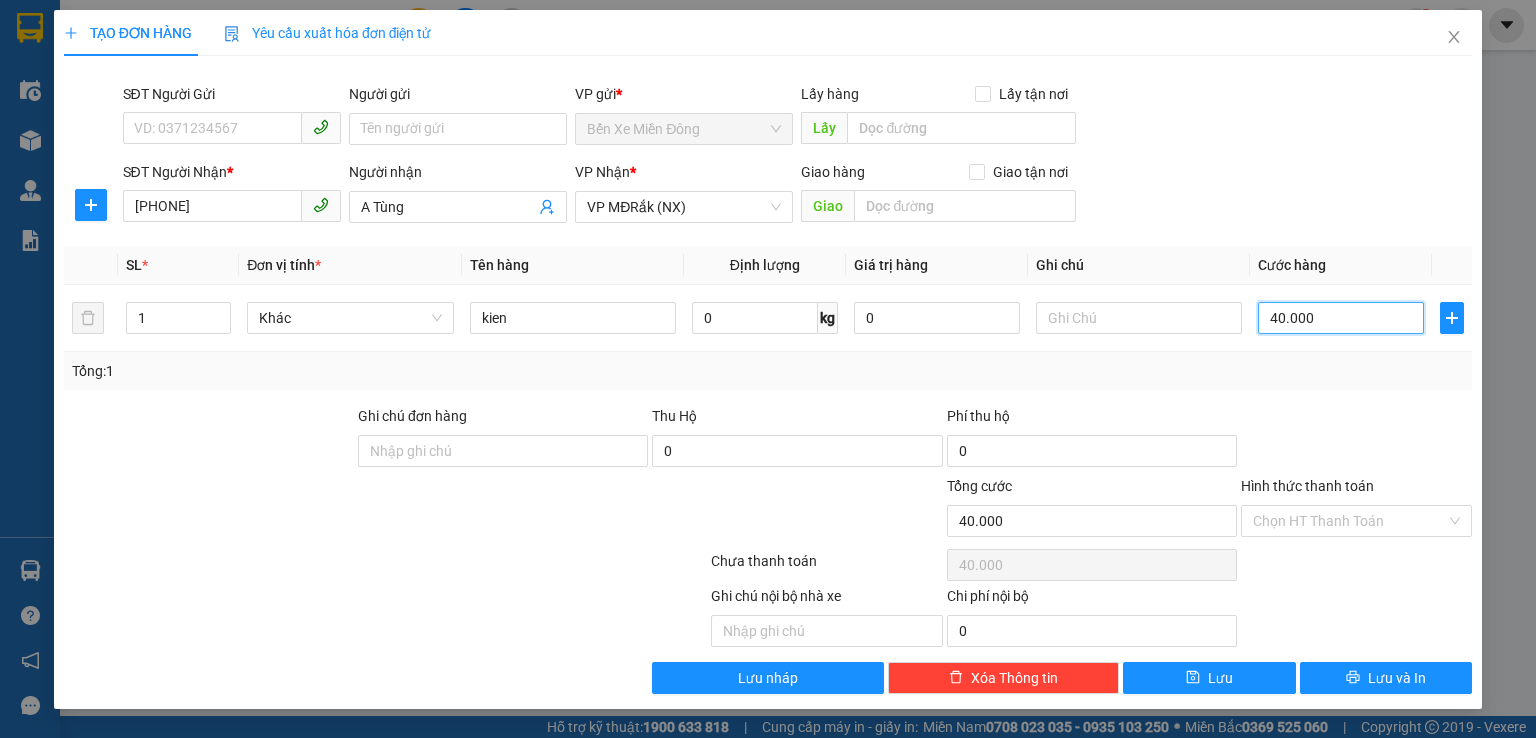 type on "400.000" 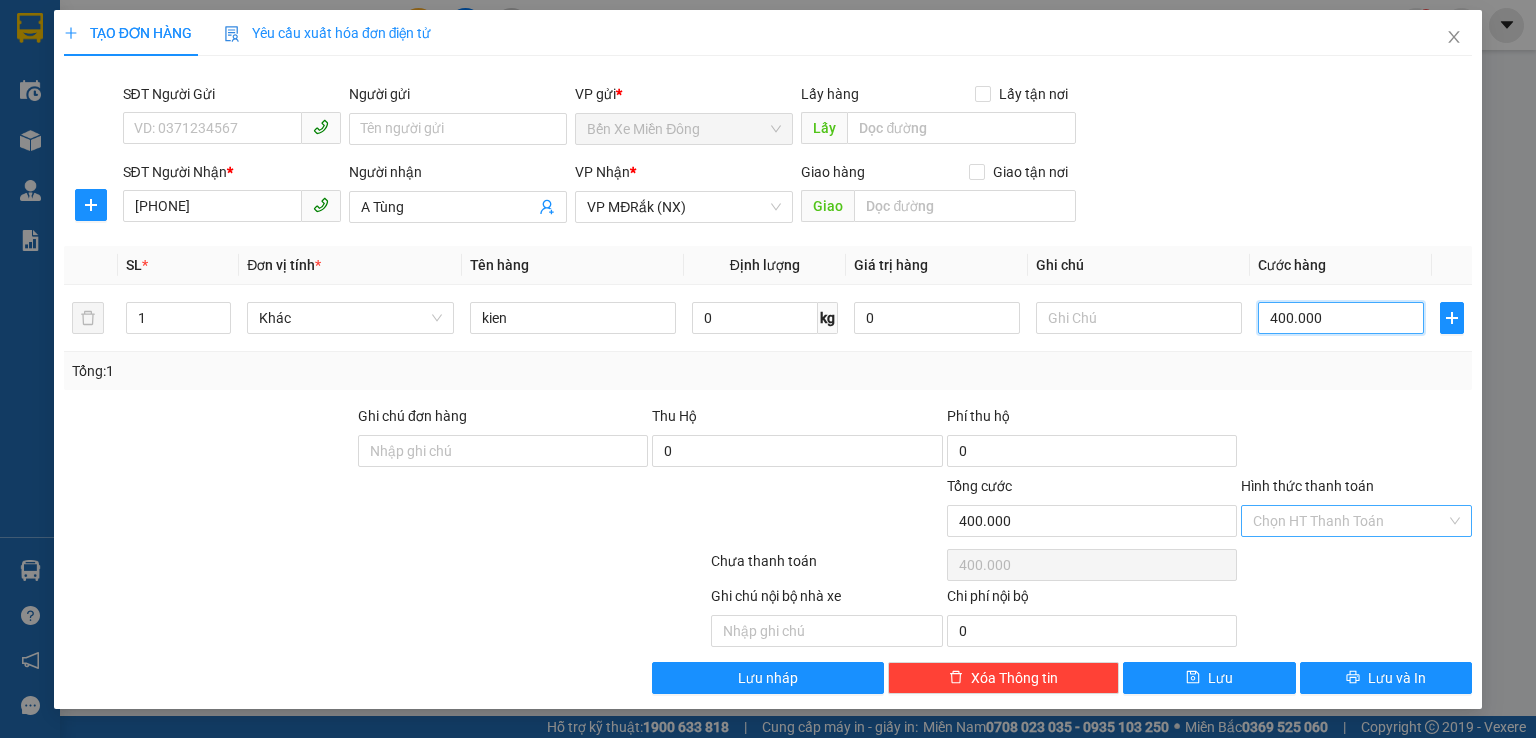 type on "400.000" 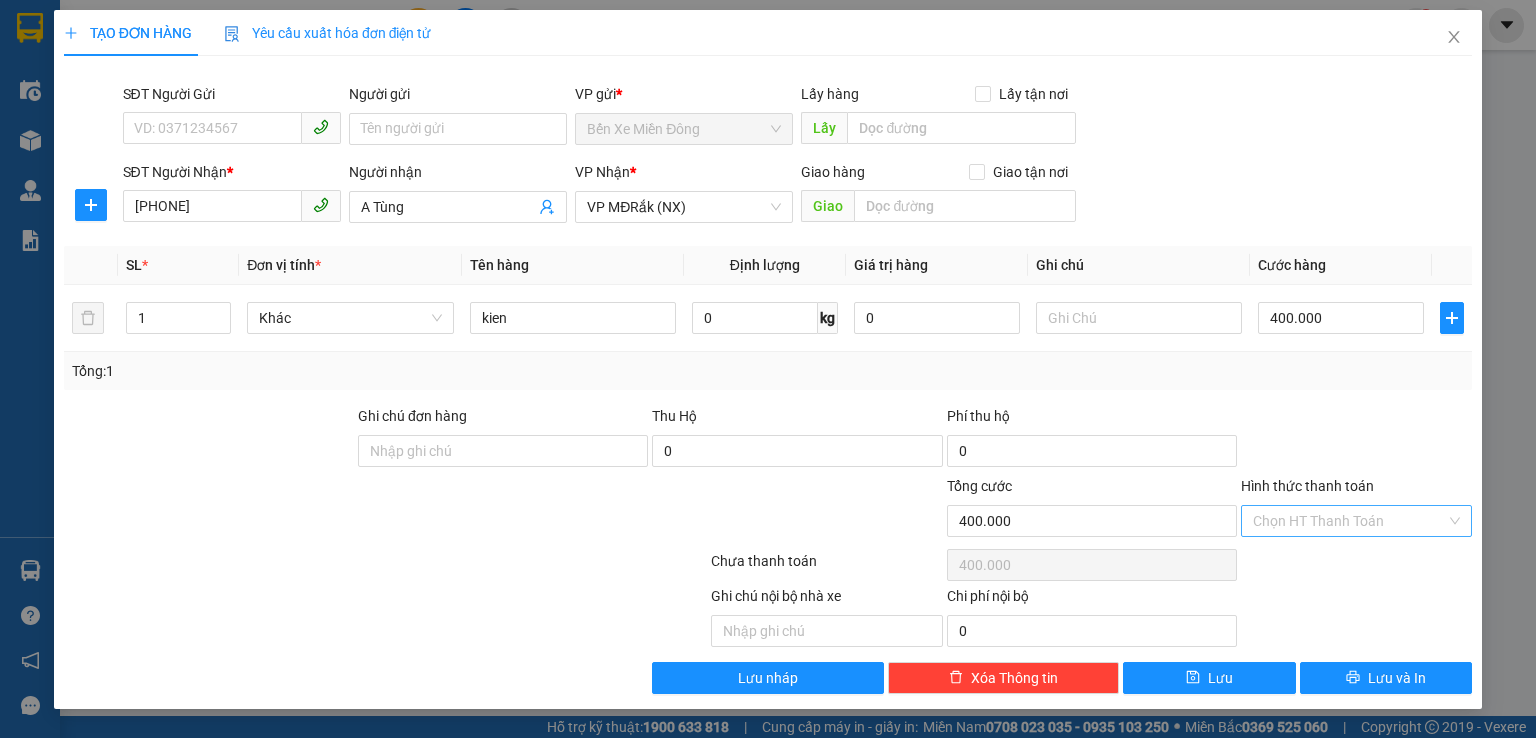 click on "Hình thức thanh toán" at bounding box center [1349, 521] 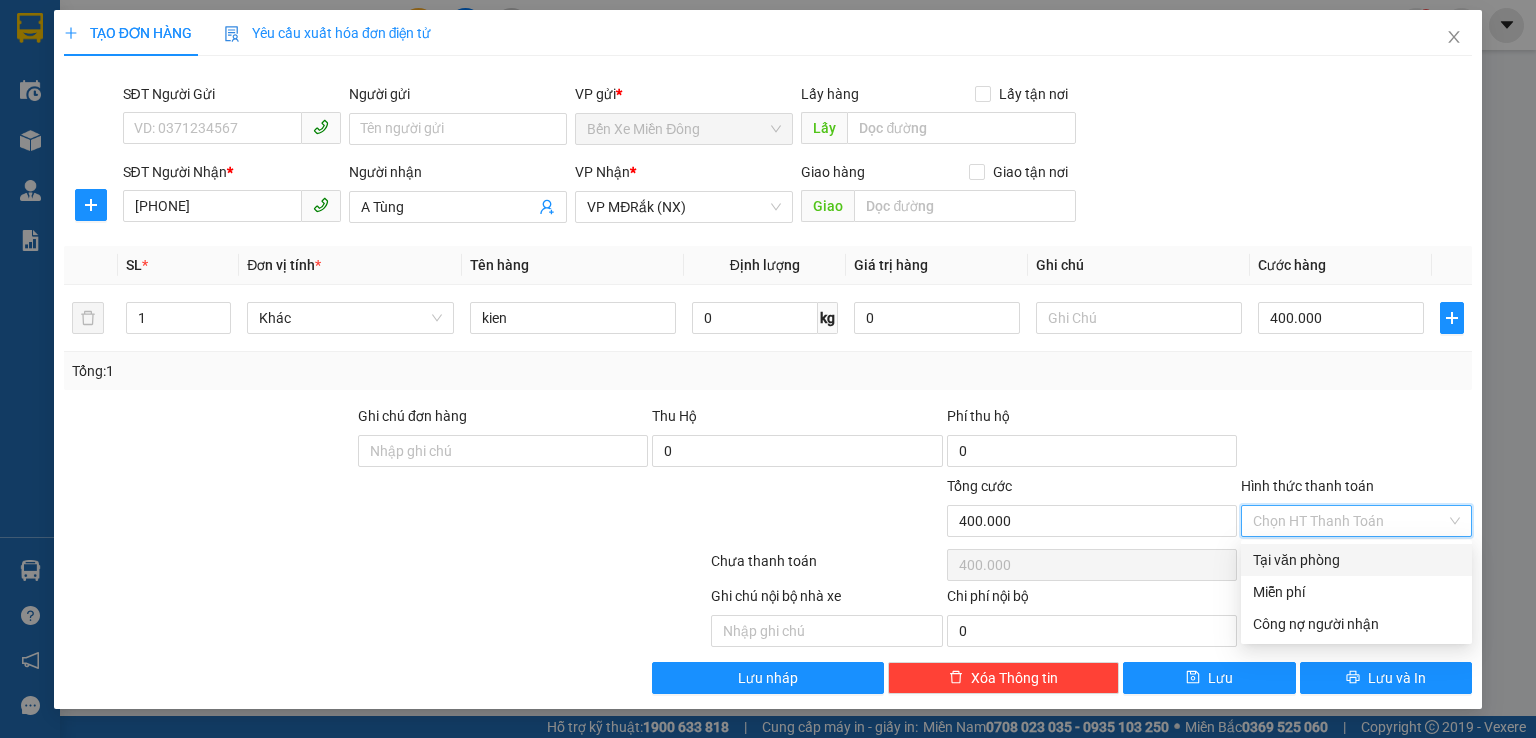 click on "Tại văn phòng" at bounding box center (1356, 560) 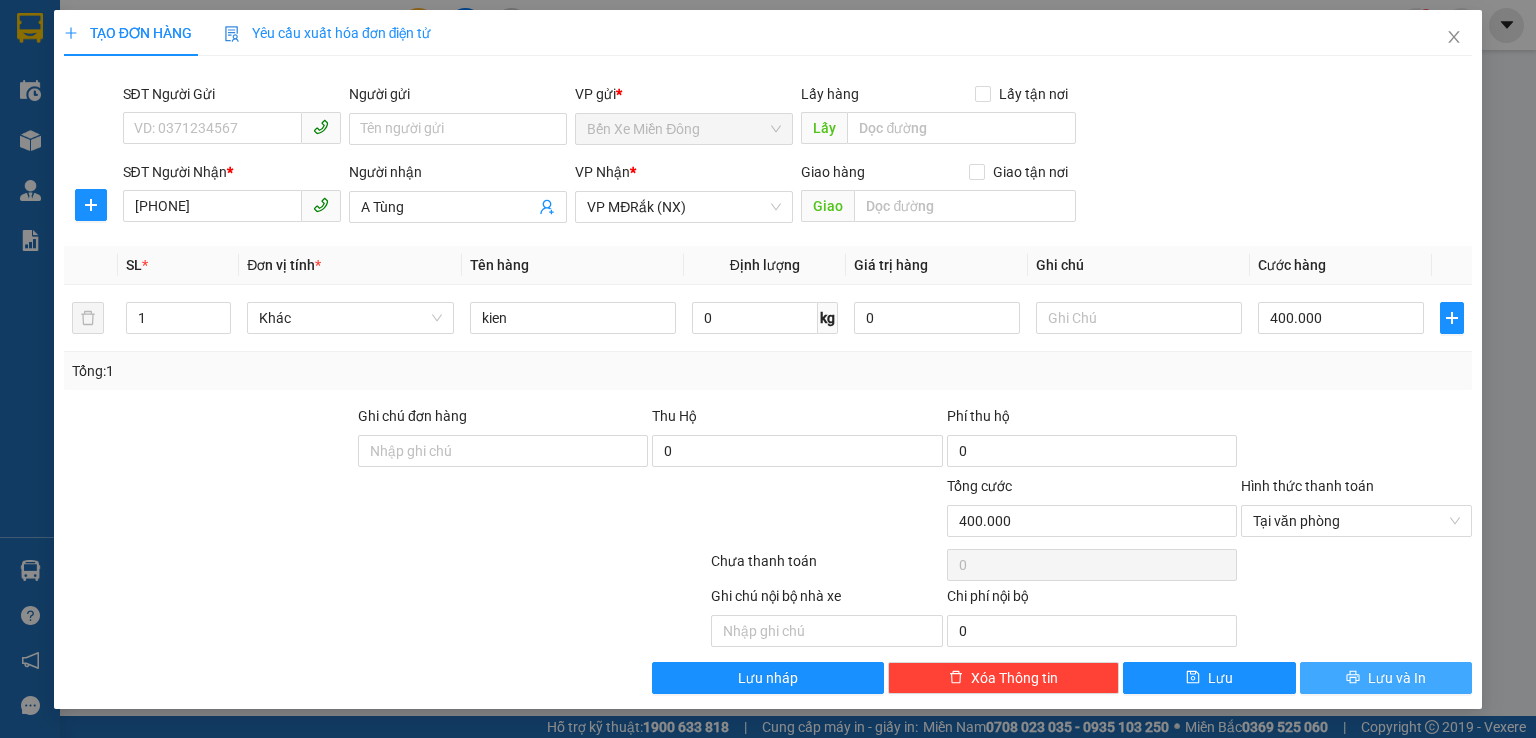 click on "Lưu và In" at bounding box center [1386, 678] 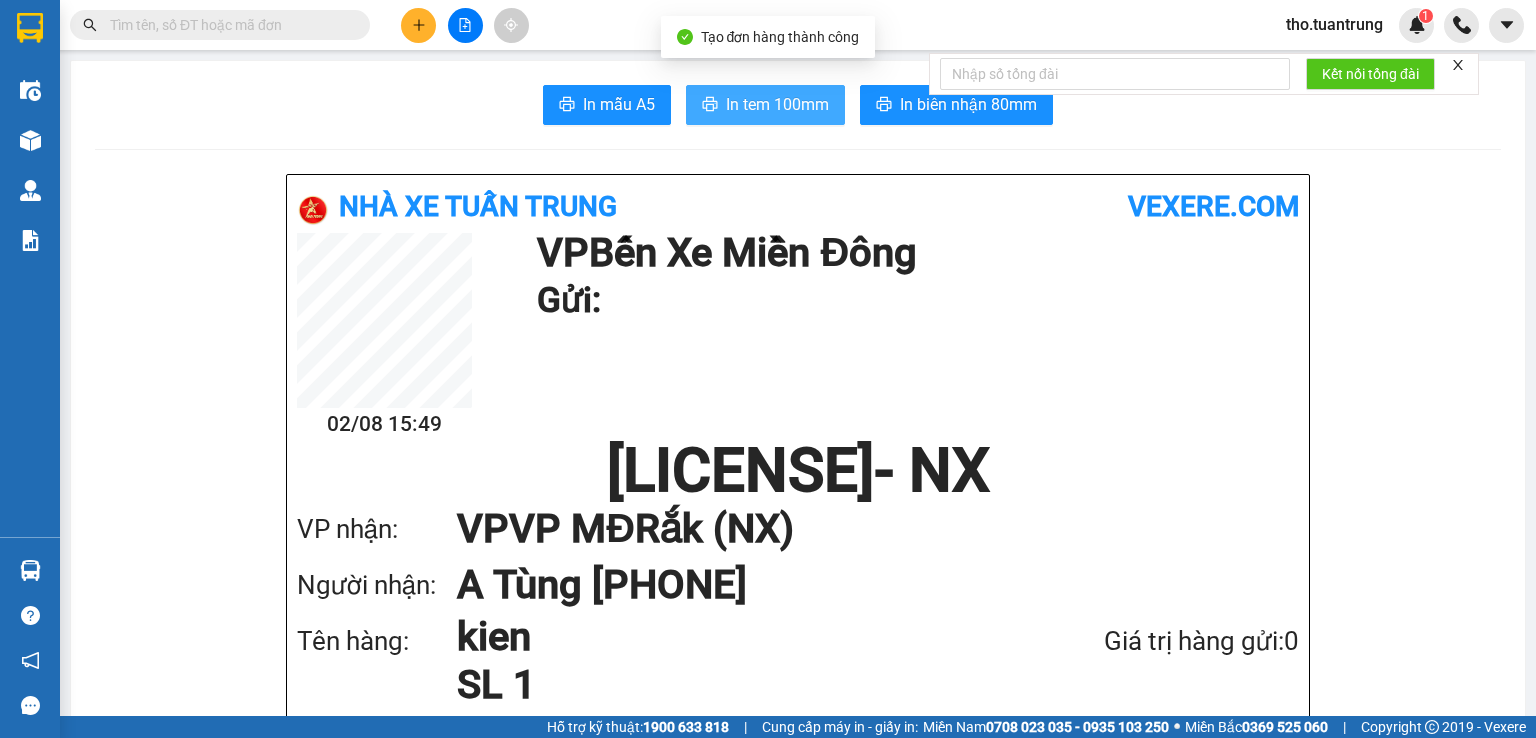 click on "In tem 100mm" at bounding box center (765, 105) 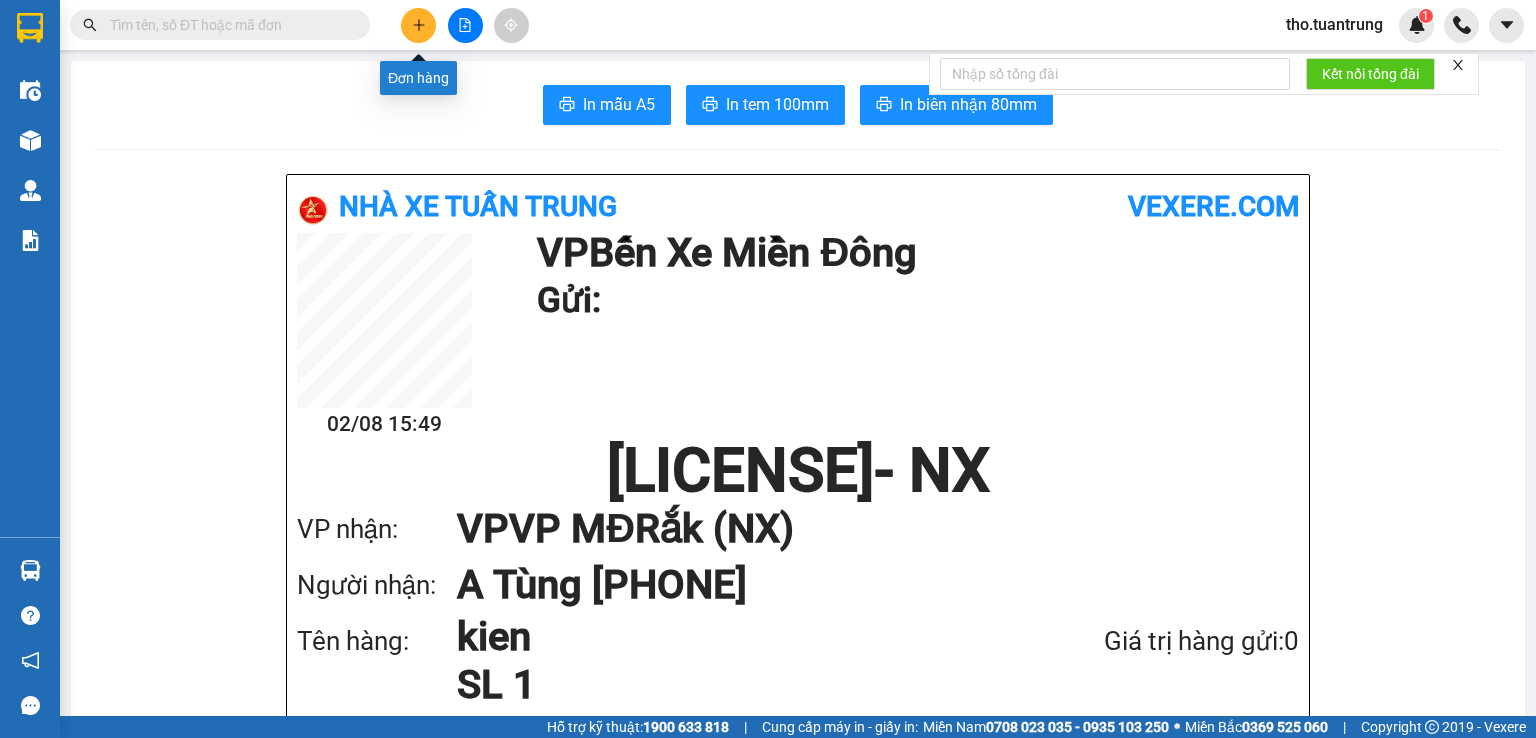 click at bounding box center [418, 25] 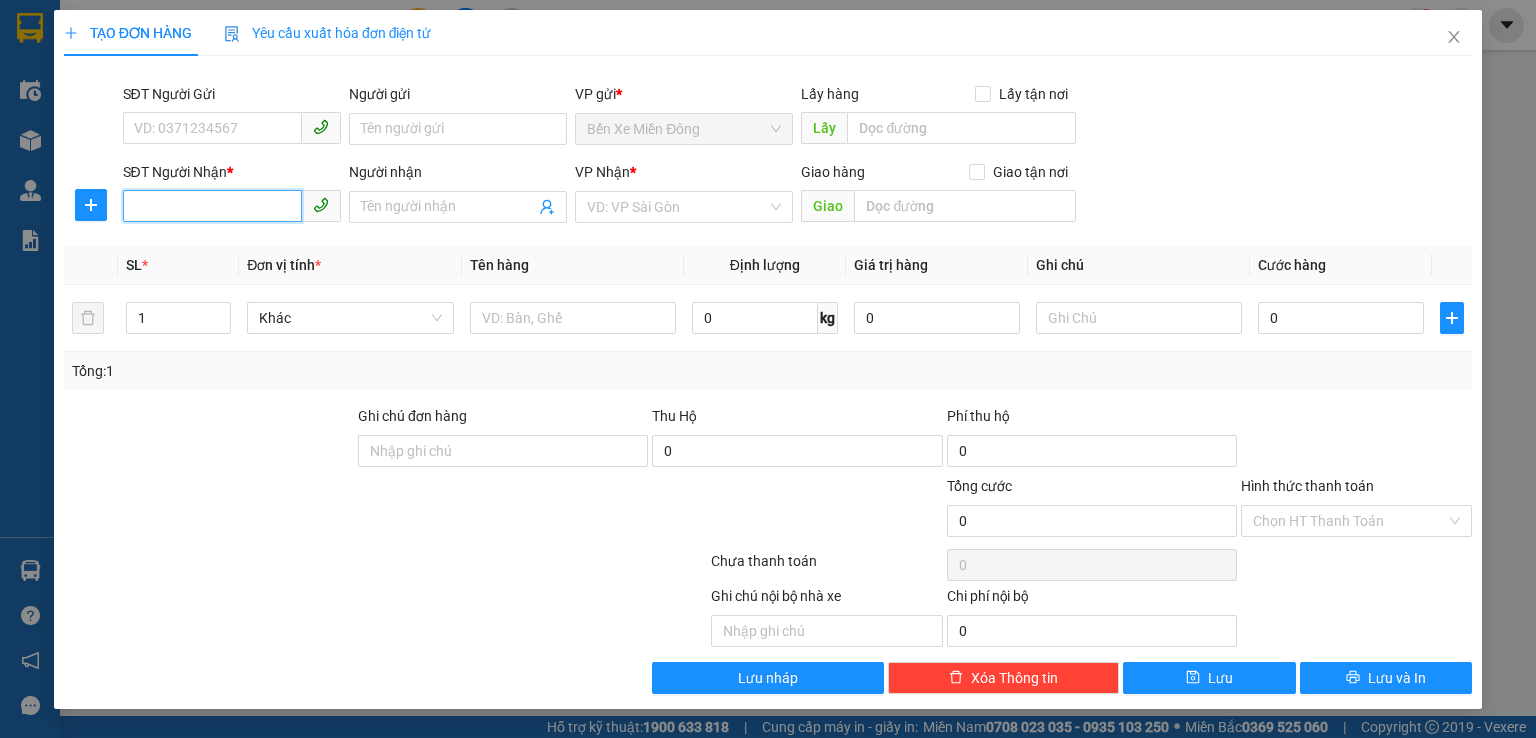 click on "SĐT Người Nhận  *" at bounding box center (212, 206) 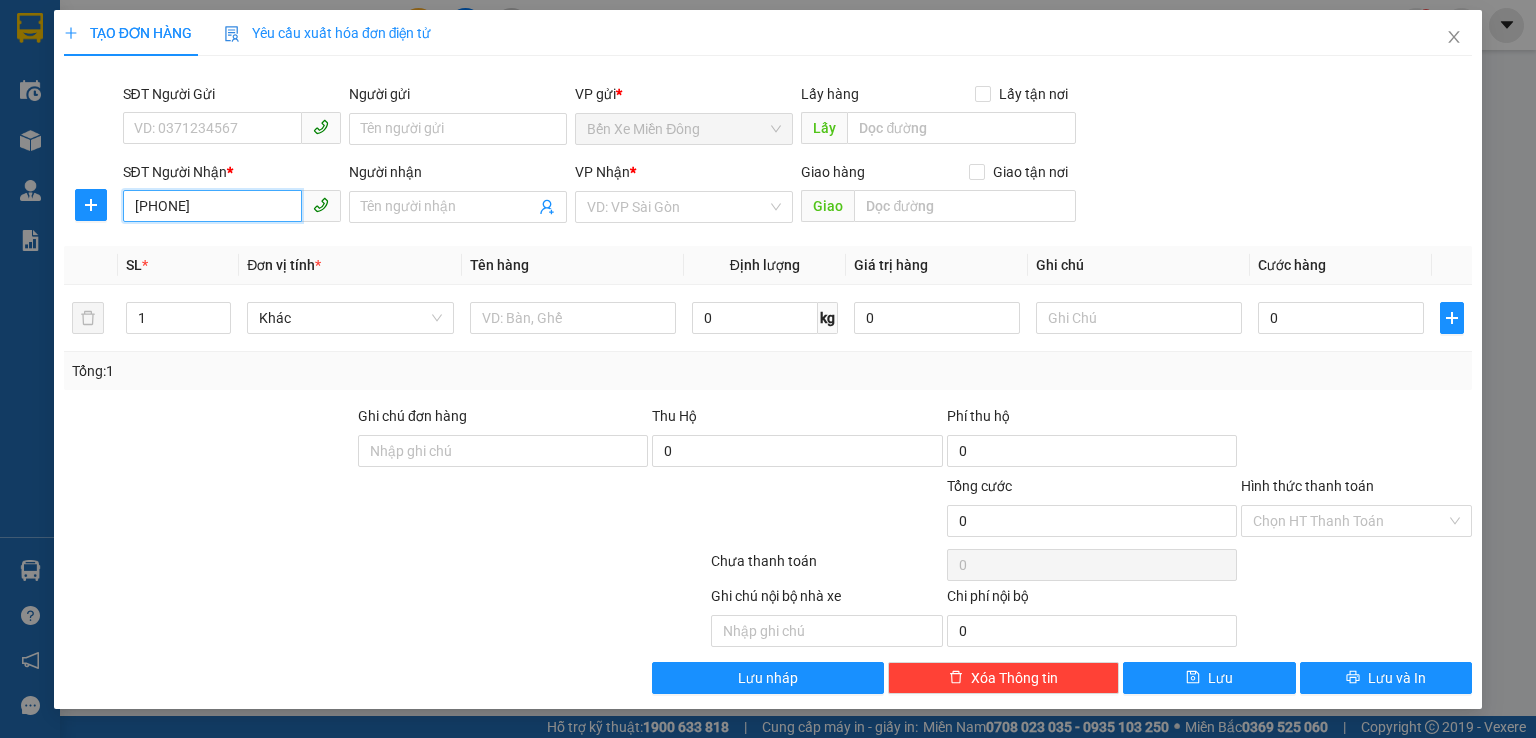 type on "[PHONE]" 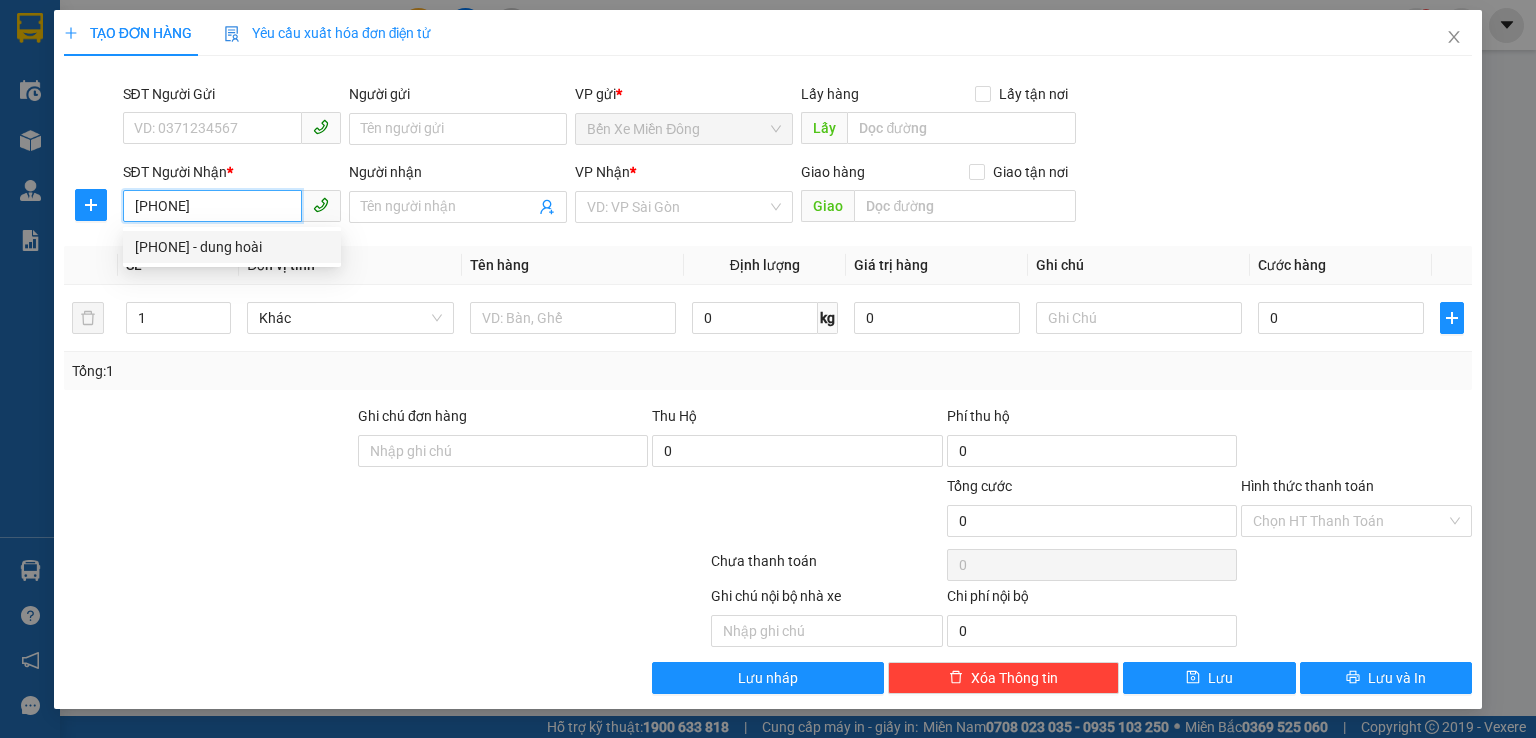 click on "[PHONE] - dung hoài" at bounding box center [232, 247] 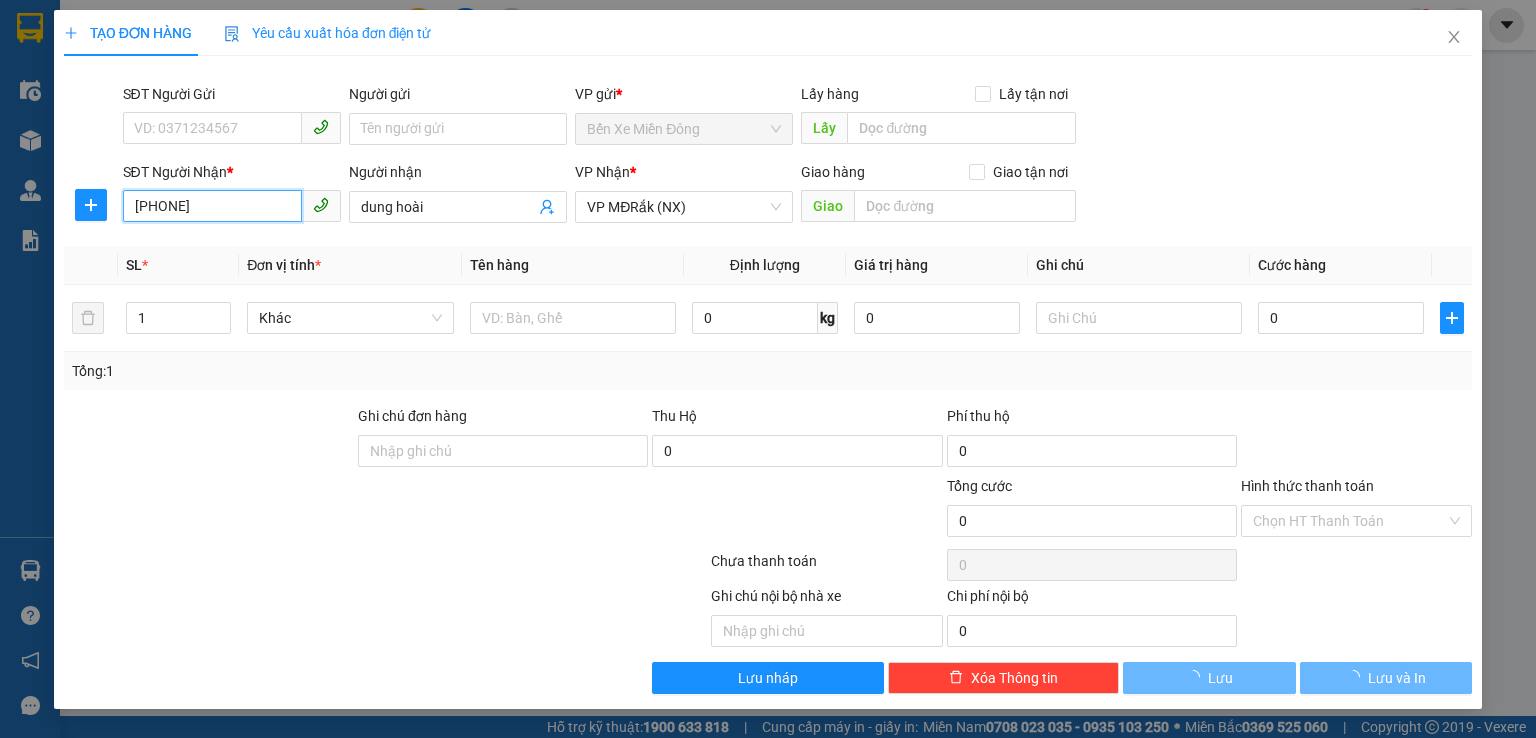 type on "70.000" 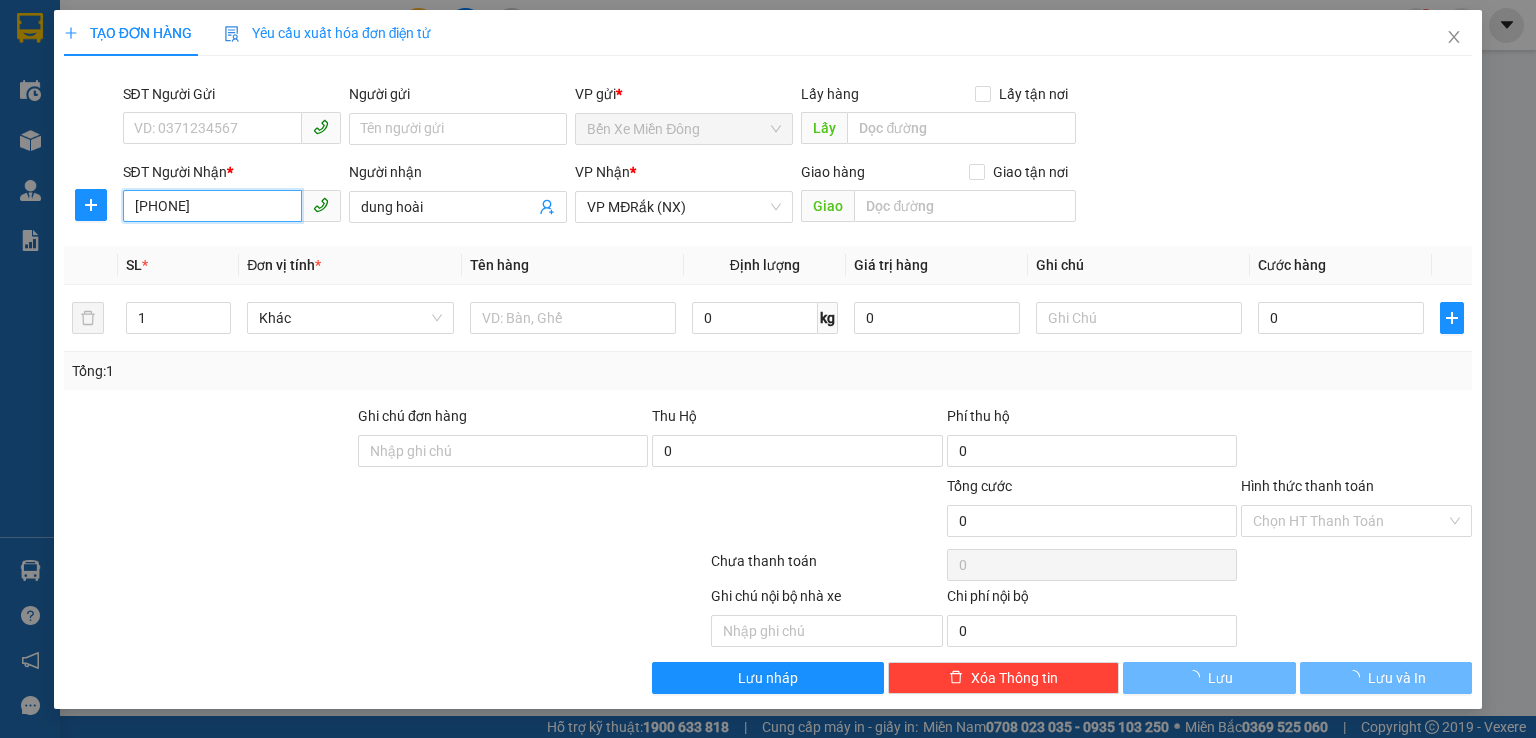 type on "70.000" 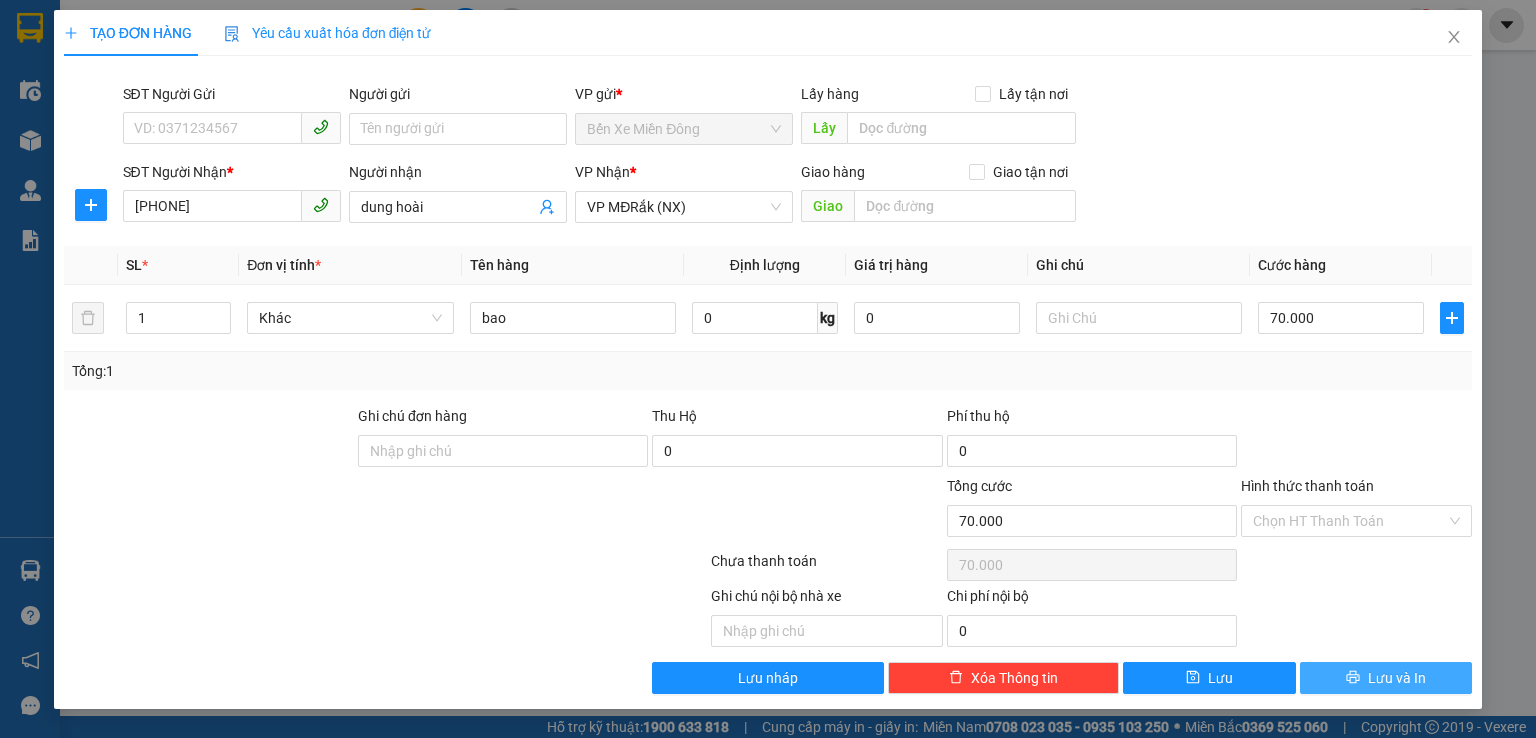 click on "Lưu và In" at bounding box center (1397, 678) 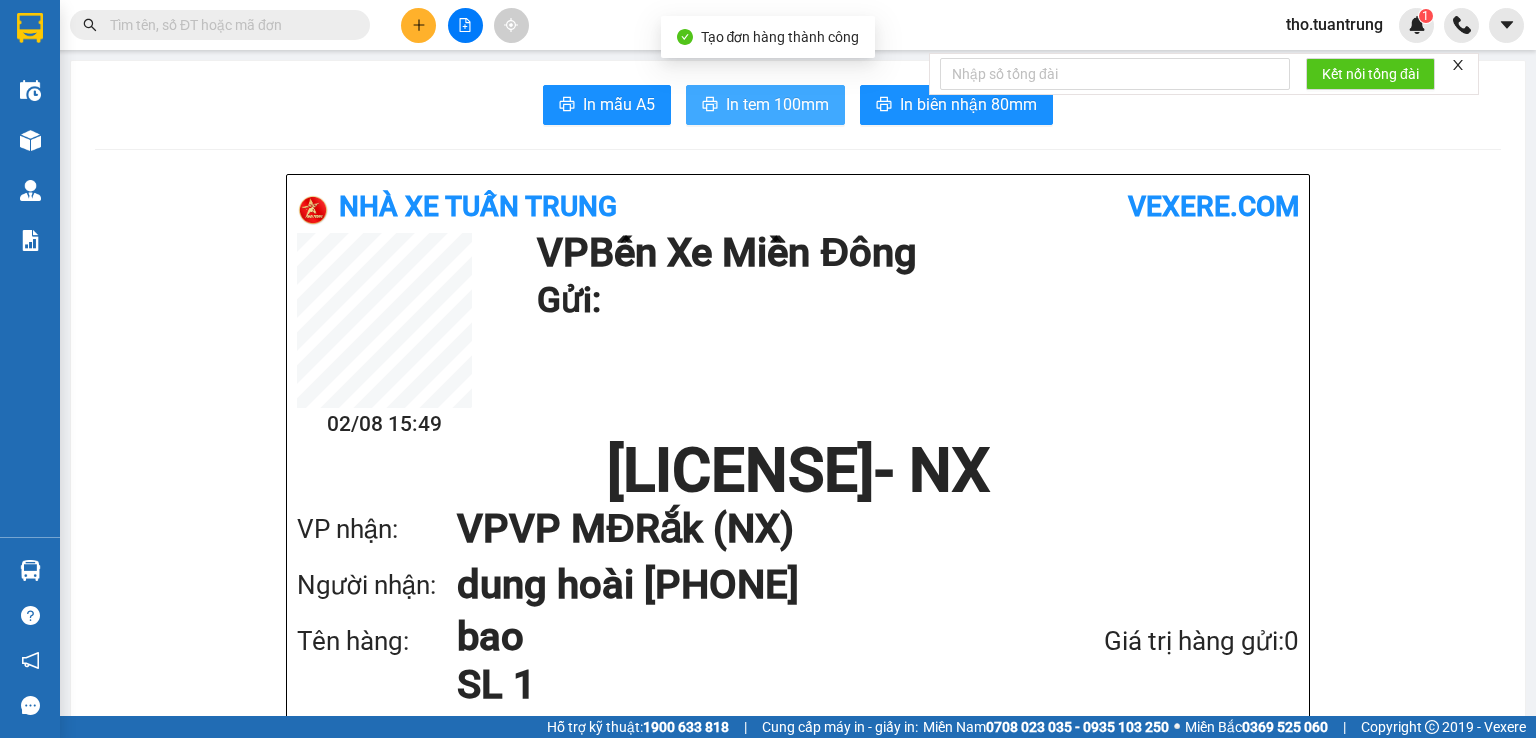 click on "In tem 100mm" at bounding box center (777, 104) 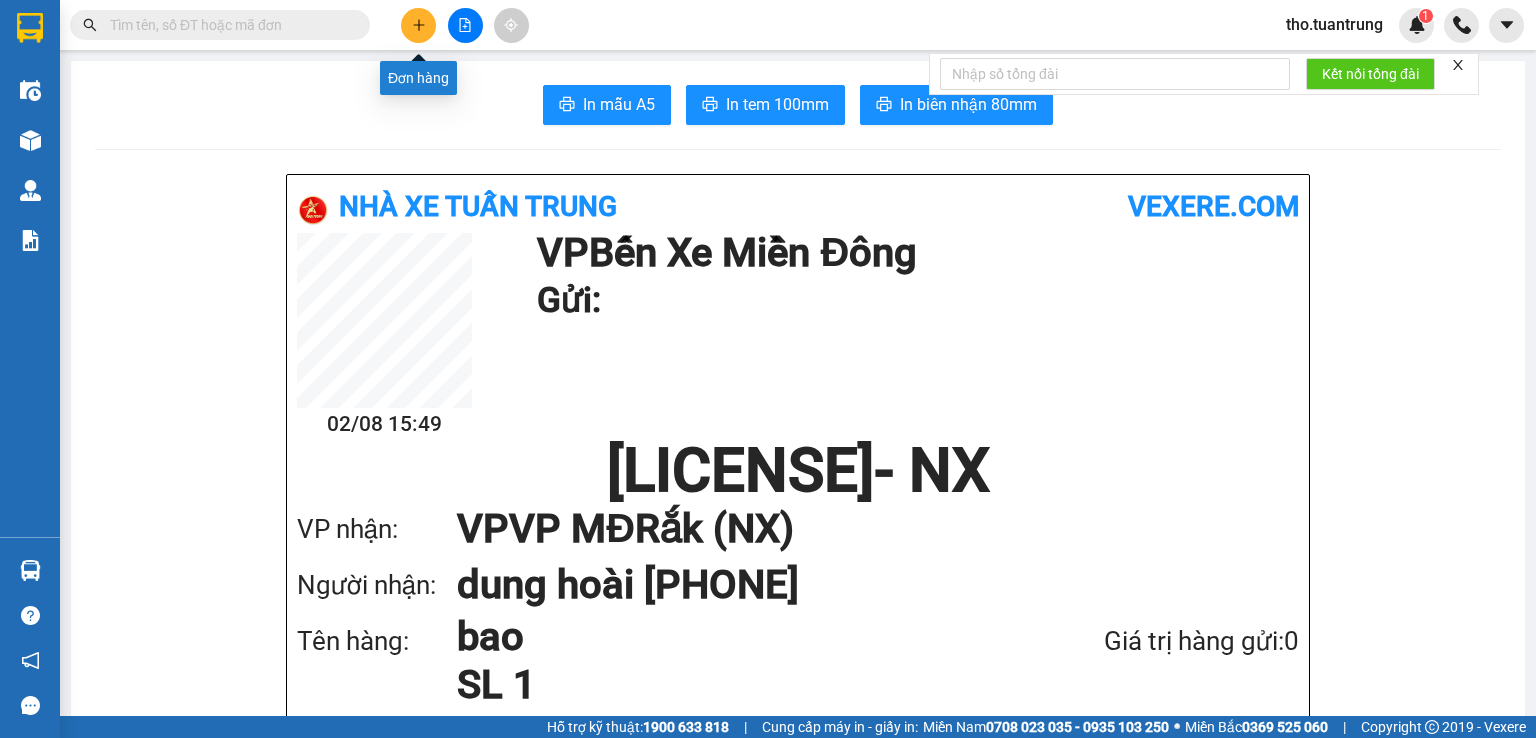 click at bounding box center [418, 25] 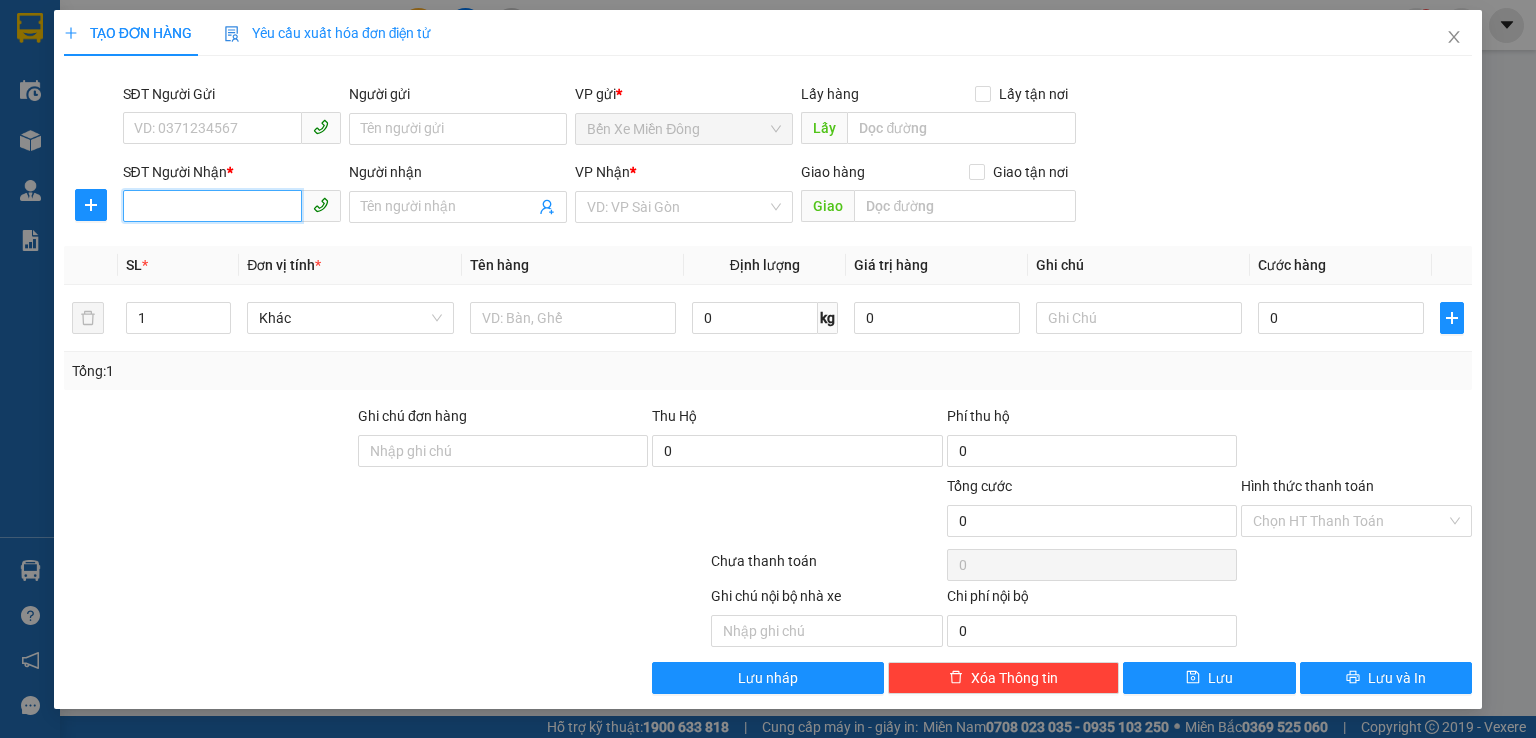 click on "SĐT Người Nhận  *" at bounding box center (212, 206) 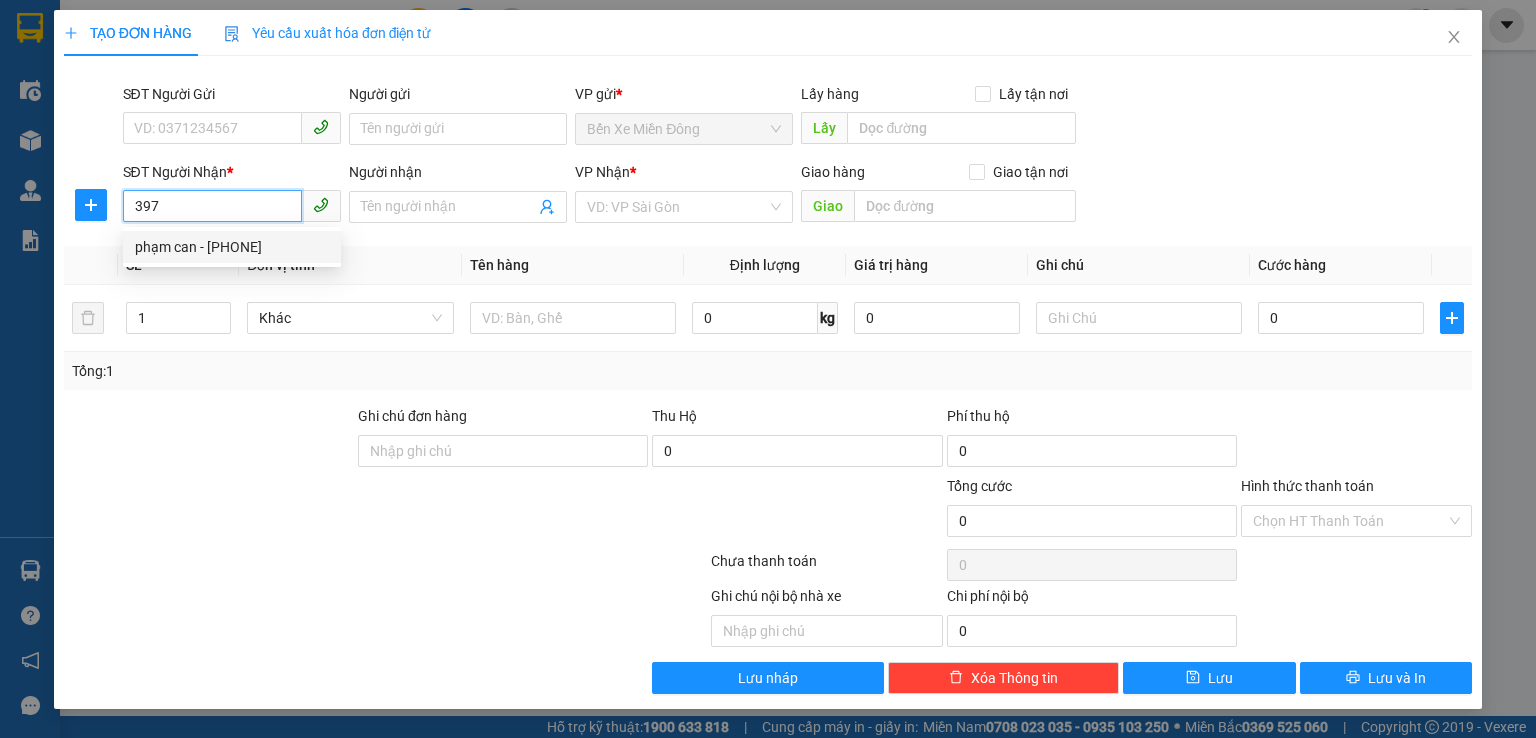 click on "phạm can - [PHONE]" at bounding box center [232, 247] 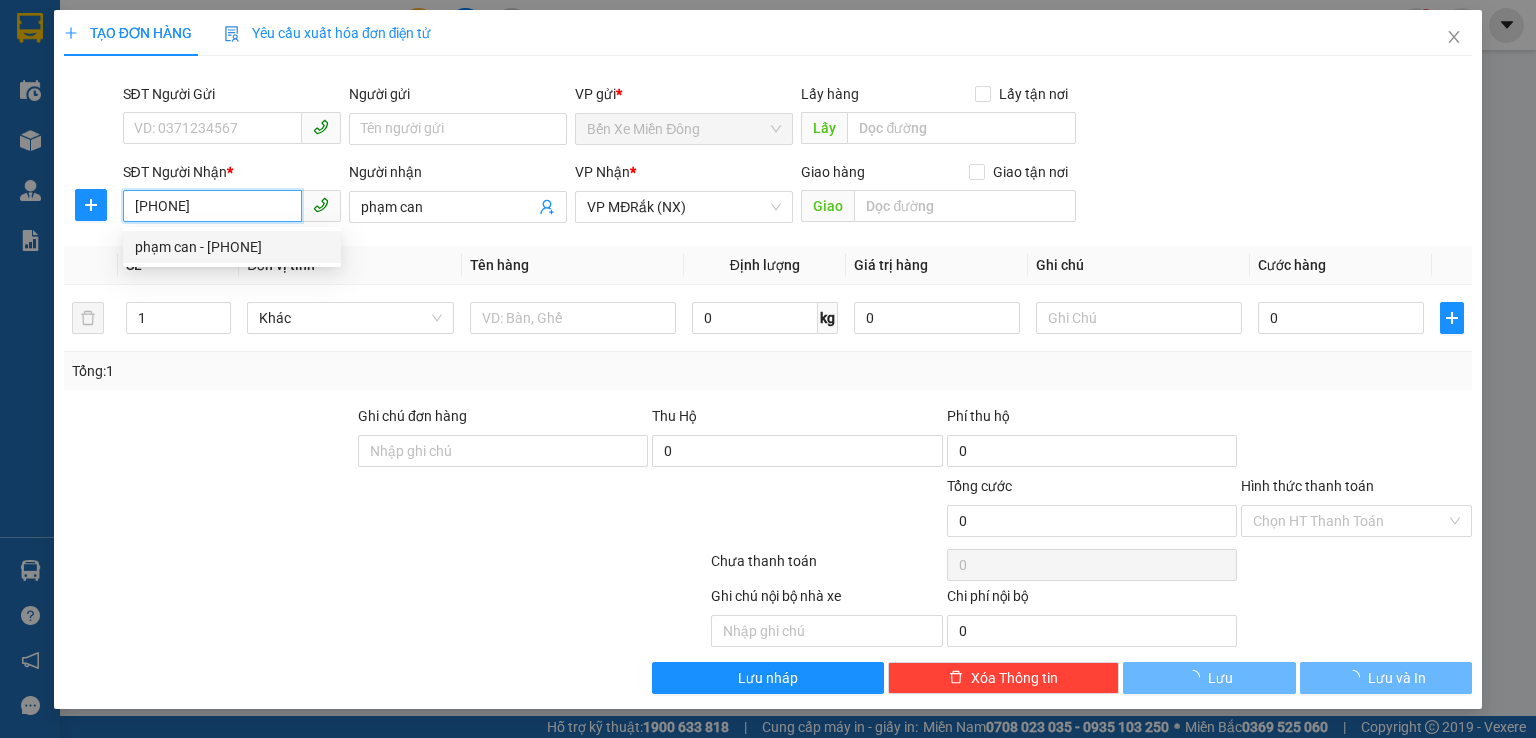 type on "70.000" 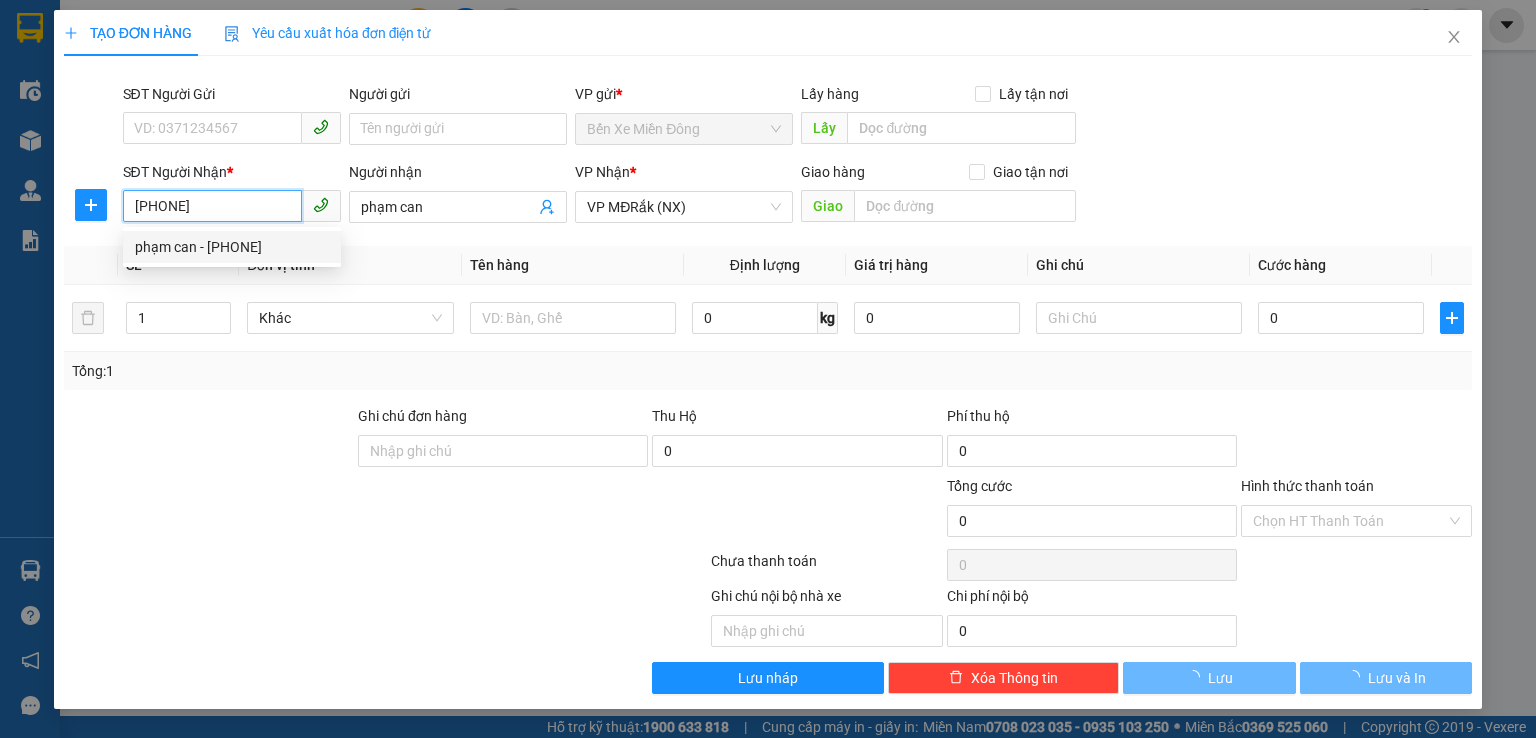 type on "70.000" 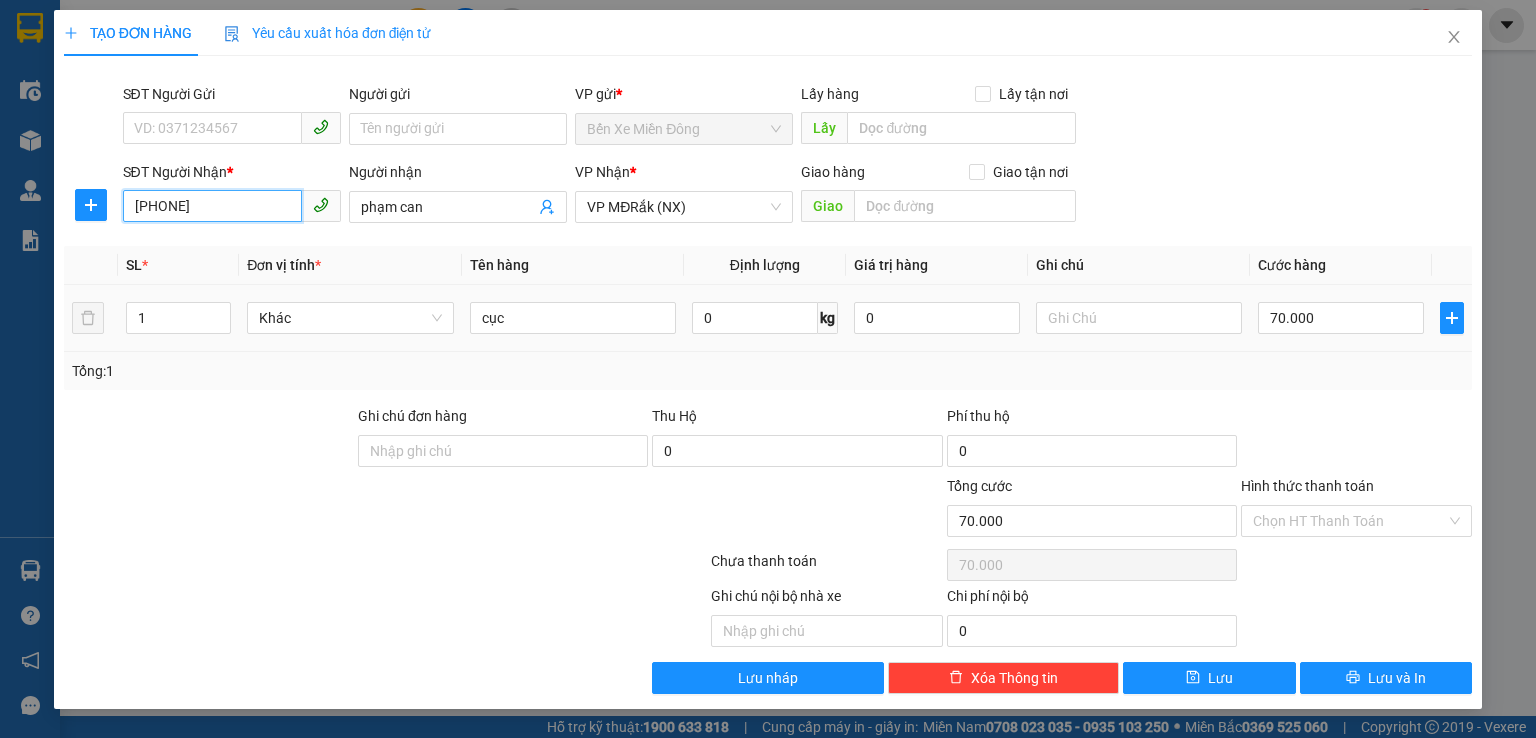 type on "[PHONE]" 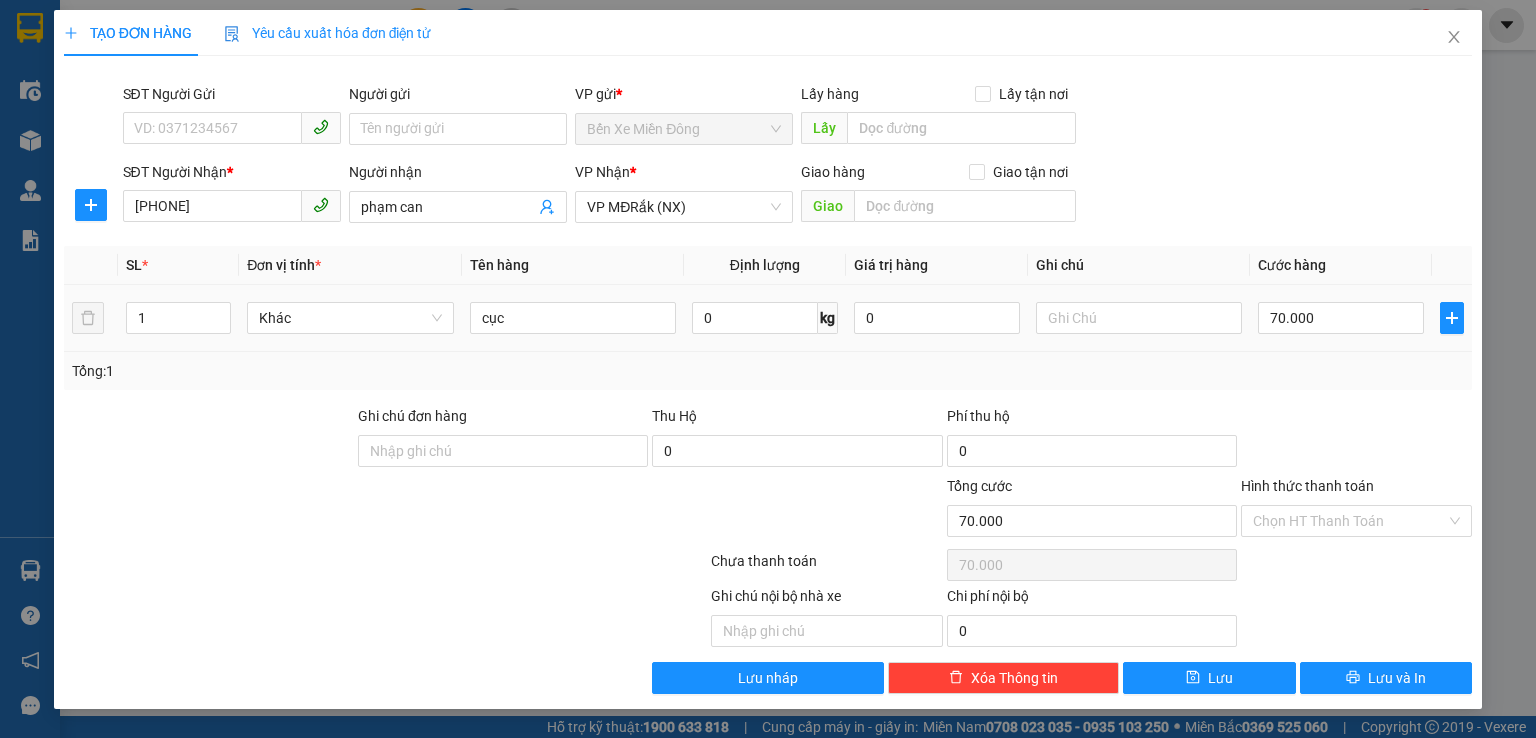 click on "70.000" at bounding box center [1341, 318] 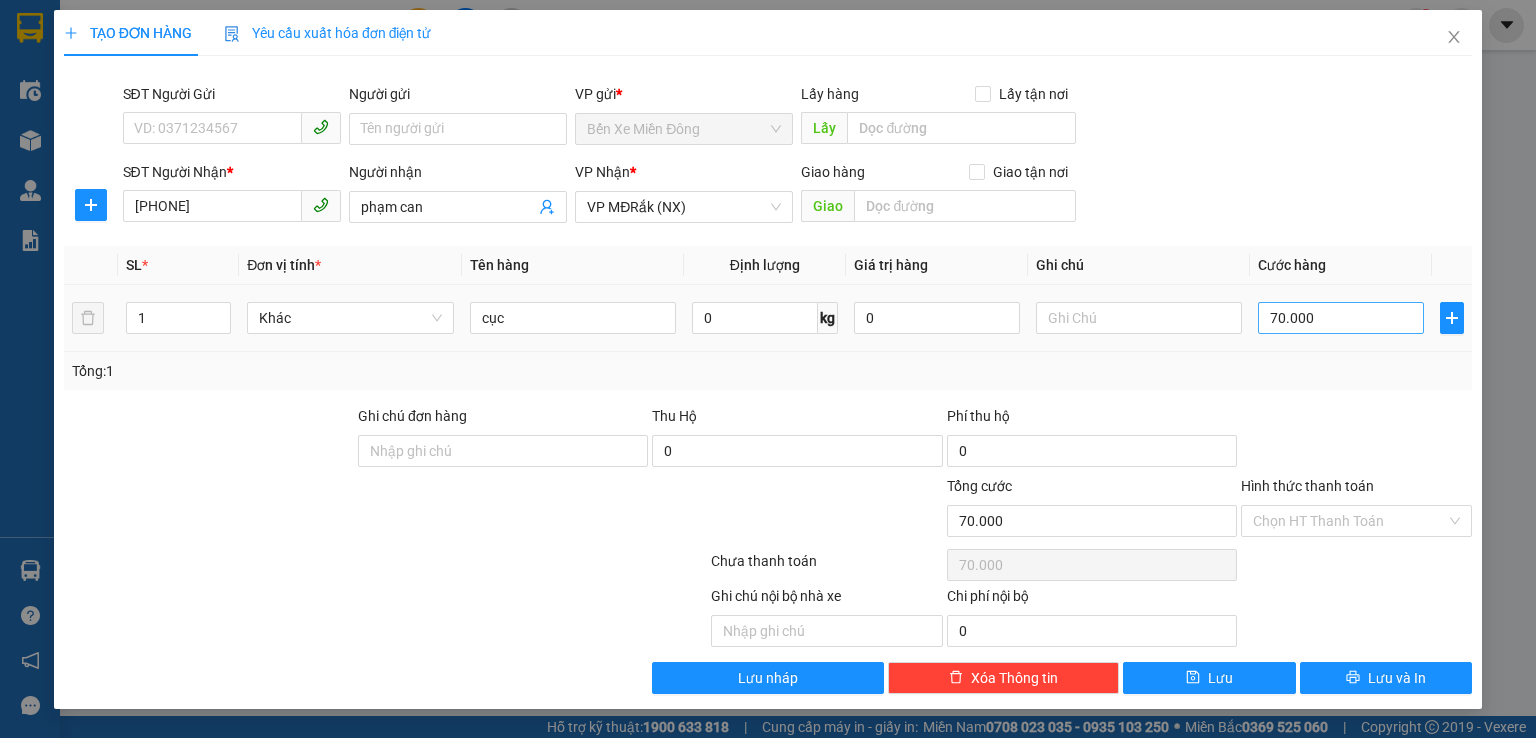 drag, startPoint x: 1322, startPoint y: 303, endPoint x: 1332, endPoint y: 325, distance: 24.166092 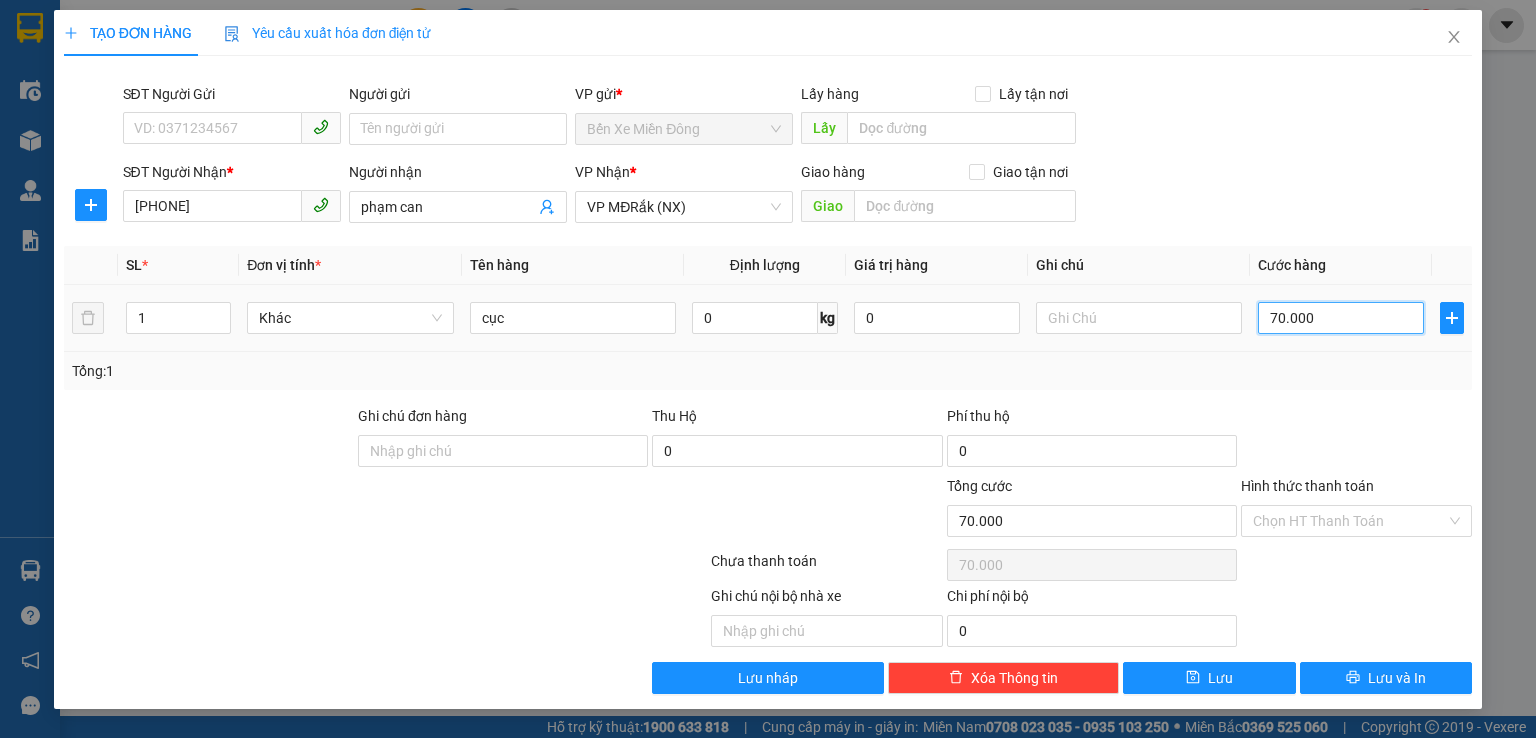 click on "70.000" at bounding box center (1341, 318) 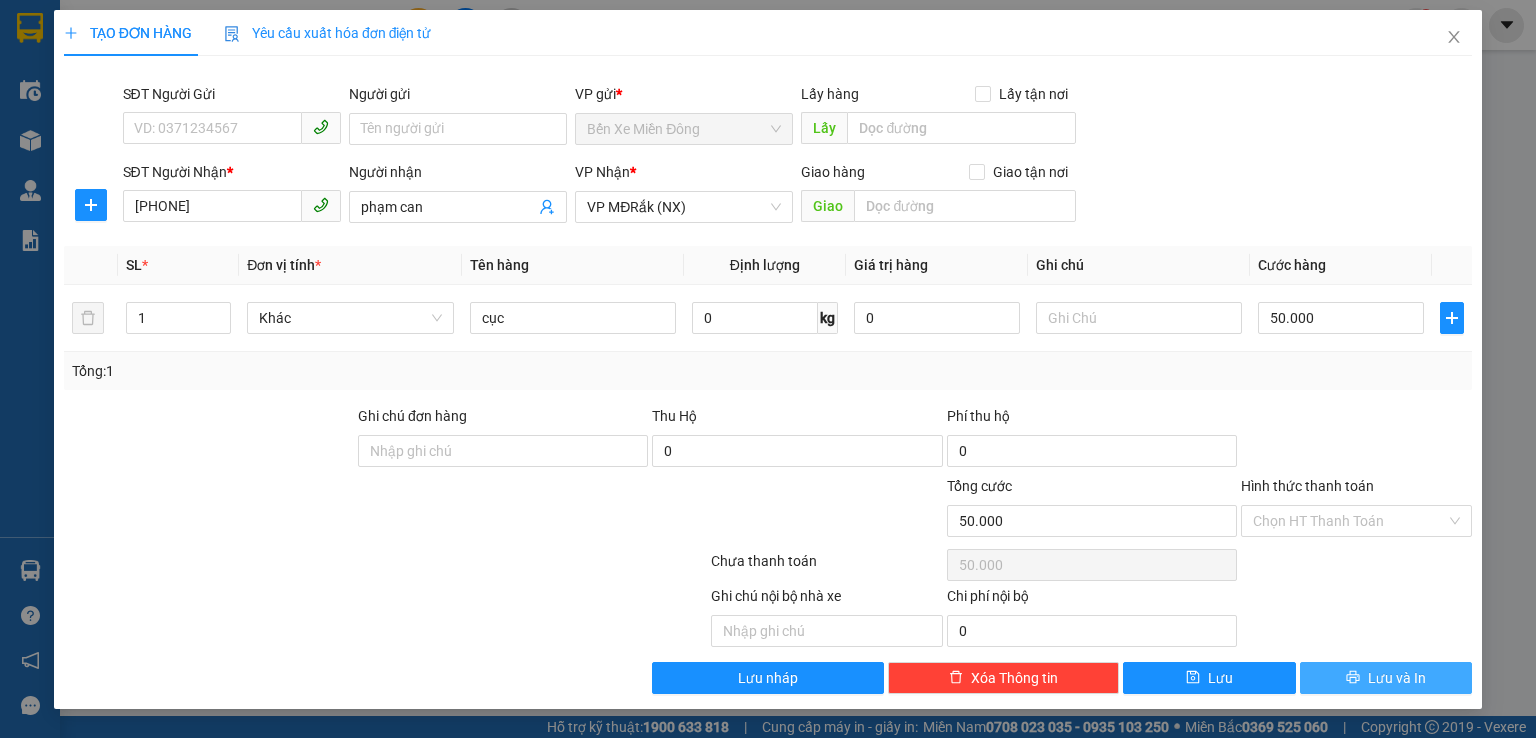 click on "Lưu và In" at bounding box center (1397, 678) 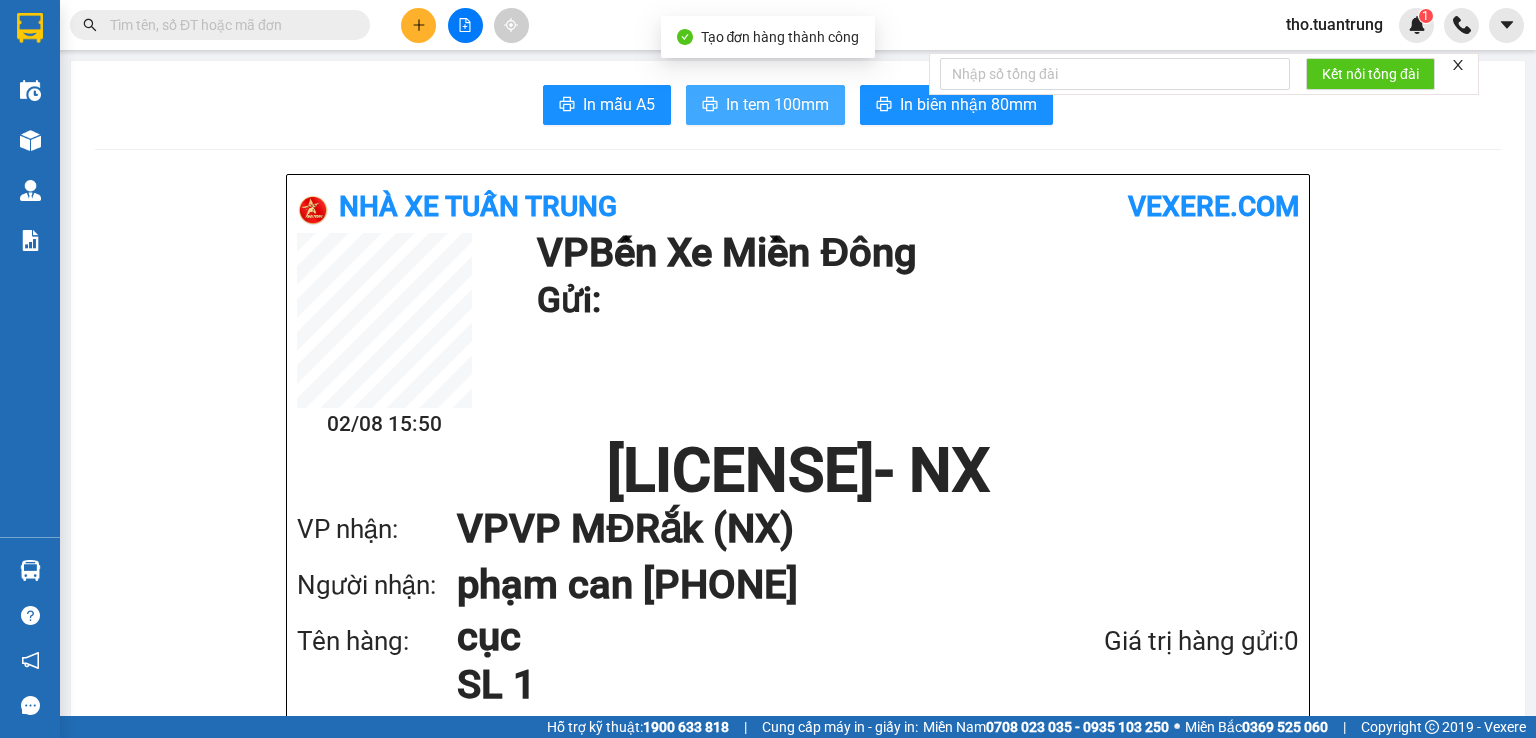 click on "In tem 100mm" at bounding box center [777, 104] 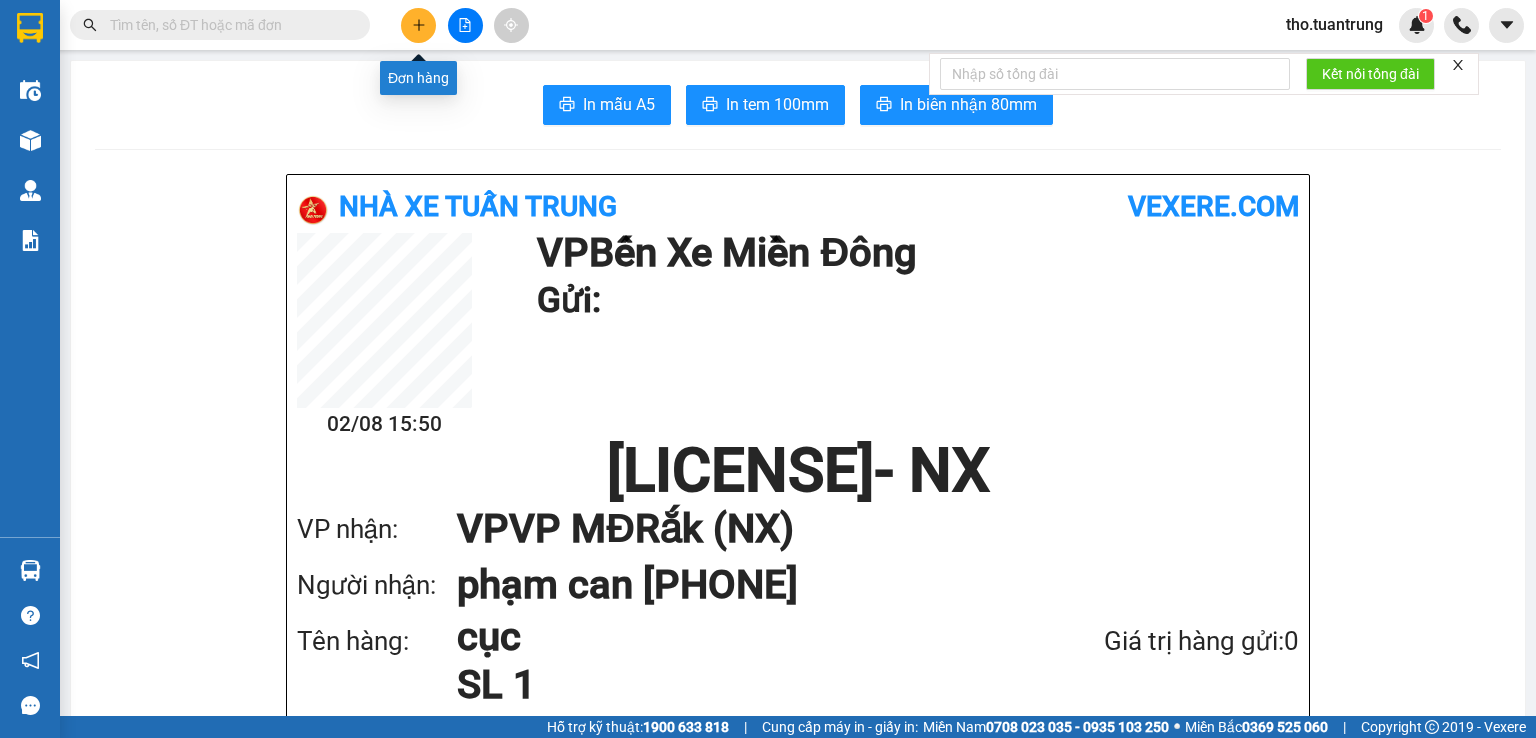 click 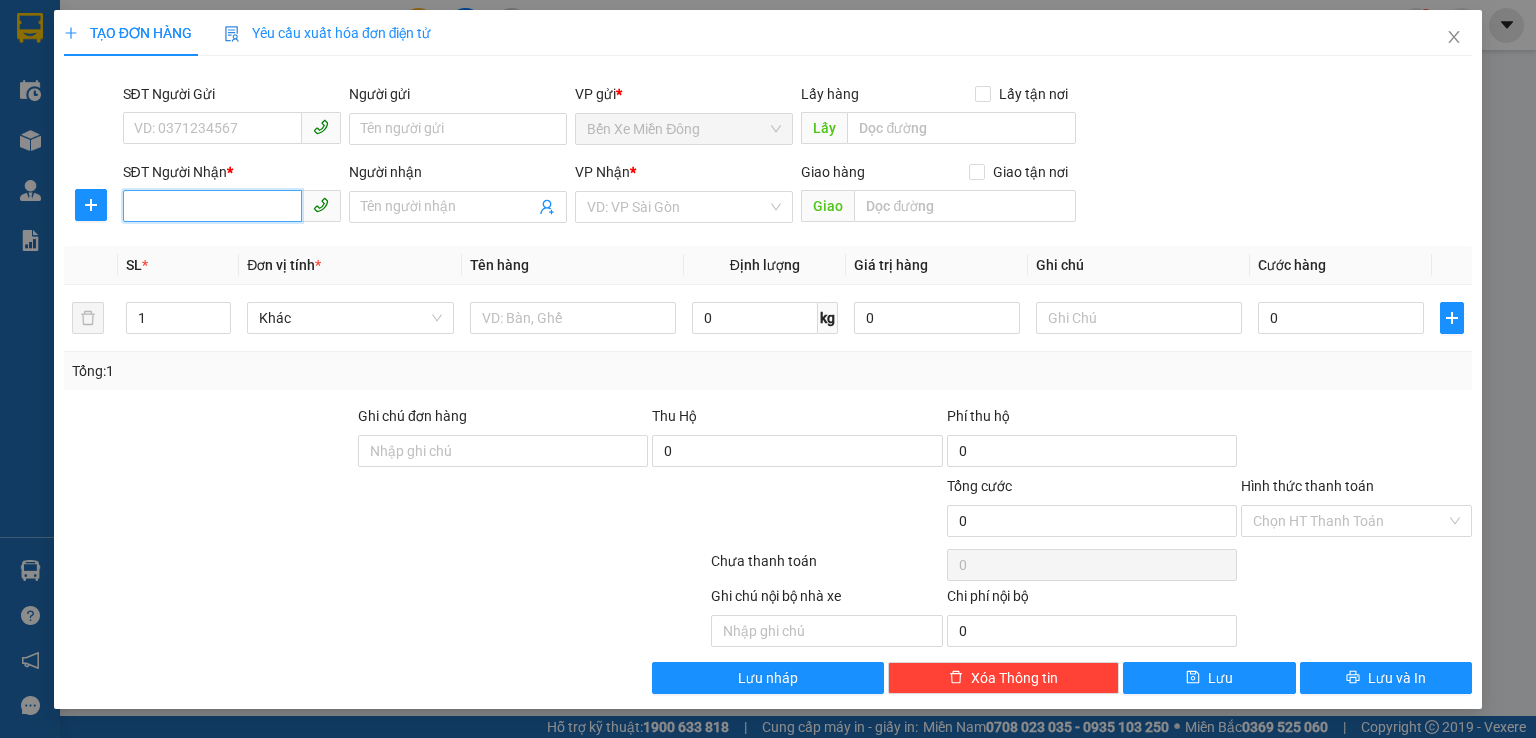click on "SĐT Người Nhận  *" at bounding box center [212, 206] 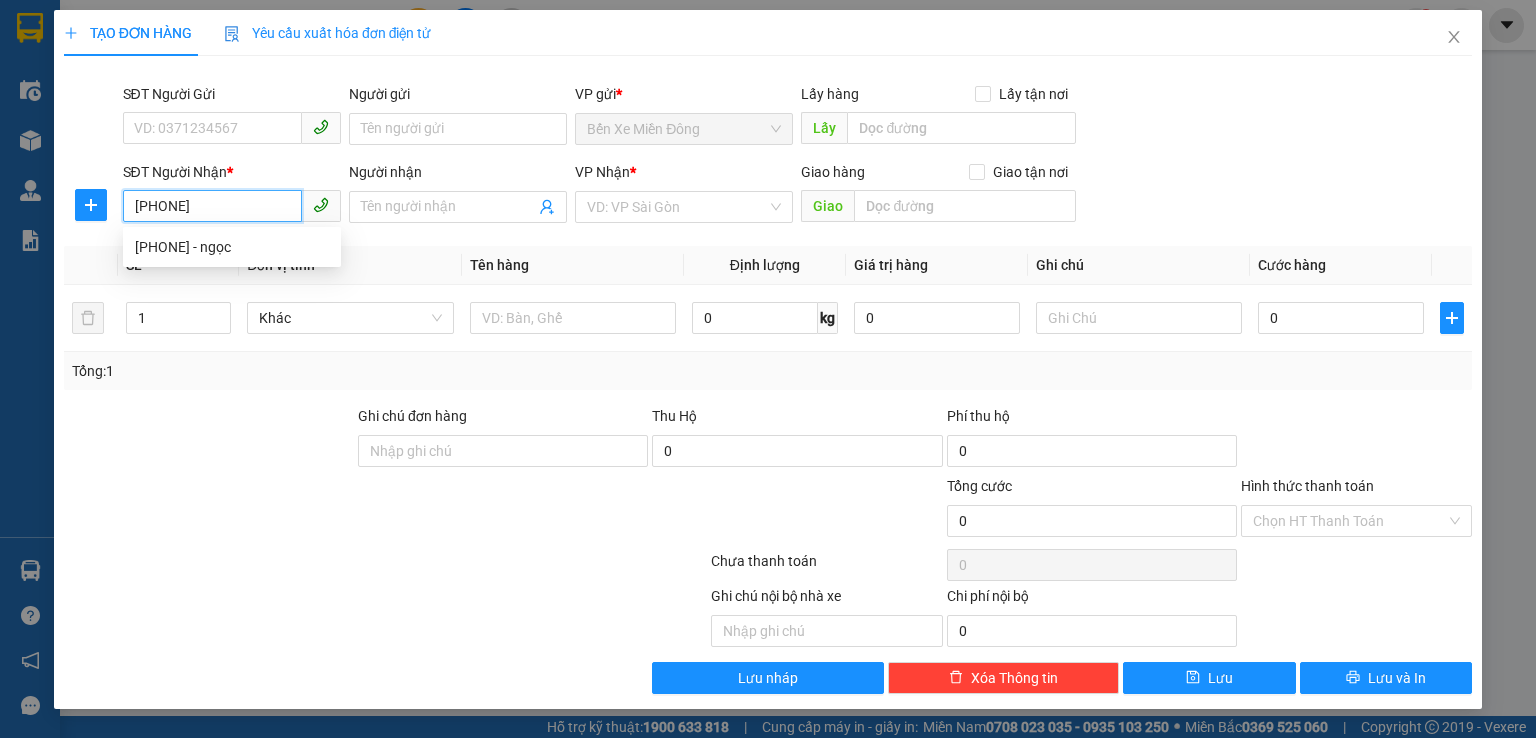 type on "[PHONE]" 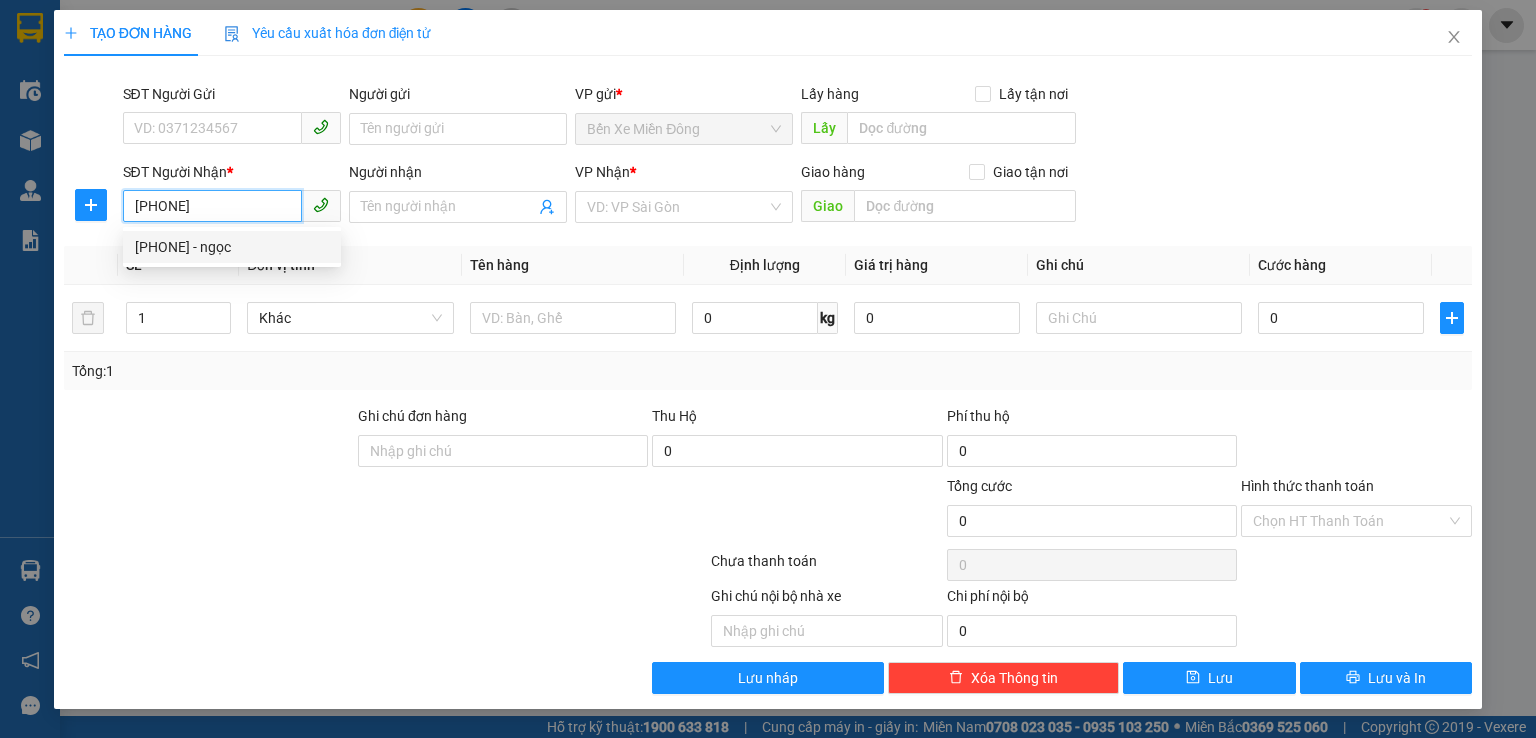 click on "[PHONE] - ngọc" at bounding box center (232, 247) 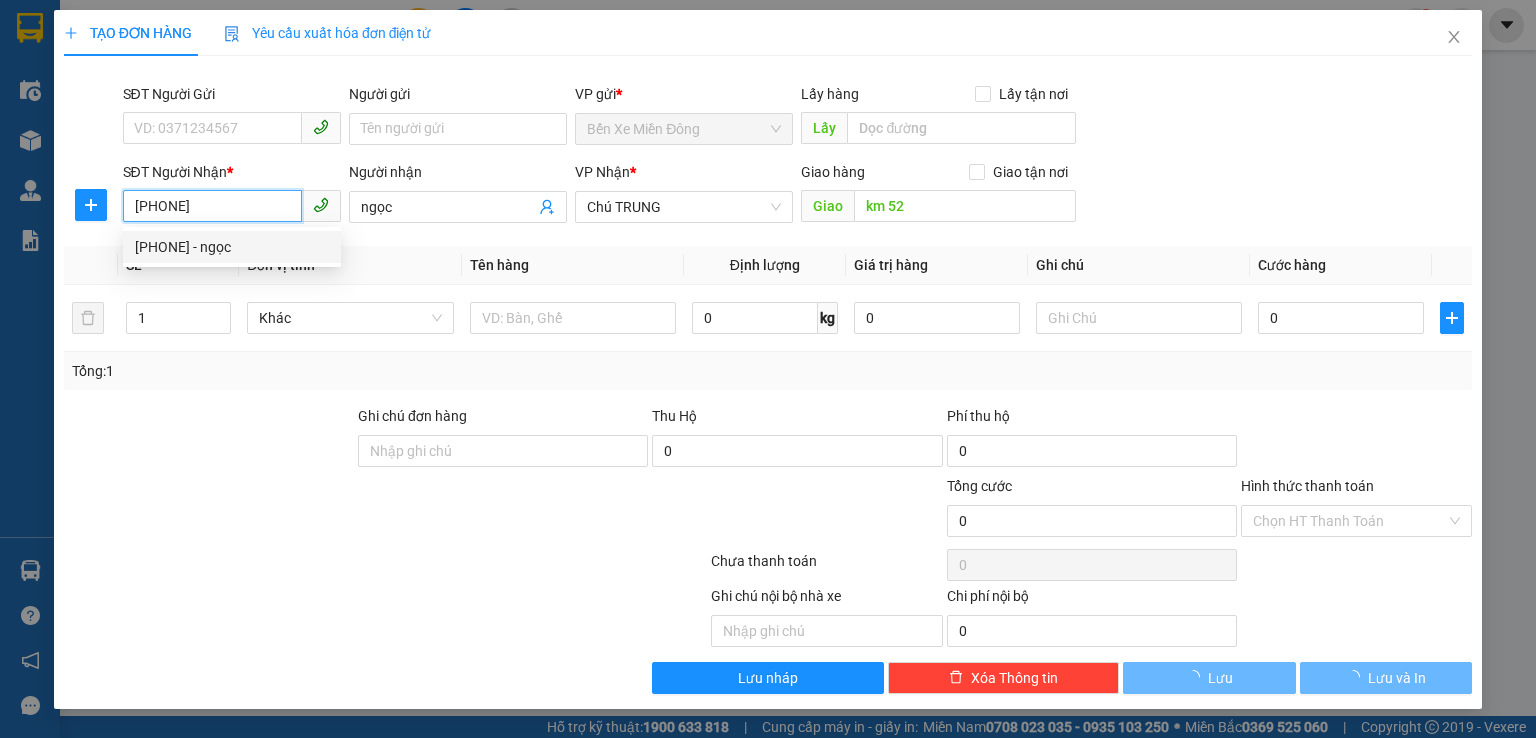 type on "420.000" 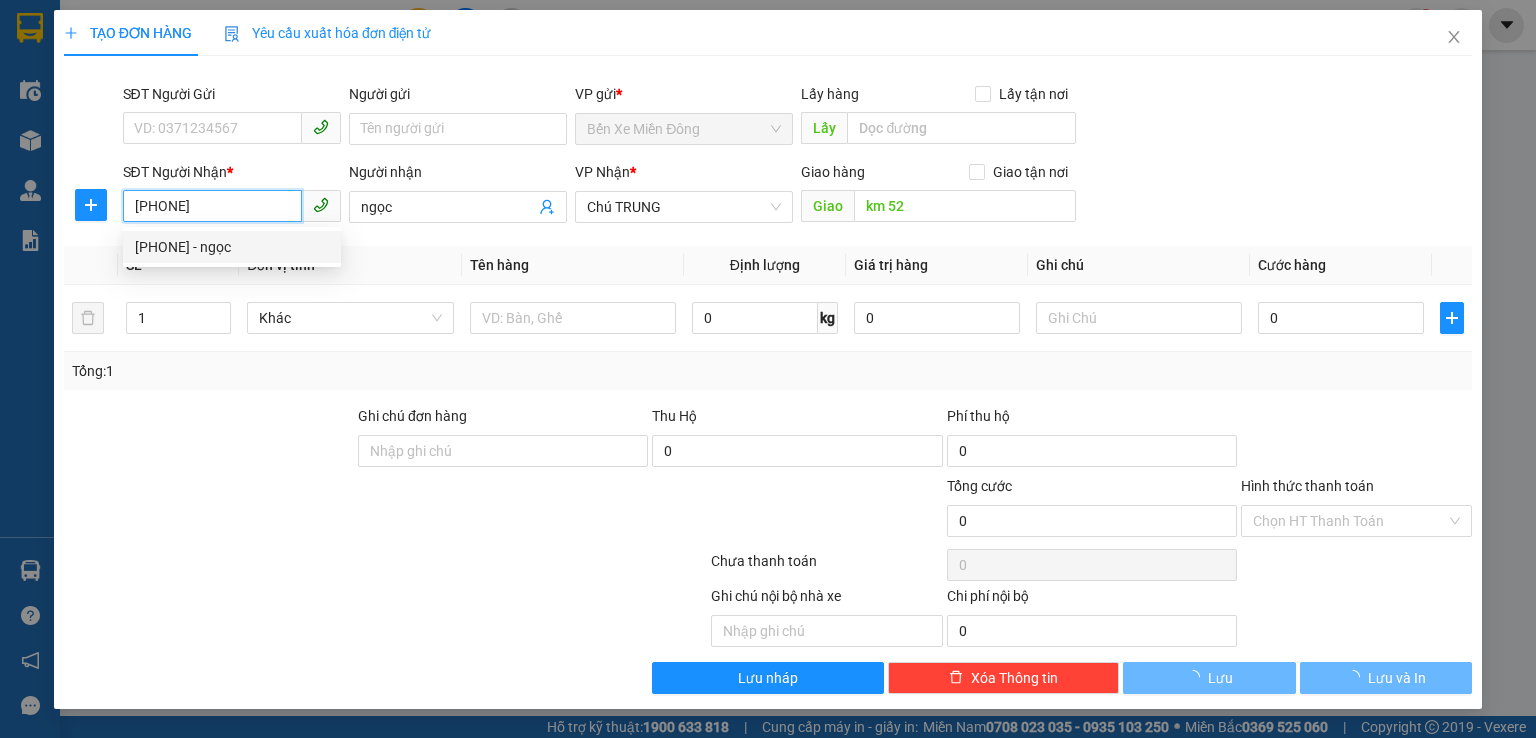 type on "420.000" 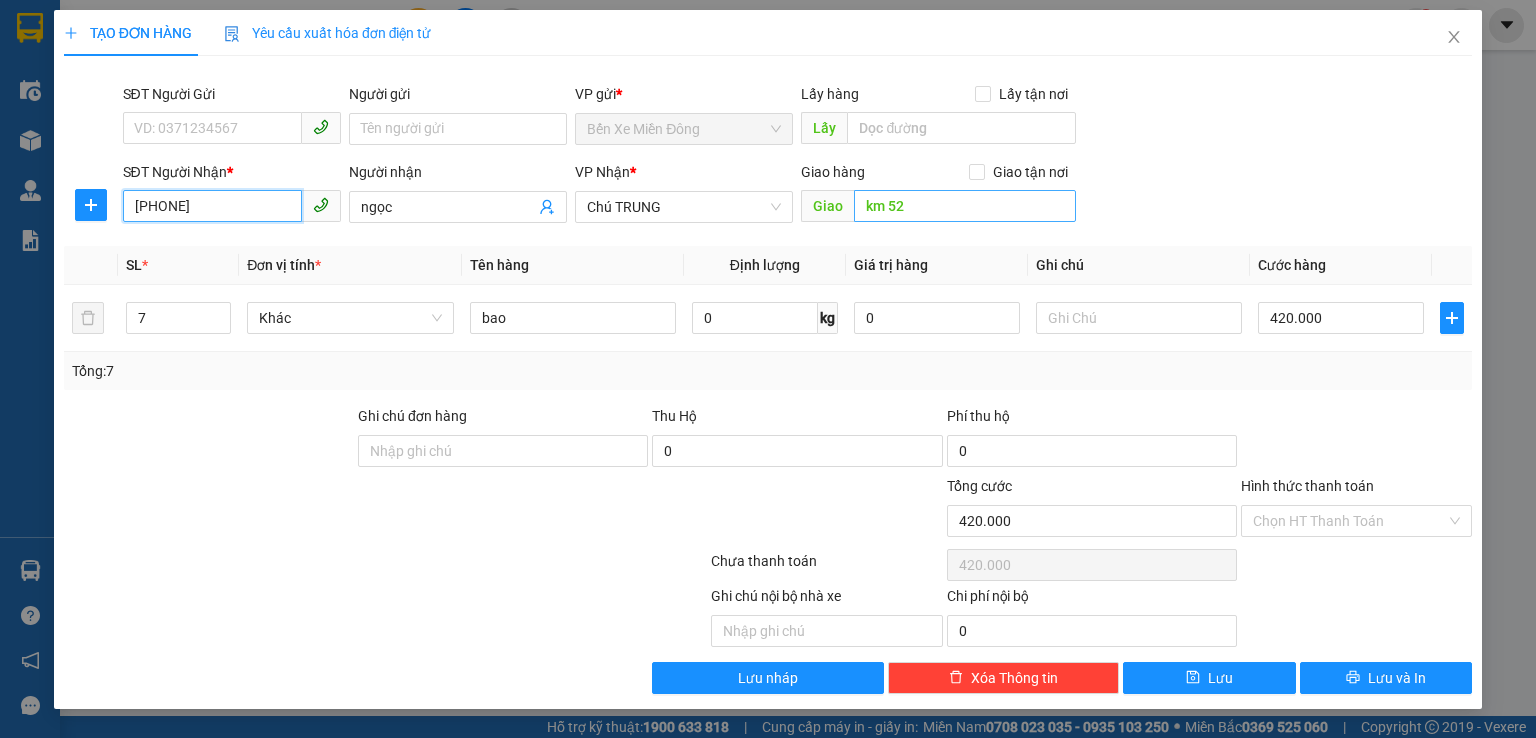 type on "[PHONE]" 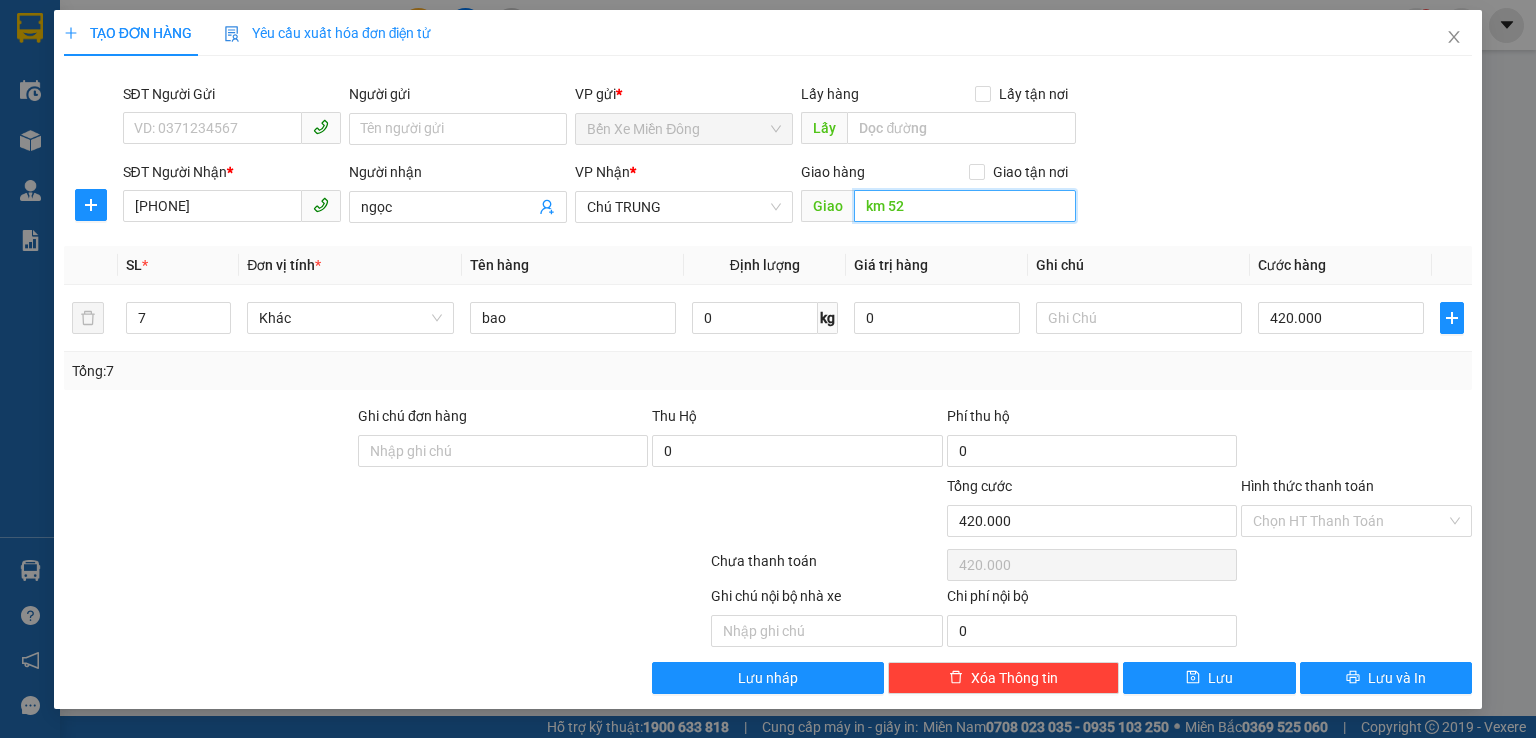 click on "km 52" at bounding box center [965, 206] 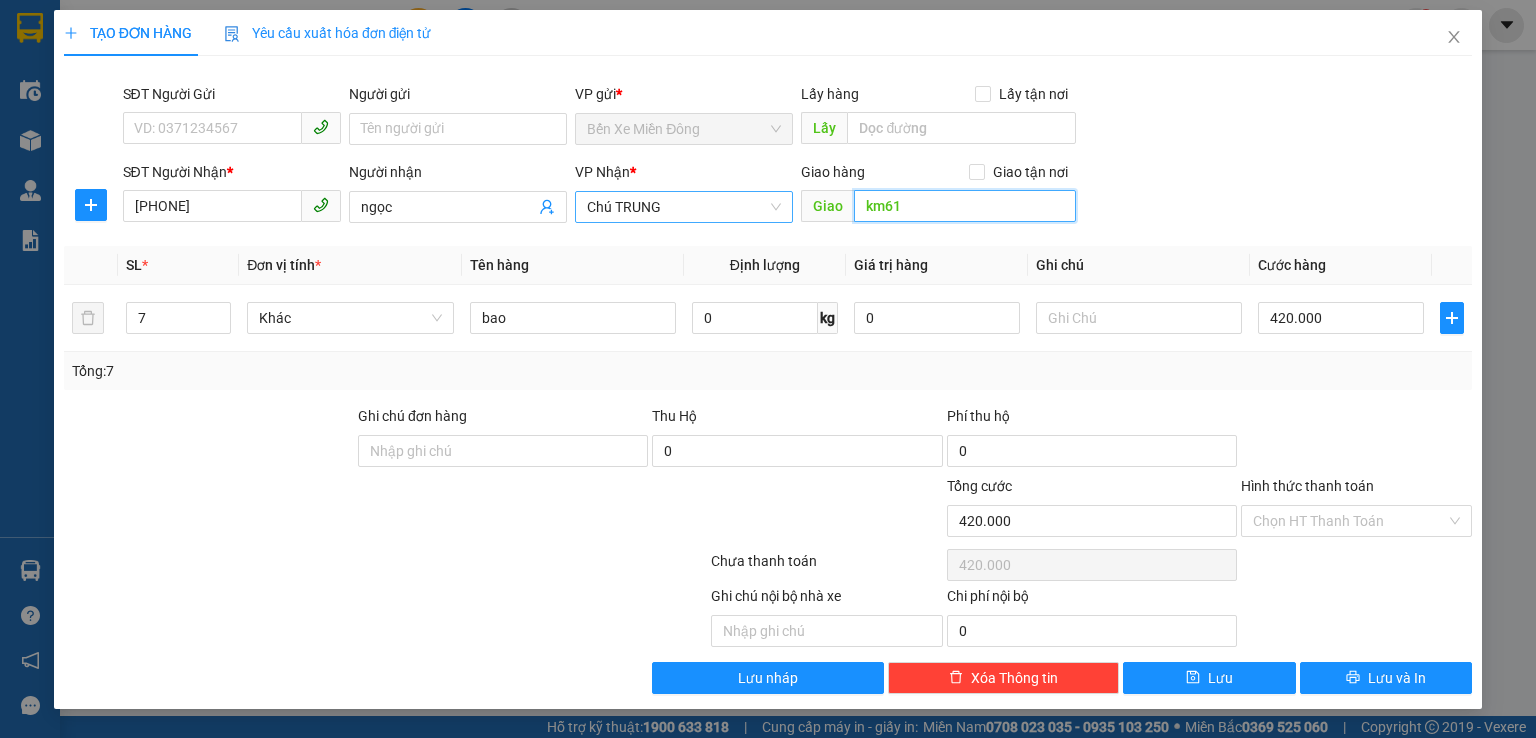 click on "Chú TRUNG" at bounding box center (684, 207) 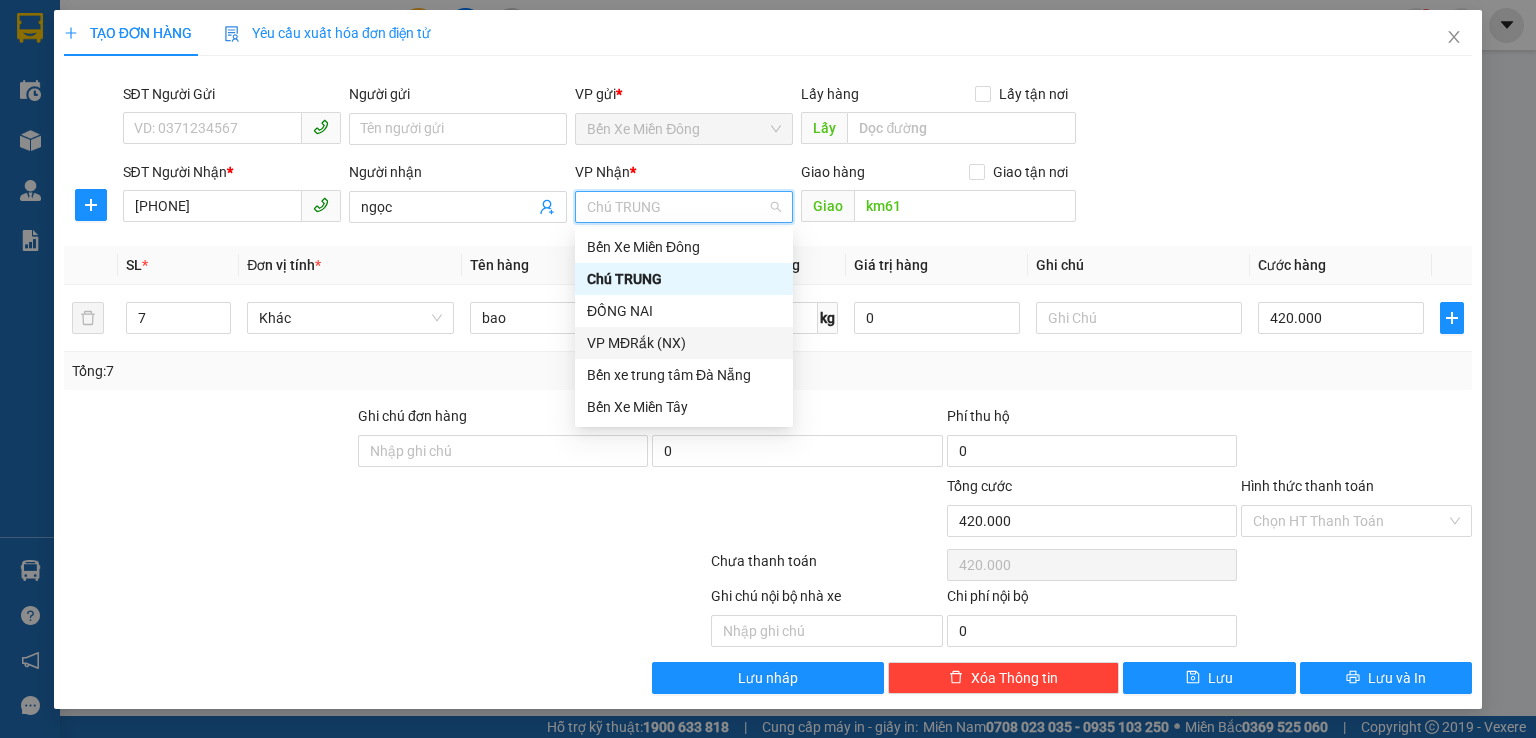 click on "VP MĐRắk (NX)" at bounding box center [684, 343] 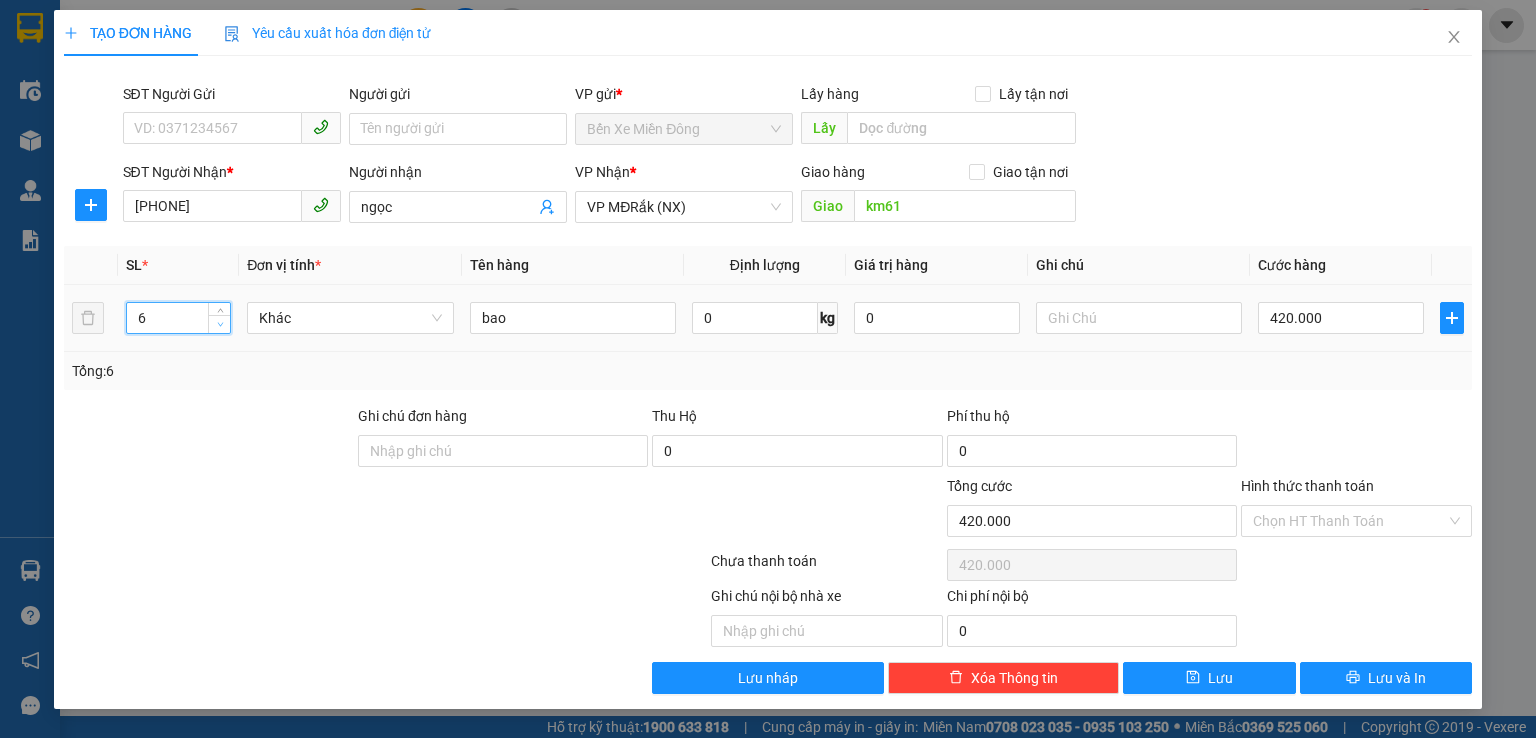 click 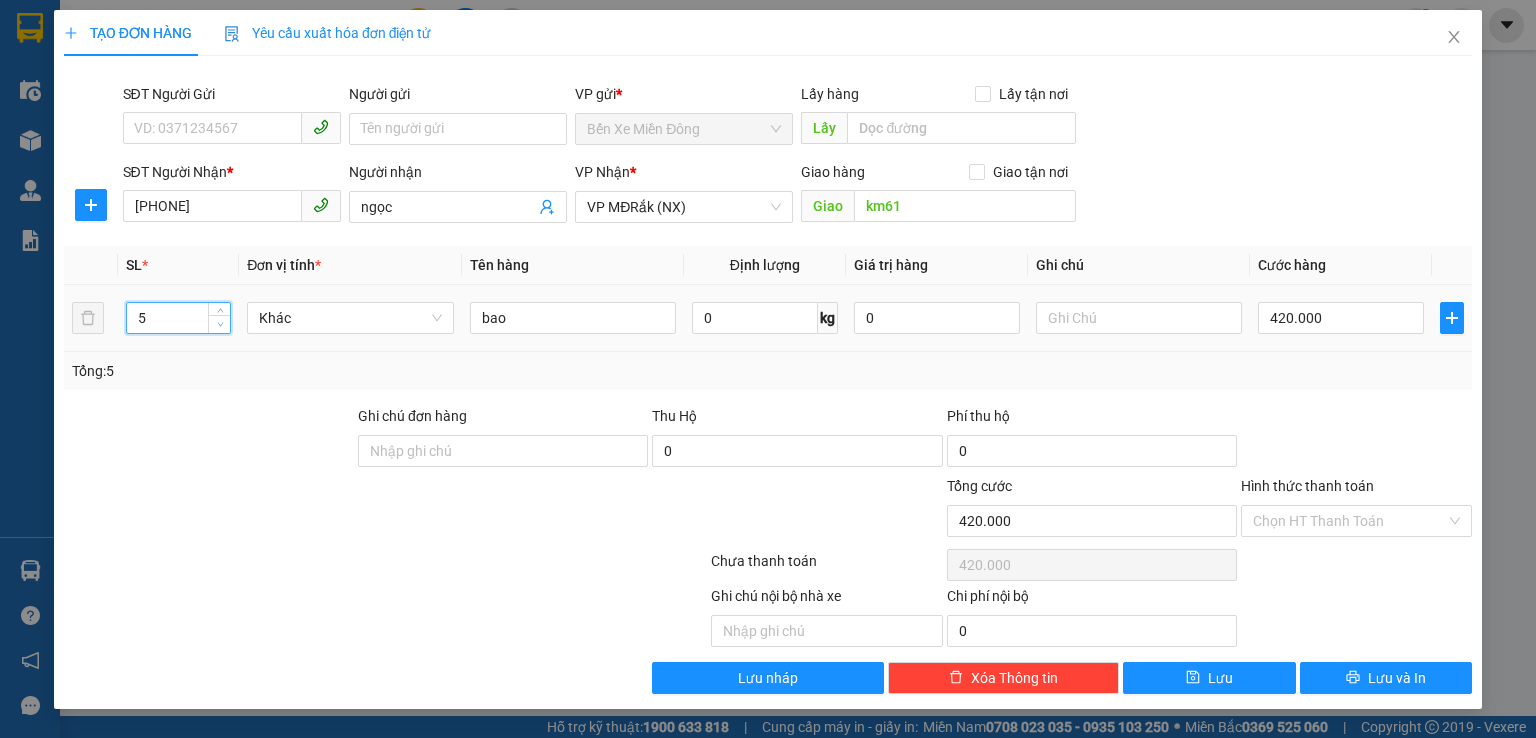 click 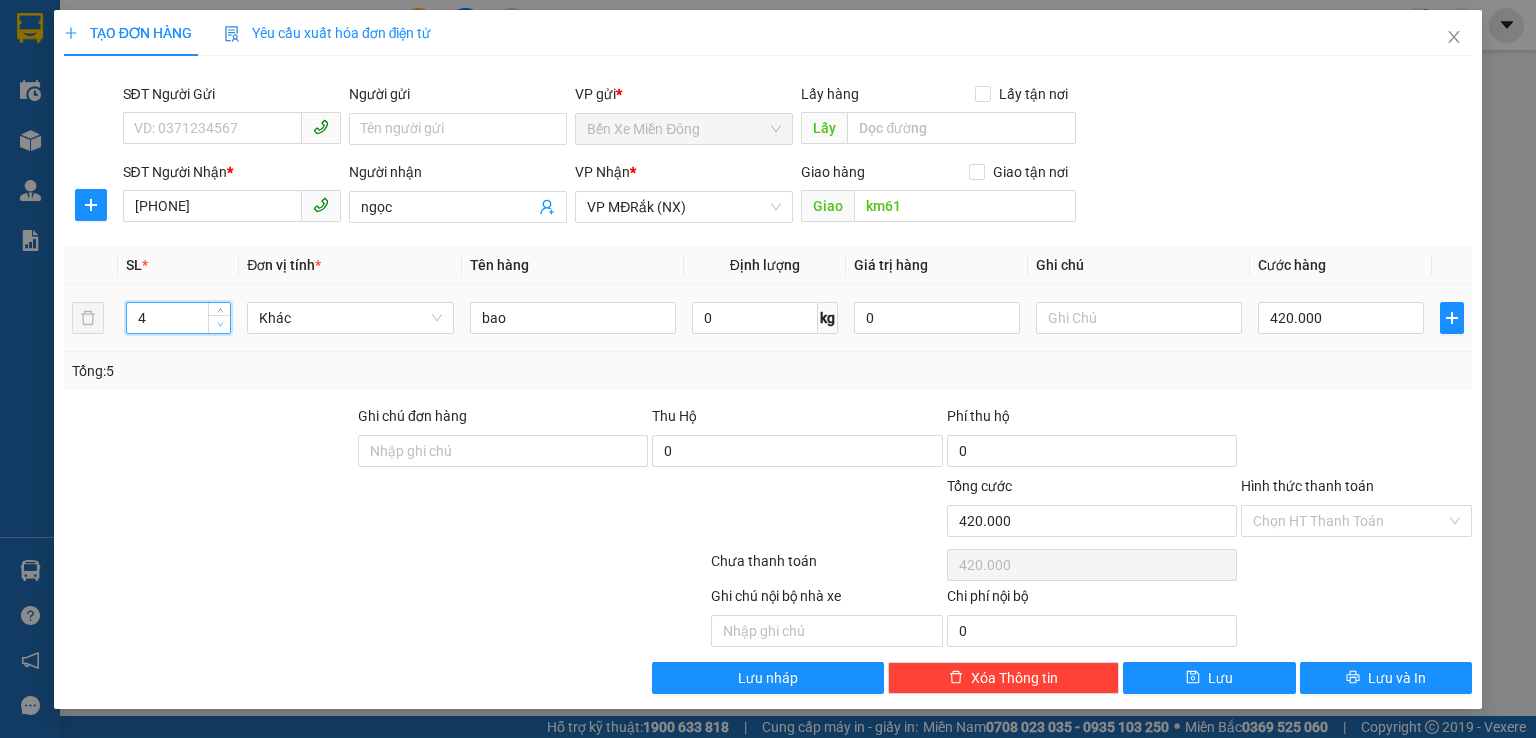 click 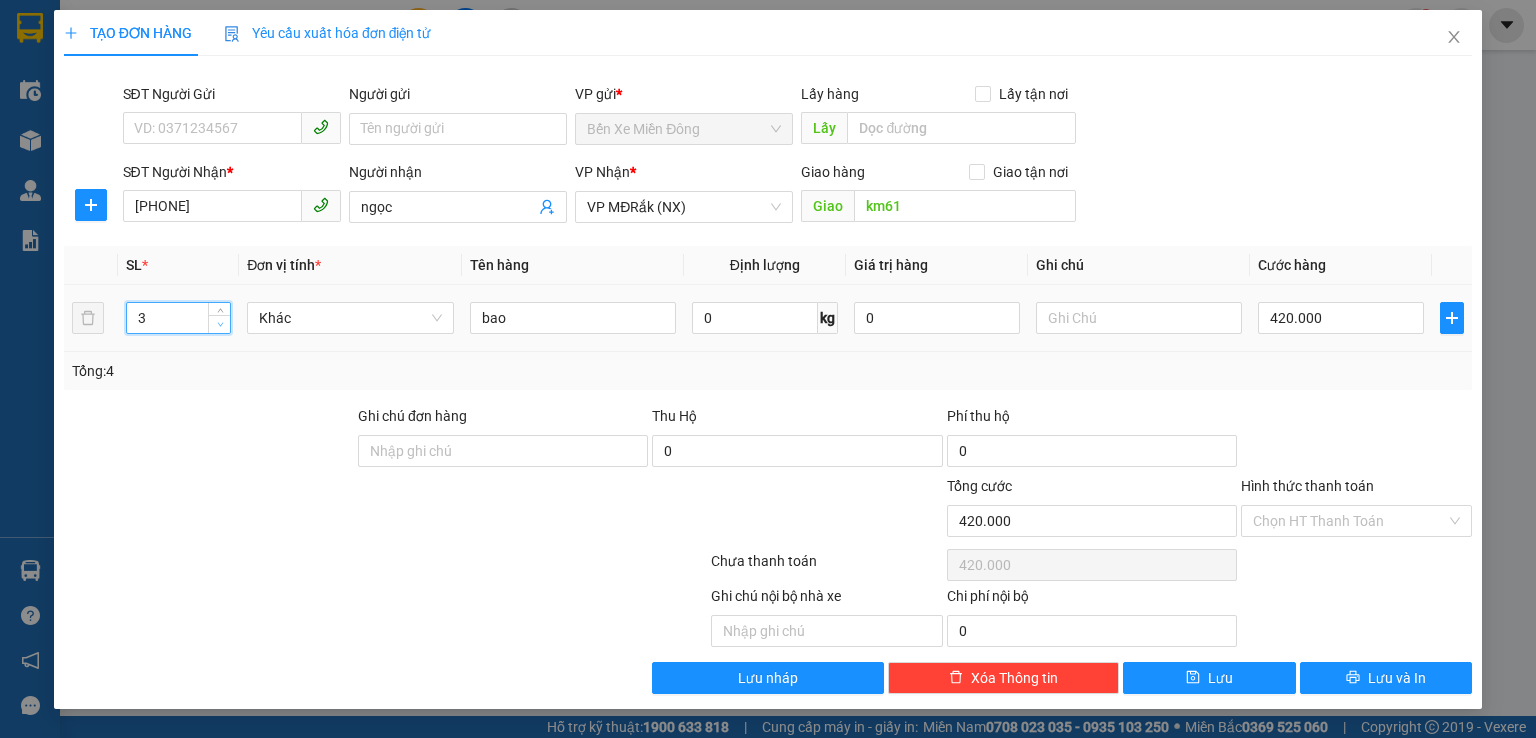 click 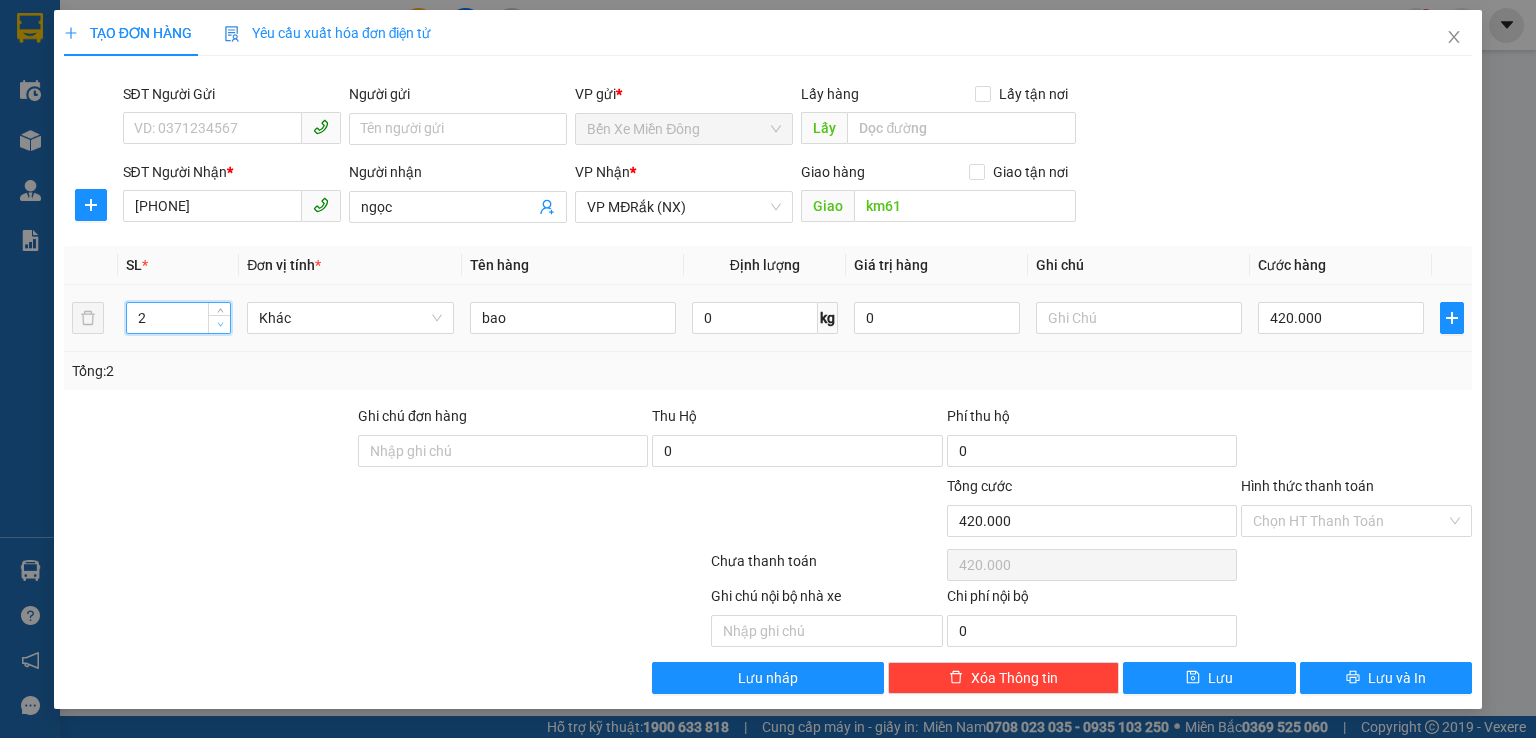 click 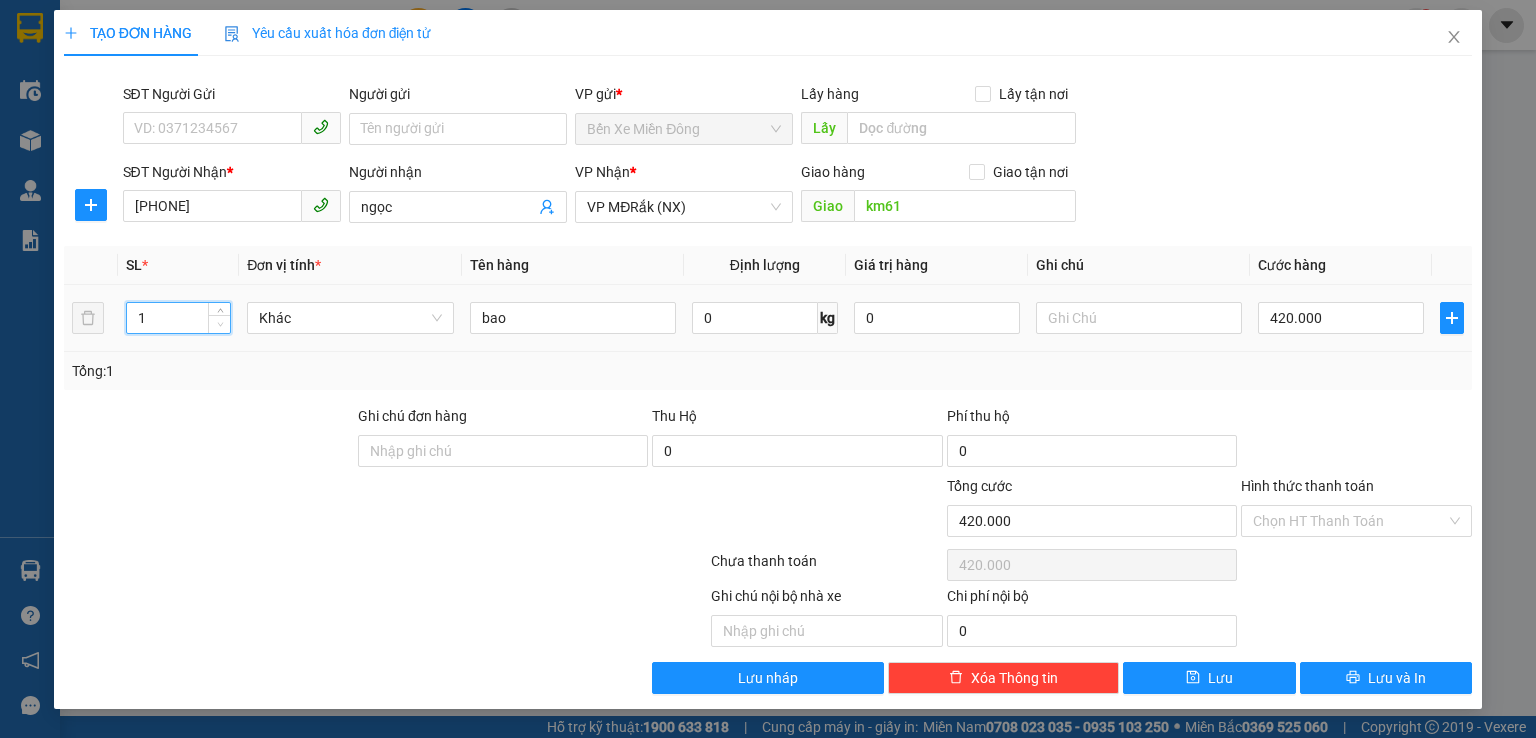 click 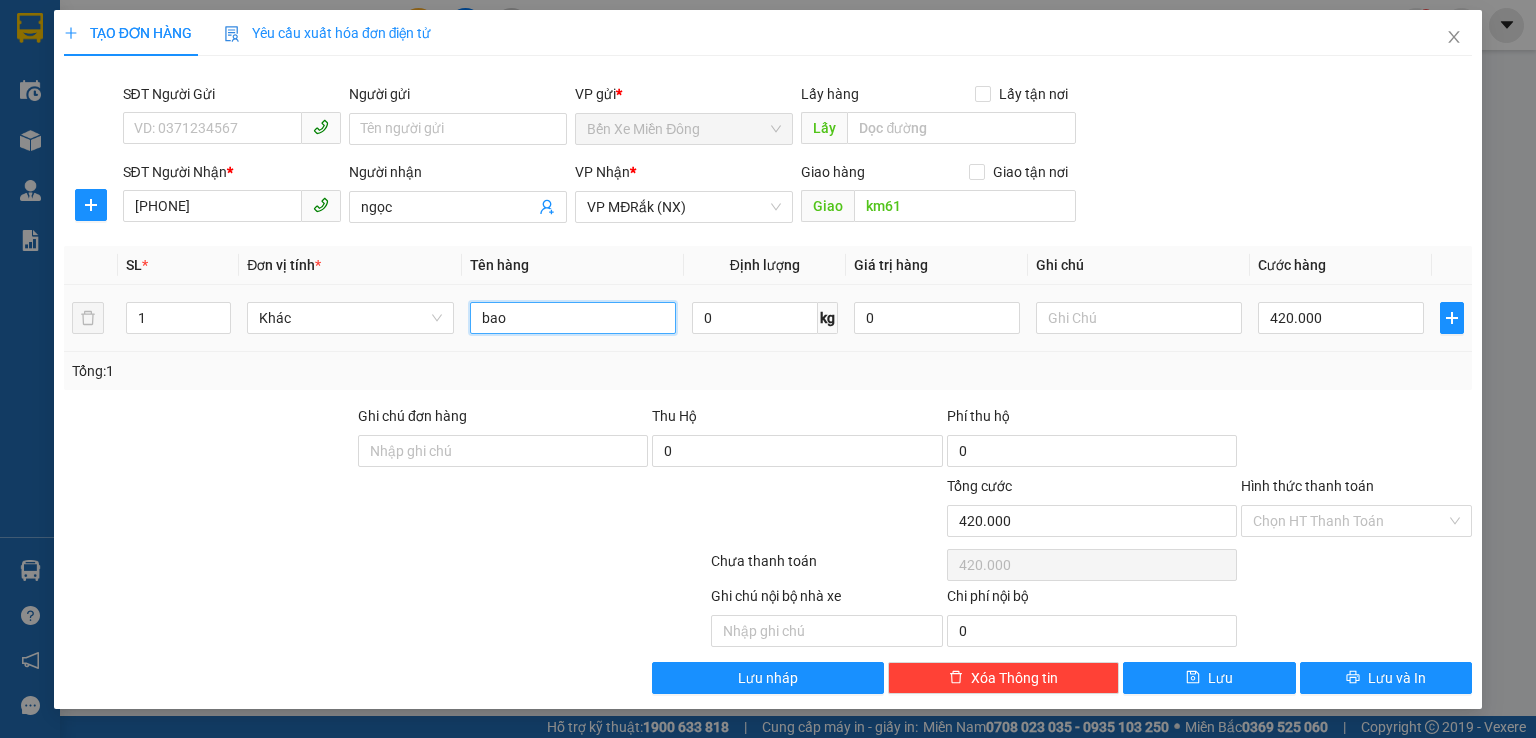 click on "bao" at bounding box center (573, 318) 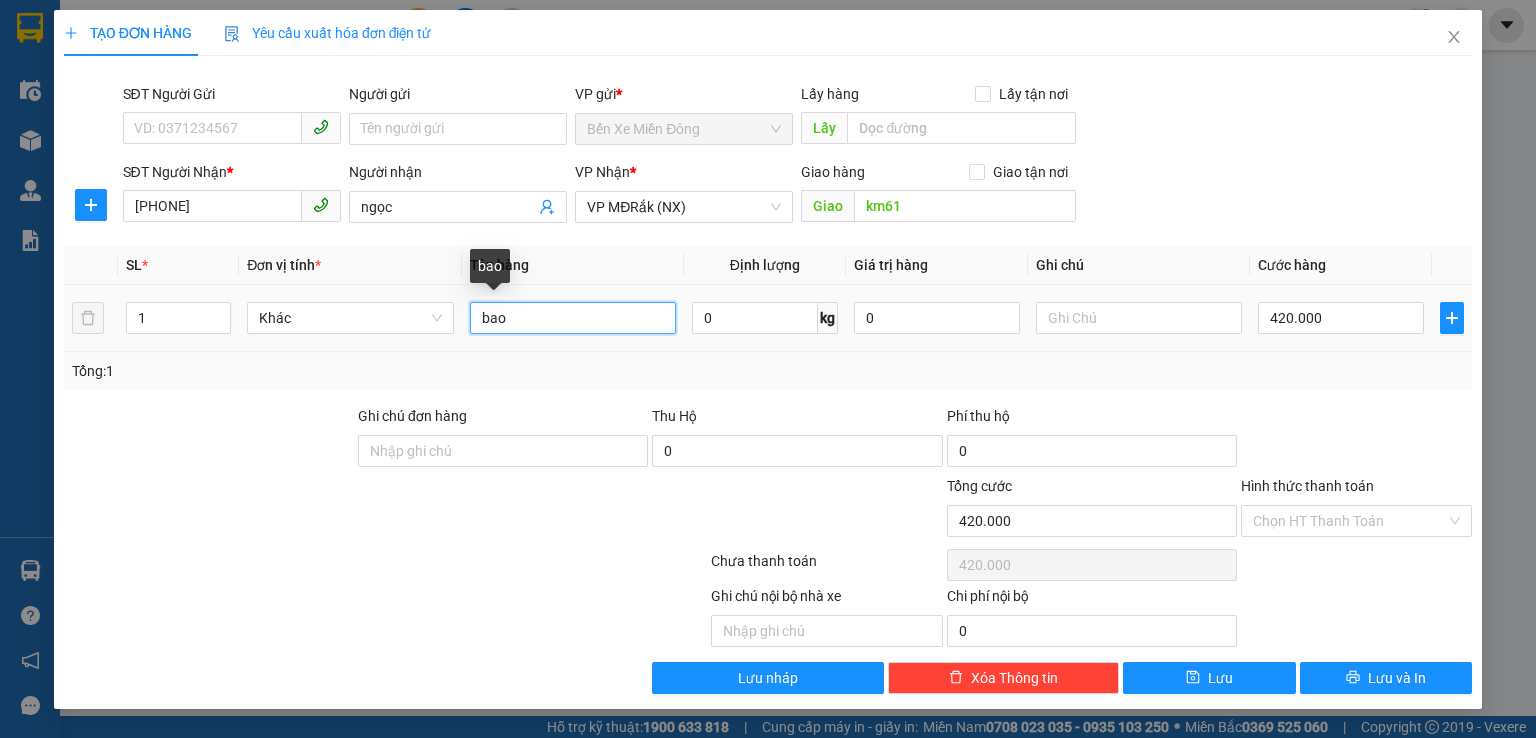 click on "bao" at bounding box center [573, 318] 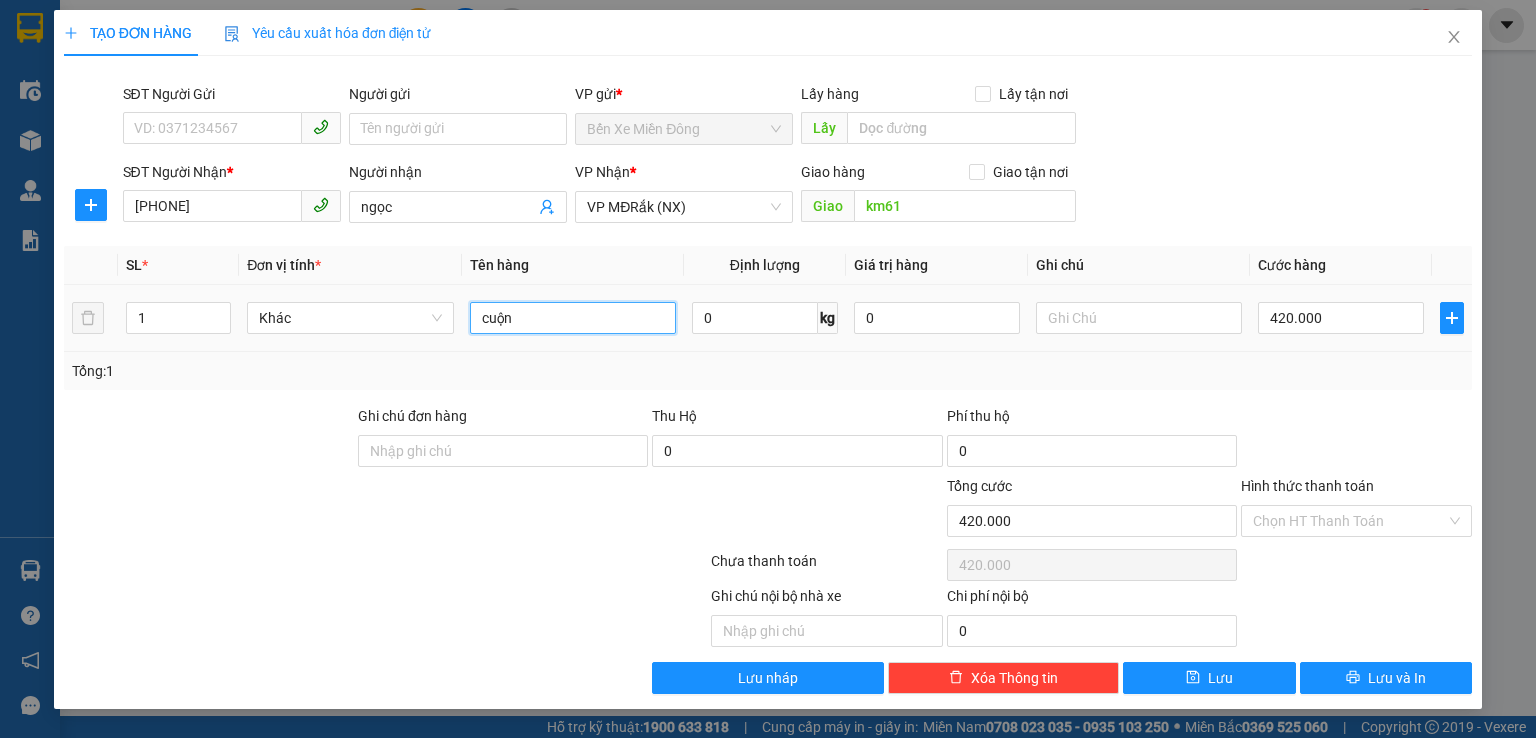type on "cuộn" 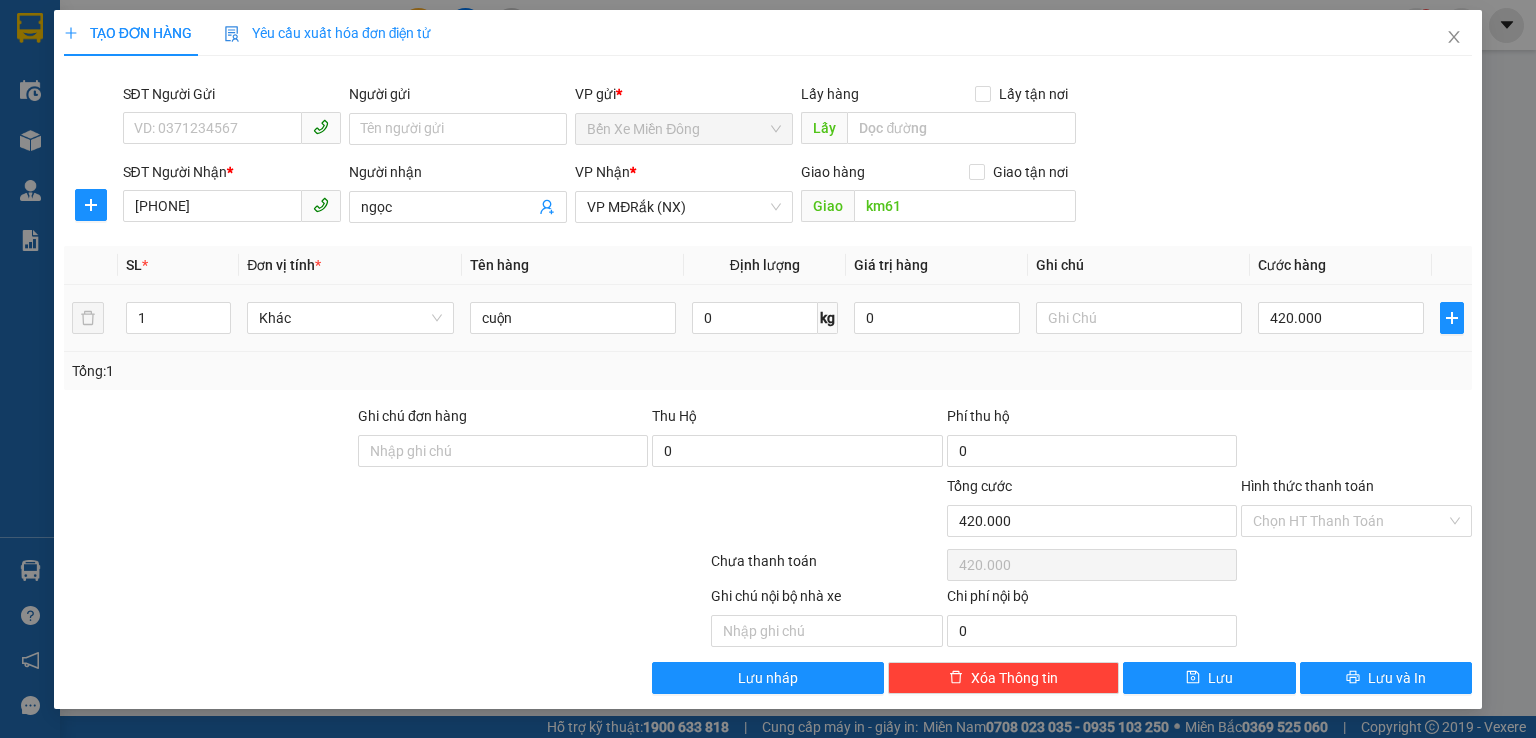 click on "420.000" at bounding box center [1341, 318] 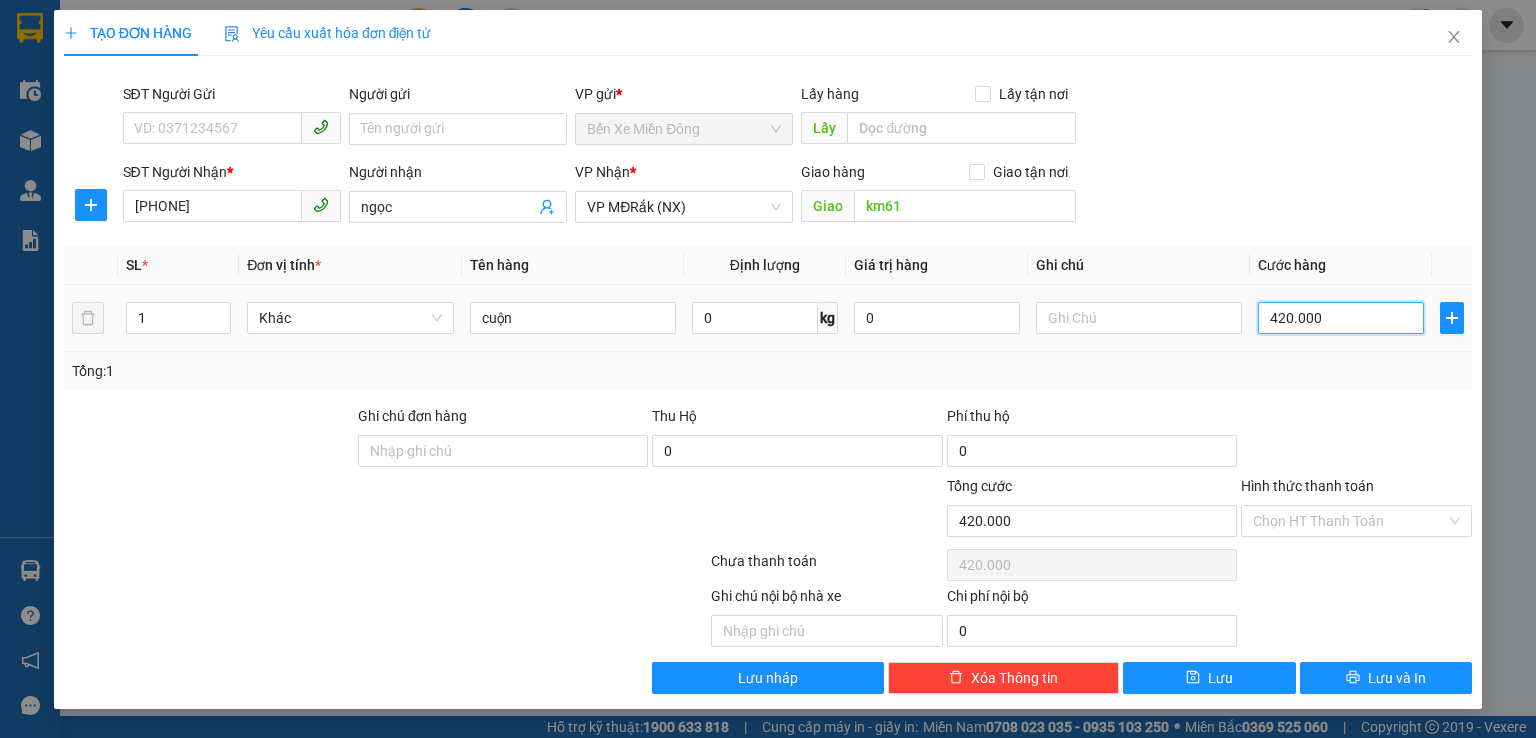 click on "420.000" at bounding box center [1341, 318] 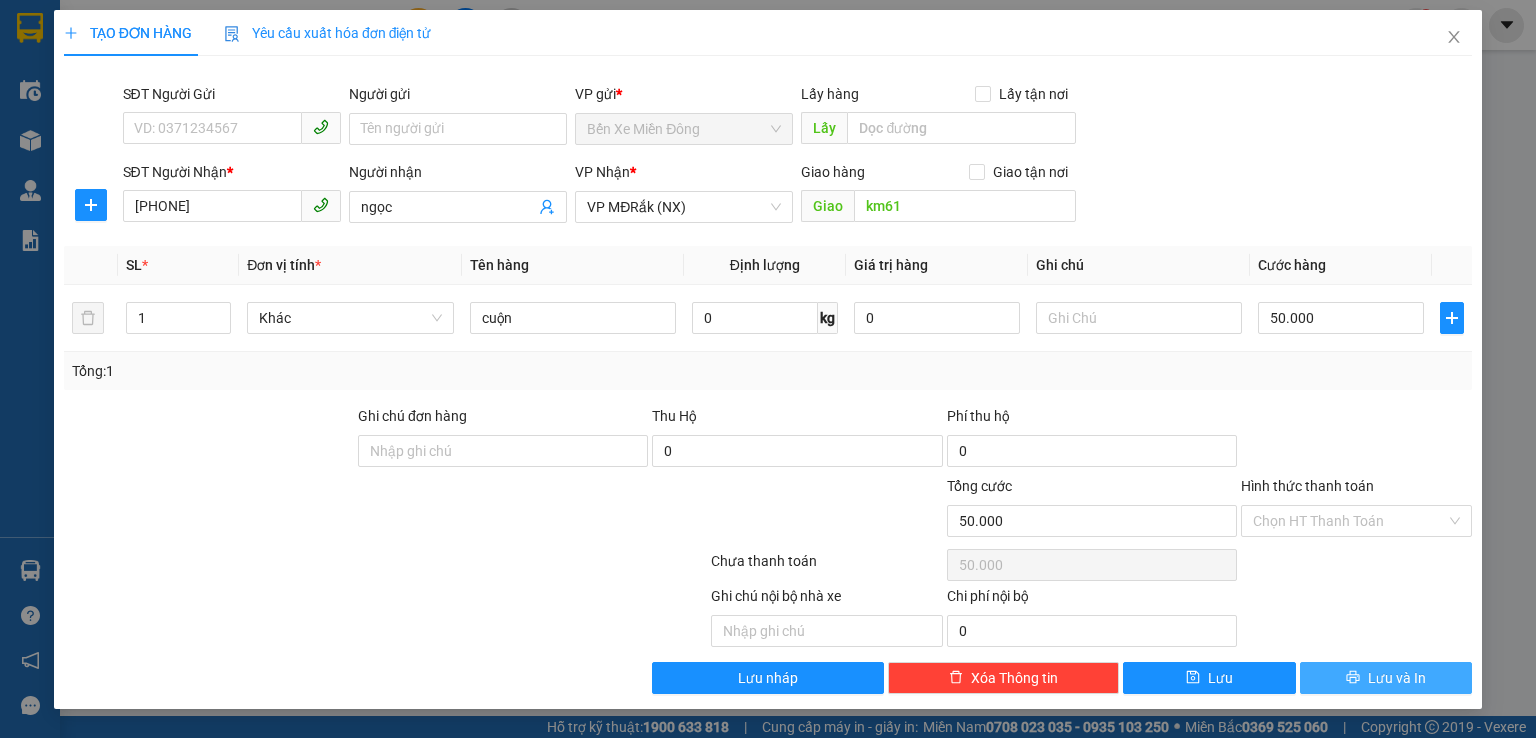 click on "Lưu và In" at bounding box center (1386, 678) 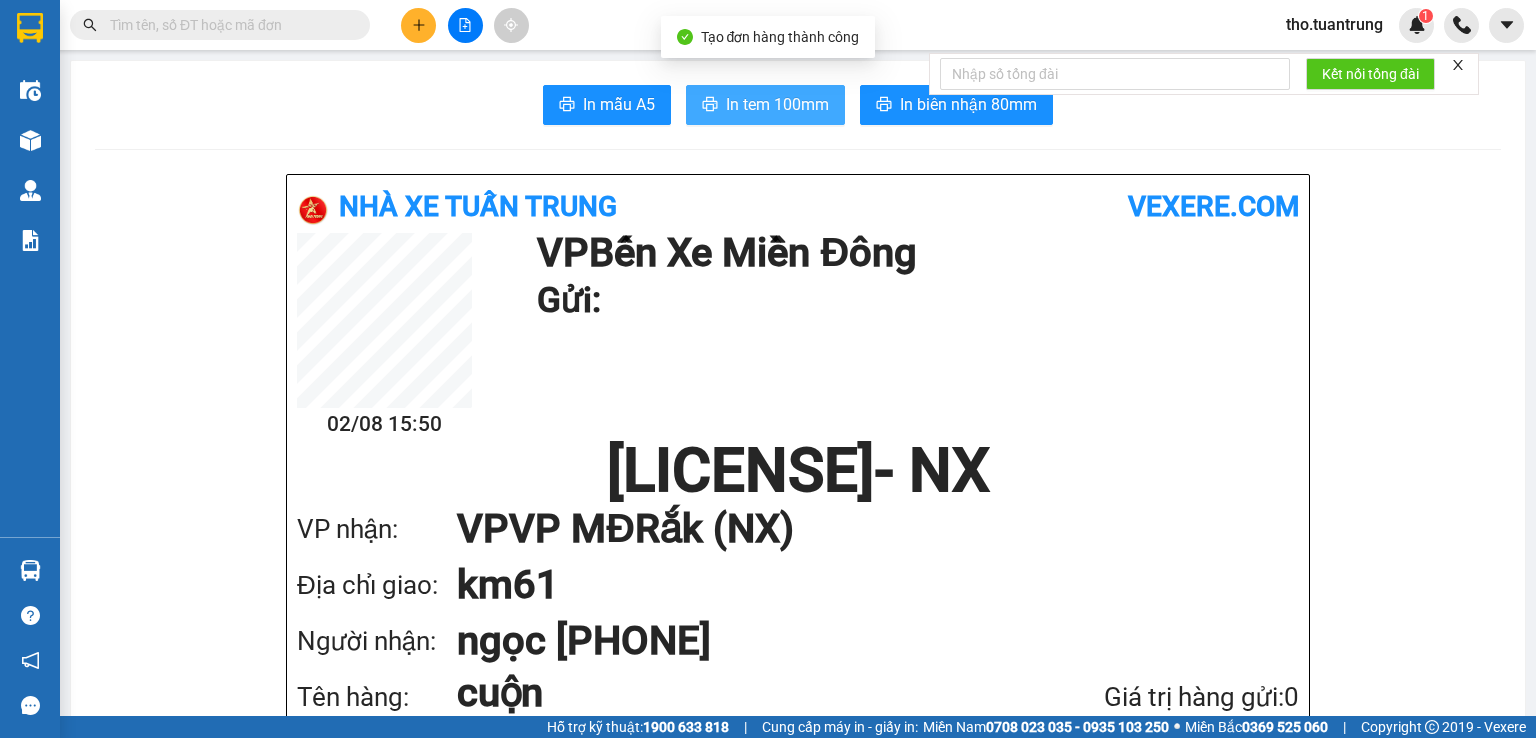 click on "In tem 100mm" at bounding box center [777, 104] 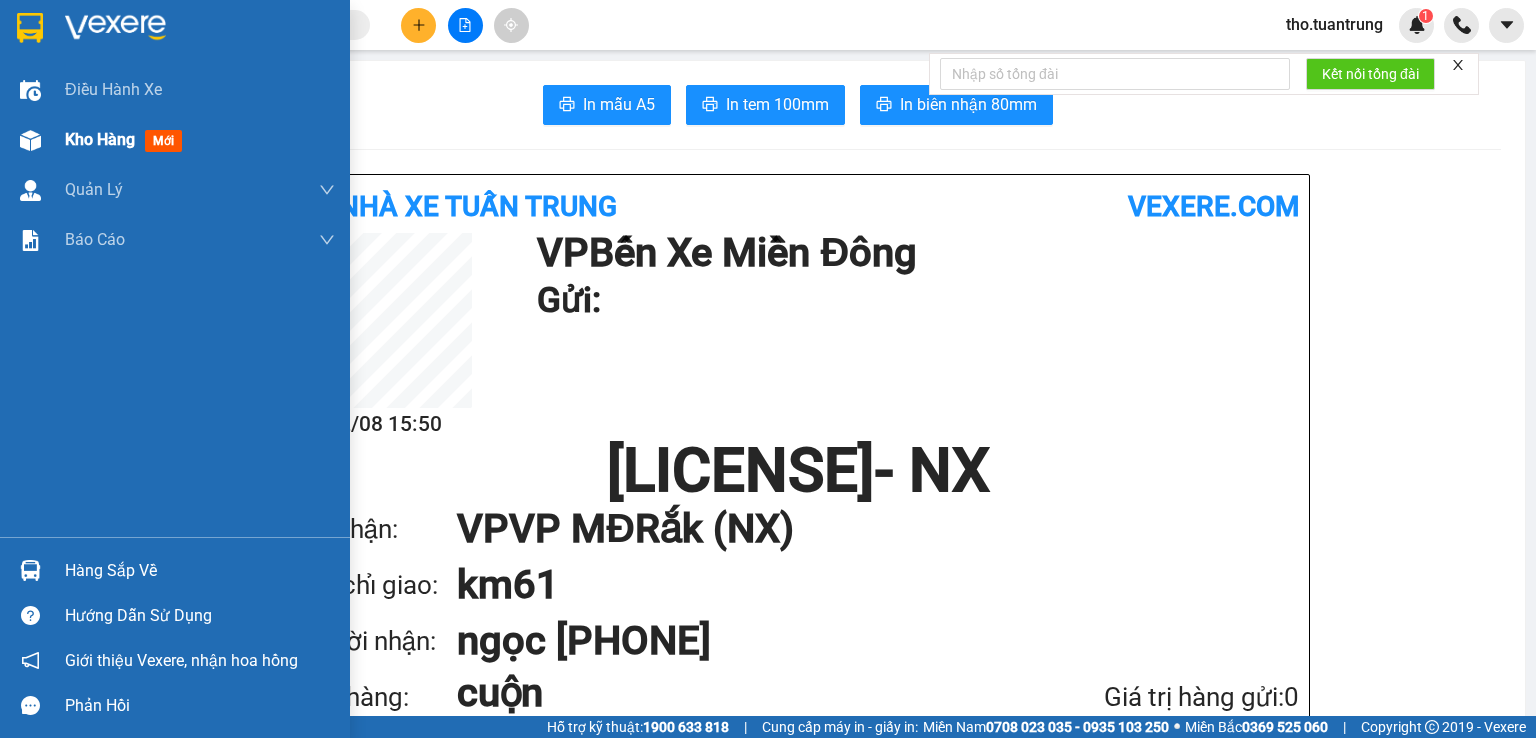 click at bounding box center [30, 140] 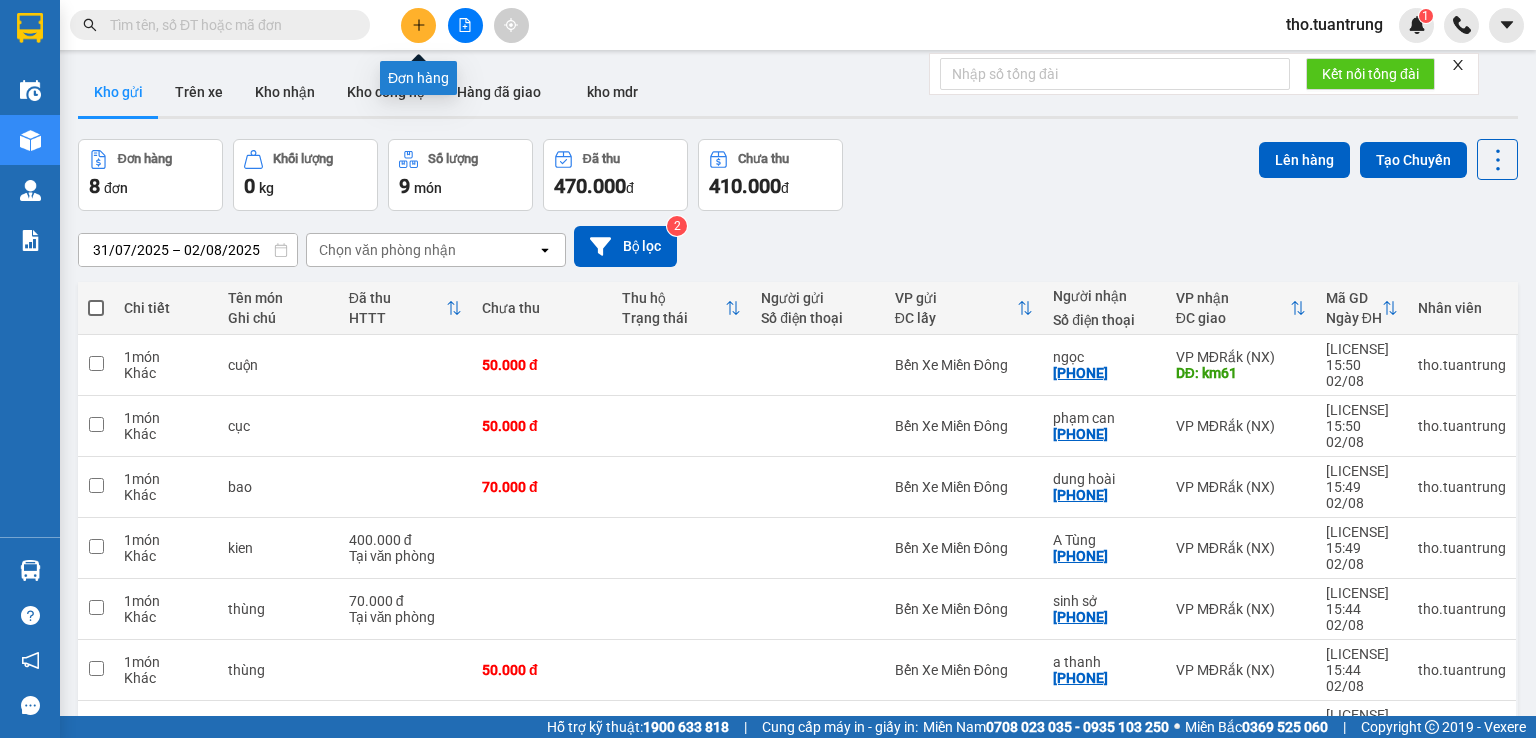 click 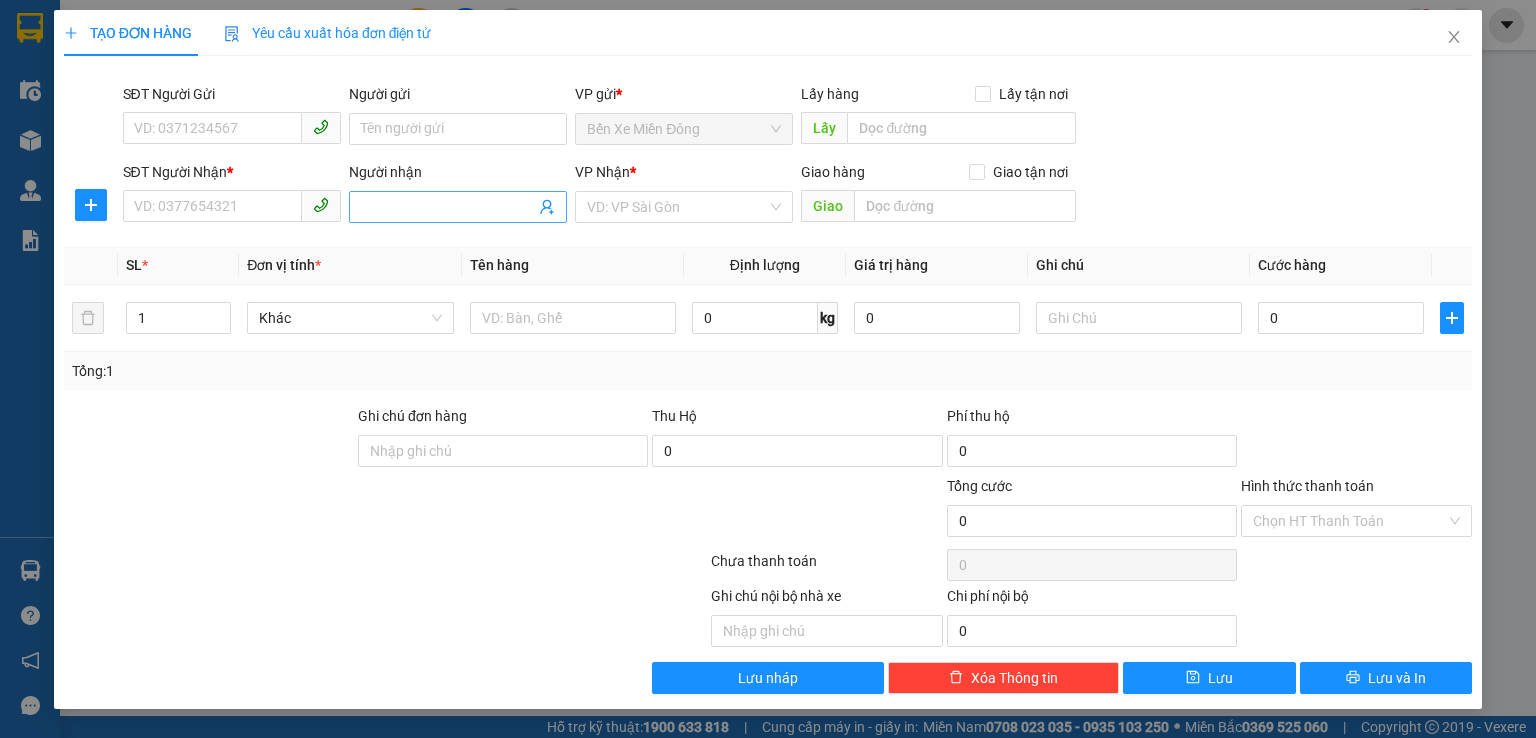 click on "Người nhận" at bounding box center [448, 207] 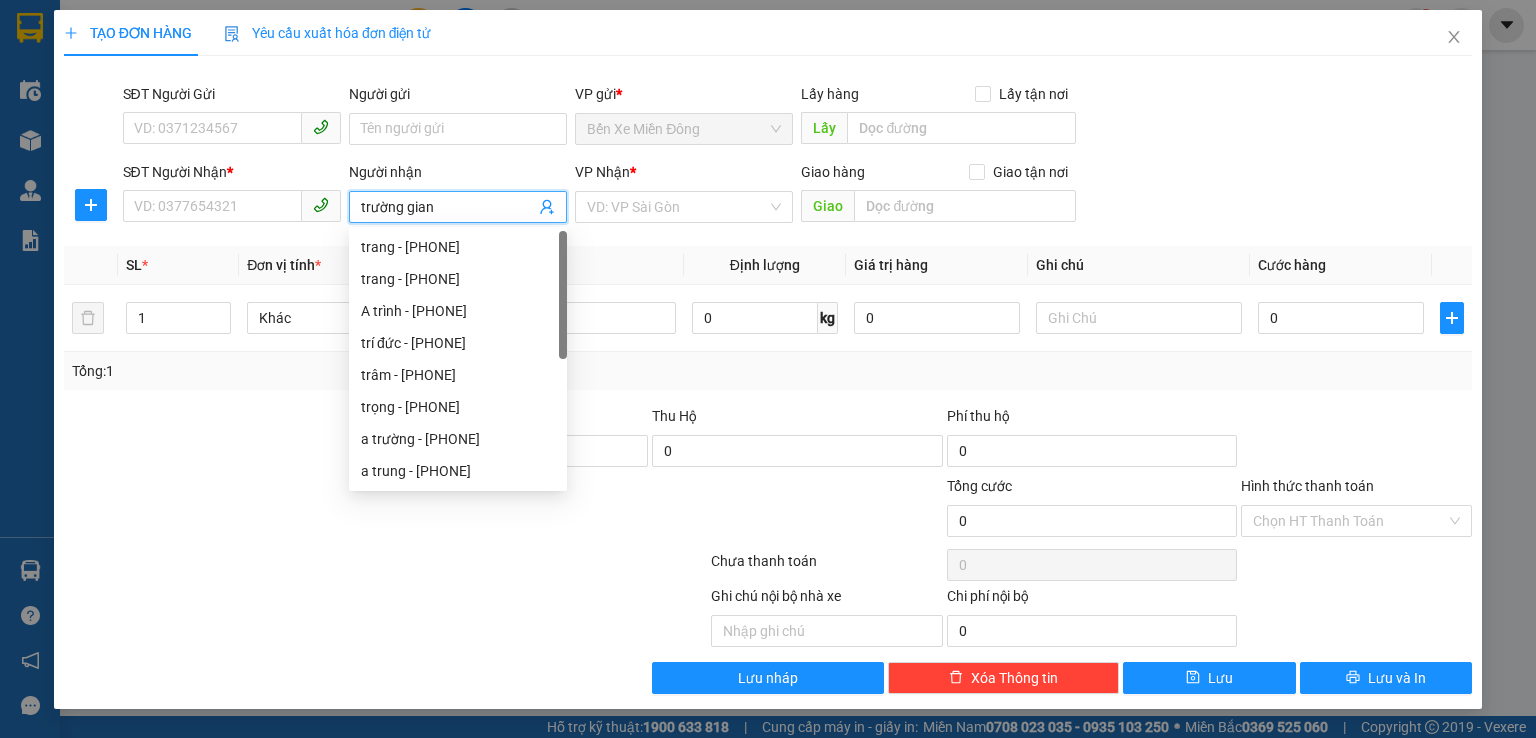 type on "trường giang" 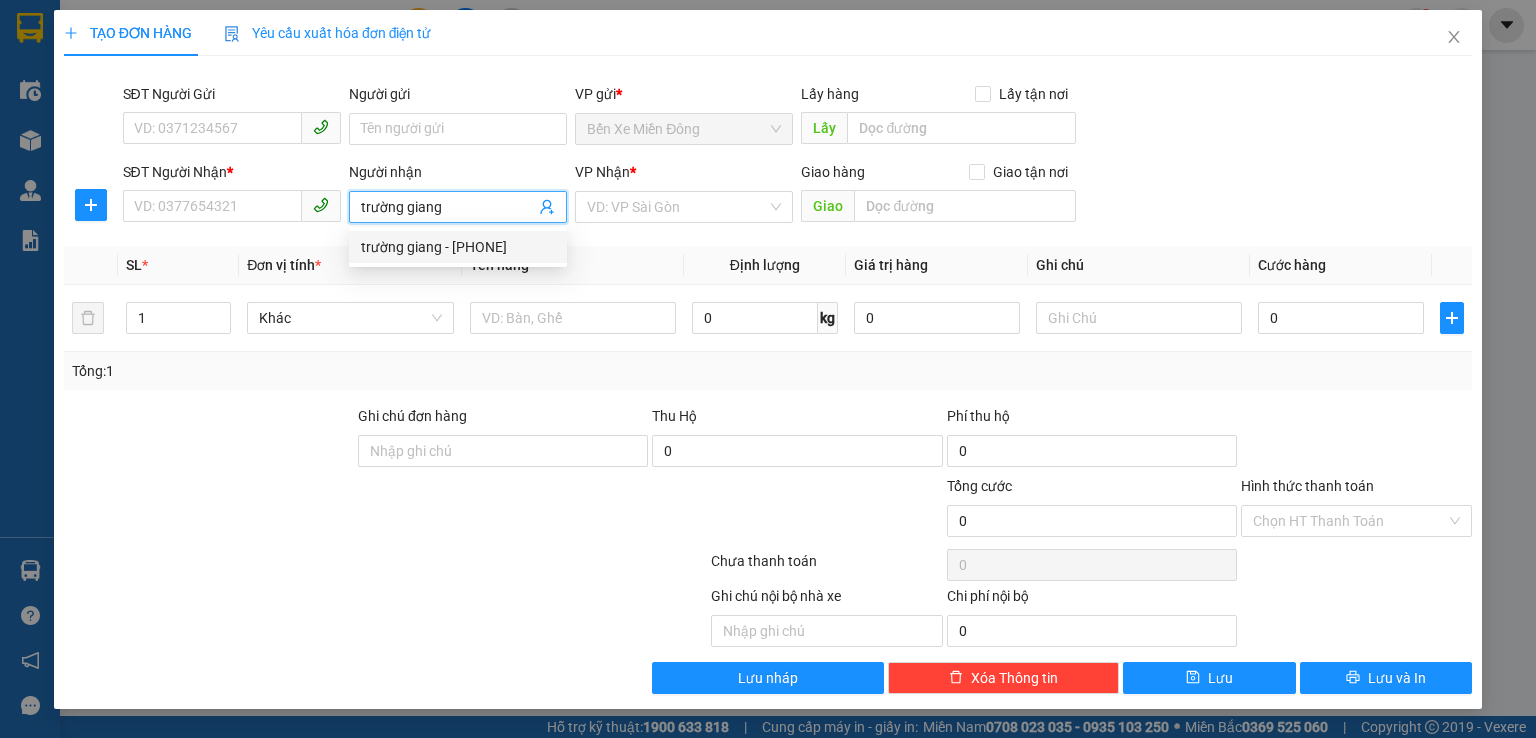 click on "trường giang - [PHONE]" at bounding box center [458, 247] 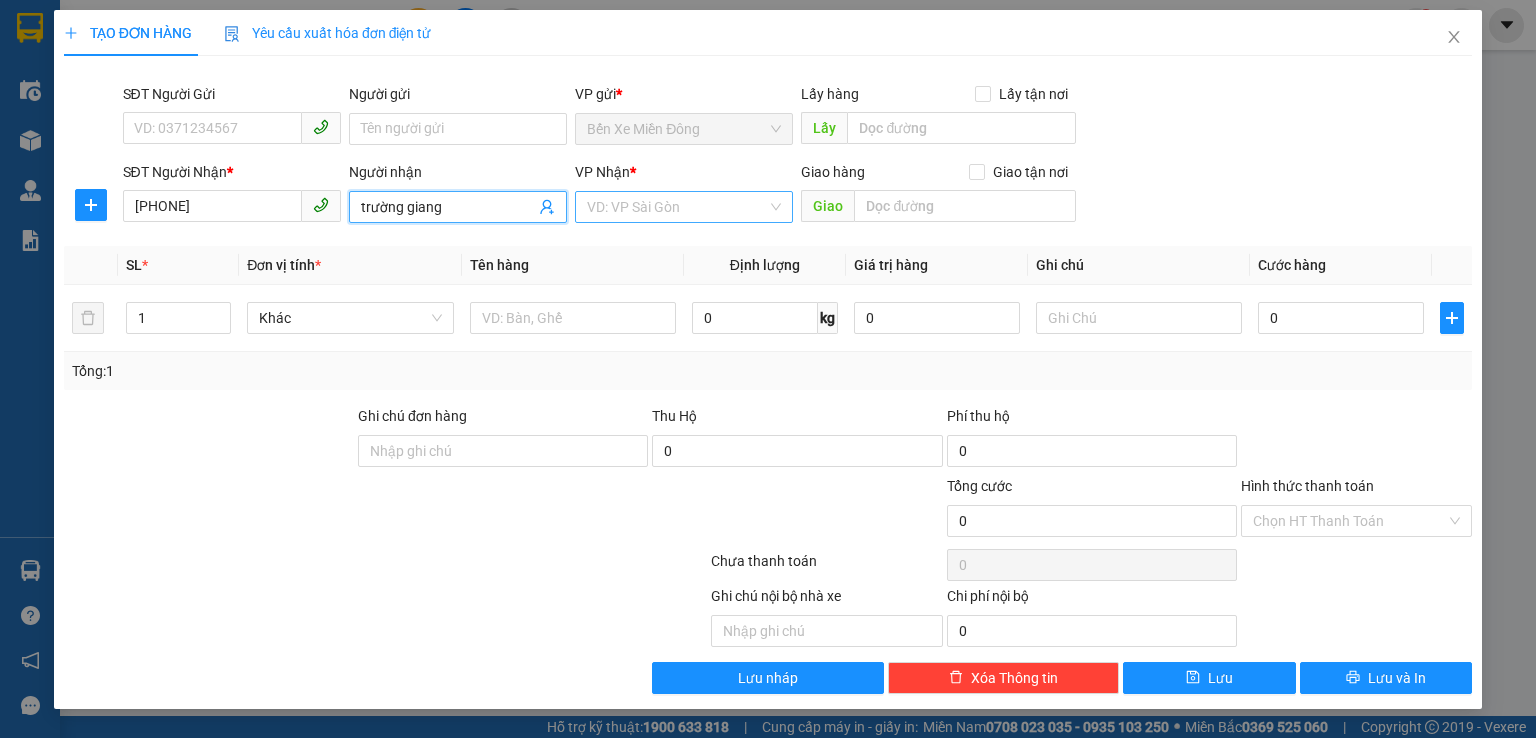 type on "trường giang" 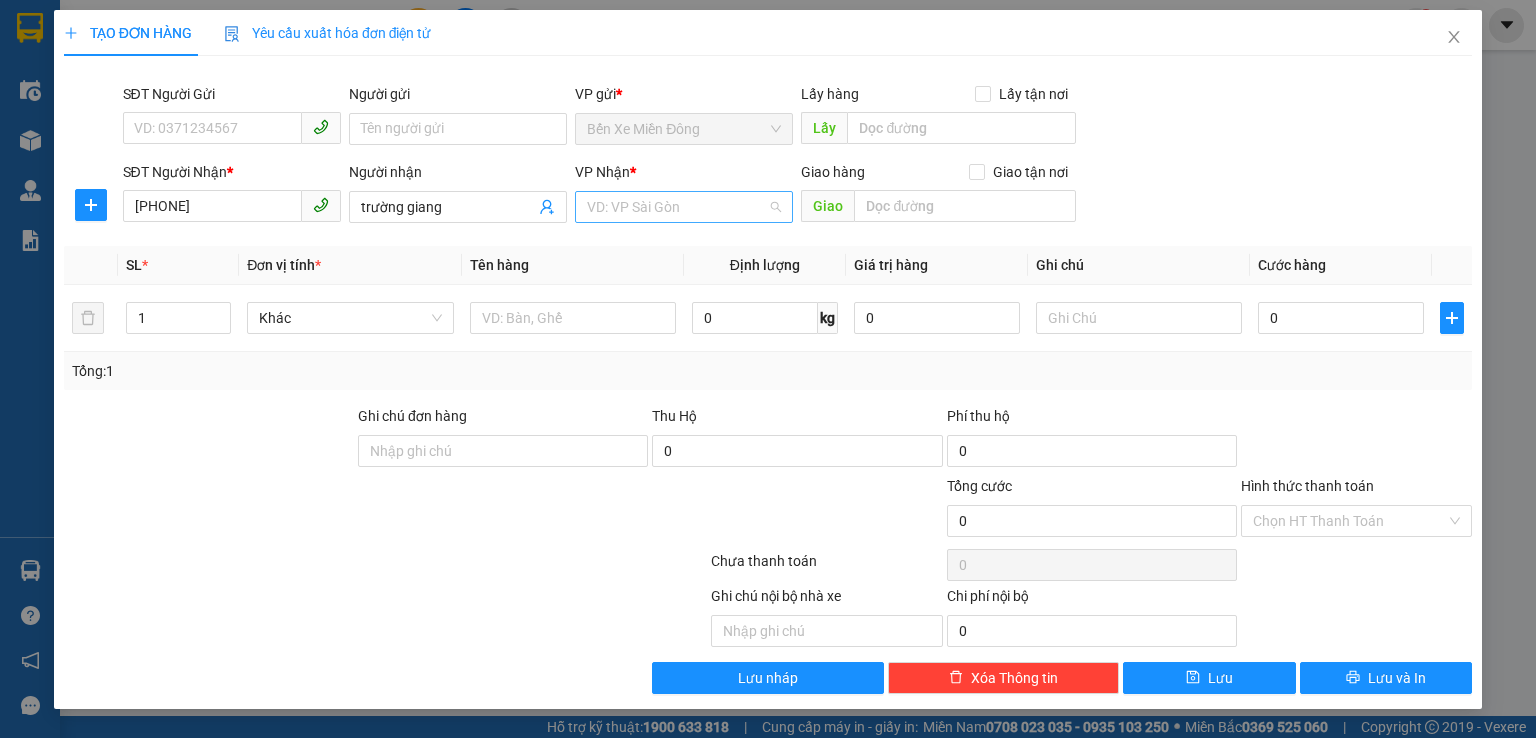 click at bounding box center [677, 207] 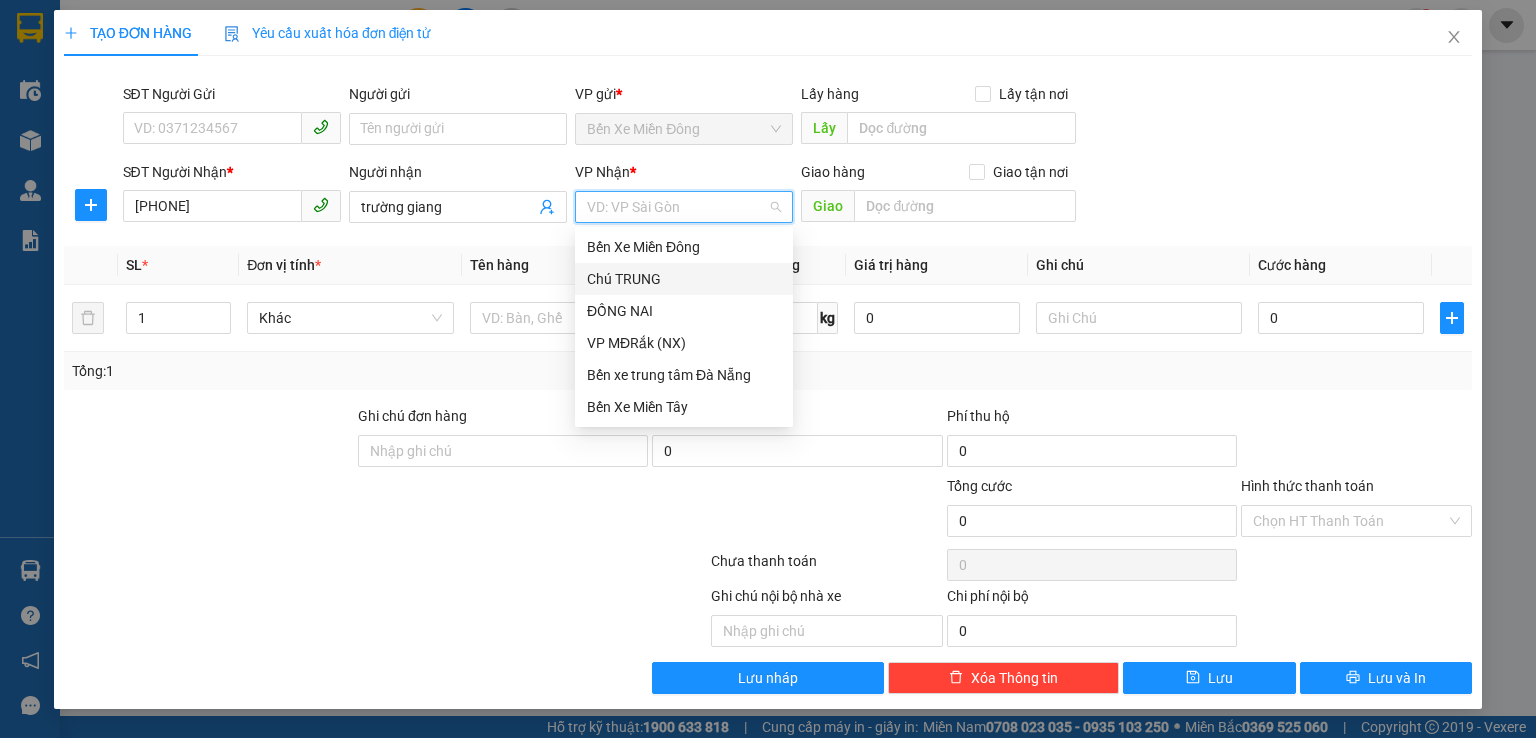 click on "Chú TRUNG" at bounding box center (684, 279) 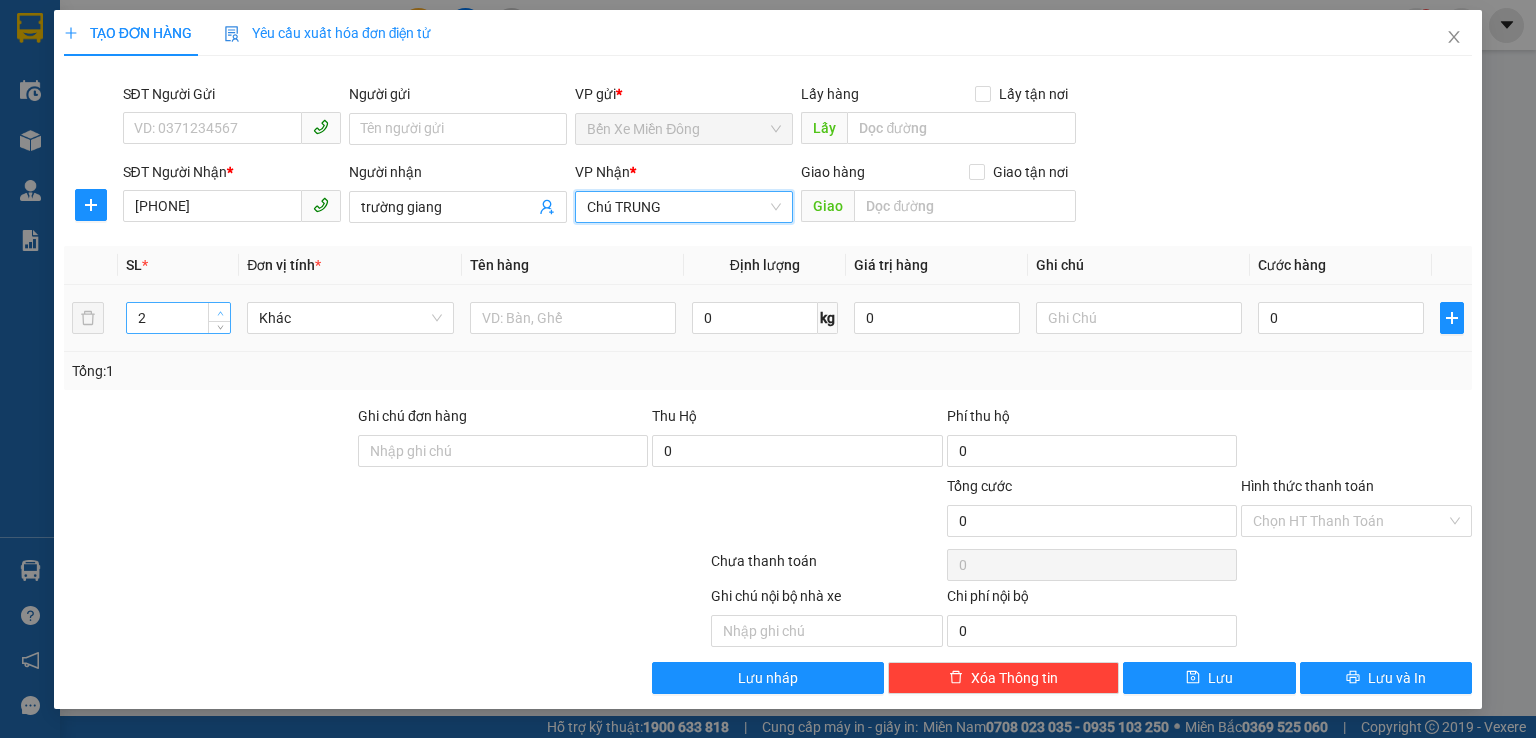 click at bounding box center (220, 313) 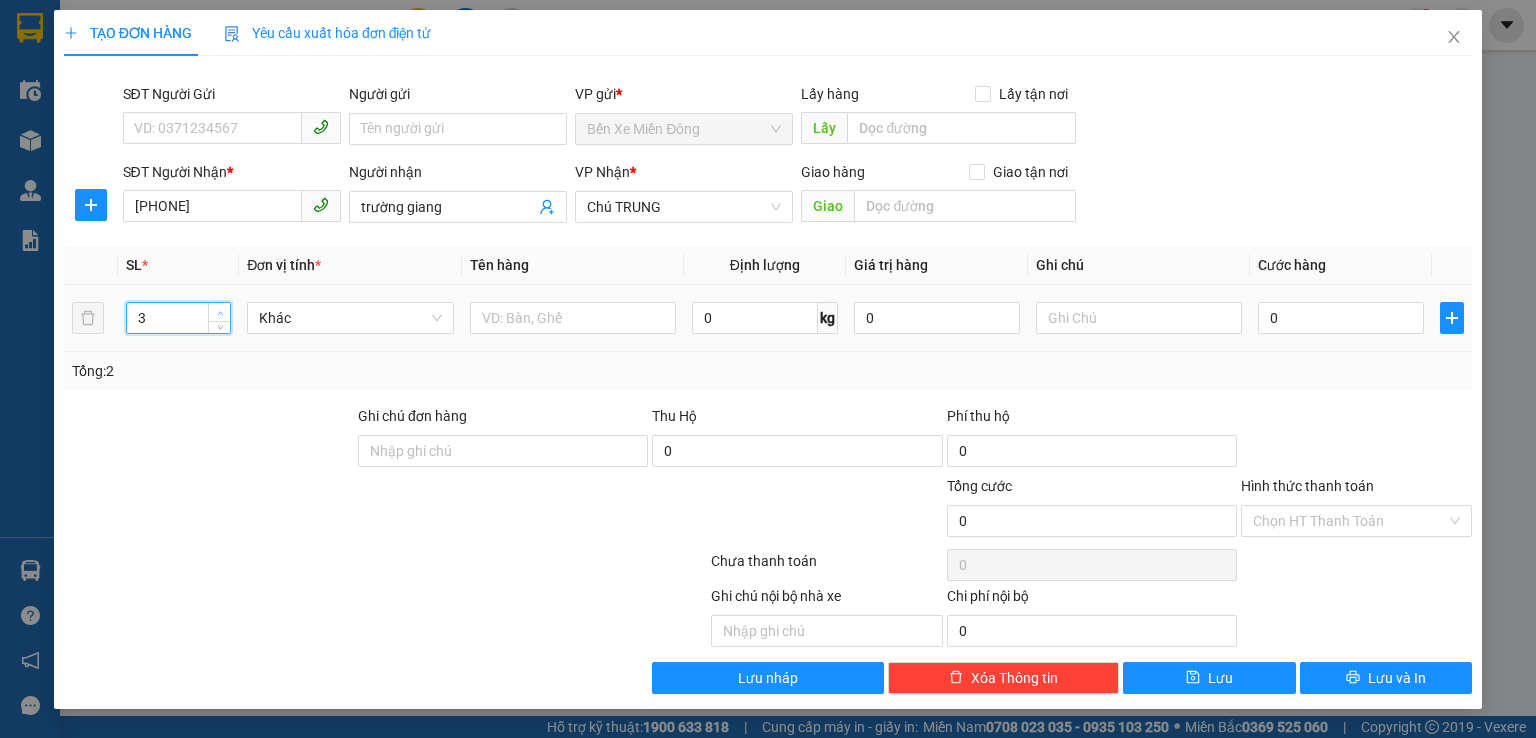 click at bounding box center (220, 313) 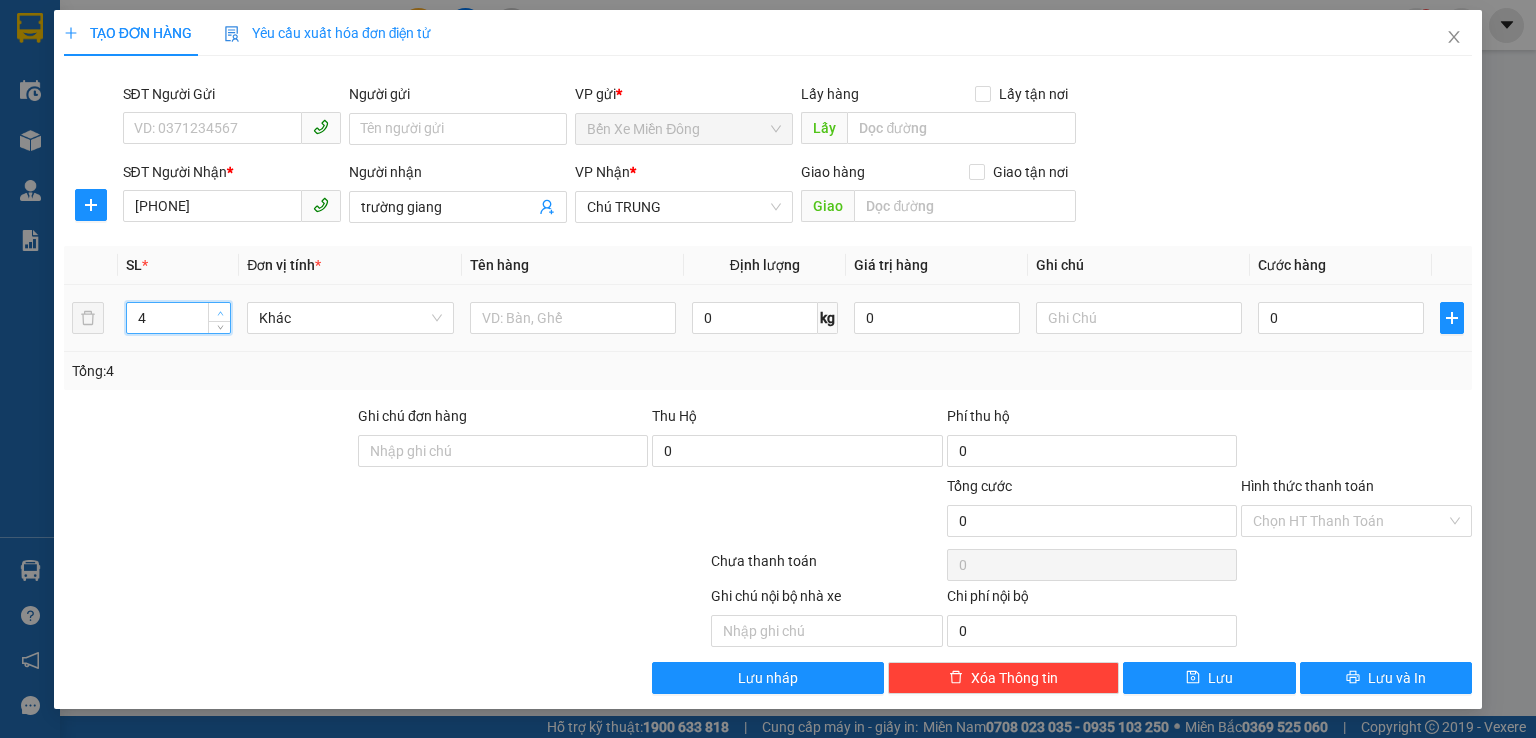 click at bounding box center (220, 313) 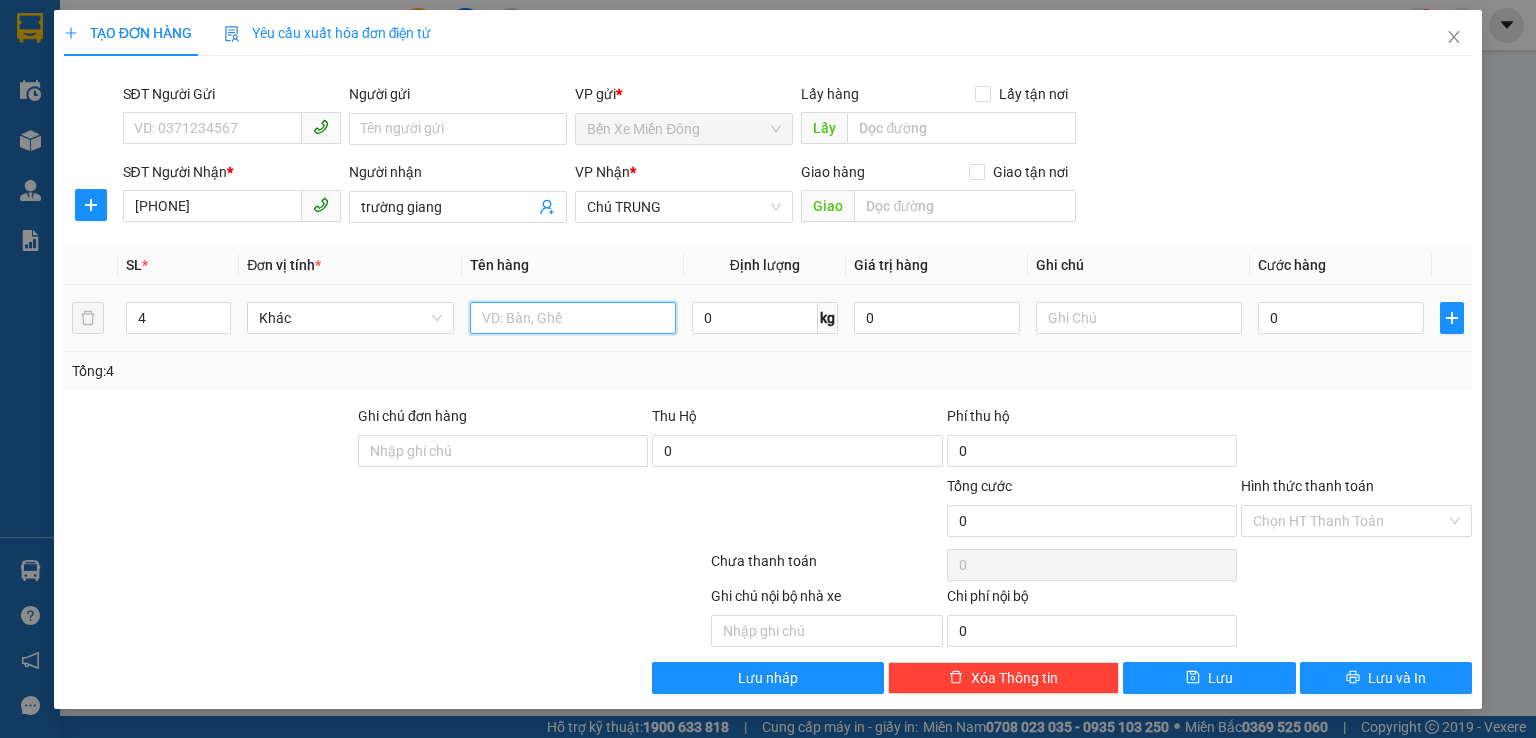 click at bounding box center [573, 318] 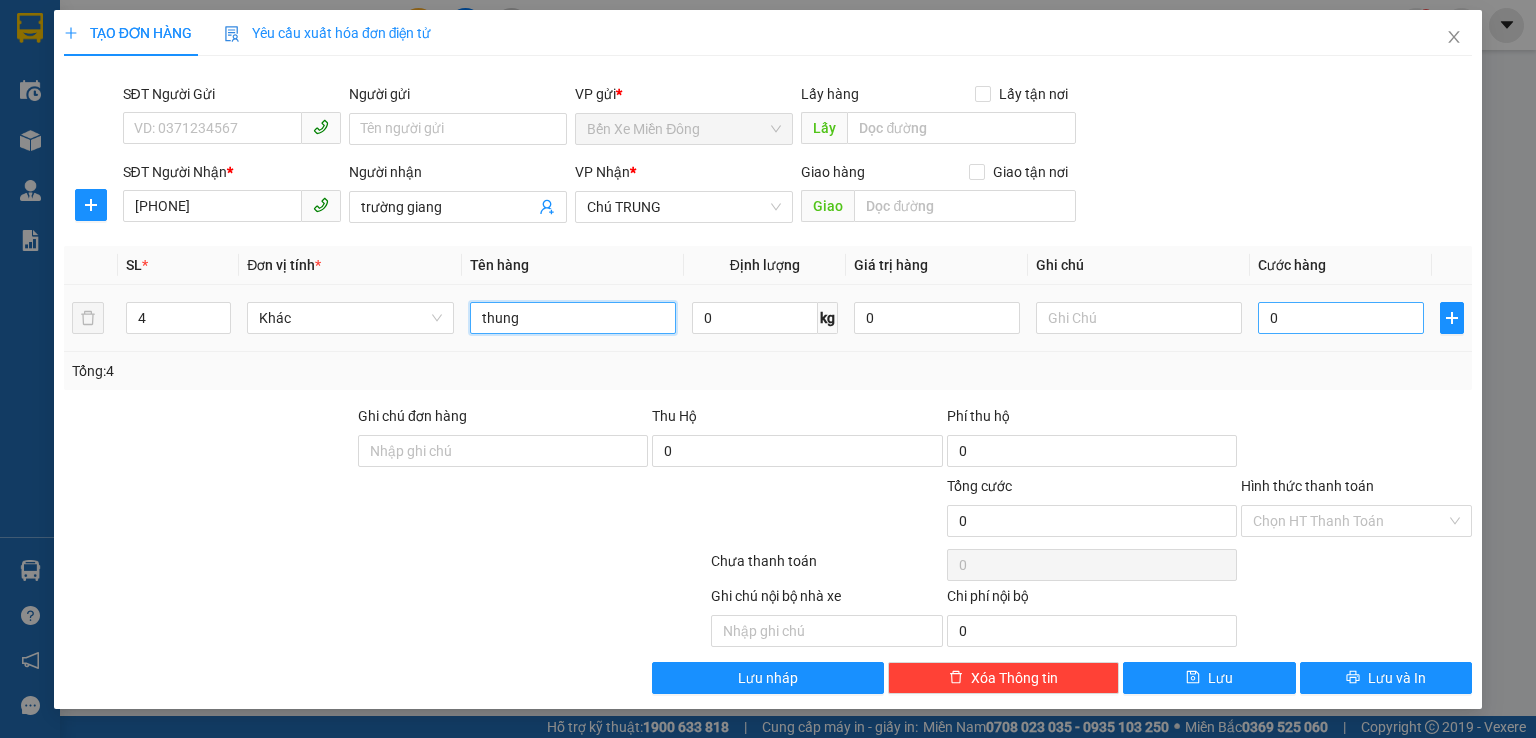 type on "thung" 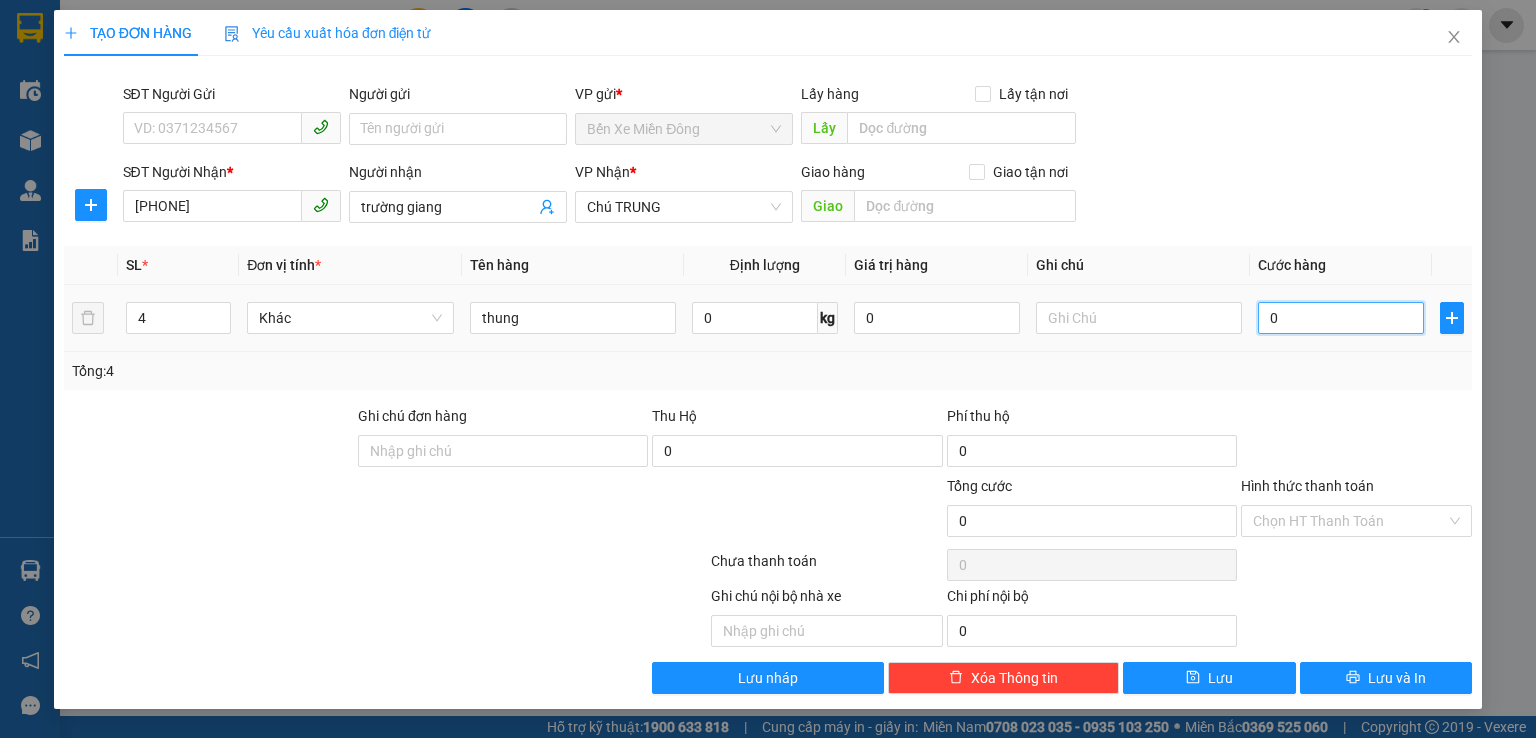 click on "0" at bounding box center (1341, 318) 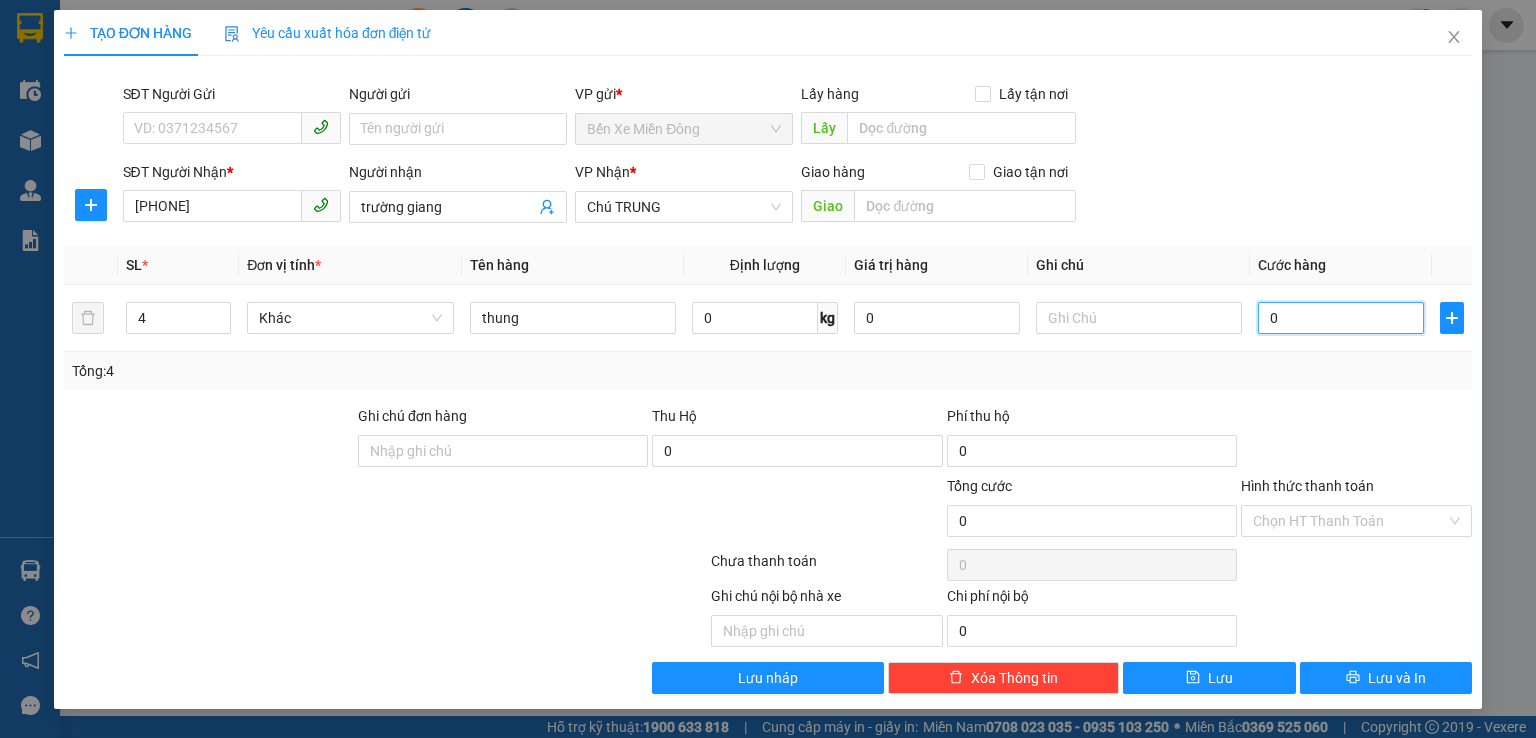 type on "2" 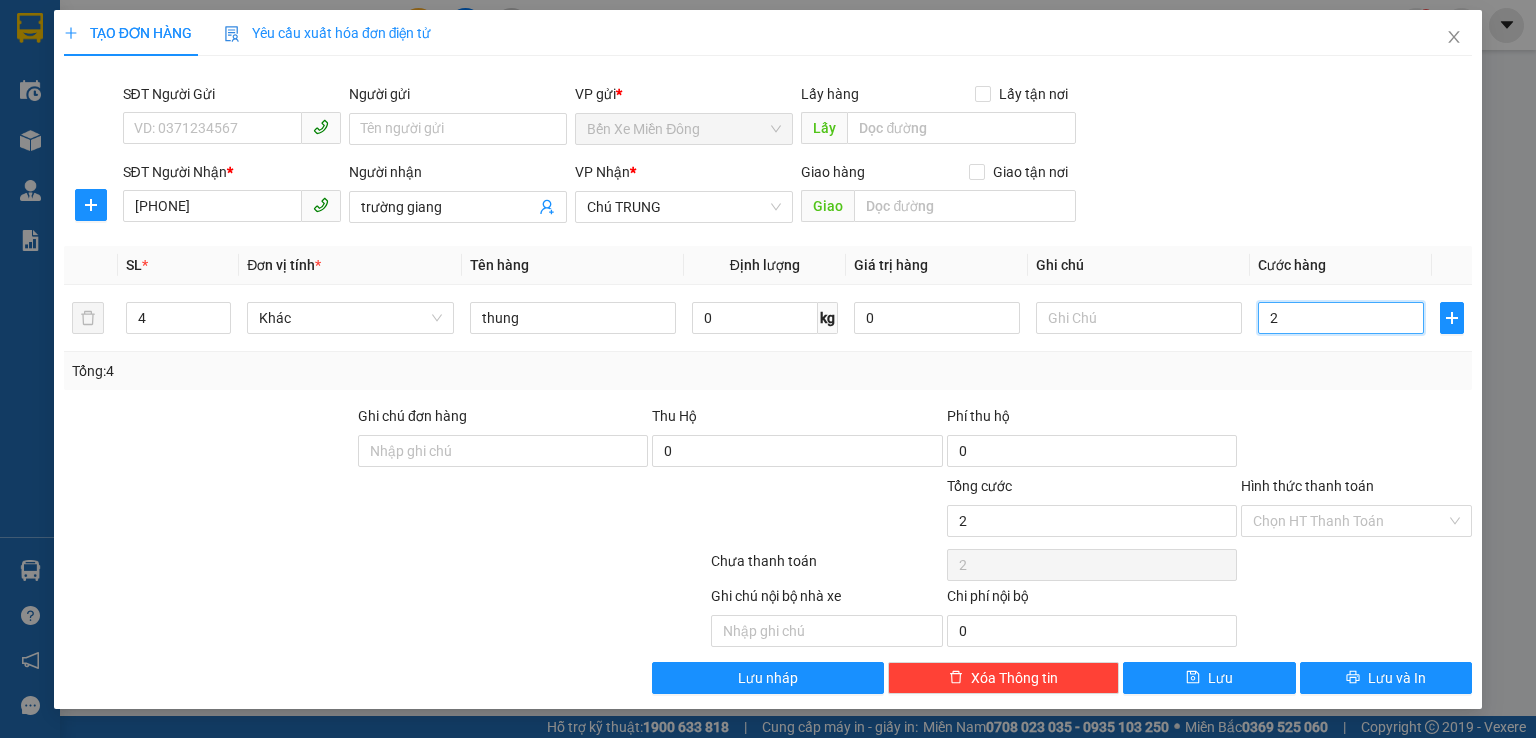 type on "20" 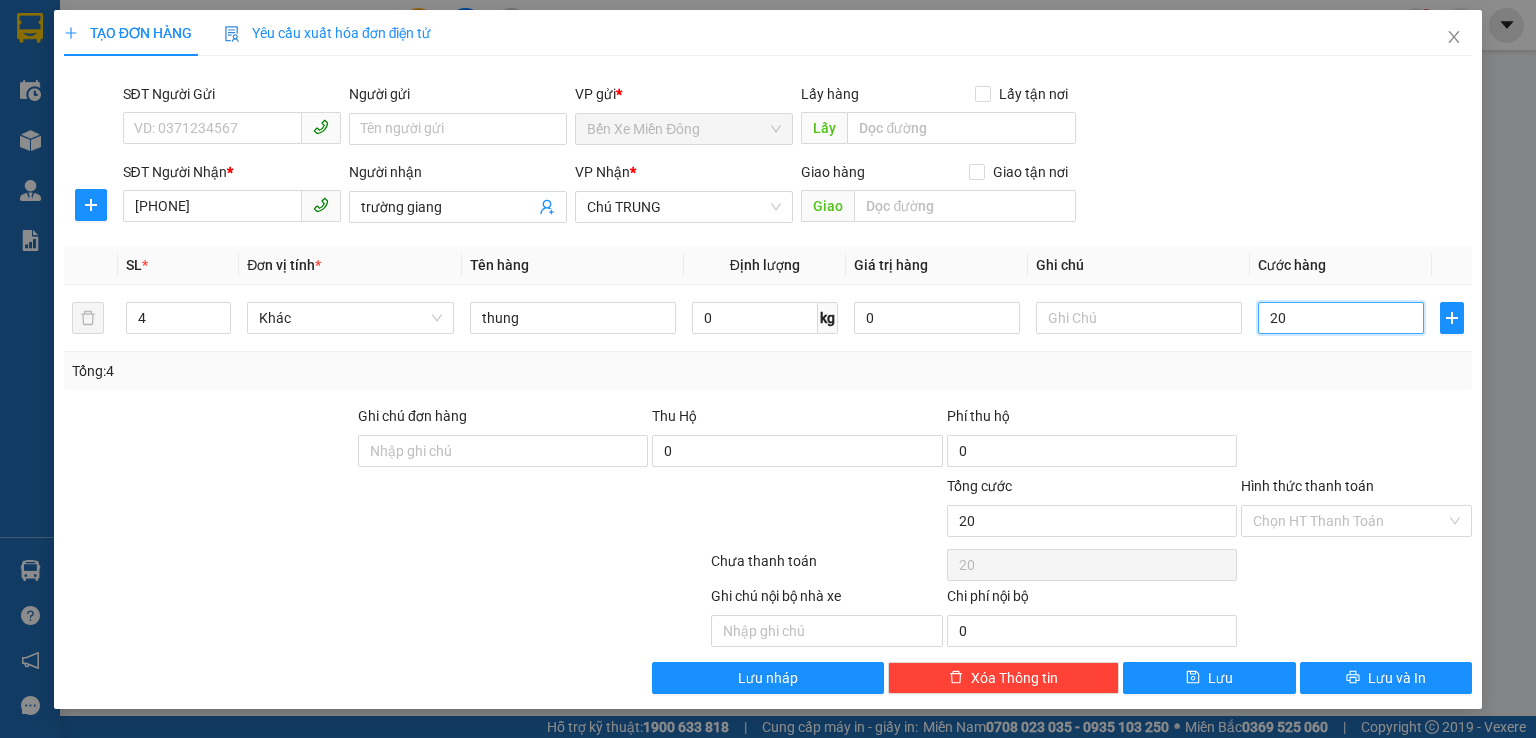 type on "200" 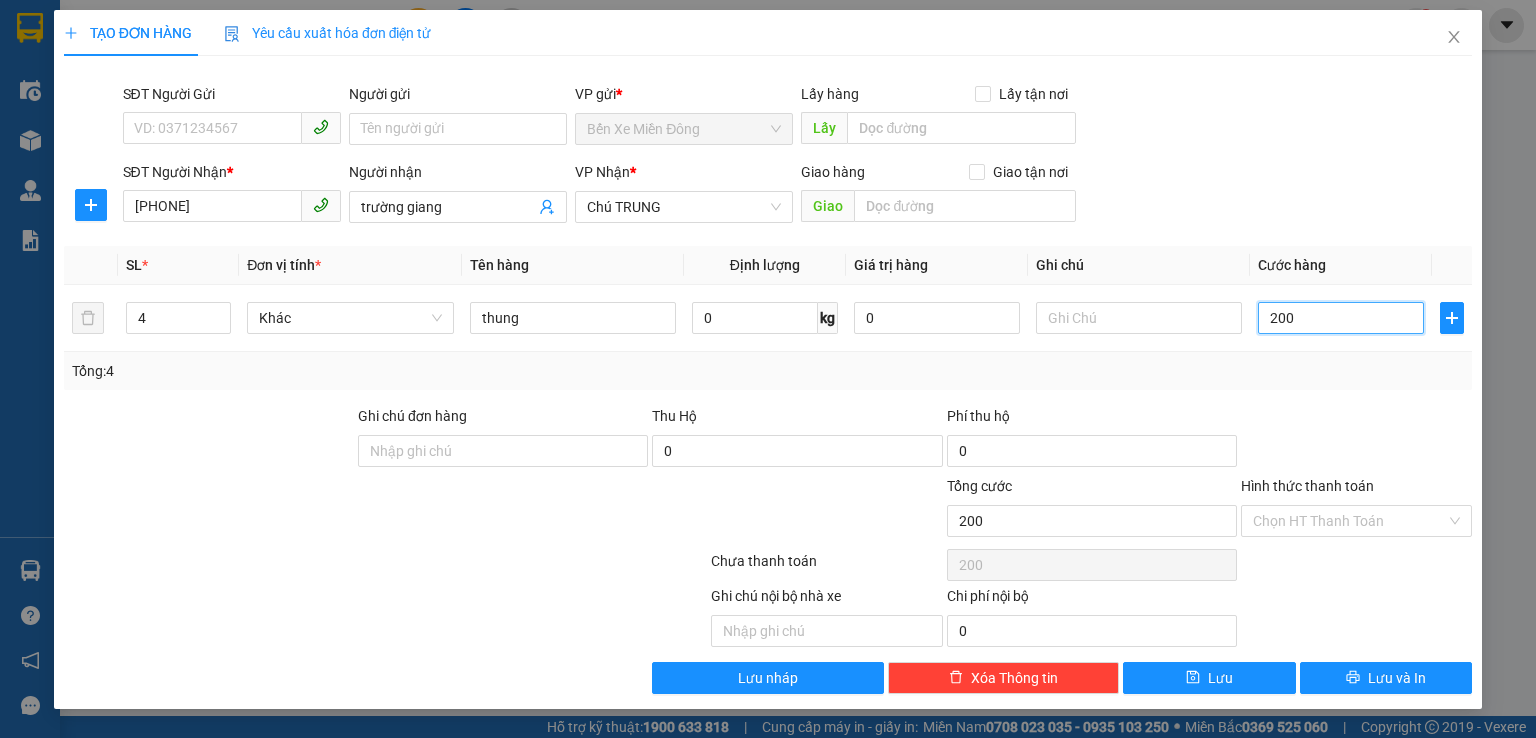 type on "2.000" 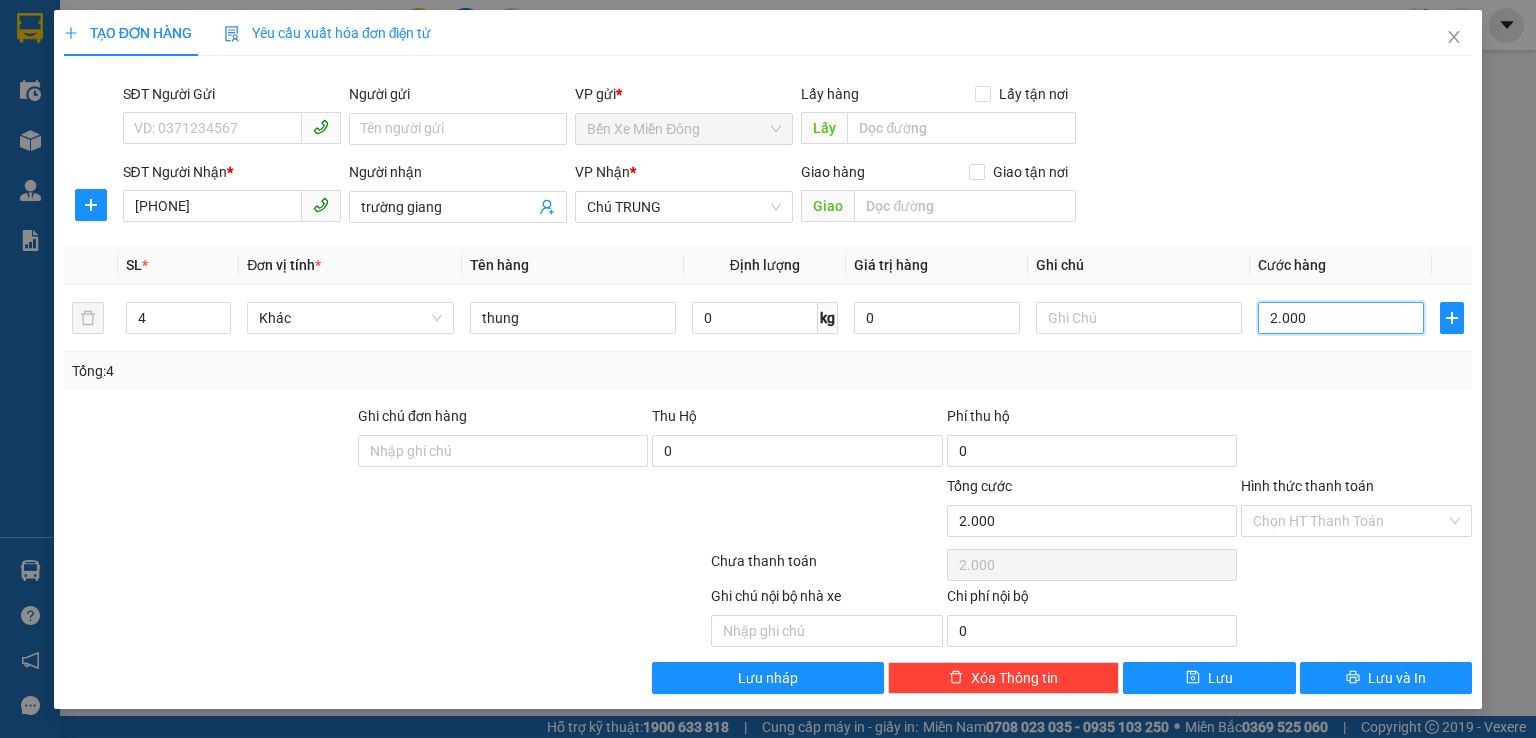 type on "20.000" 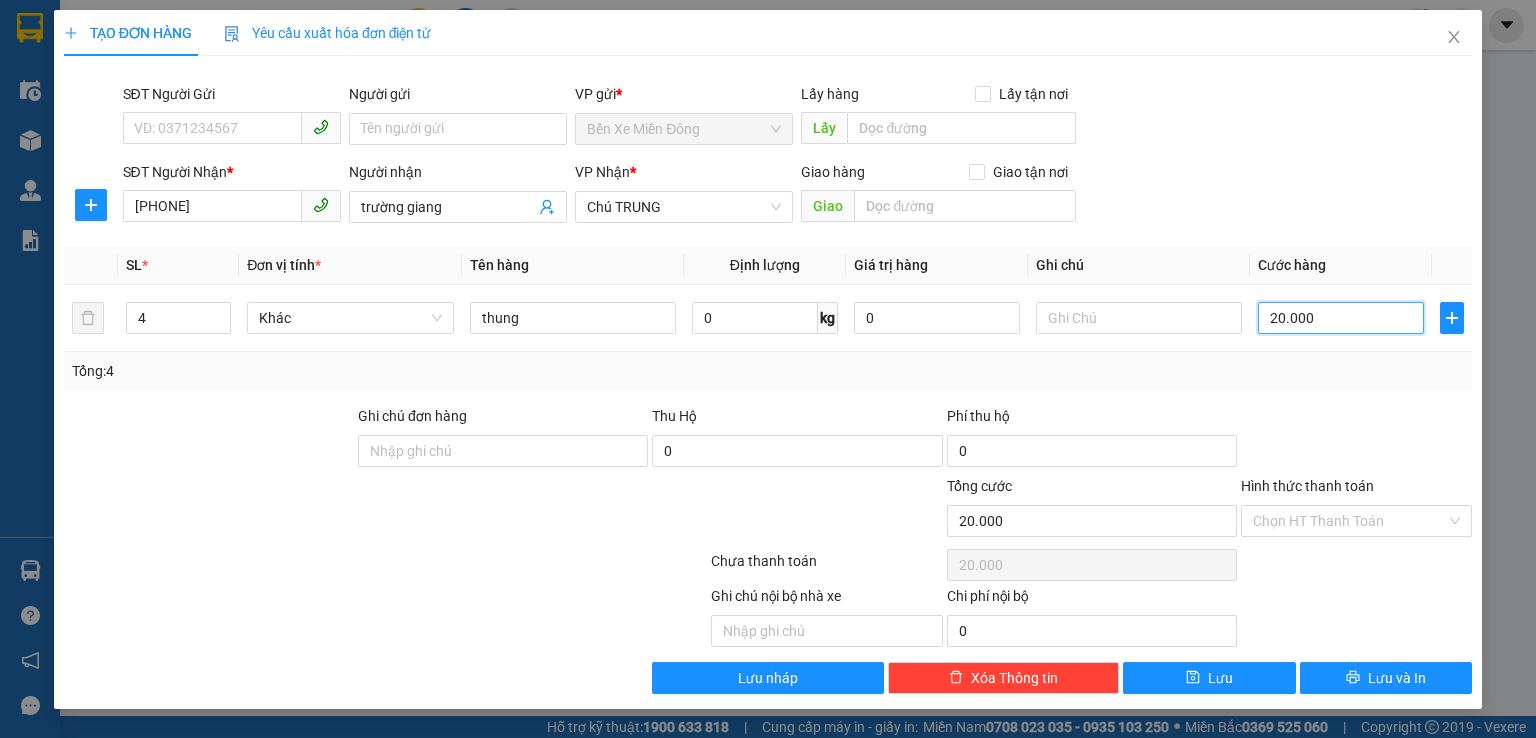 type on "200.000" 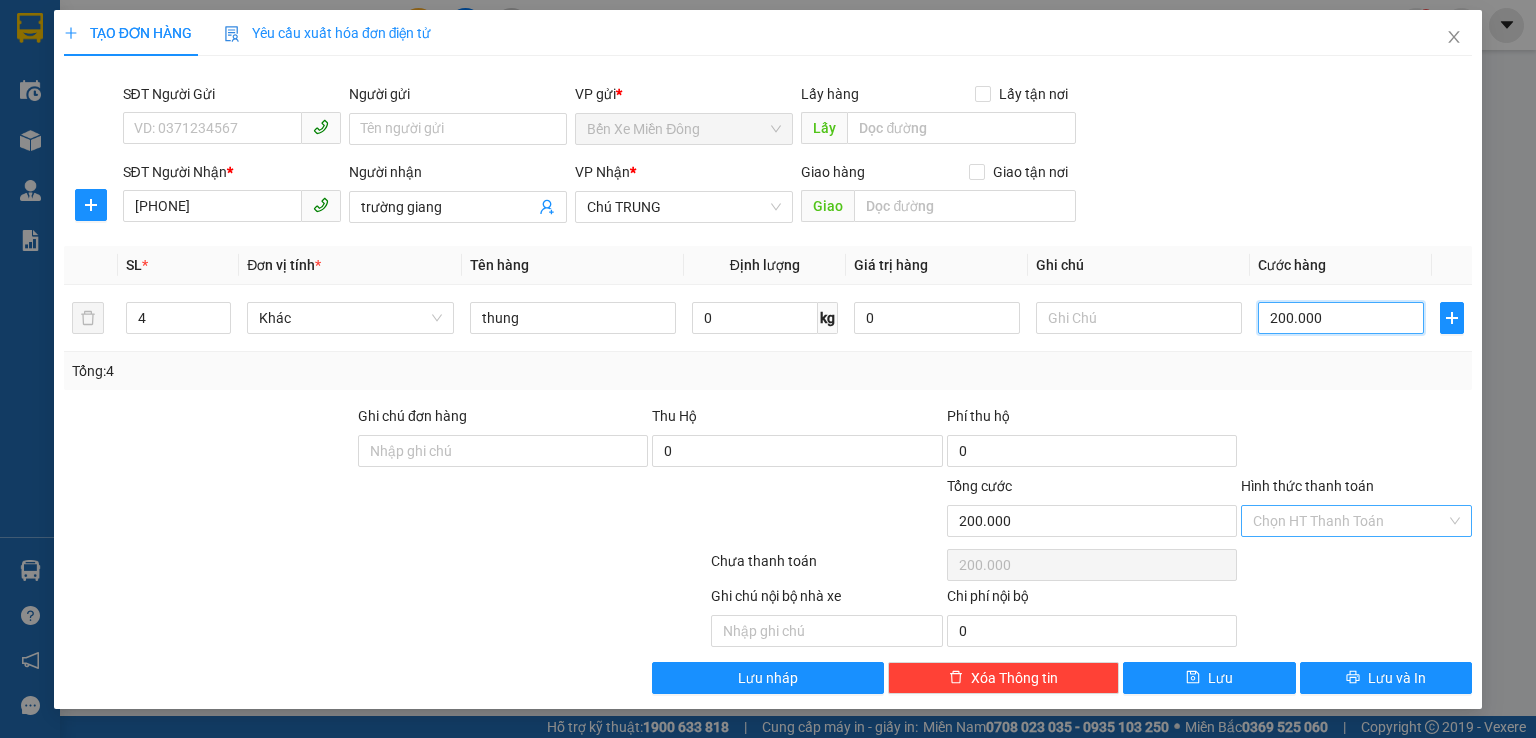 type on "200.000" 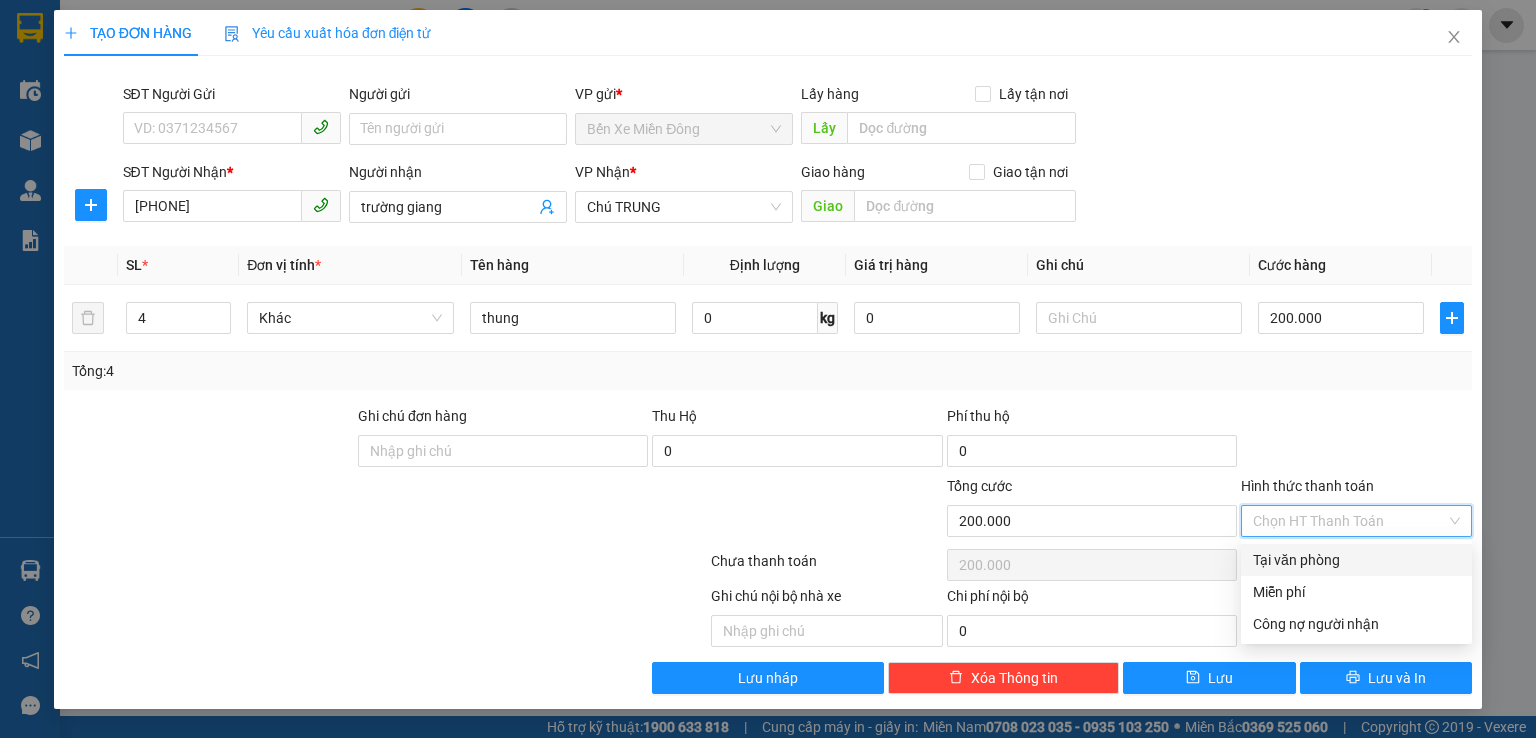 click on "Hình thức thanh toán" at bounding box center [1349, 521] 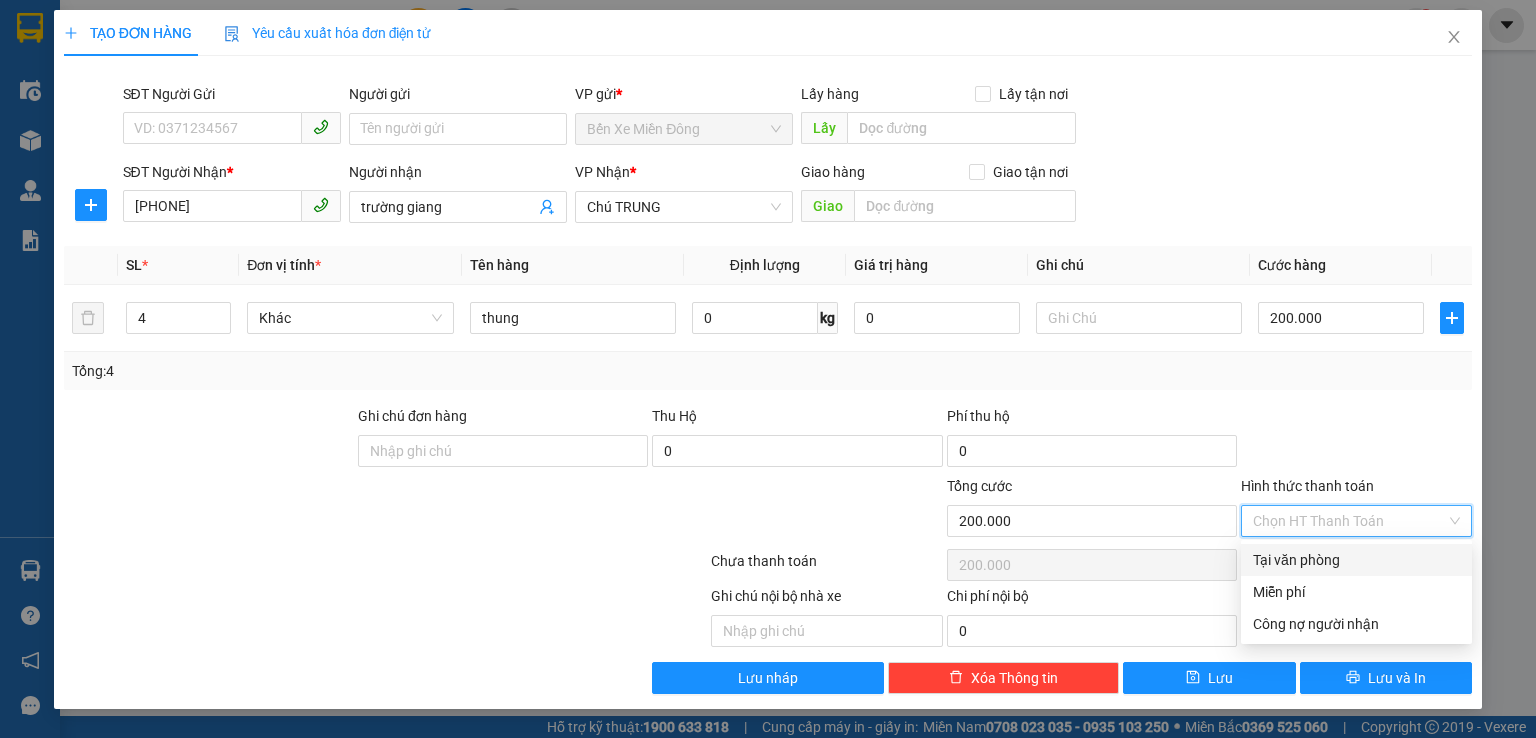 click on "Tại văn phòng" at bounding box center (1356, 560) 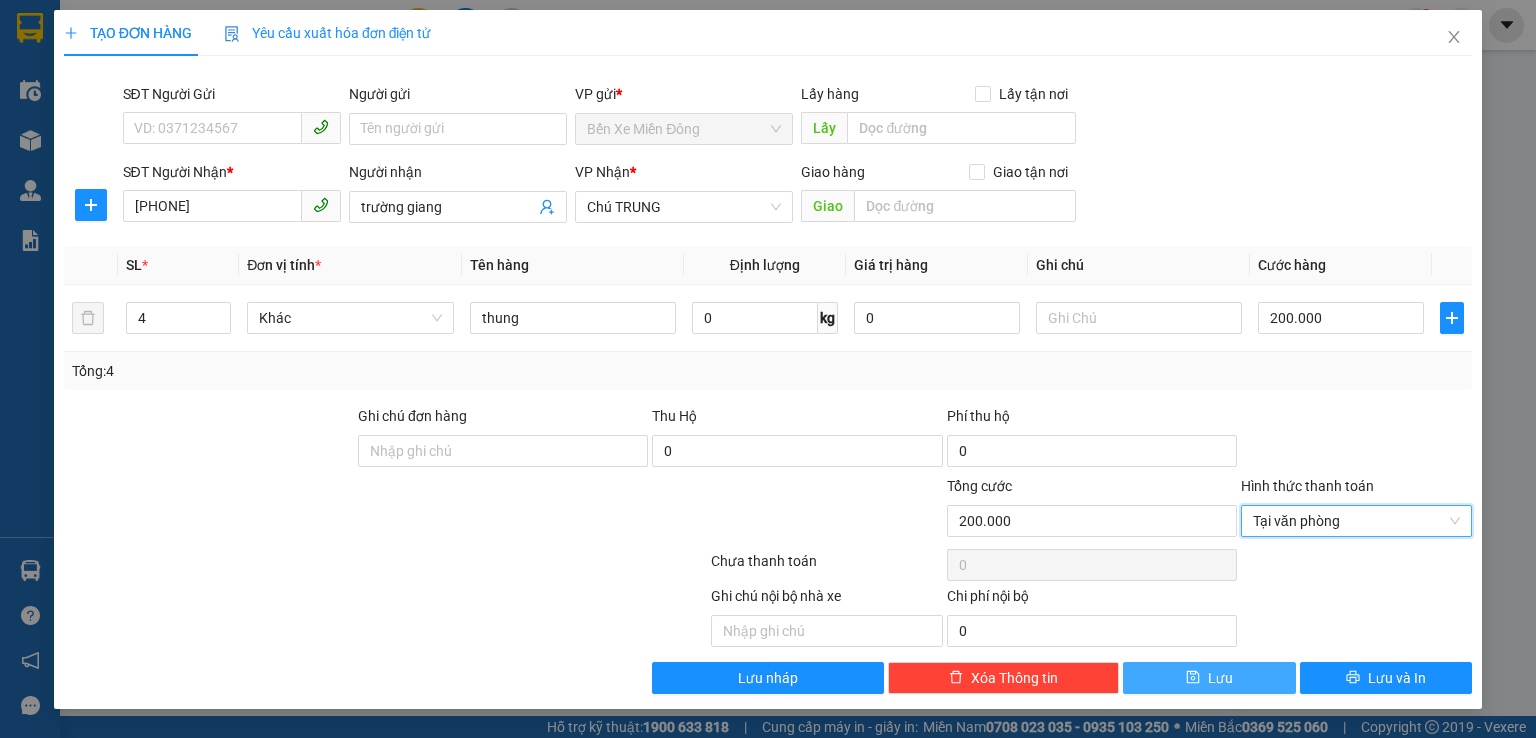 click on "Lưu" at bounding box center [1209, 678] 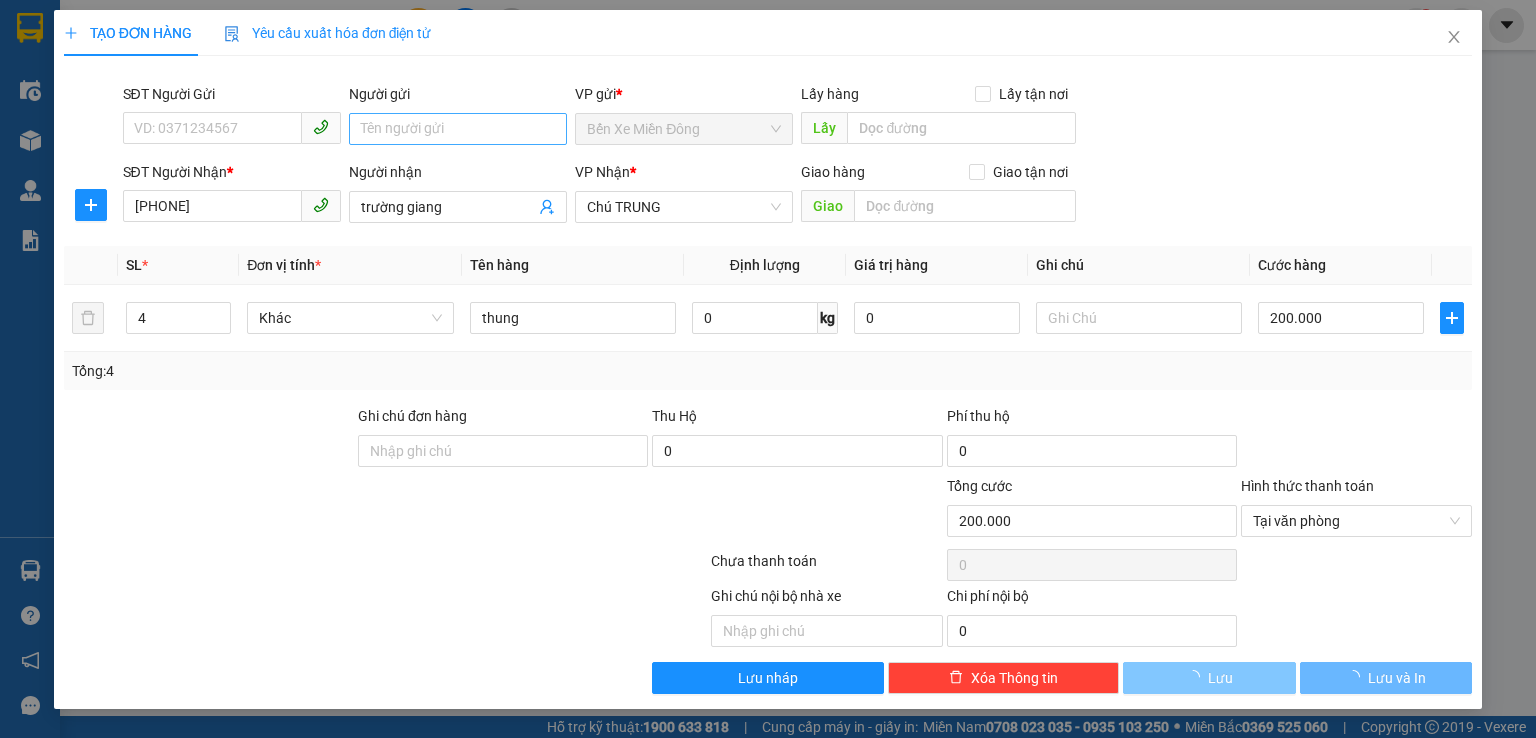 type 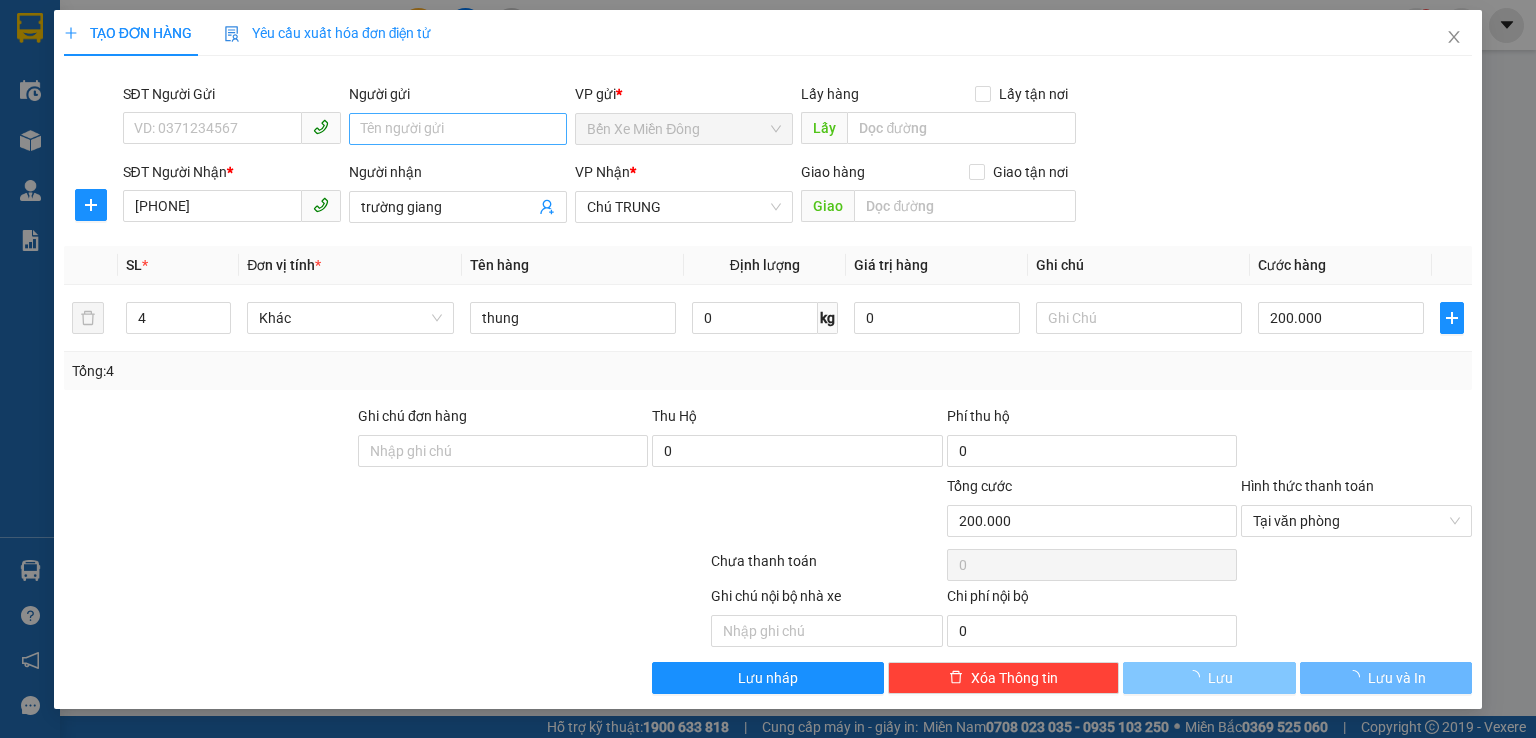 type 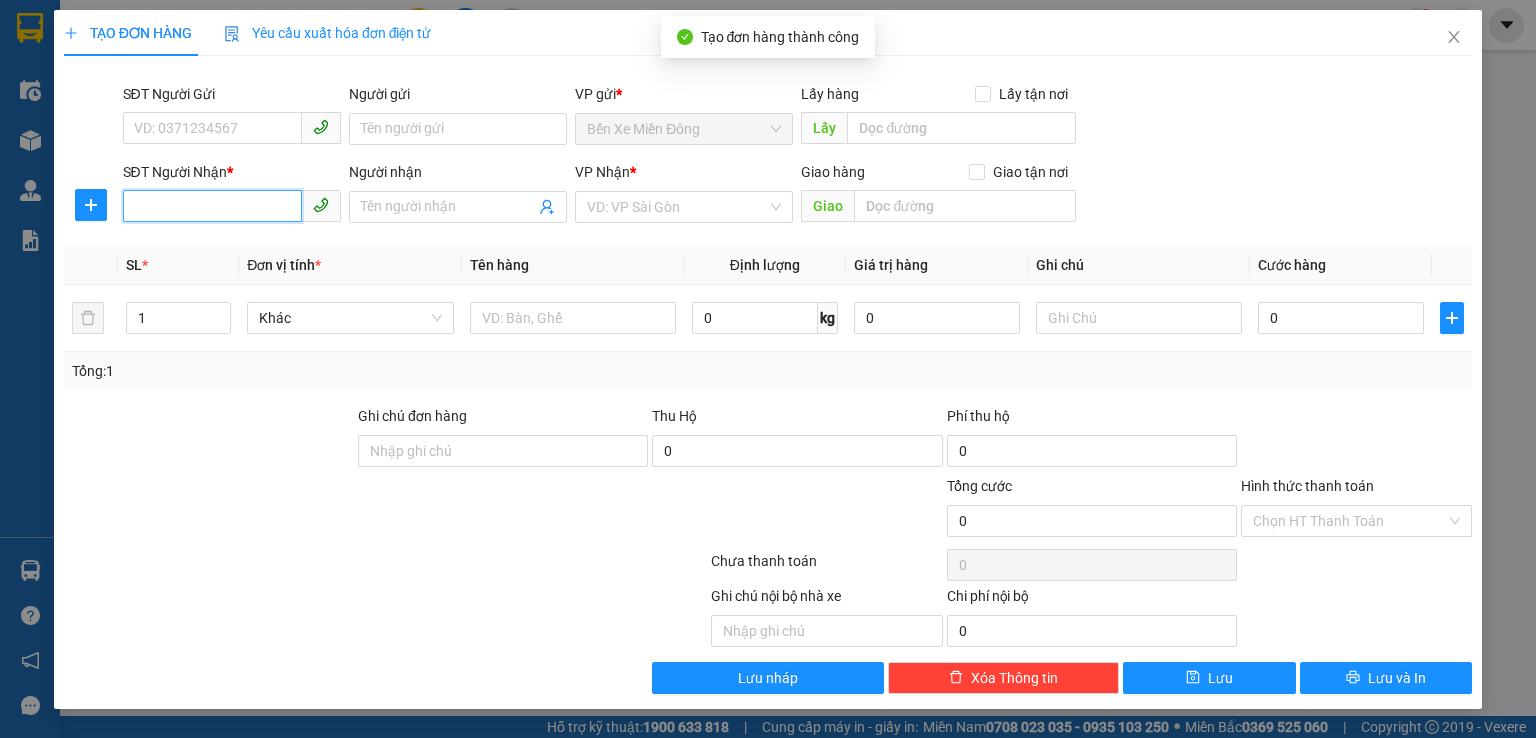 click on "SĐT Người Nhận  *" at bounding box center (212, 206) 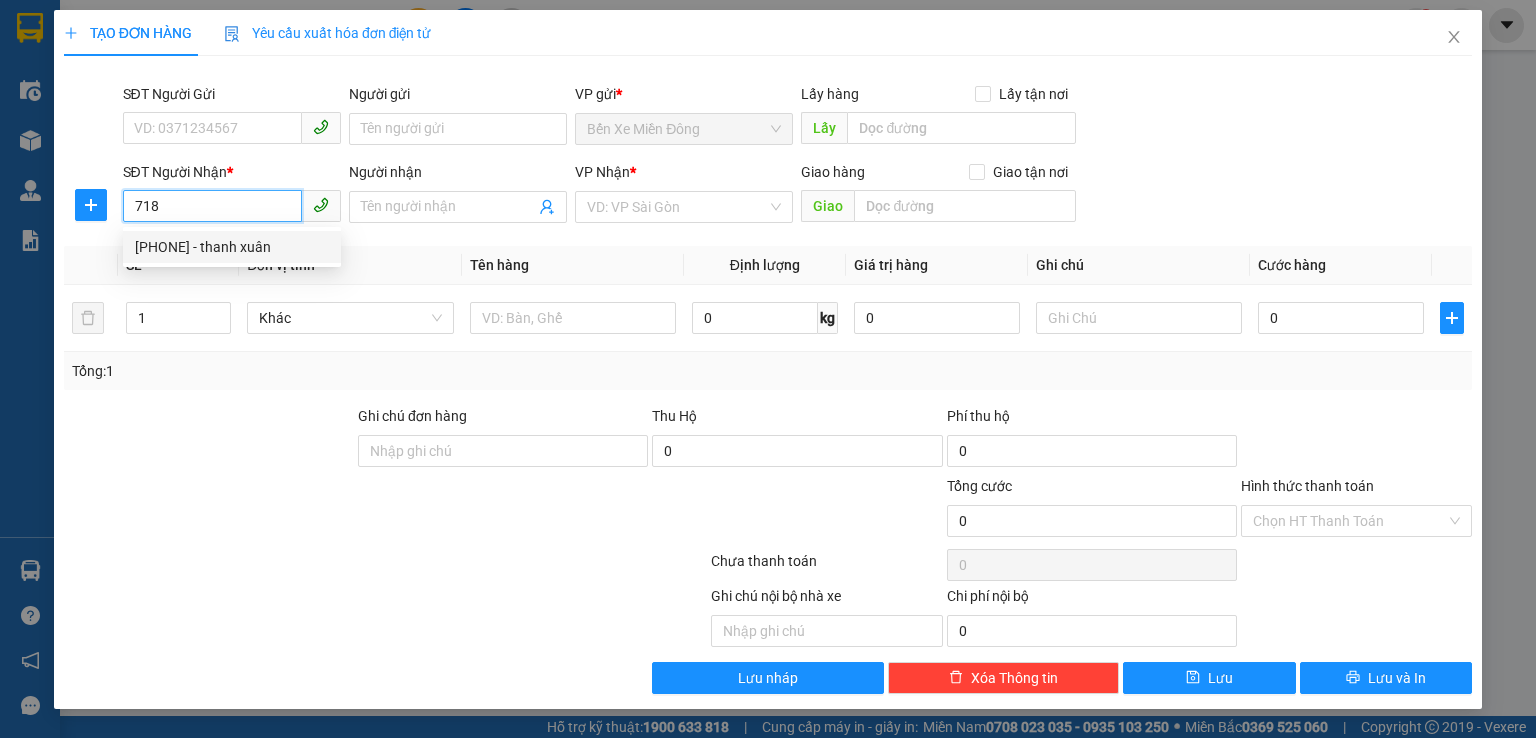 click on "[PHONE] - thanh xuân" at bounding box center [232, 247] 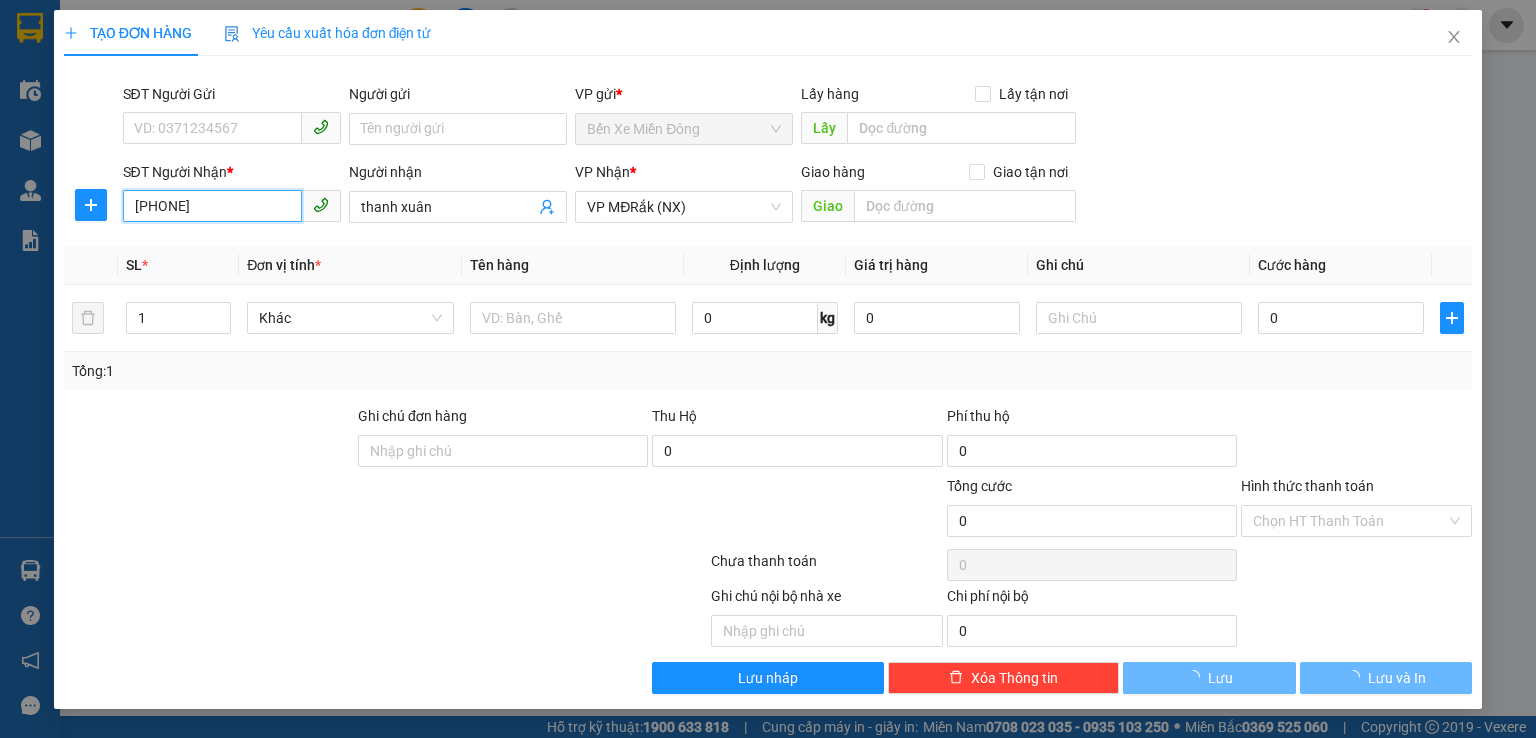 type on "100.000" 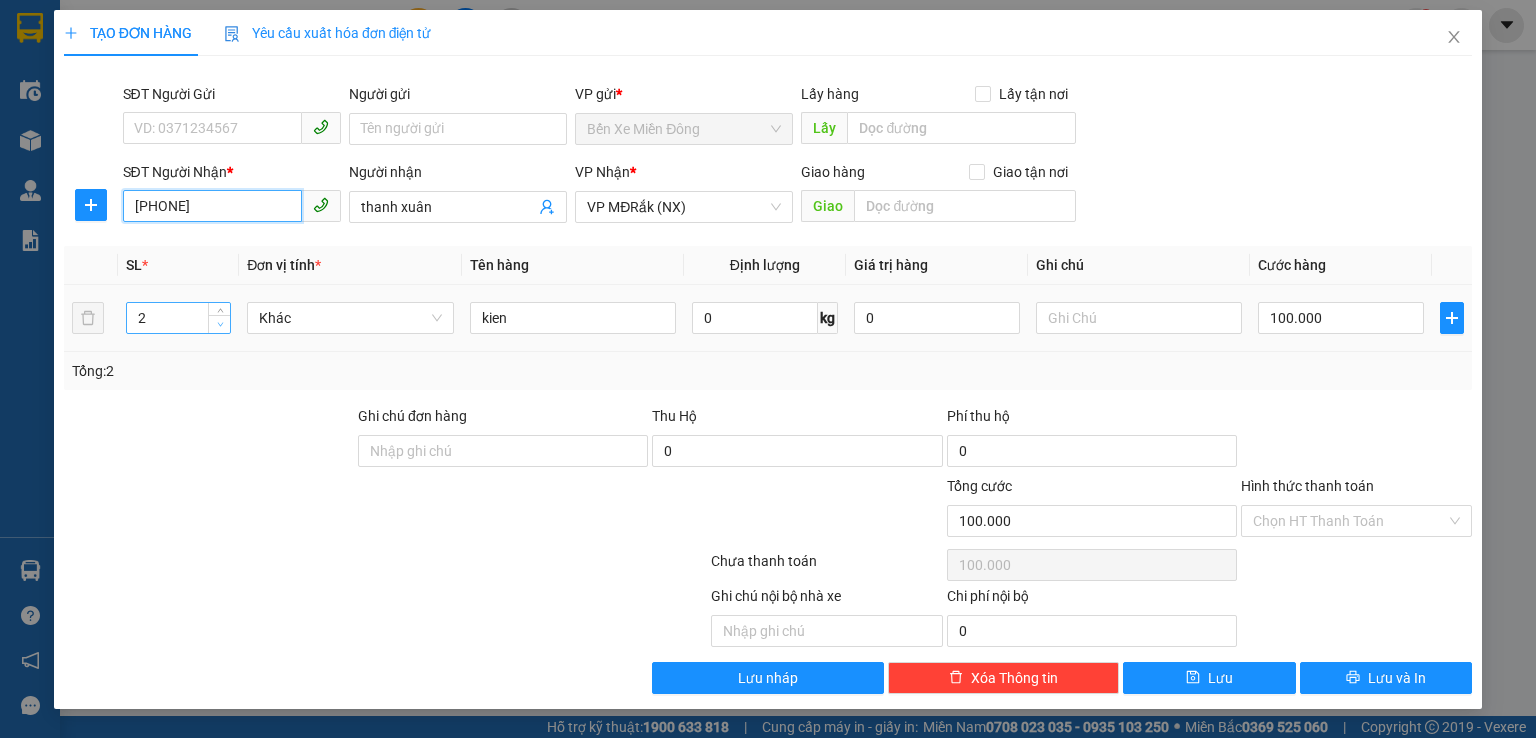 type on "[PHONE]" 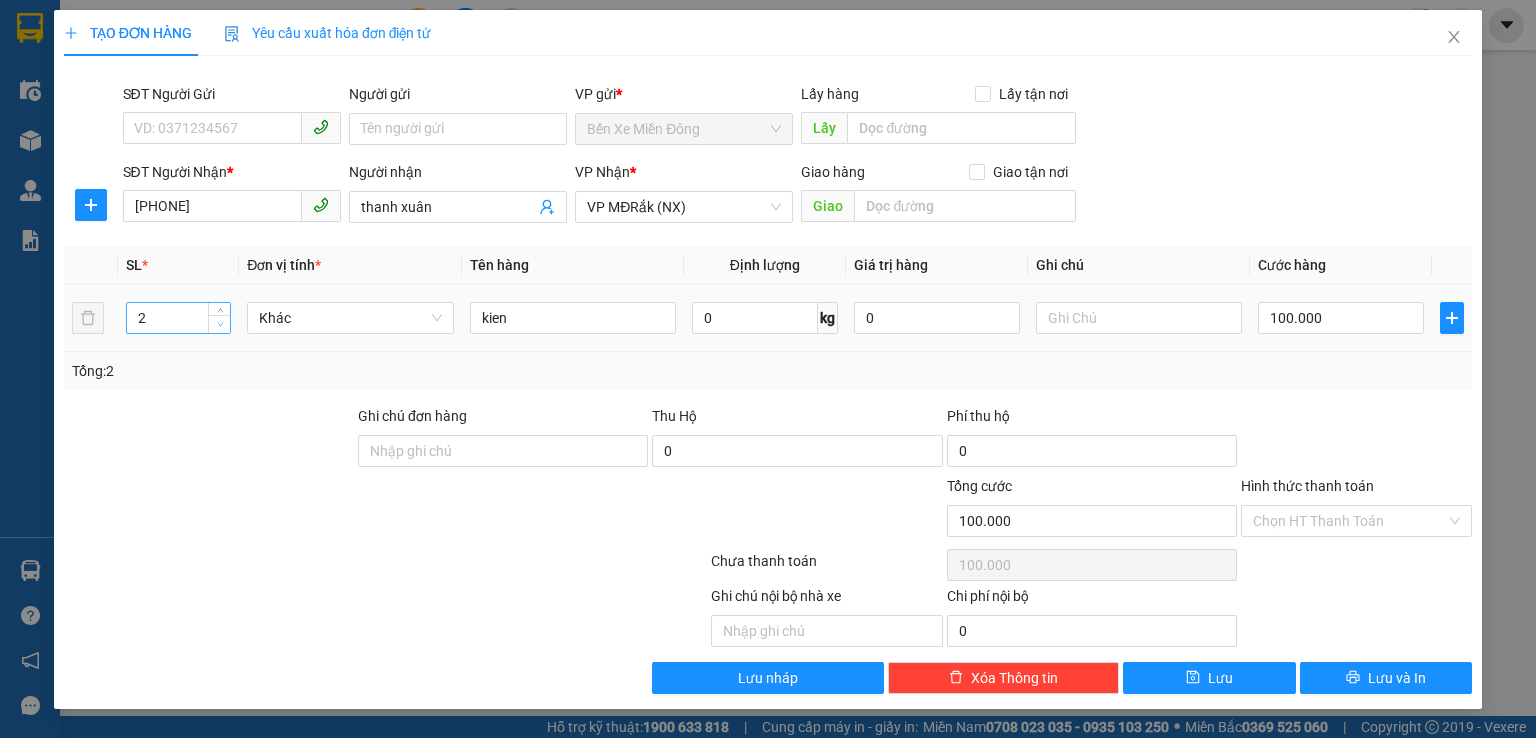type on "1" 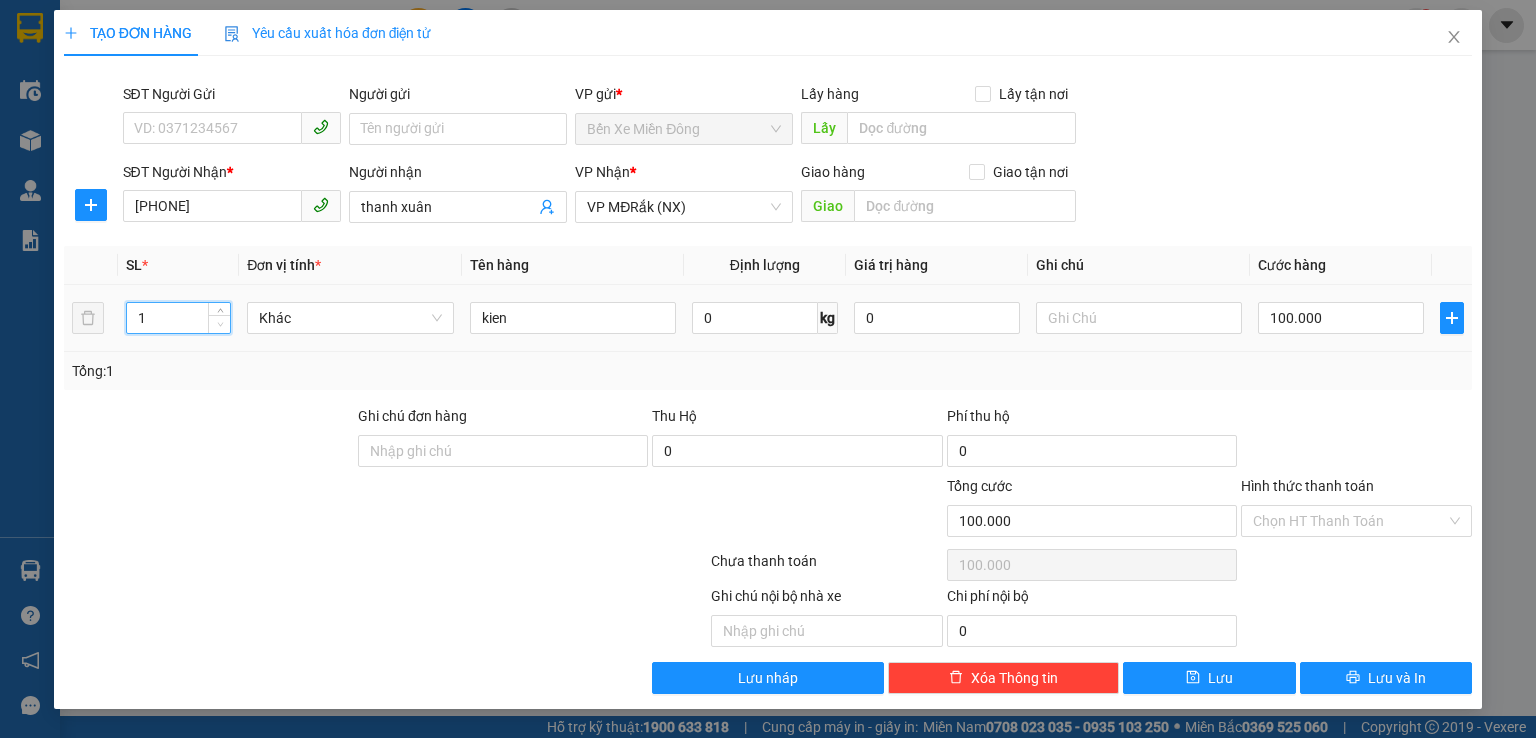 click 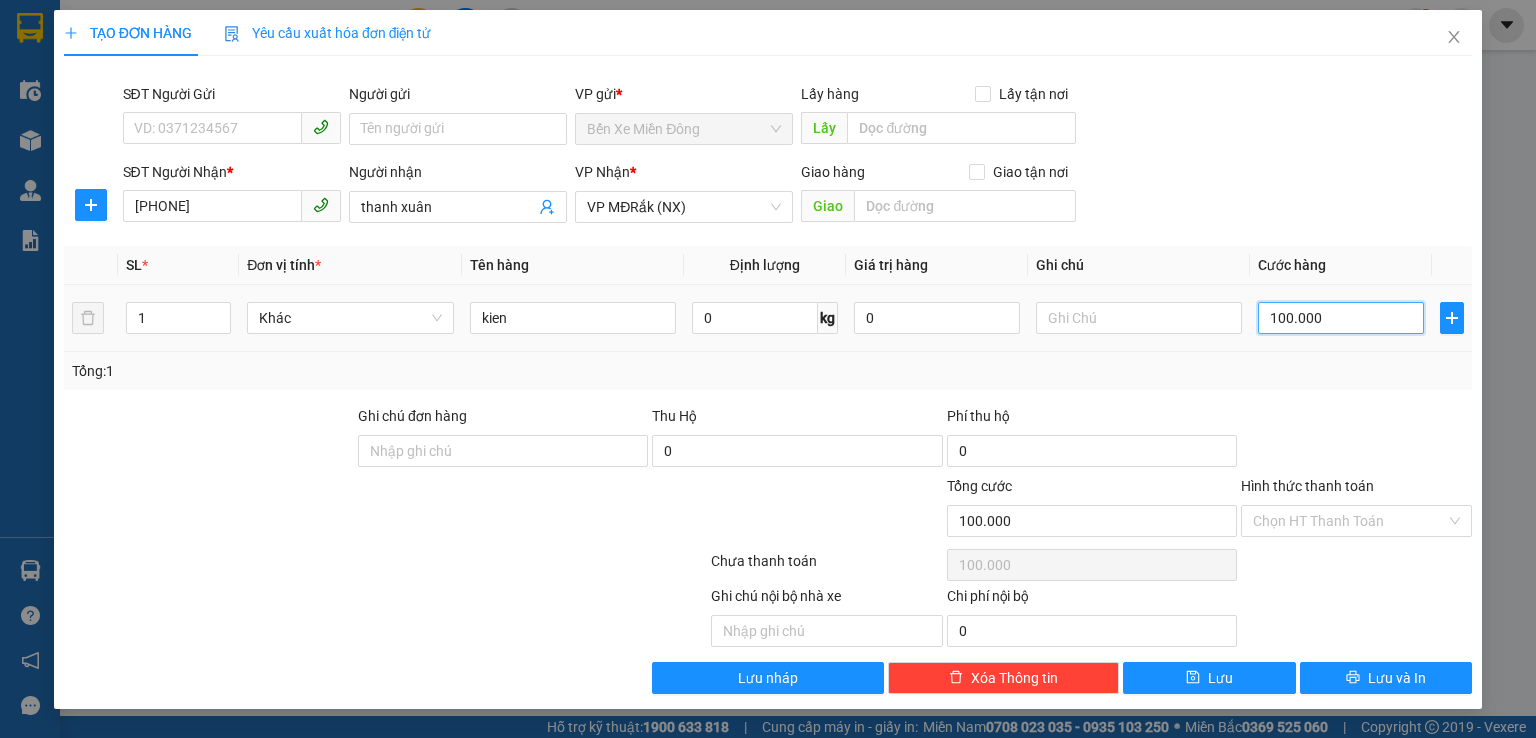 click on "100.000" at bounding box center (1341, 318) 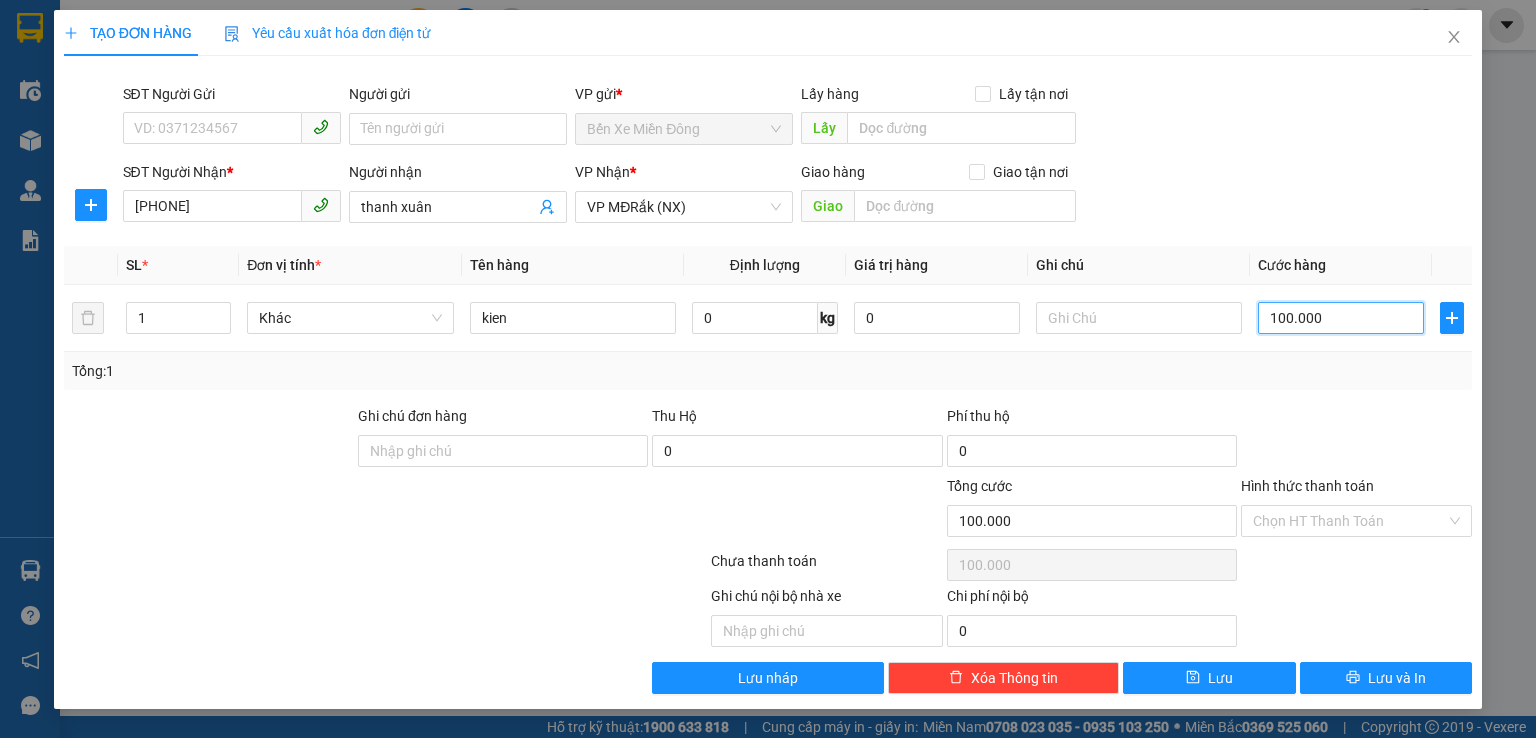 type on "5" 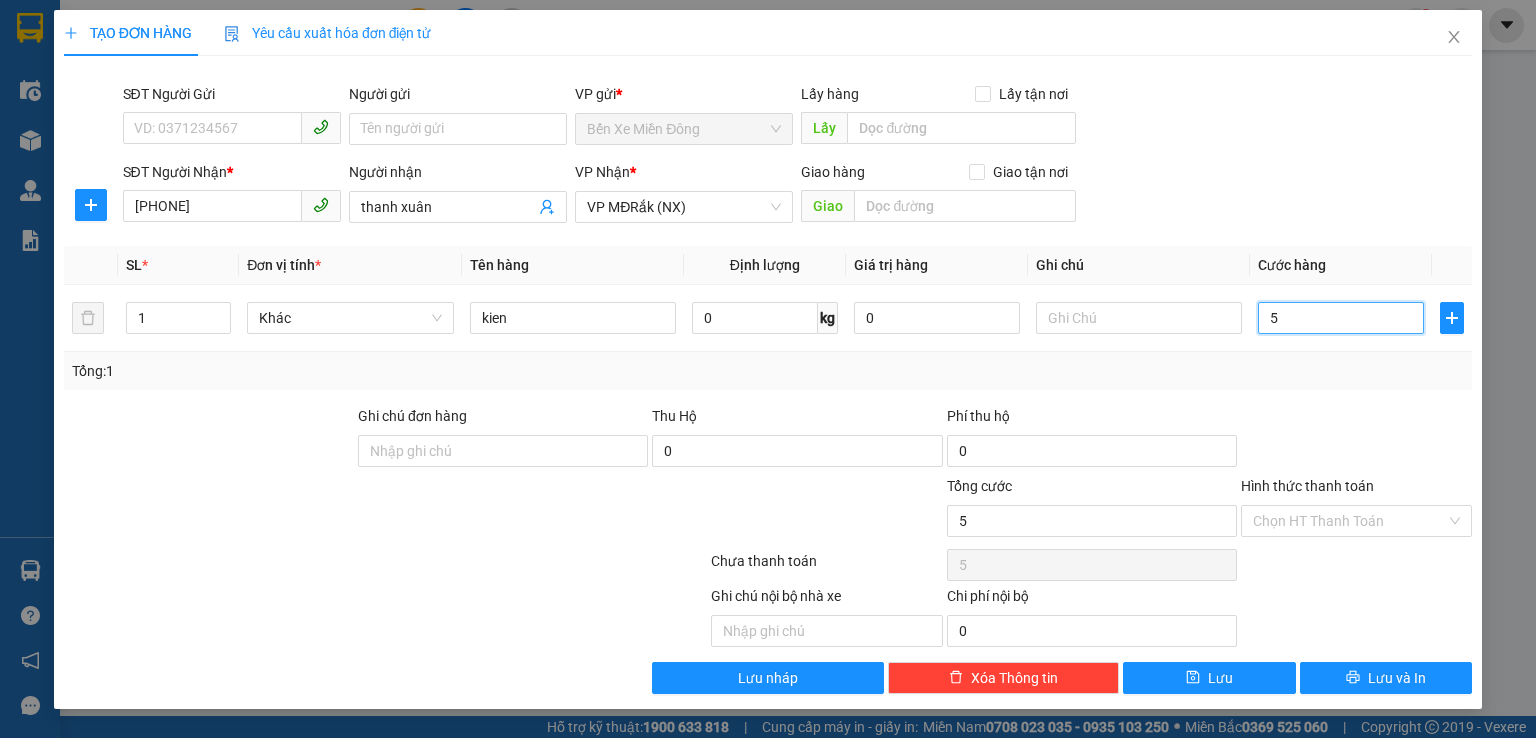 type on "50" 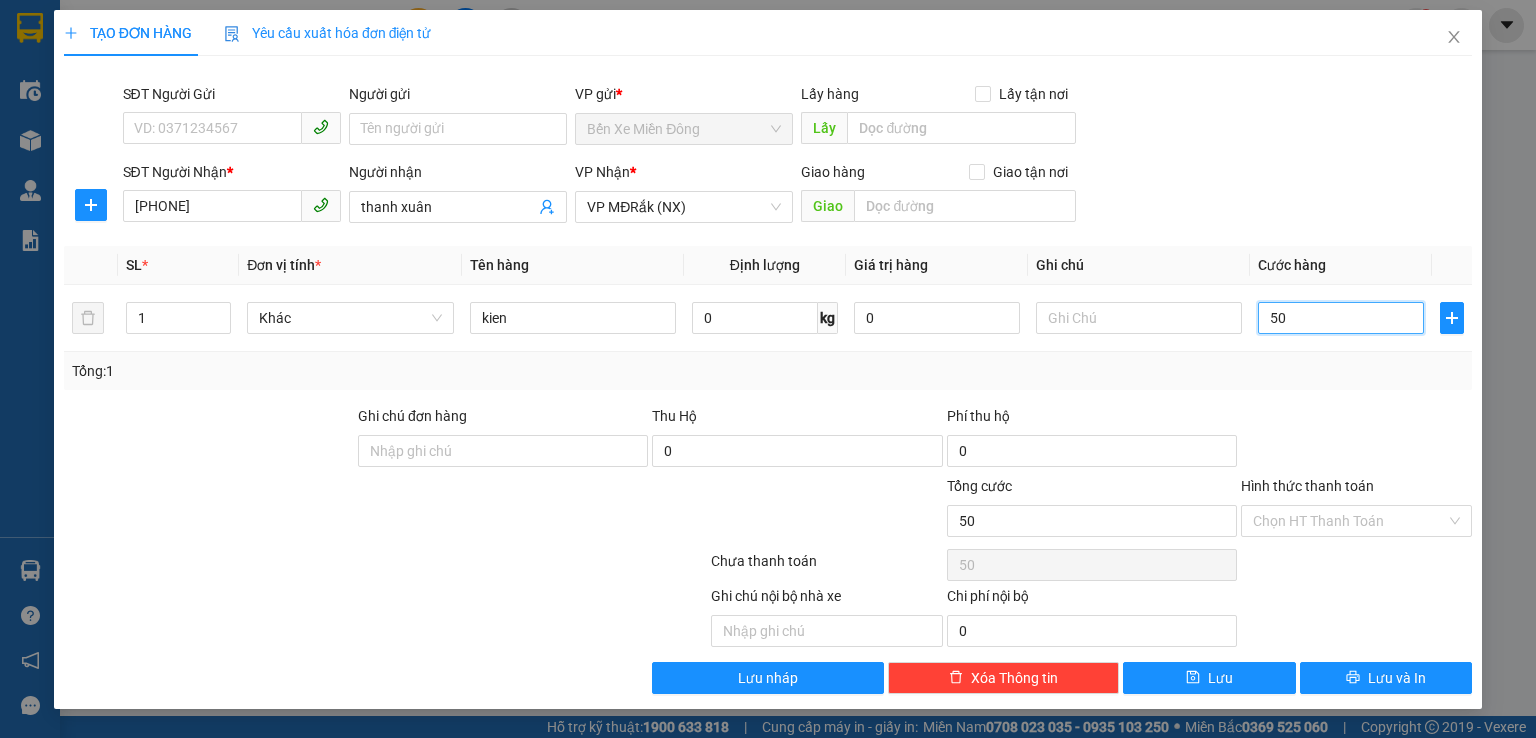 type on "500" 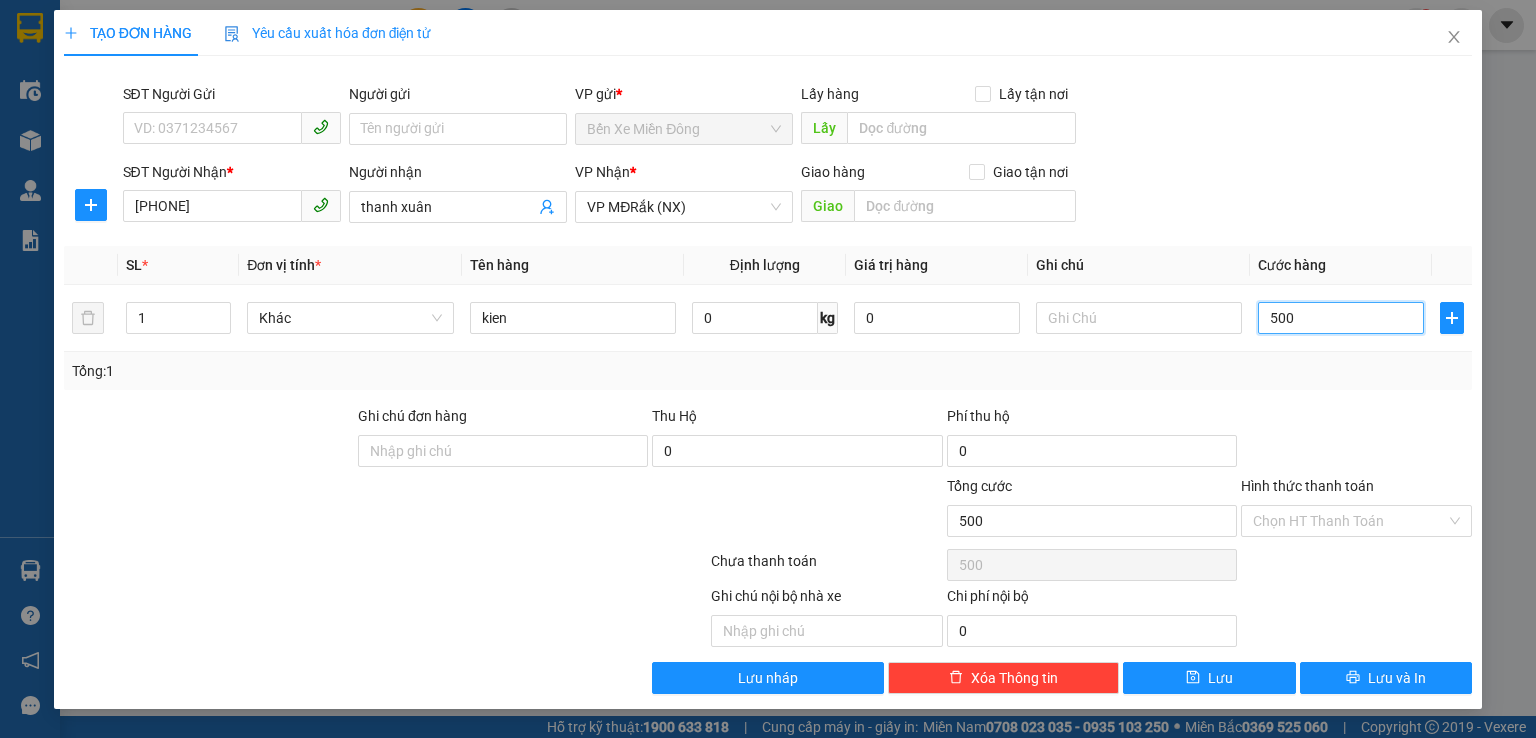 type on "5.000" 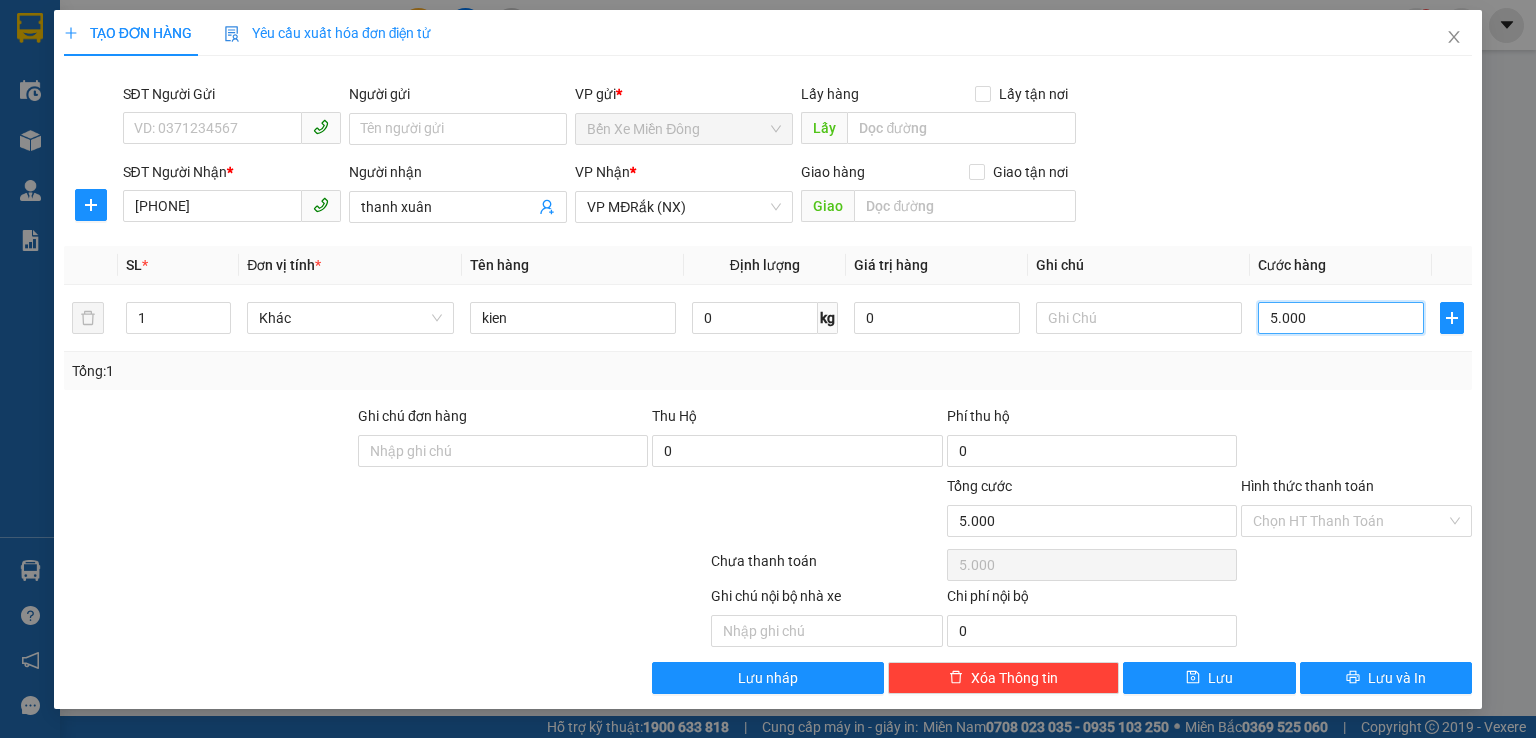 type on "50.000" 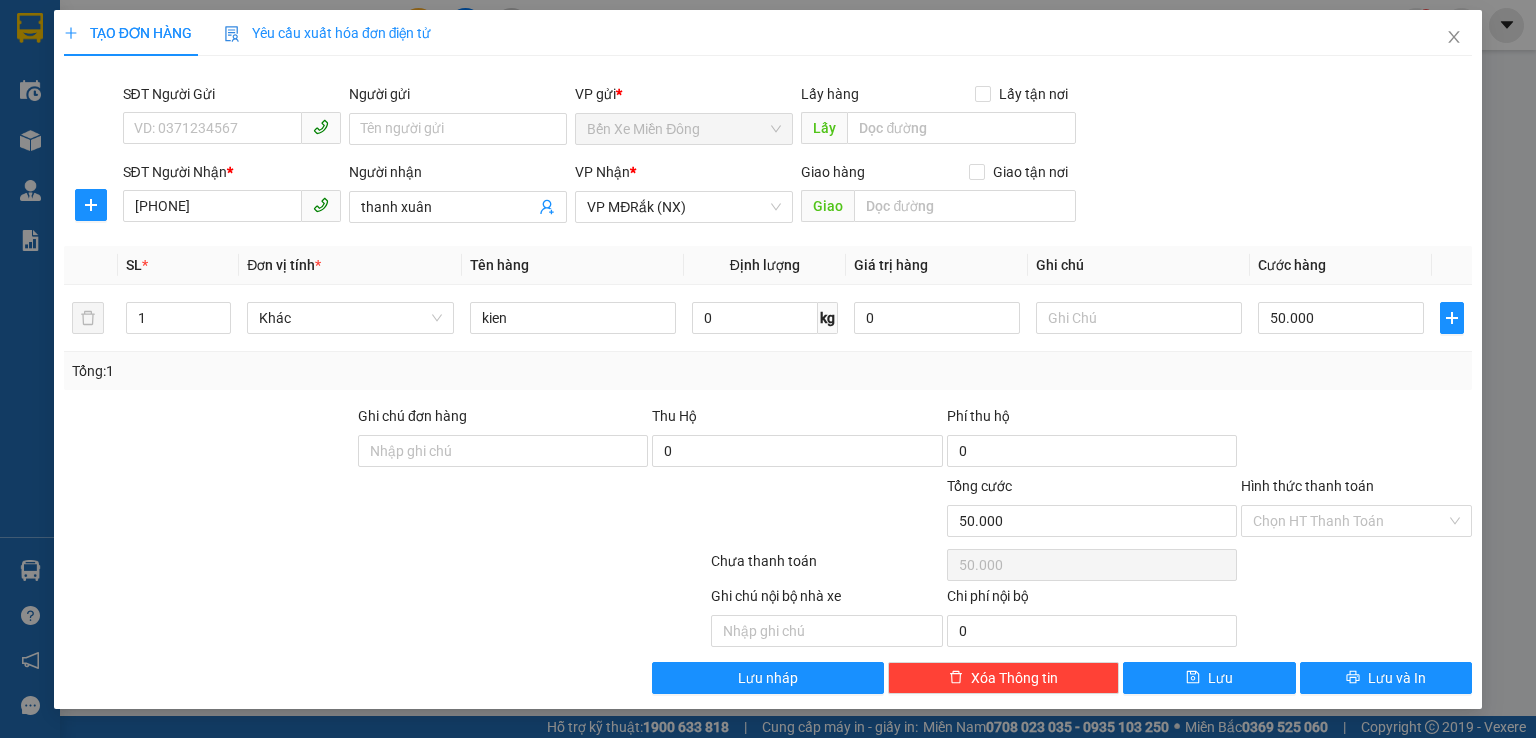 drag, startPoint x: 1389, startPoint y: 508, endPoint x: 1370, endPoint y: 540, distance: 37.215588 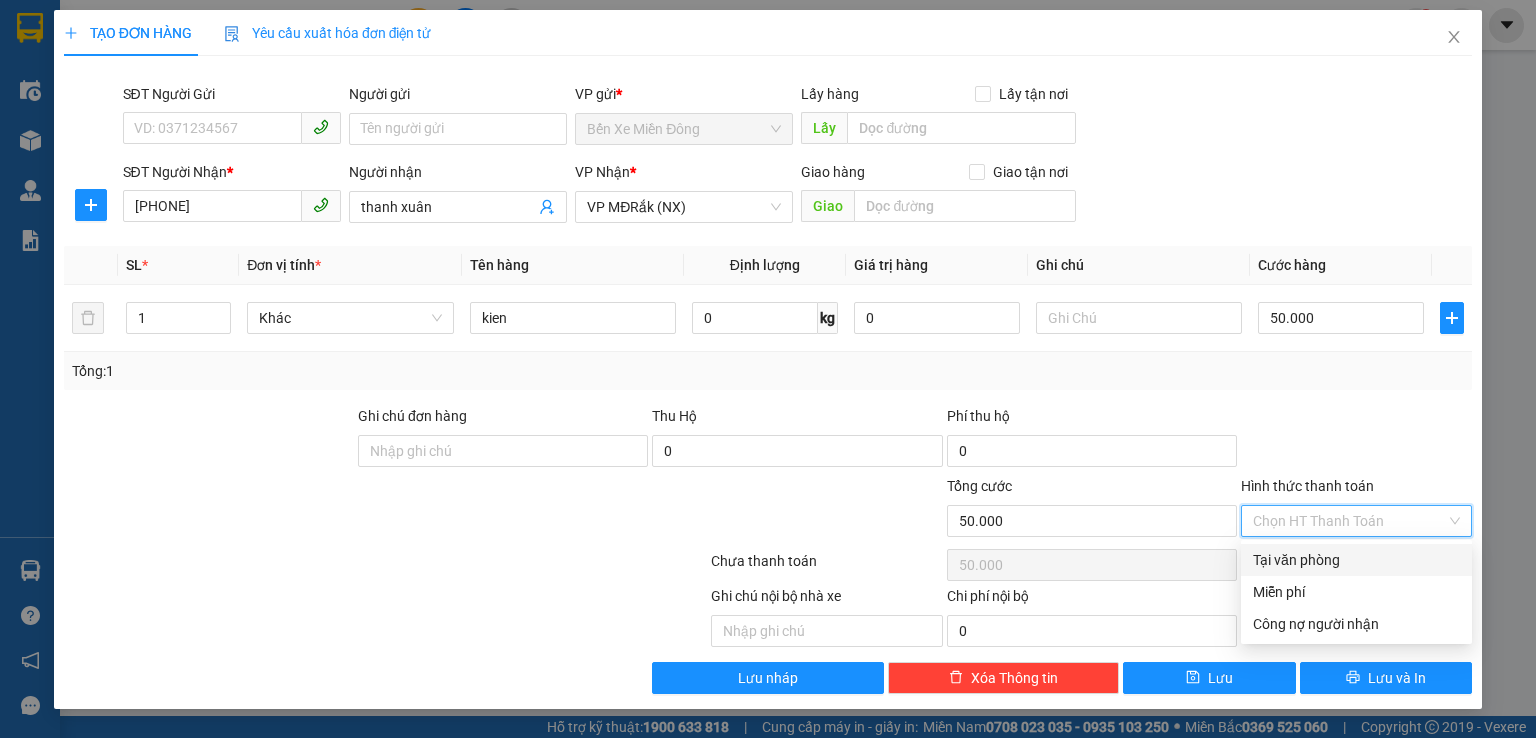 drag, startPoint x: 1357, startPoint y: 562, endPoint x: 1298, endPoint y: 608, distance: 74.8131 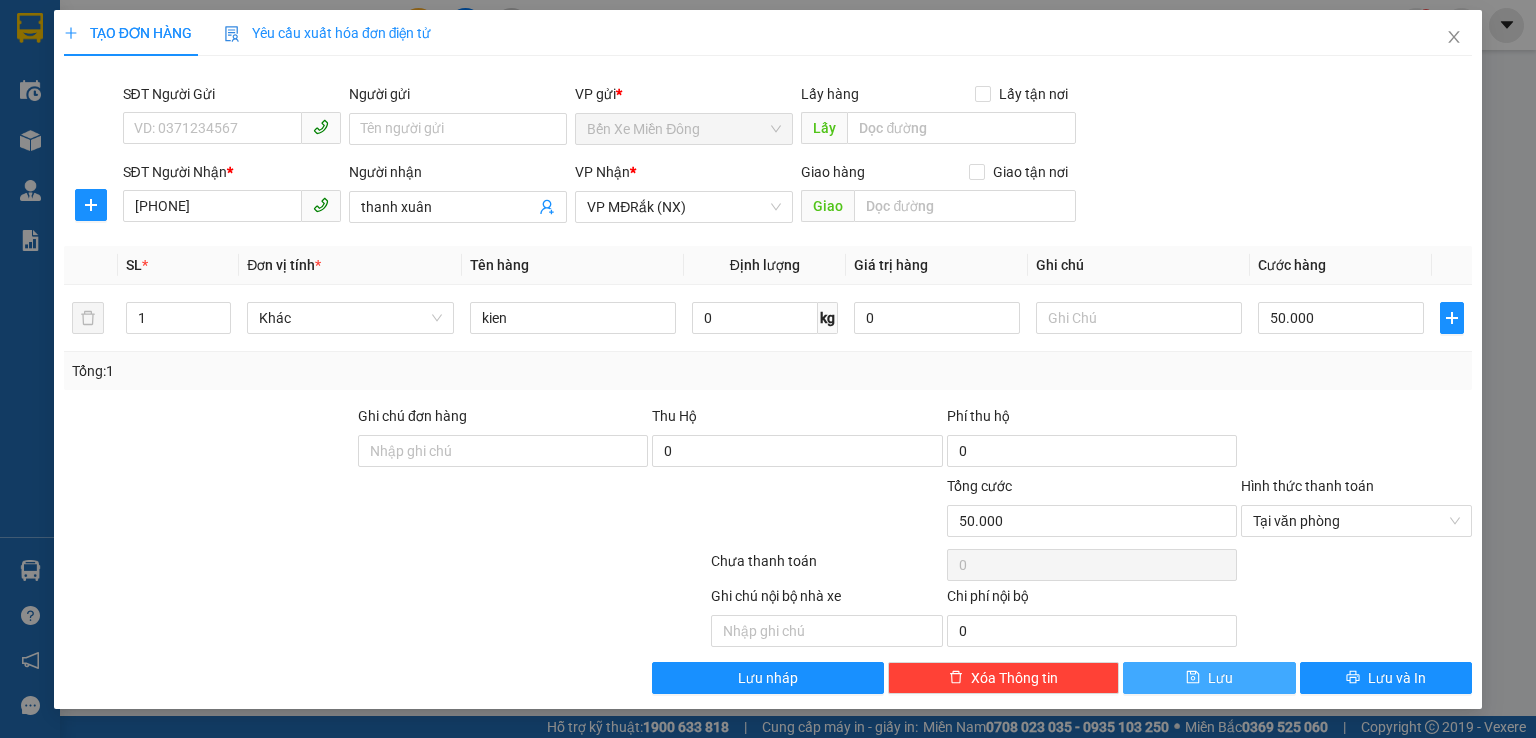 click on "Lưu" at bounding box center (1209, 678) 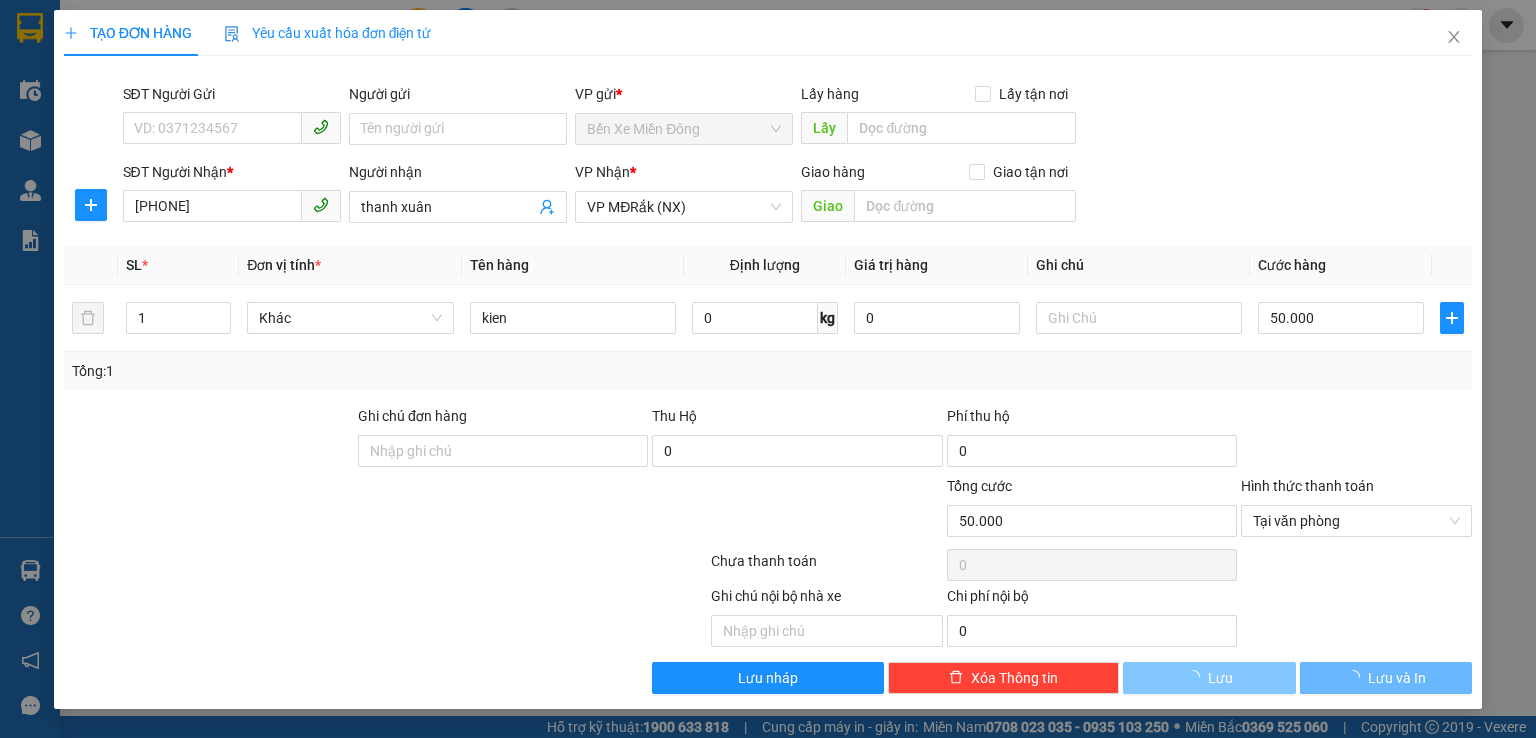 type 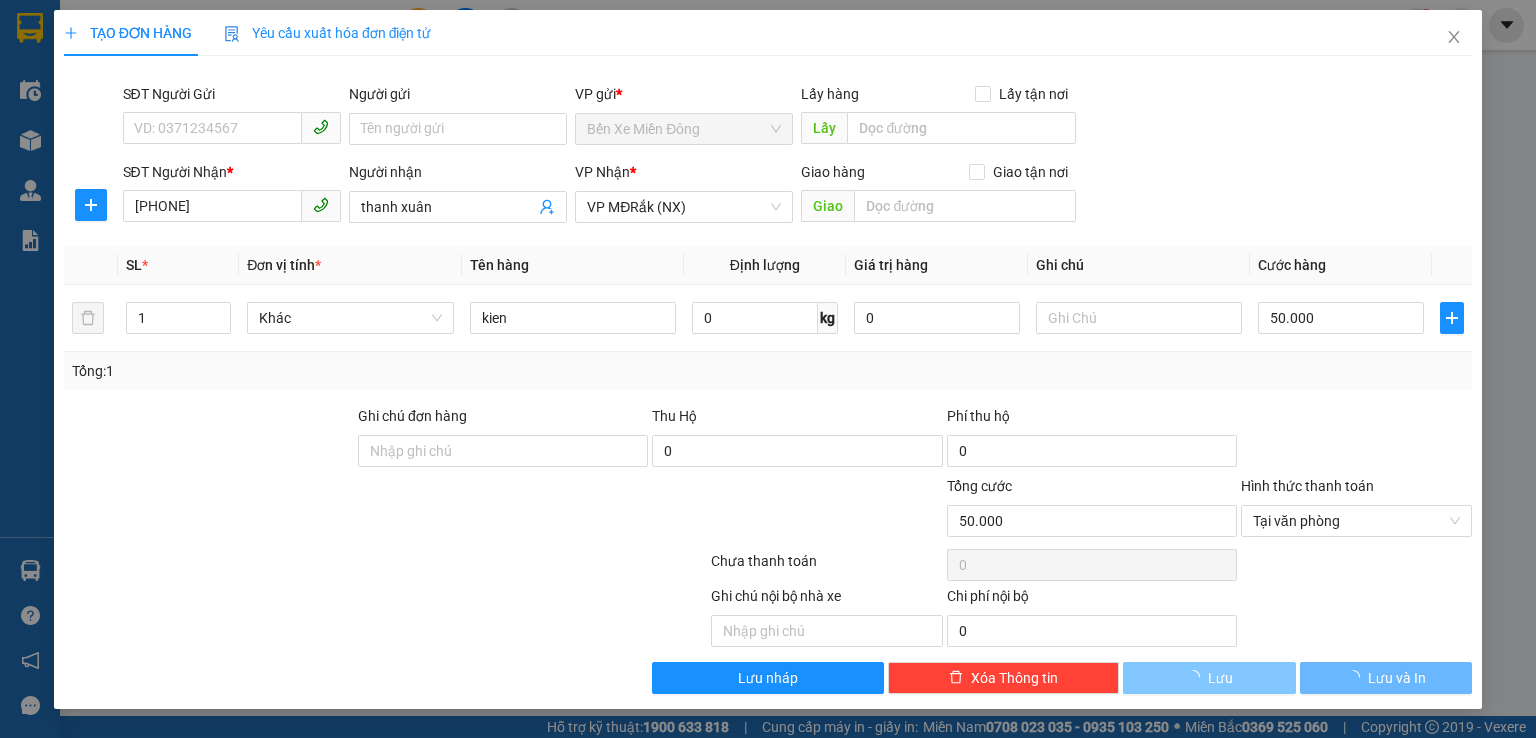 type 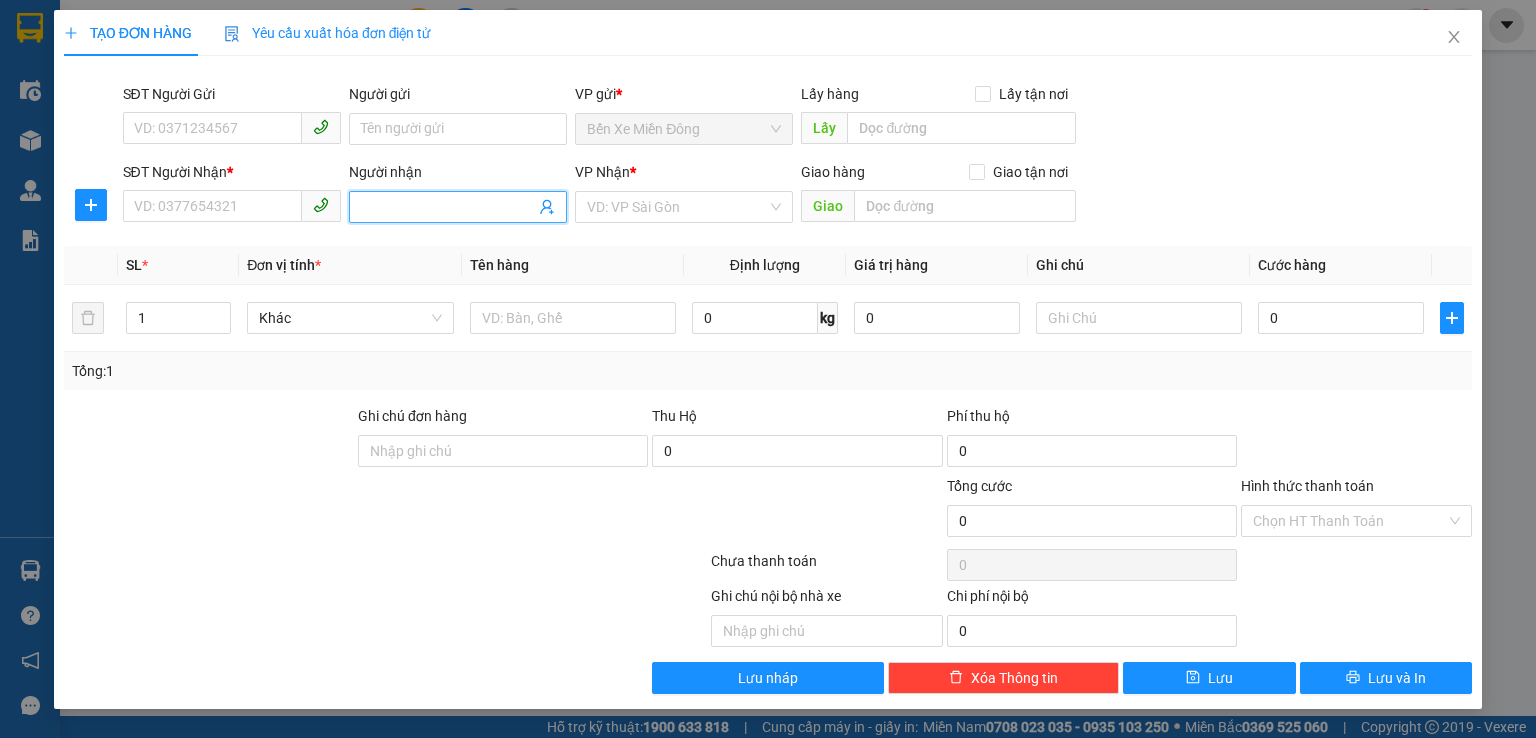 click on "Người nhận" at bounding box center (448, 207) 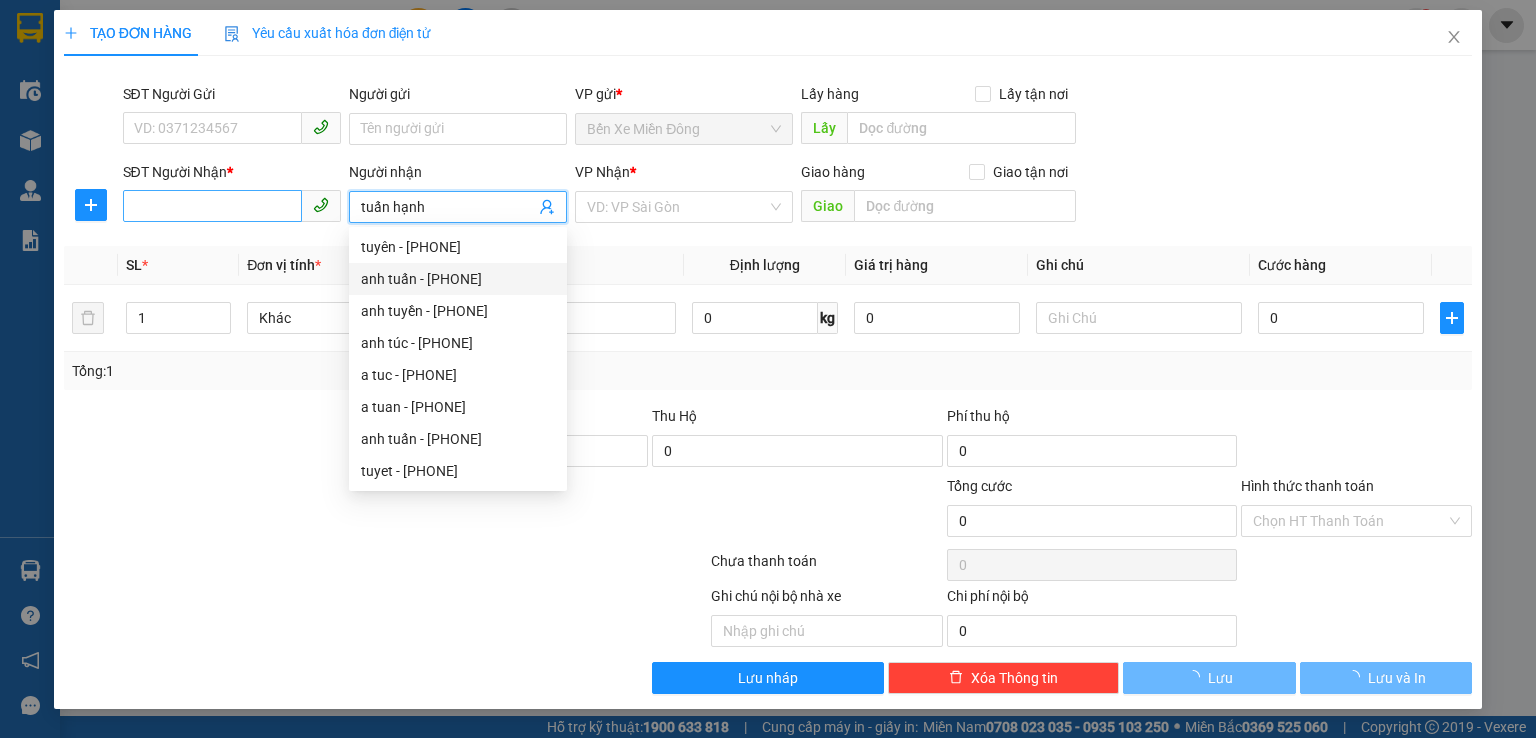 type on "tuấn hạnh" 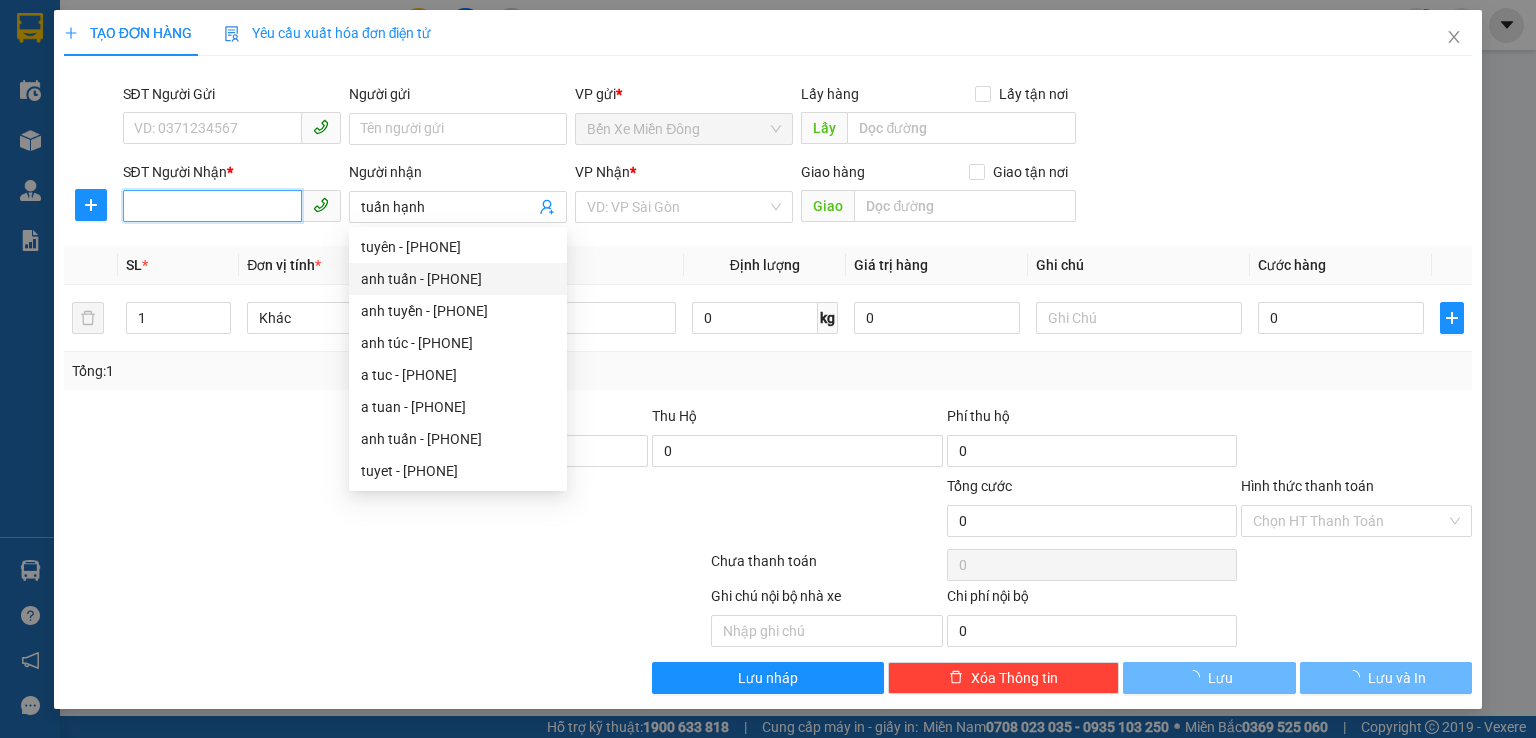 click on "SĐT Người Nhận  *" at bounding box center (212, 206) 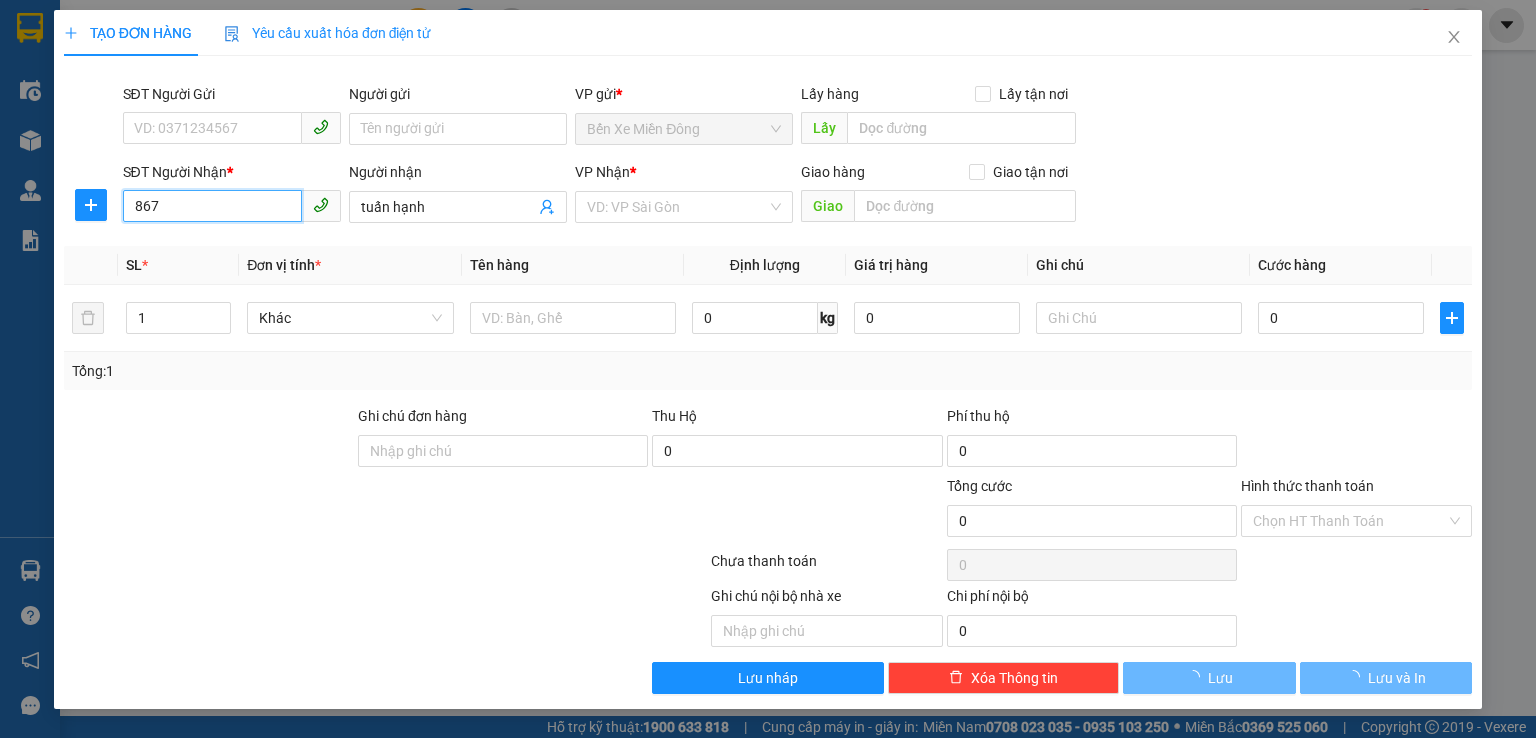 click on "867" at bounding box center (212, 206) 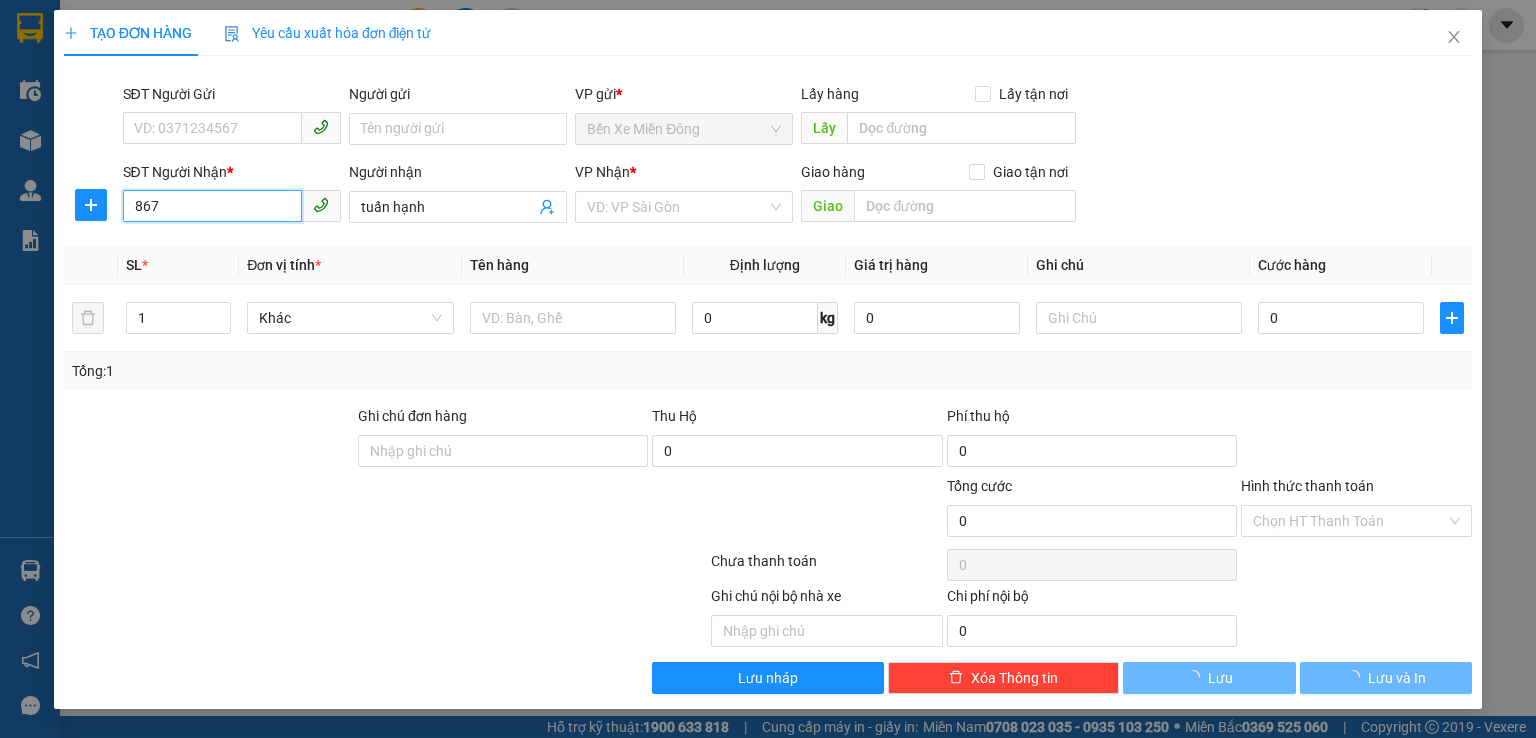 click on "867" at bounding box center (212, 206) 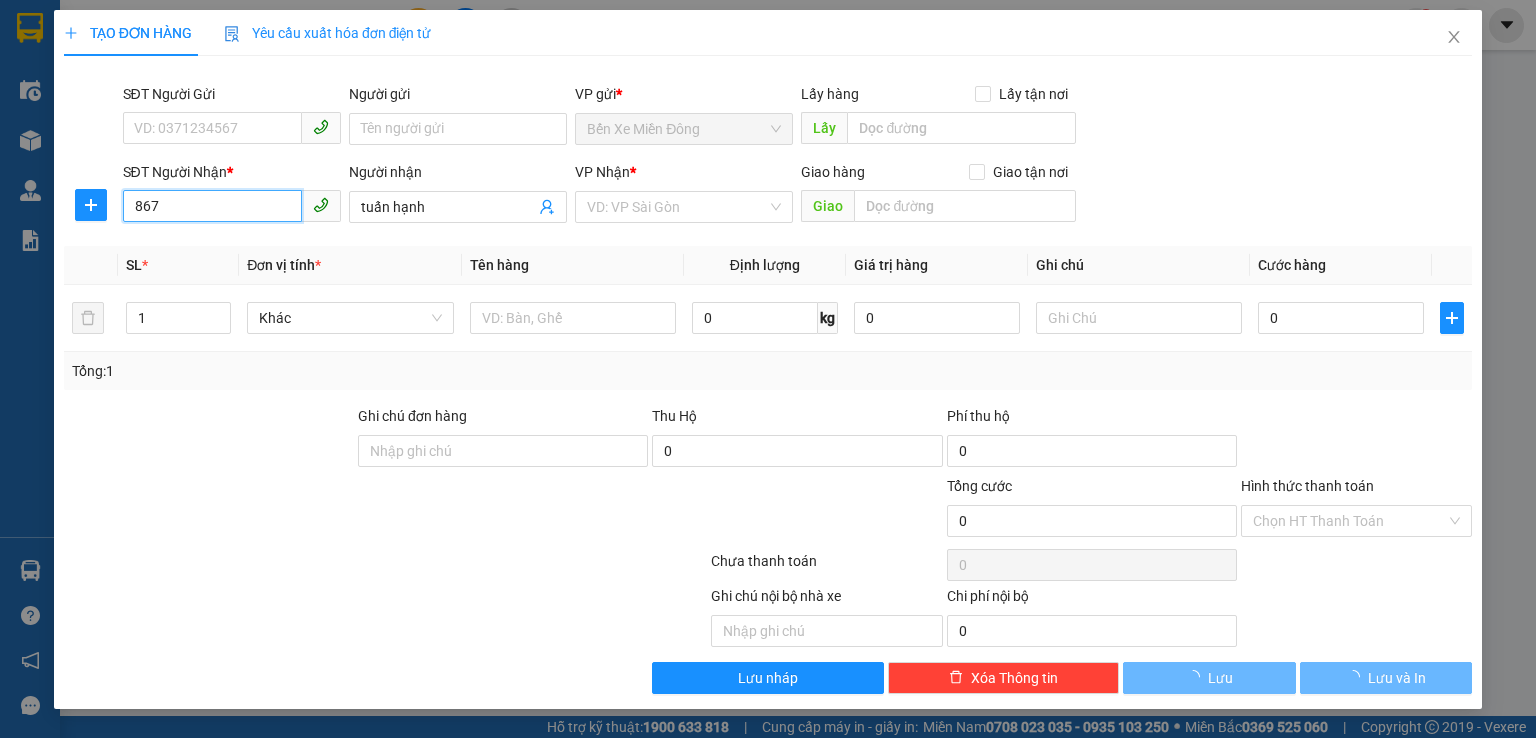 click on "867" at bounding box center (212, 206) 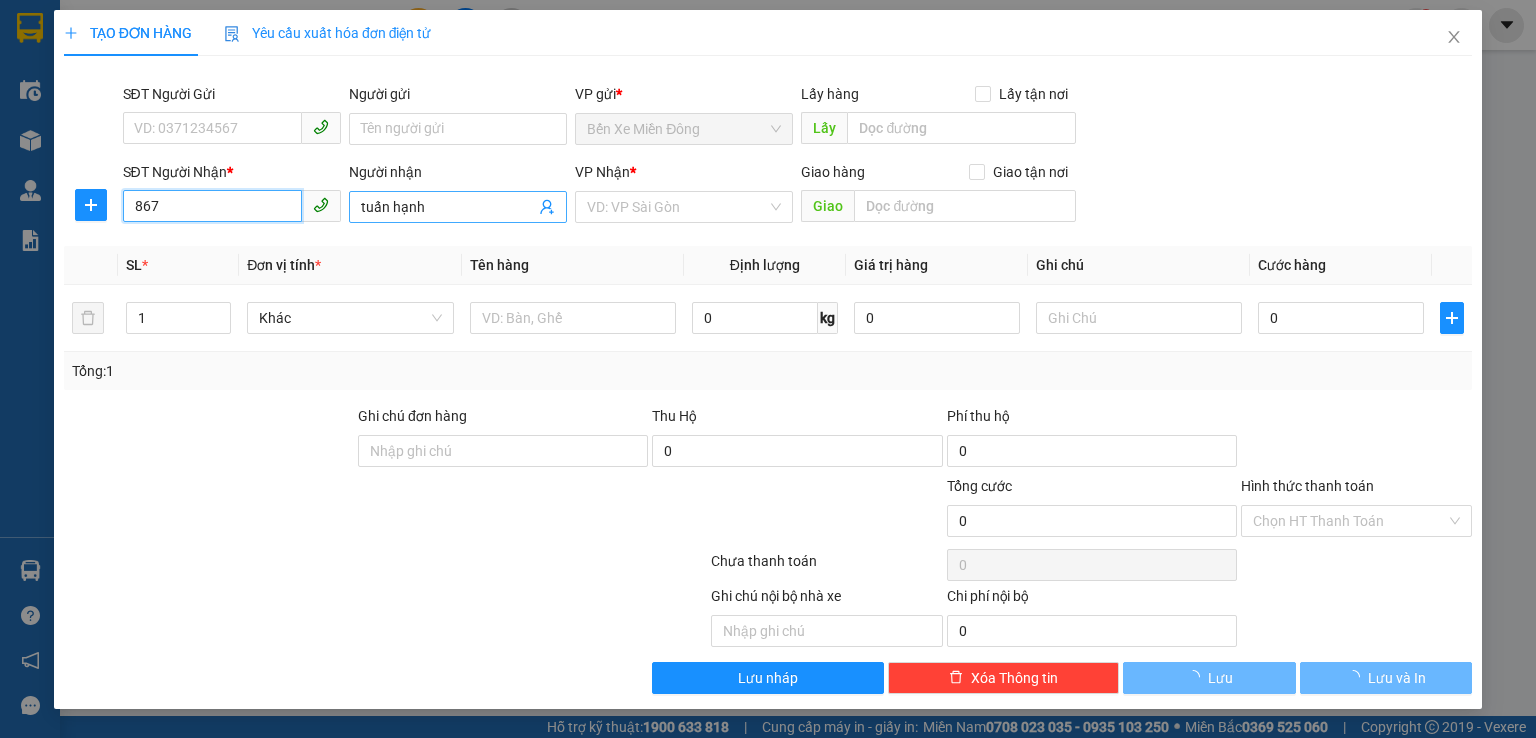 type on "867" 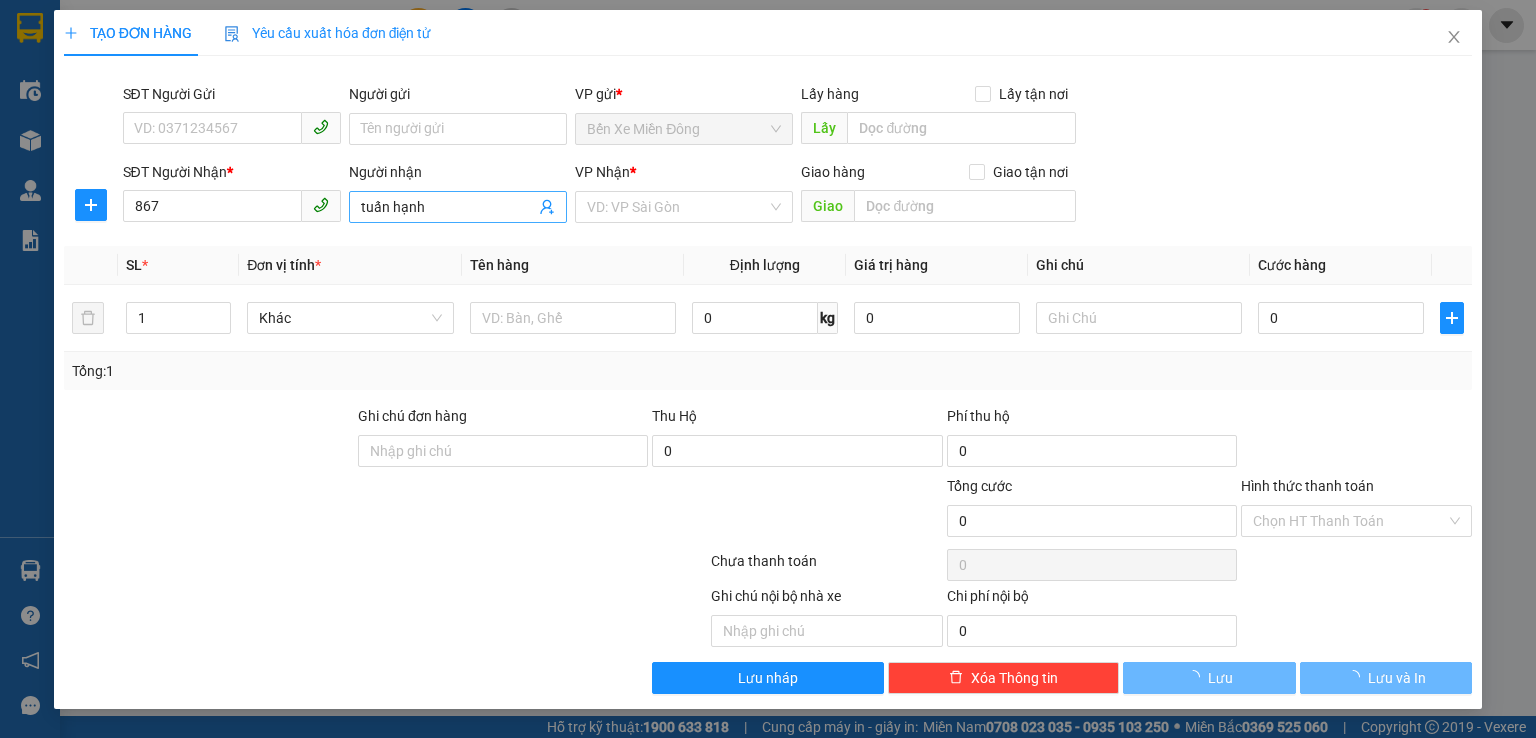 click on "tuấn hạnh" at bounding box center (448, 207) 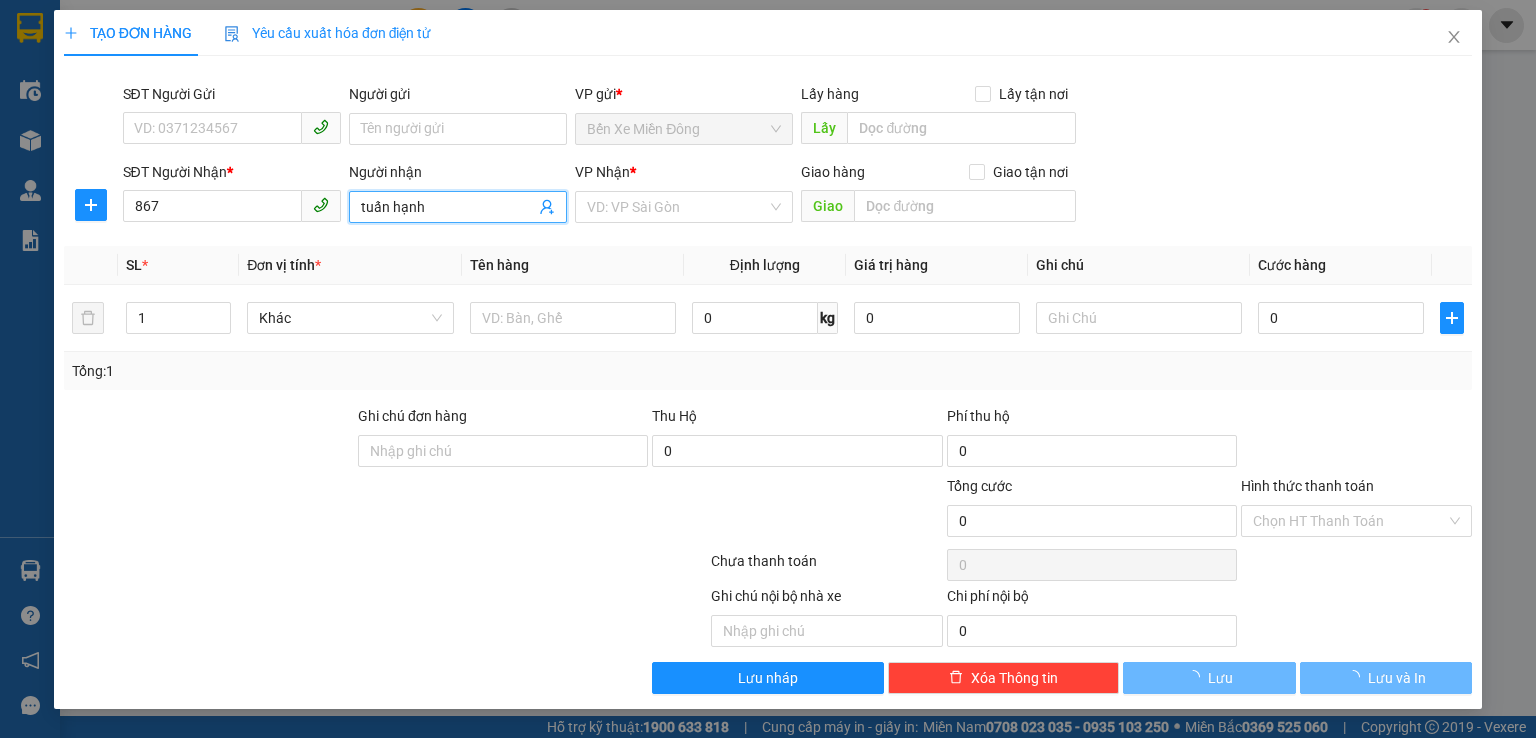click on "tuấn hạnh" at bounding box center [448, 207] 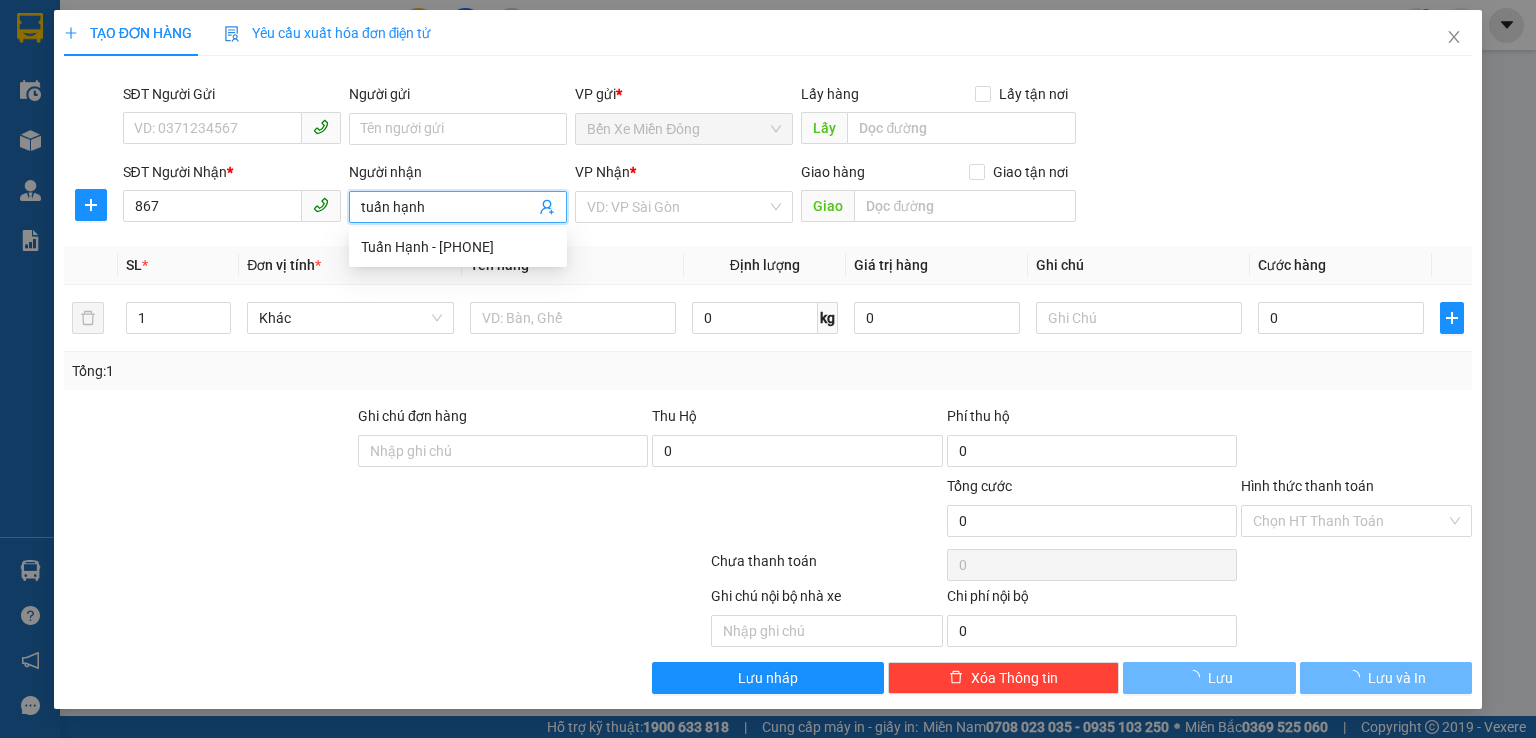 type 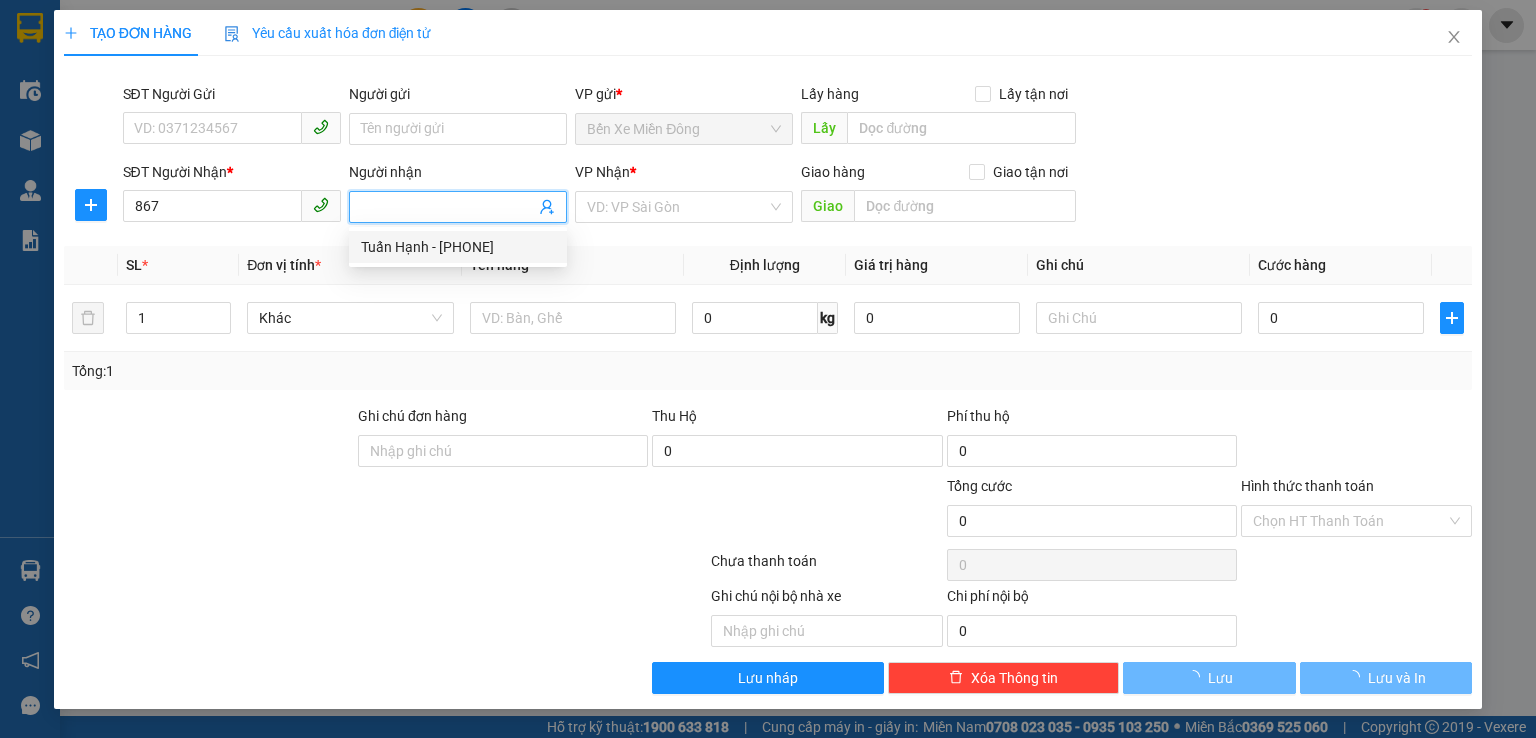 click on "Tuấn Hạnh - [PHONE]" at bounding box center [458, 247] 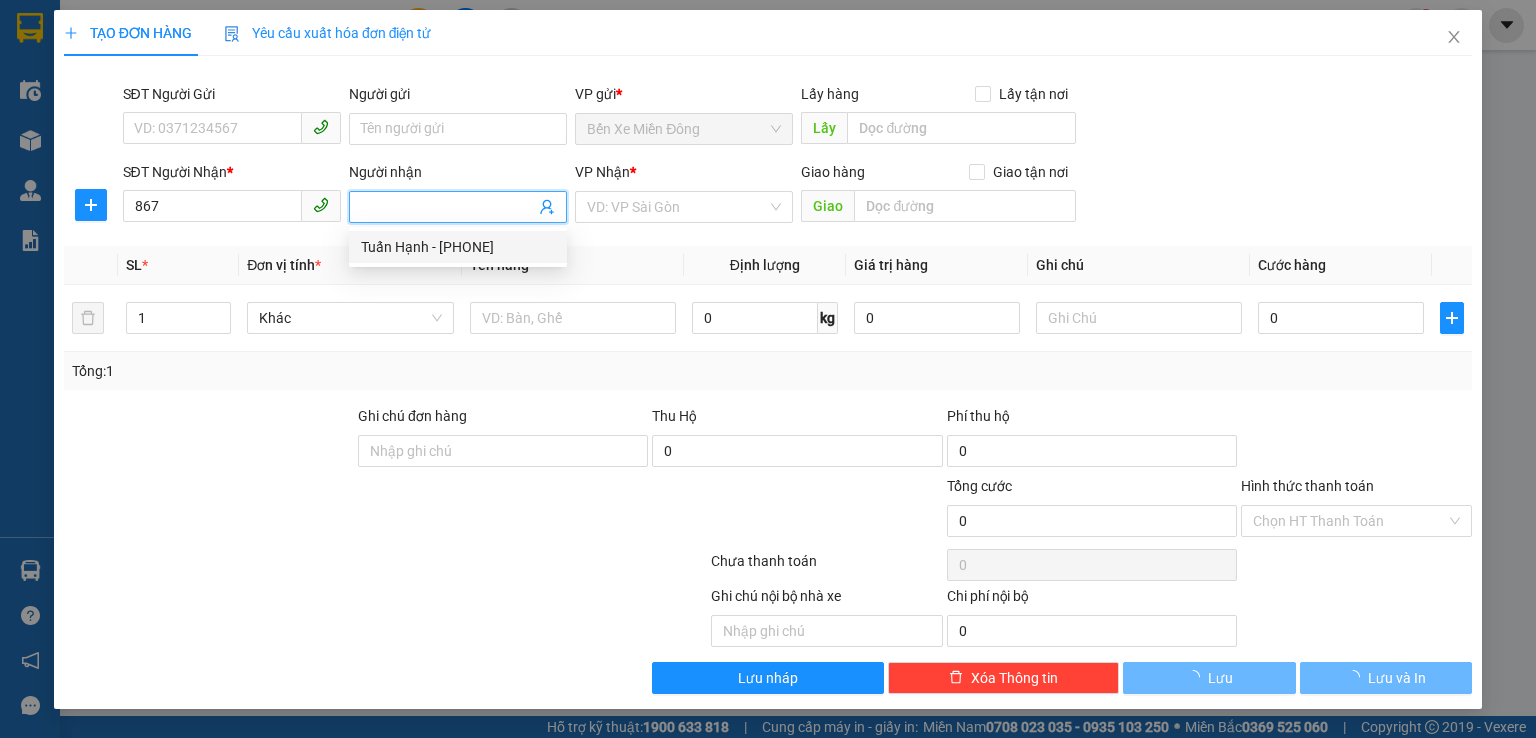 type on "[PHONE]" 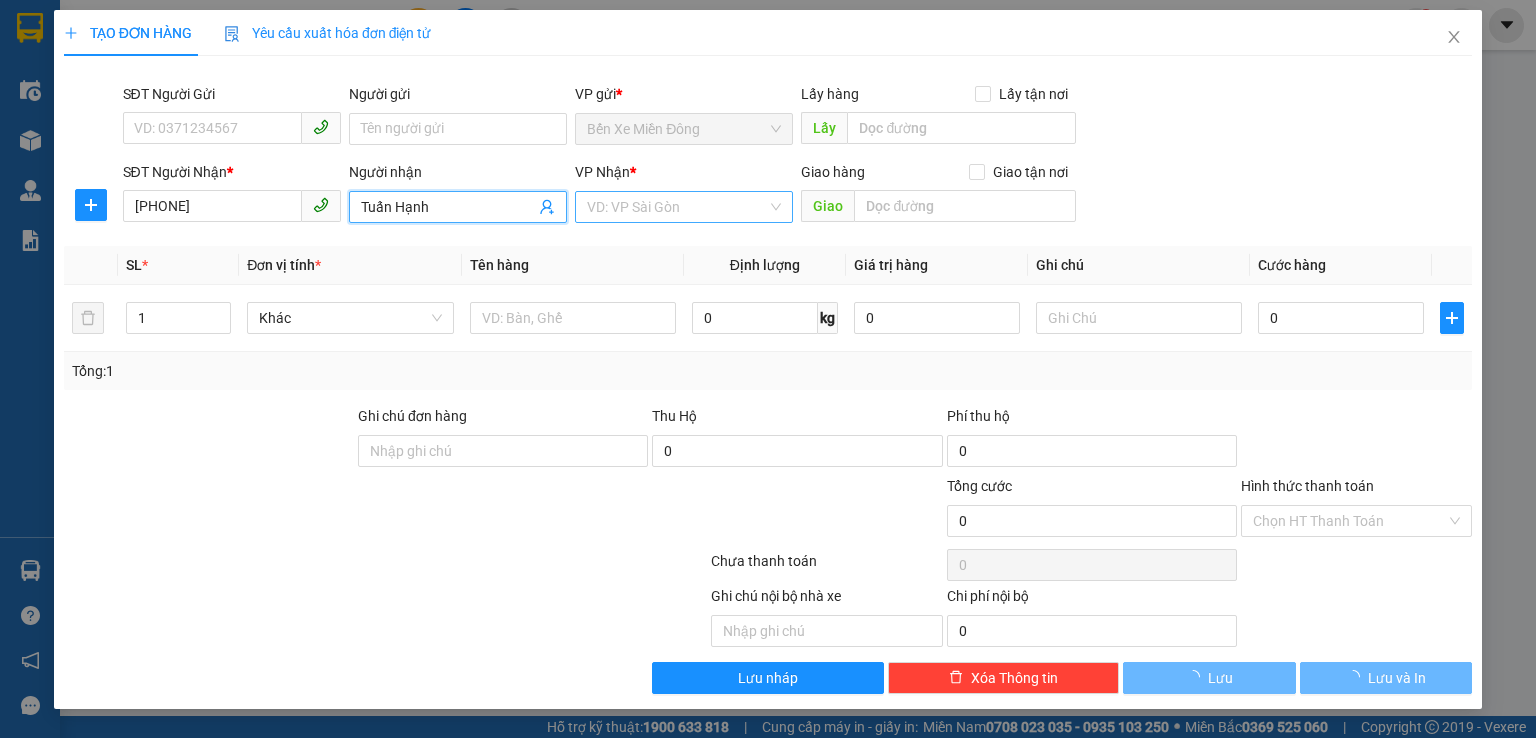 type on "Tuấn Hạnh" 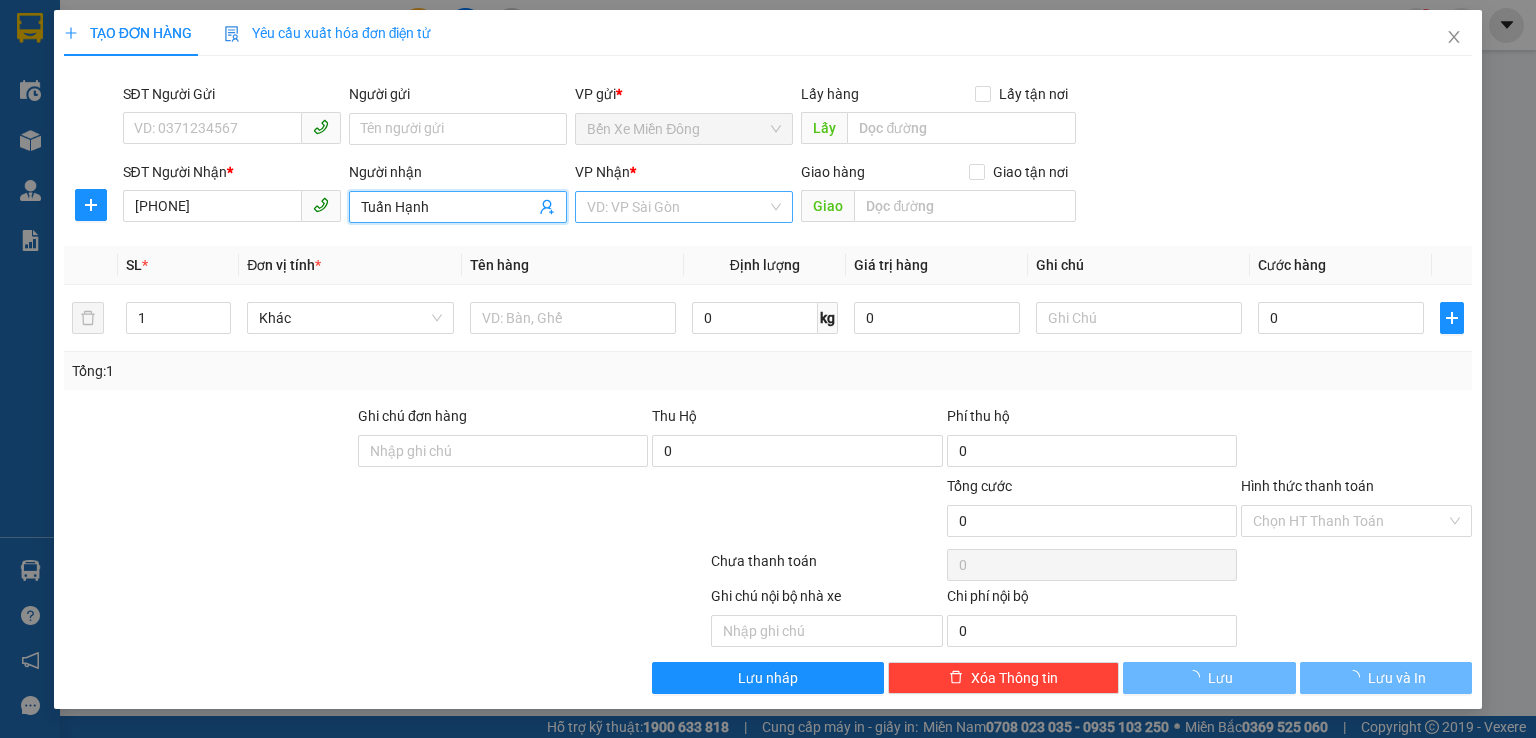 click at bounding box center [677, 207] 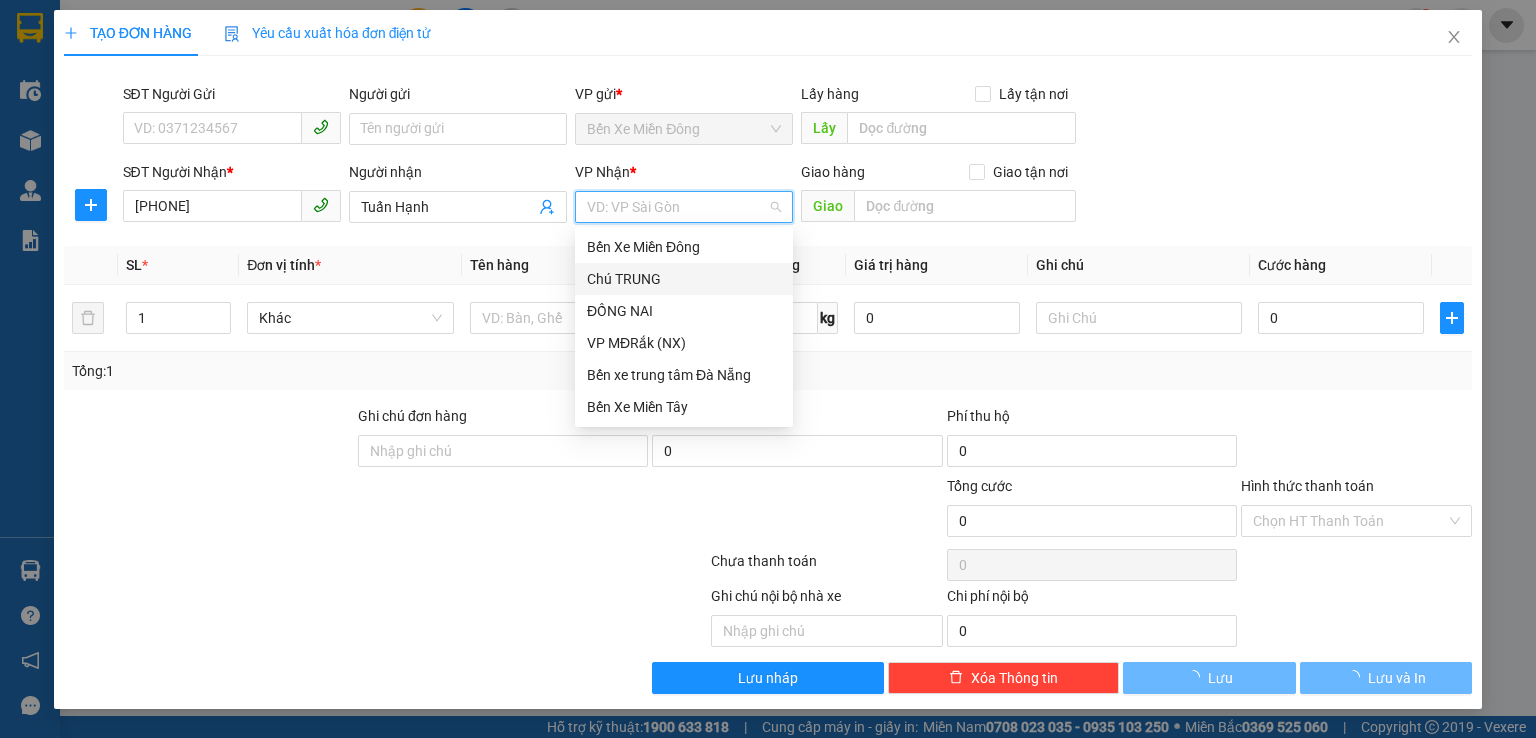 click on "Chú TRUNG" at bounding box center [684, 279] 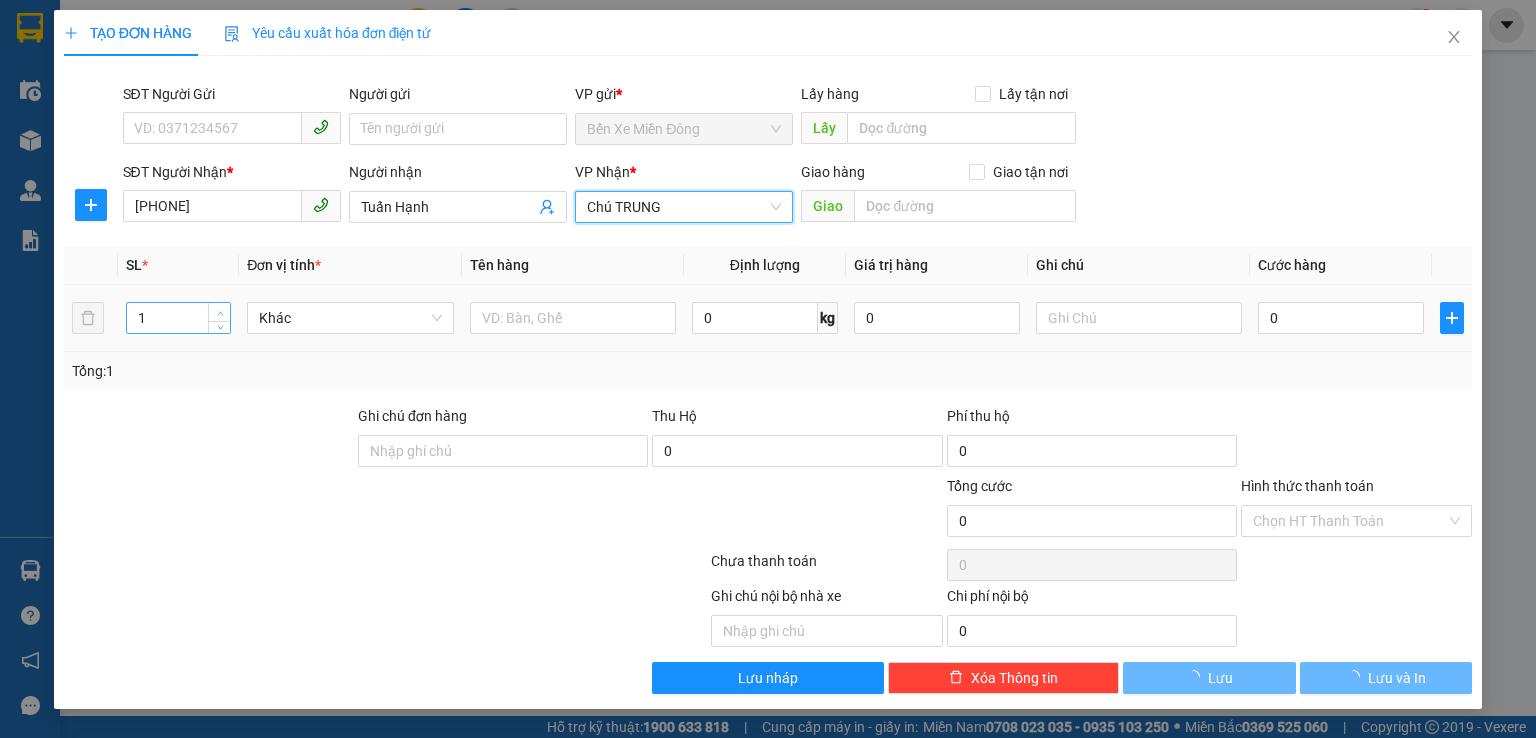 type on "2" 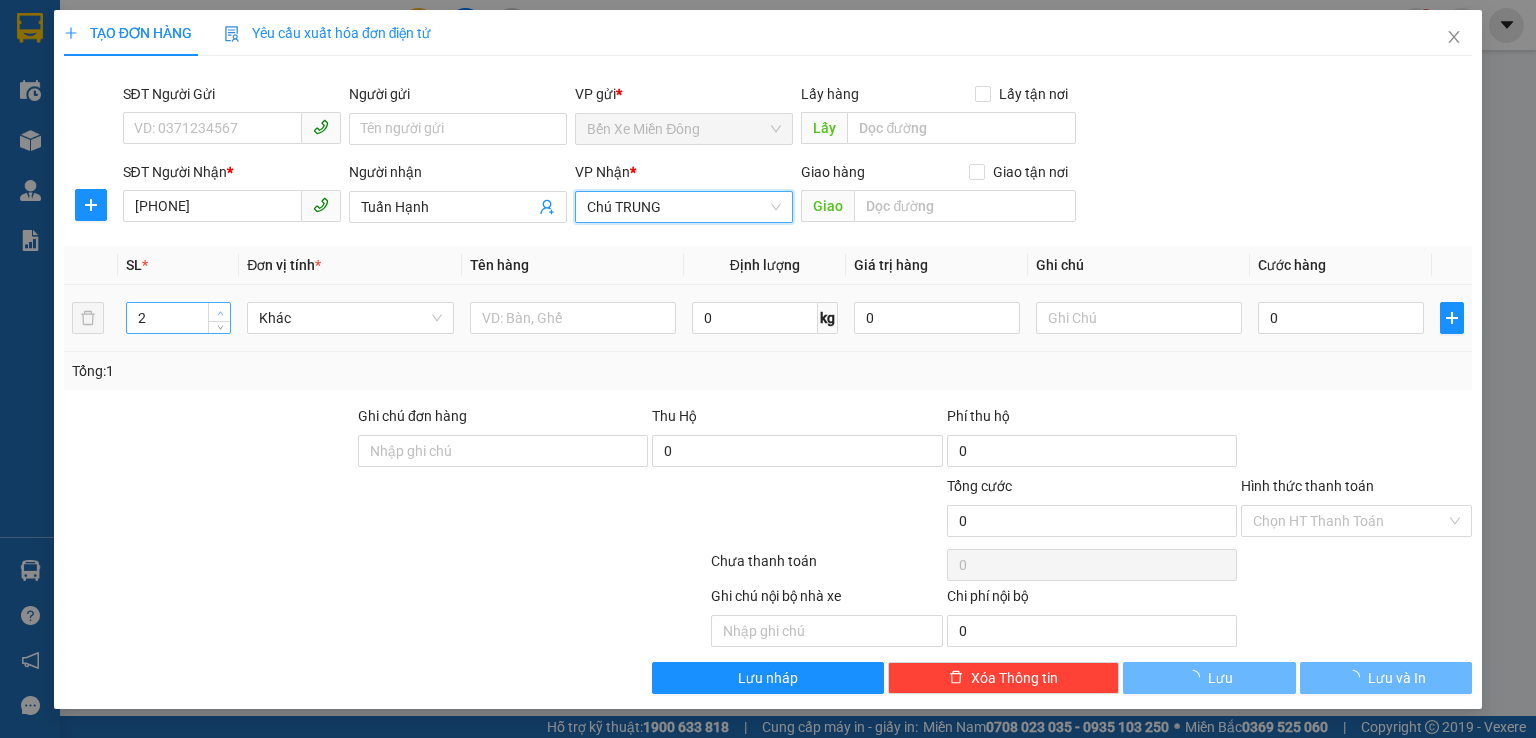 click 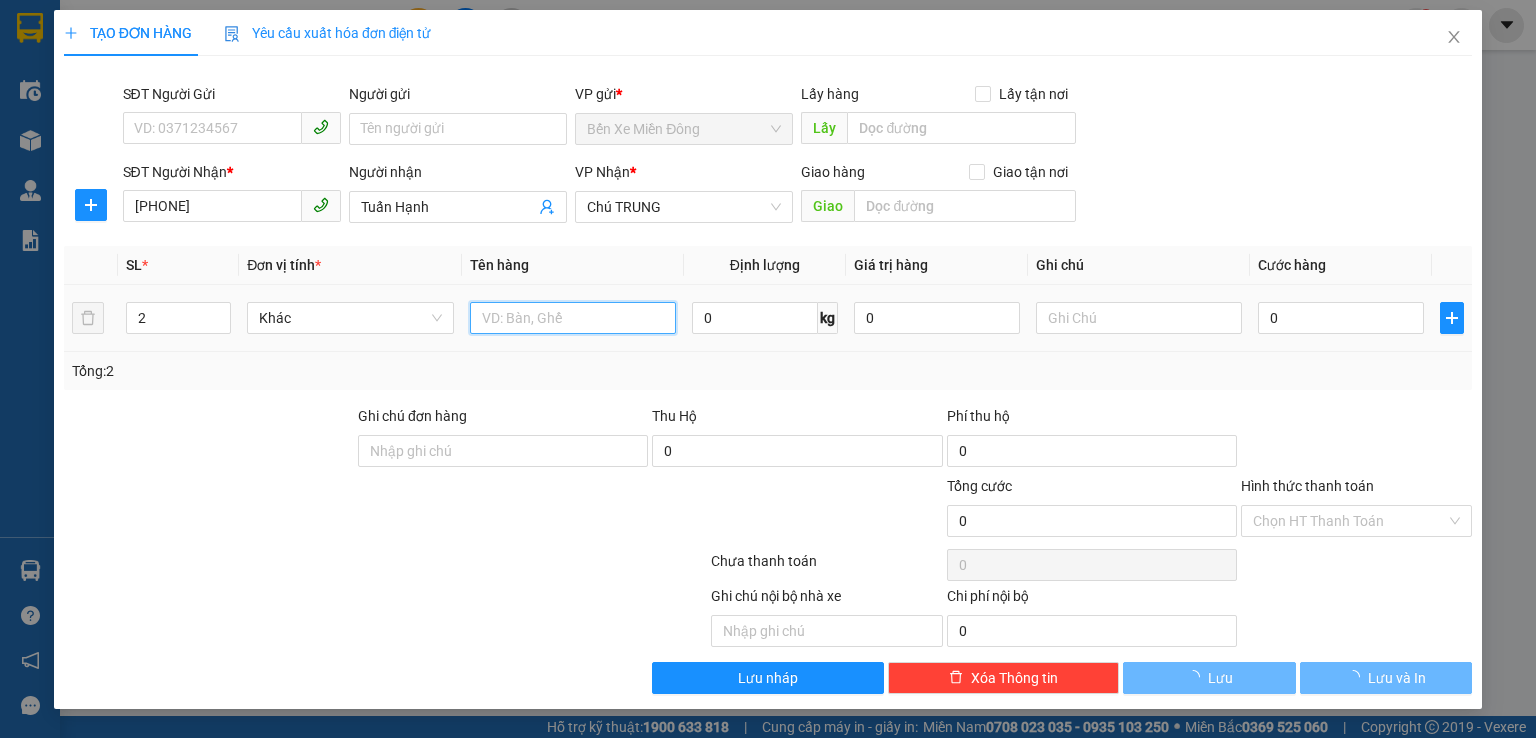 click at bounding box center (573, 318) 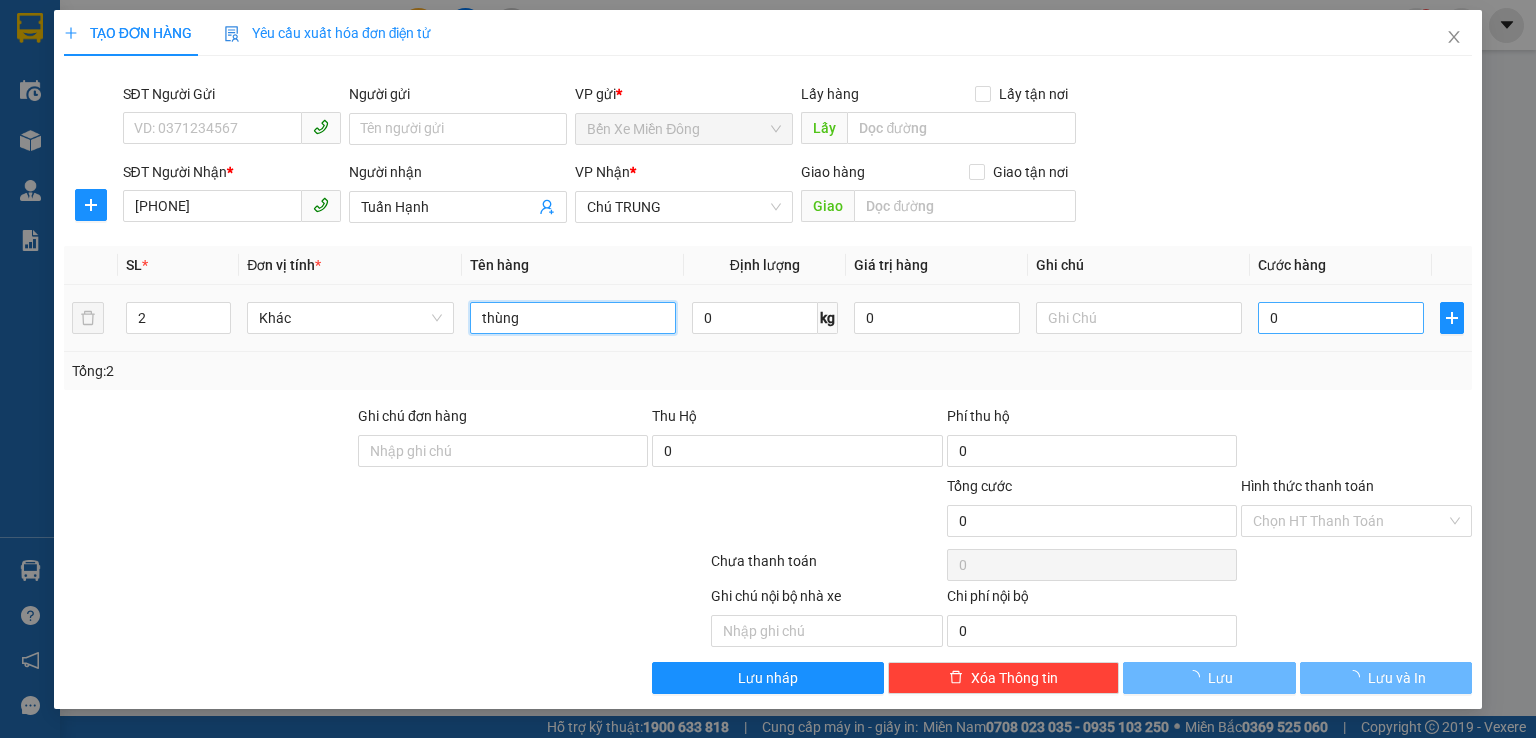 type on "thùng" 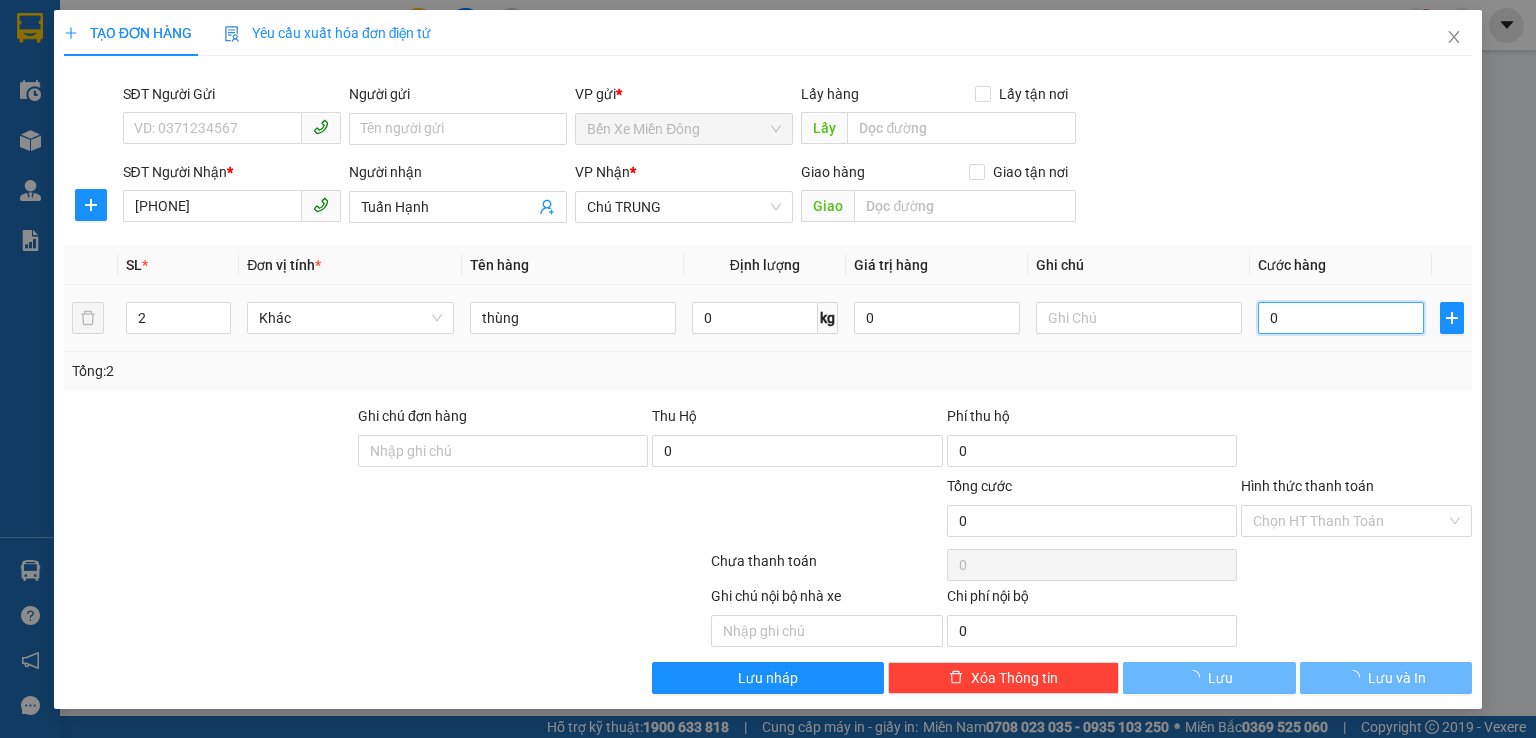 click on "0" at bounding box center (1341, 318) 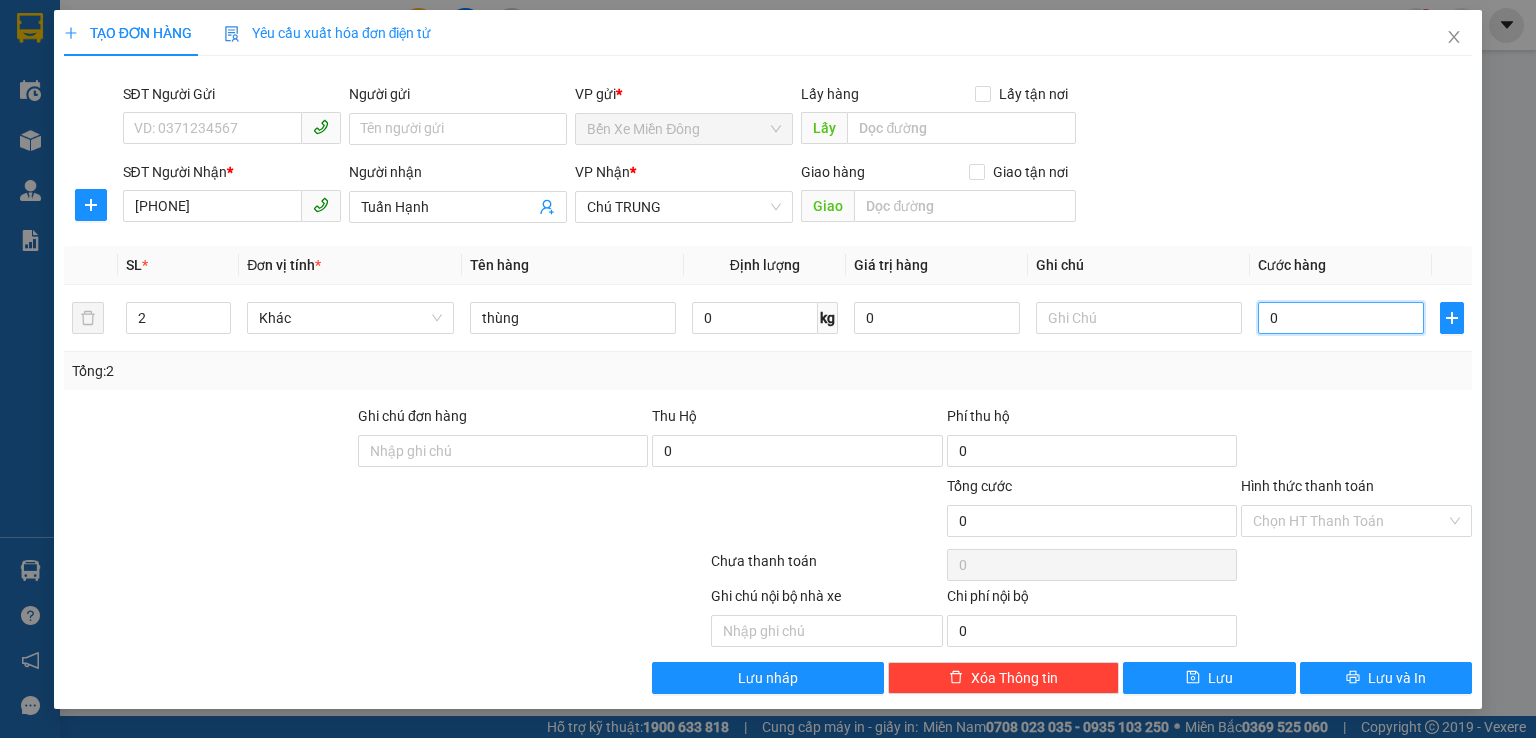 type on "2" 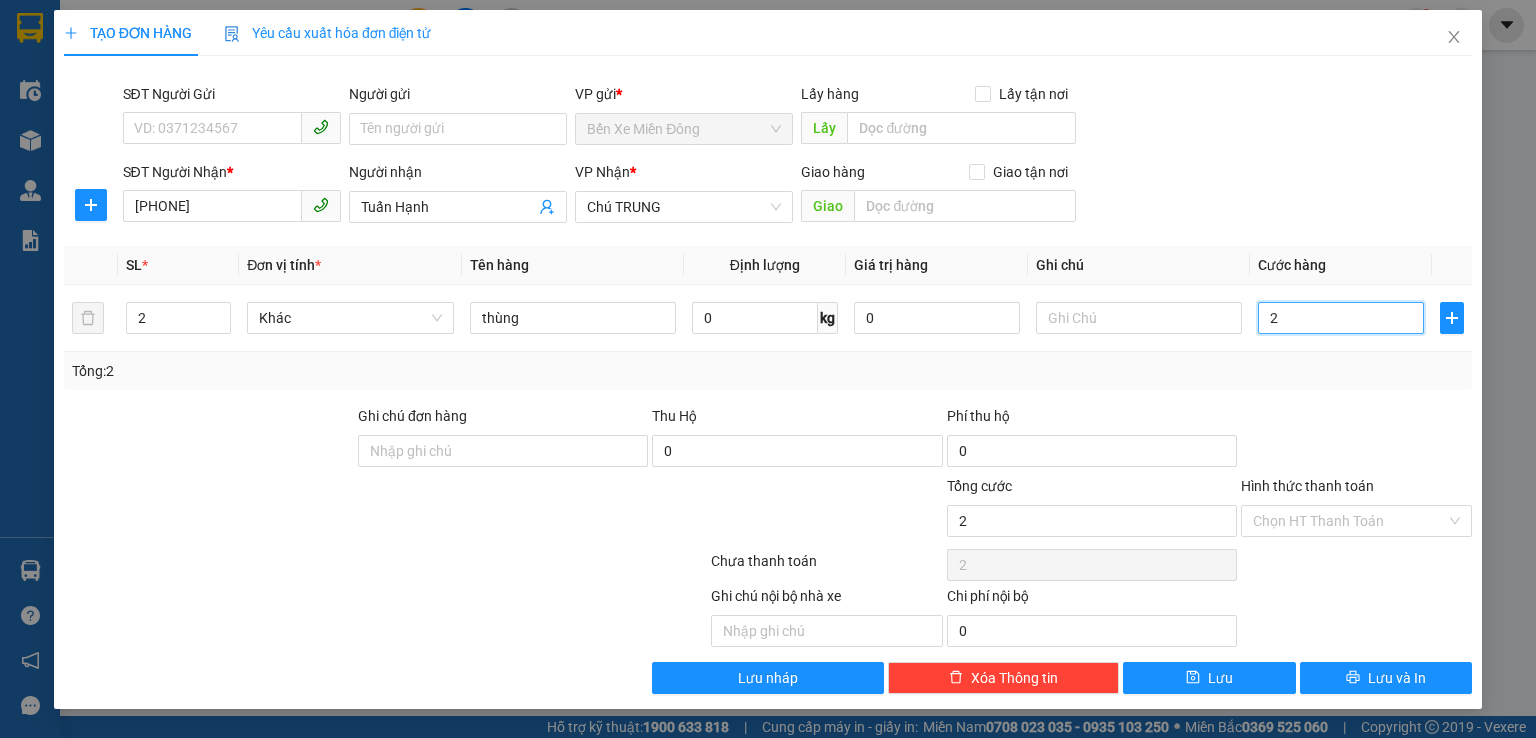 type on "20" 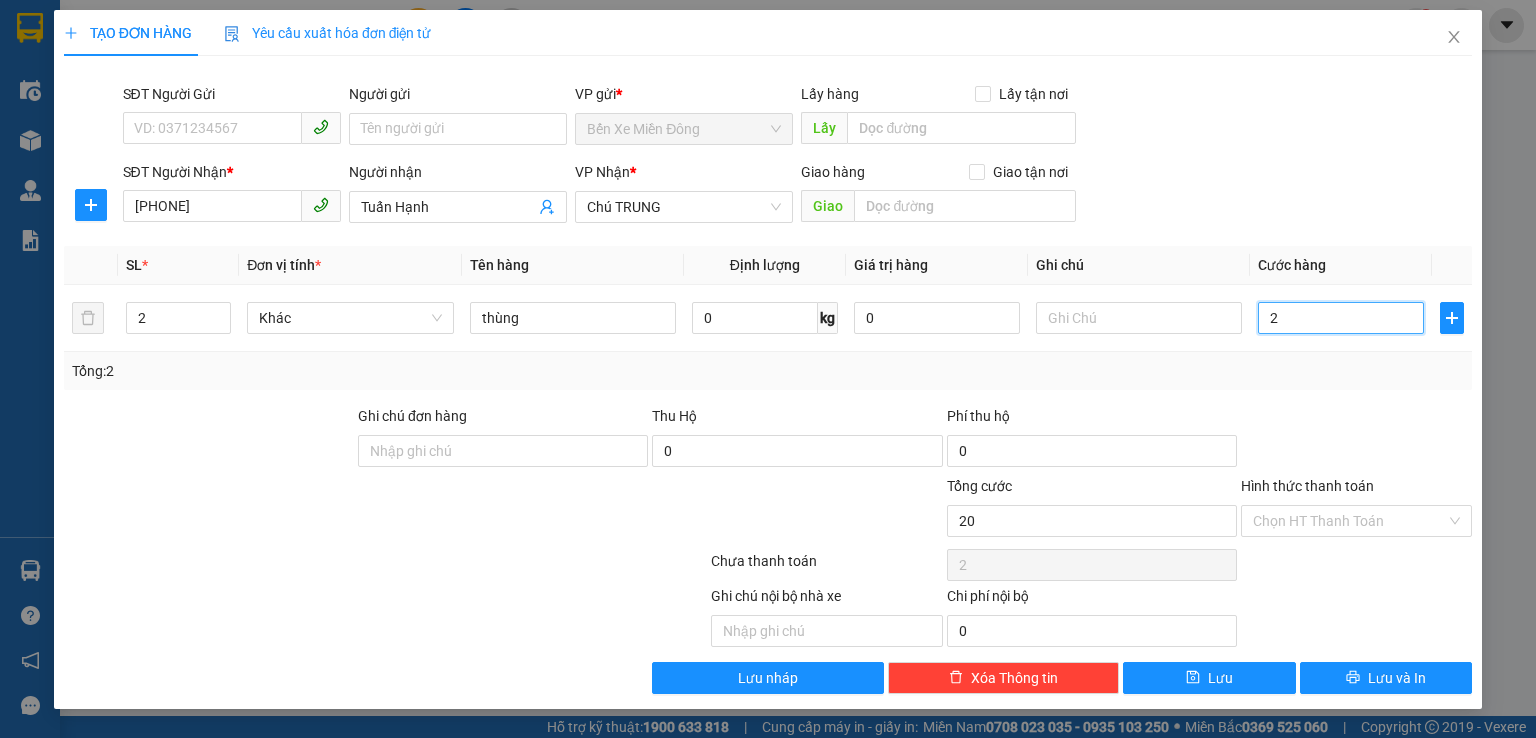 type on "20" 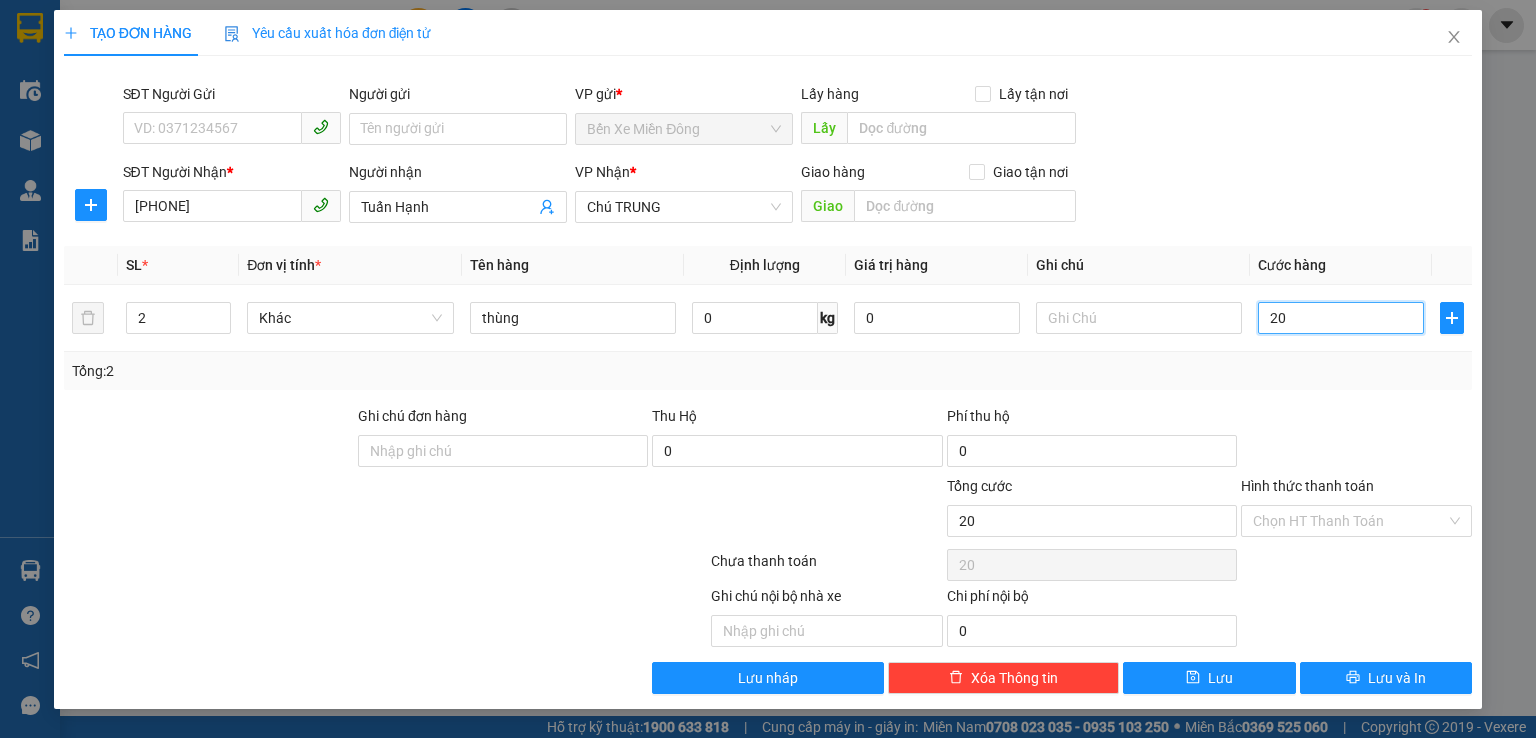 type on "200" 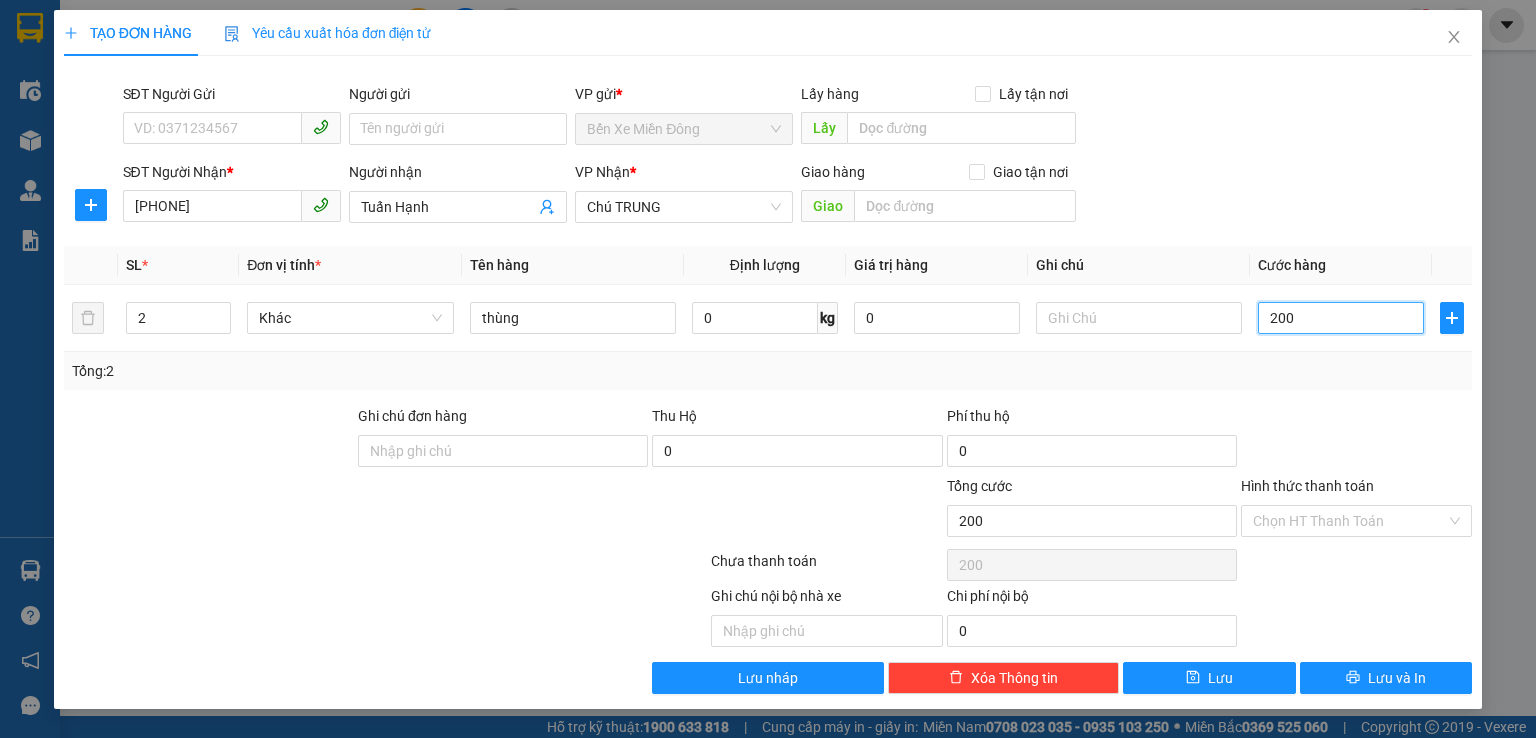 type on "2.000" 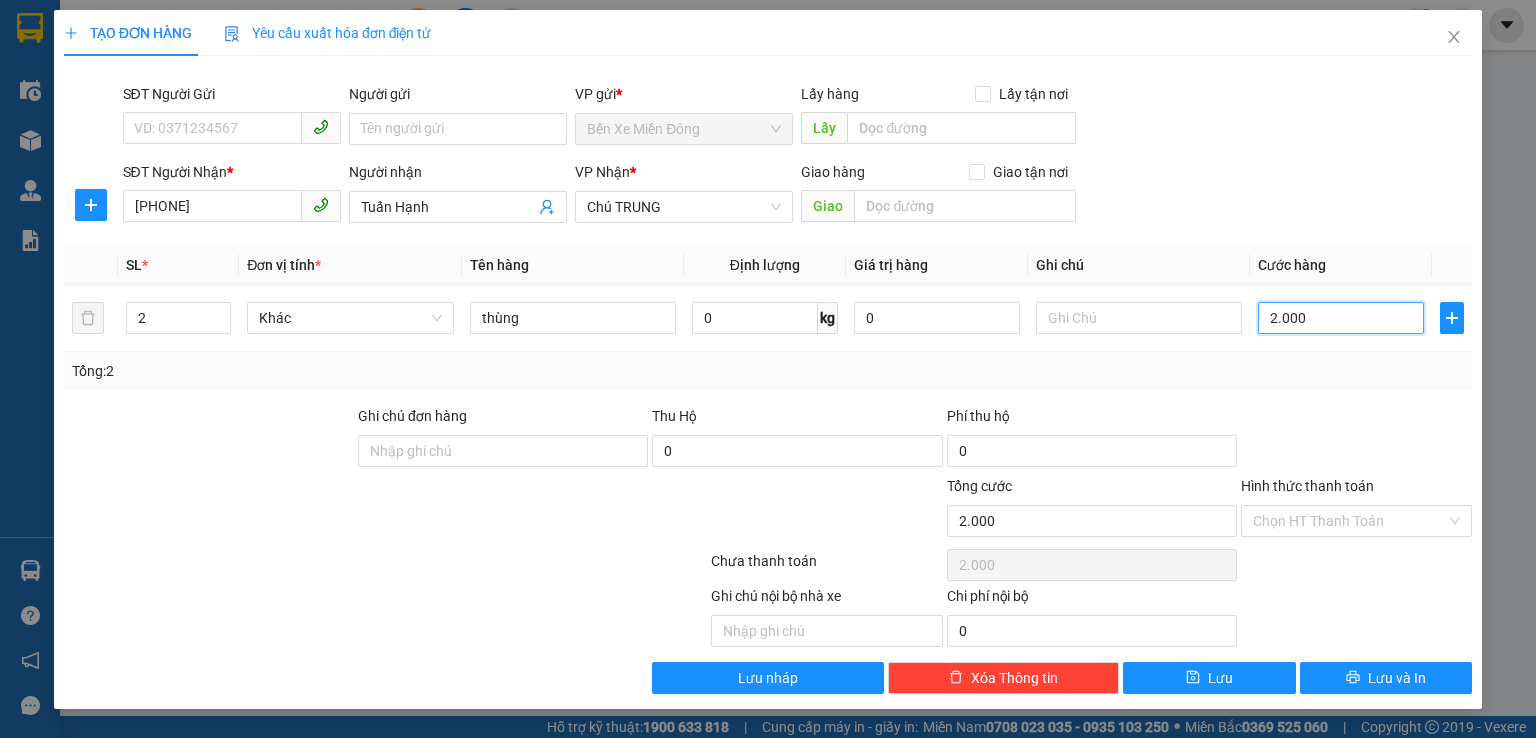 type on "20.000" 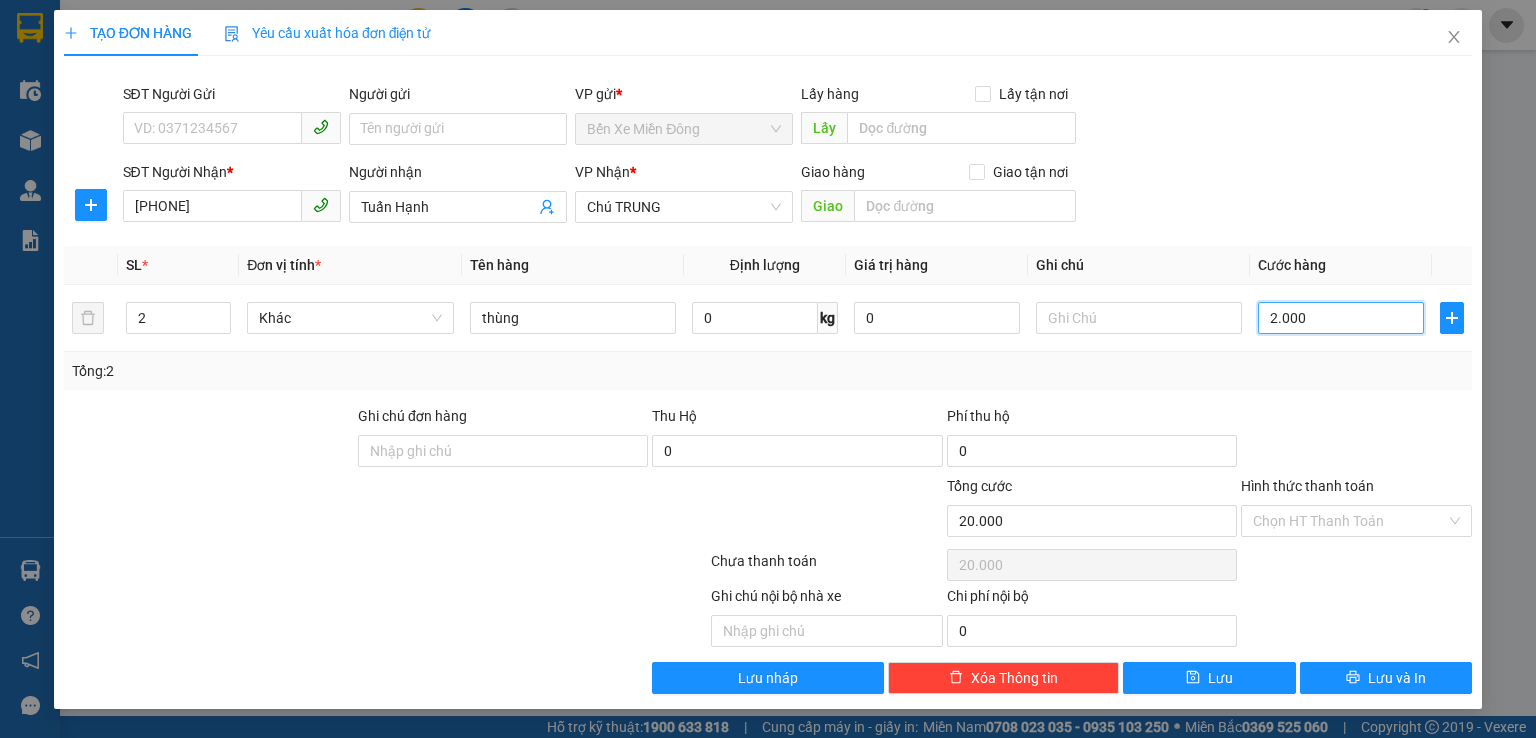 type on "20.000" 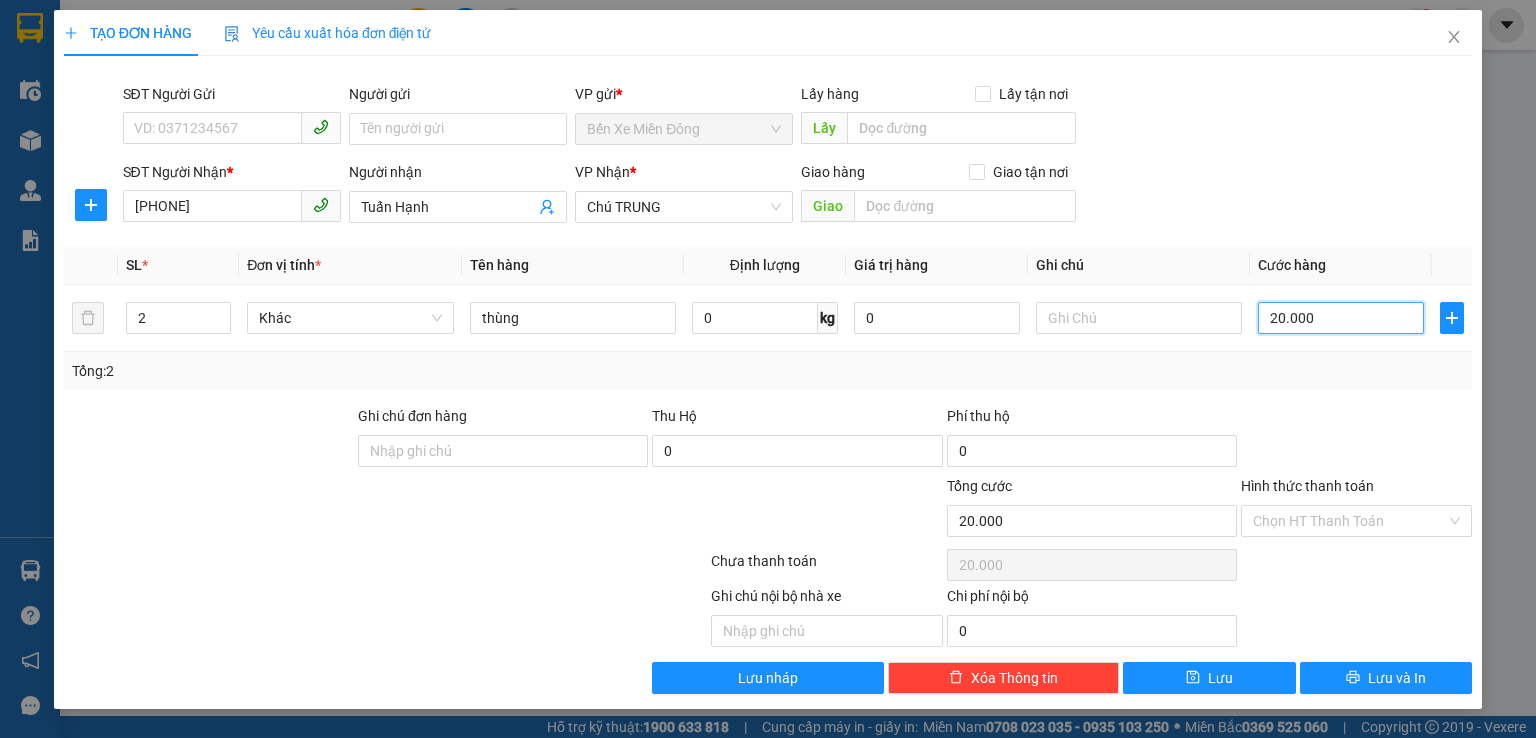 type on "200.000" 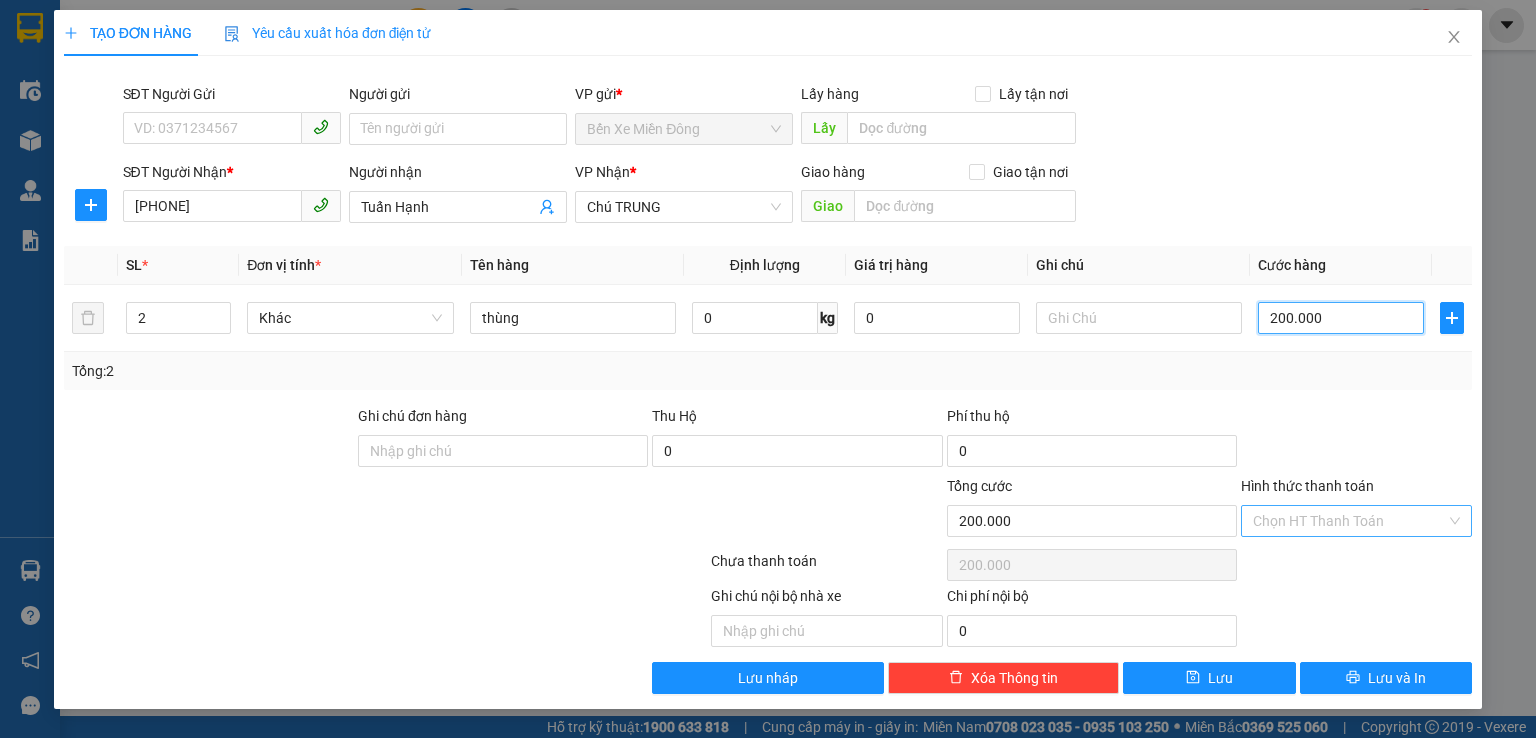 drag, startPoint x: 1357, startPoint y: 503, endPoint x: 1352, endPoint y: 535, distance: 32.38827 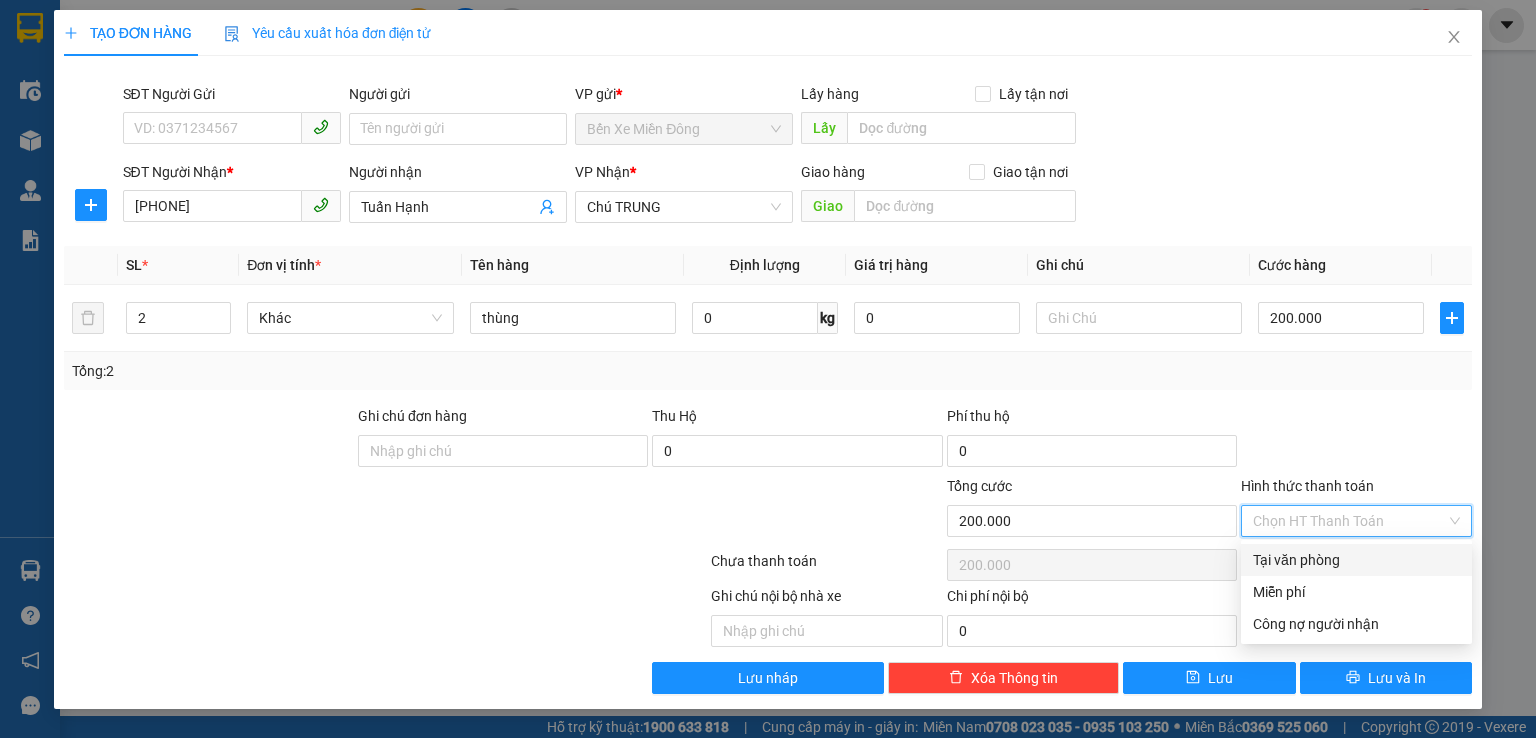 click on "Tại văn phòng" at bounding box center (1356, 560) 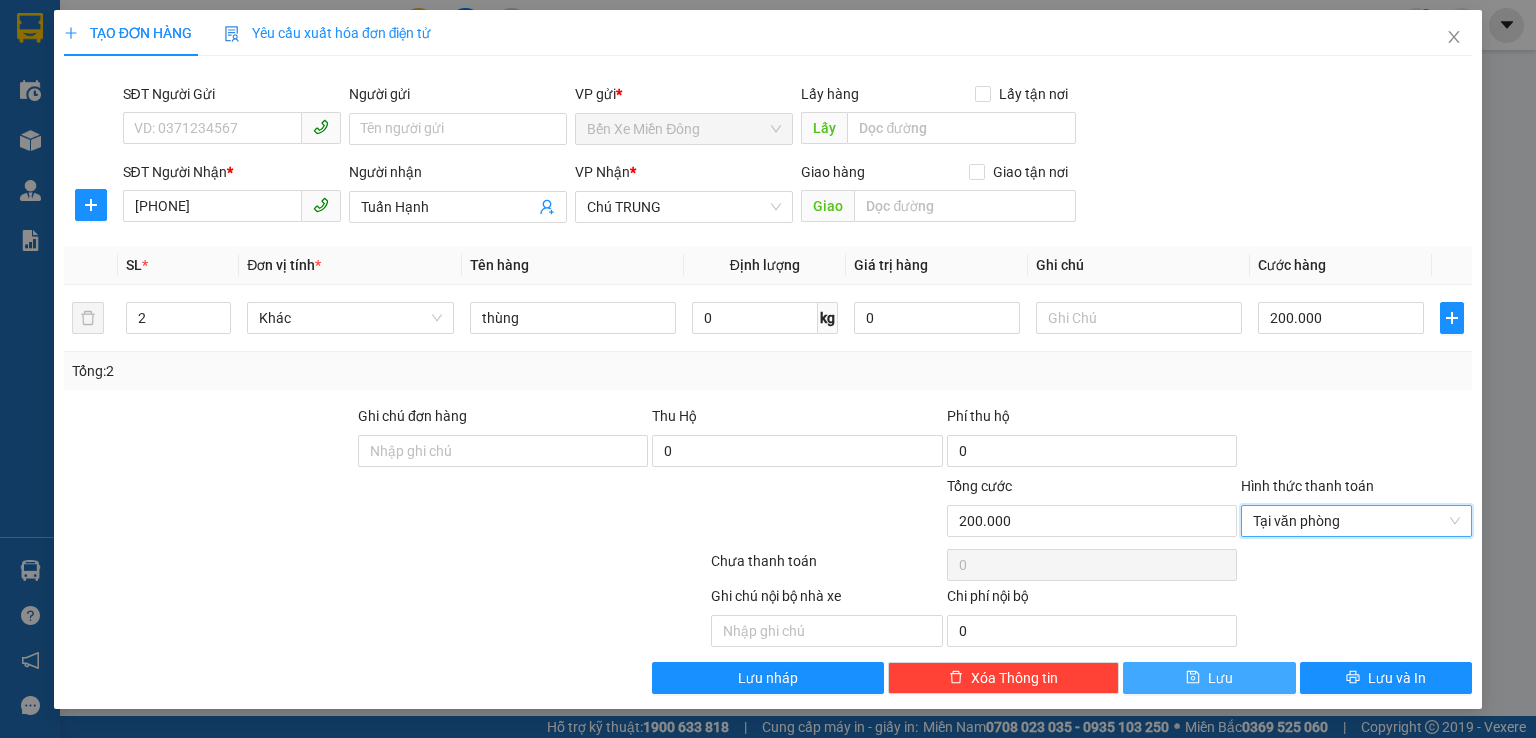 click on "Lưu" at bounding box center [1209, 678] 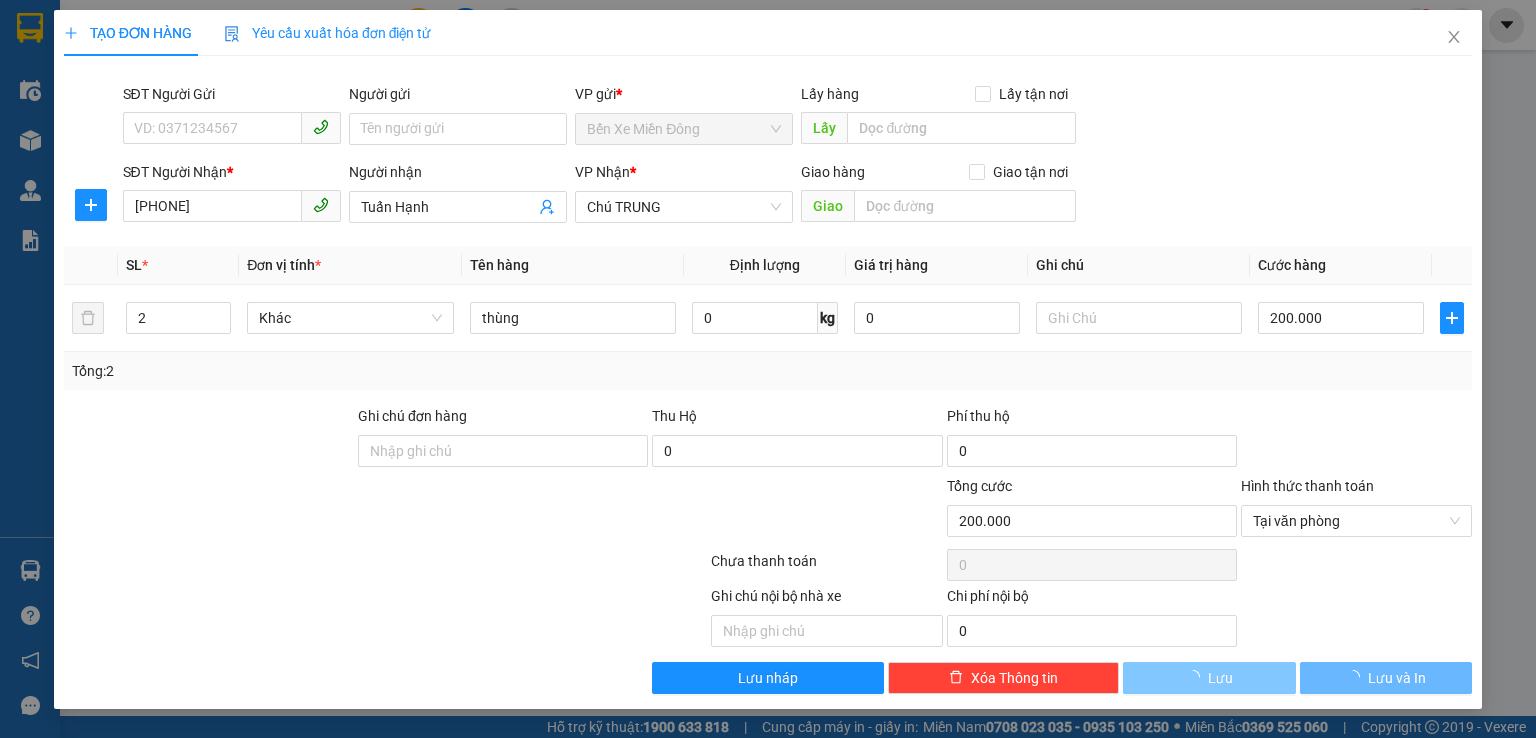 type 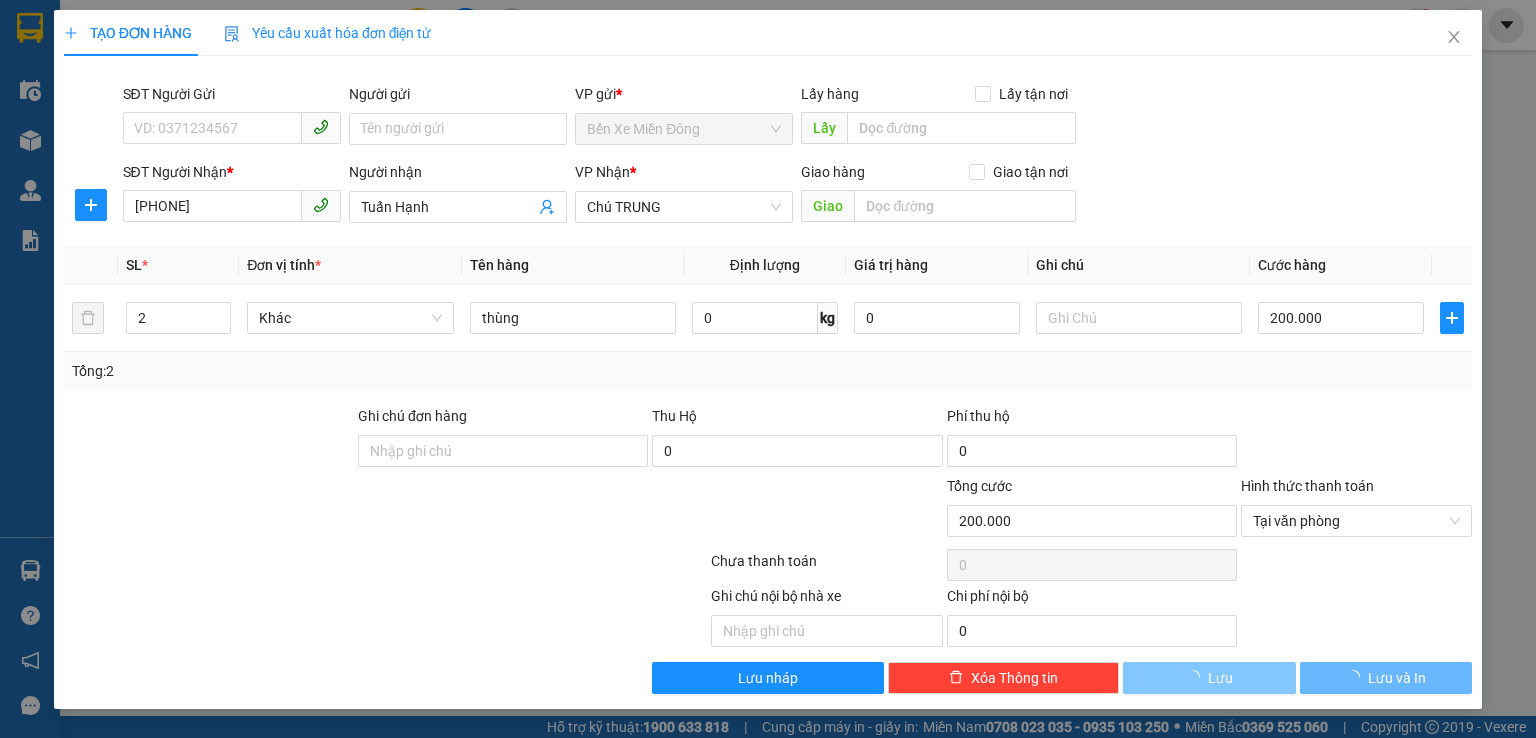 type 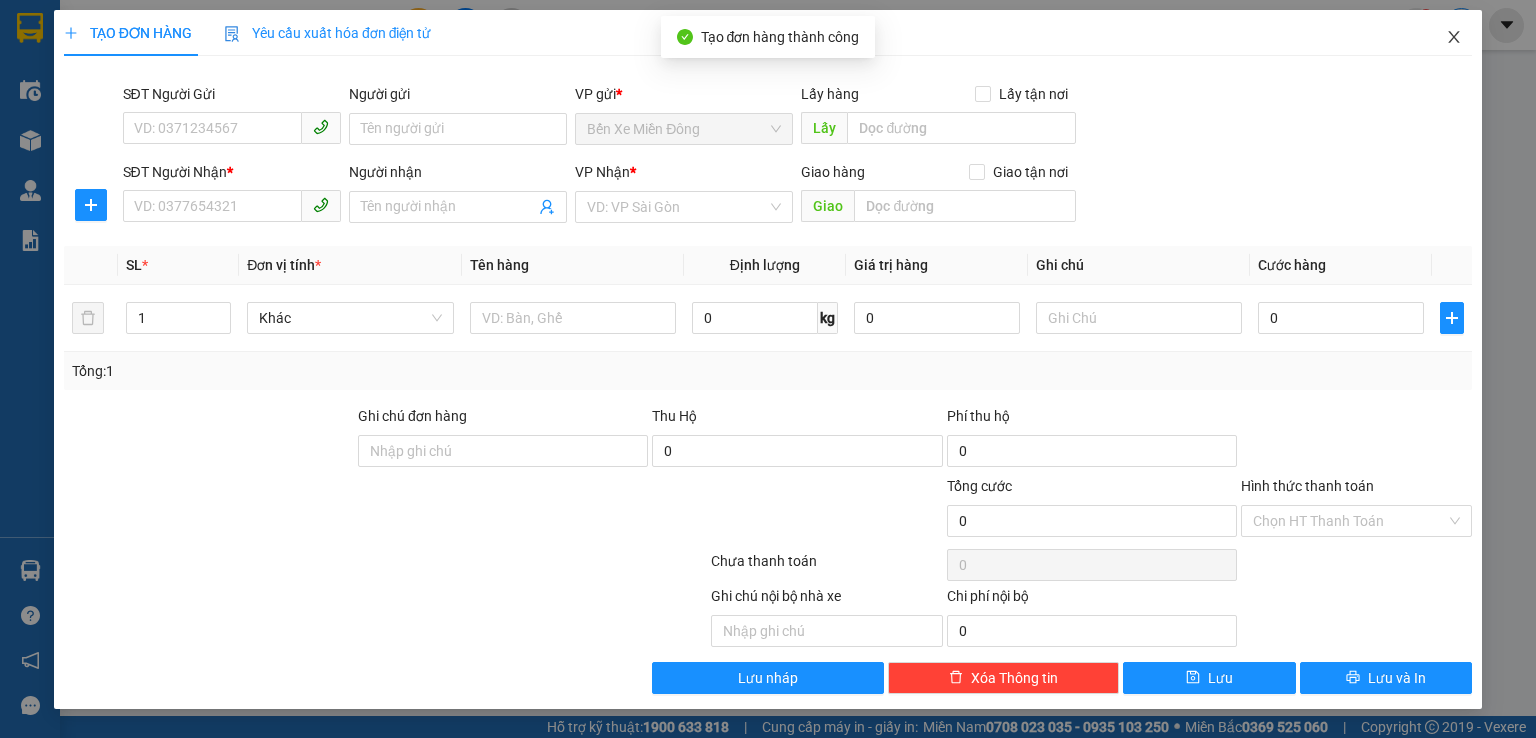 click 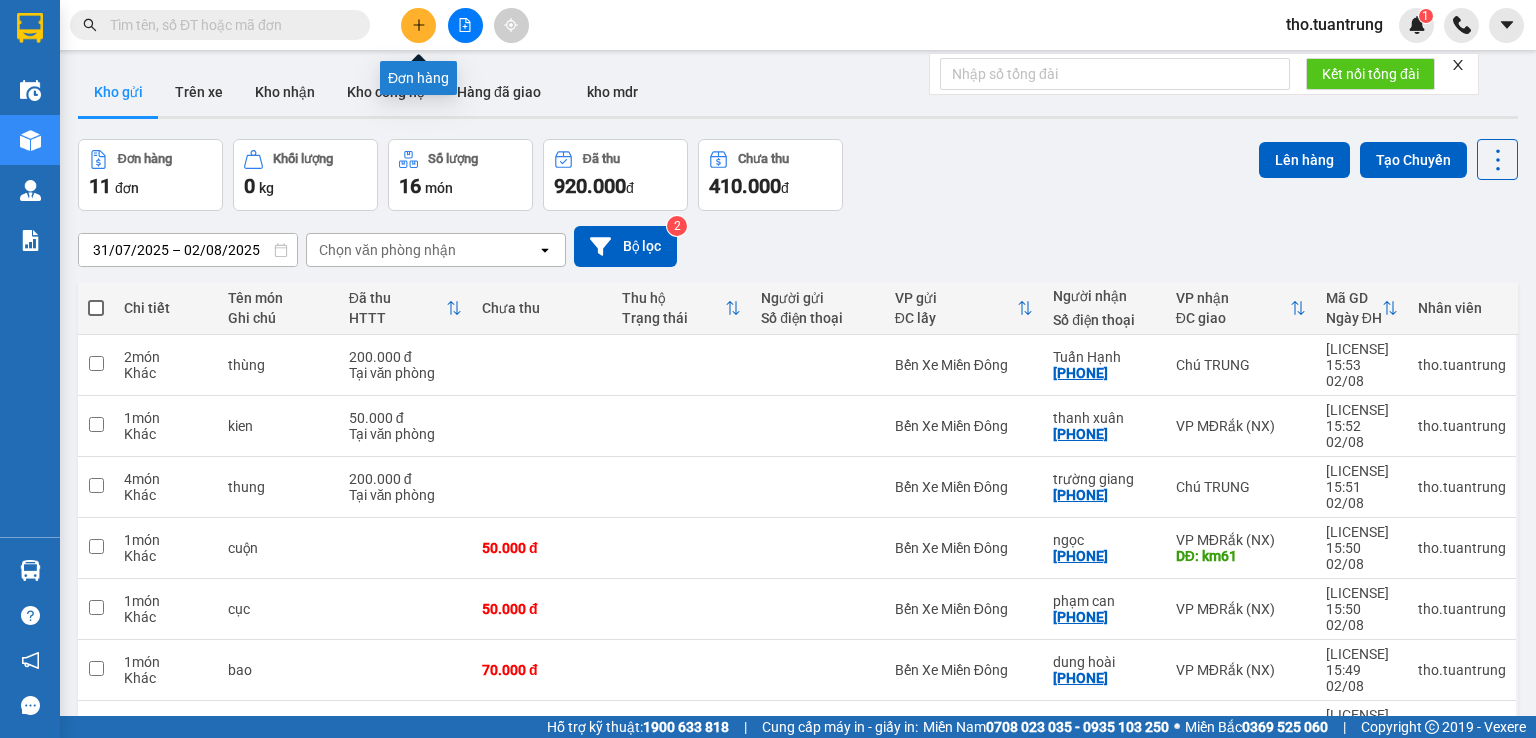 click 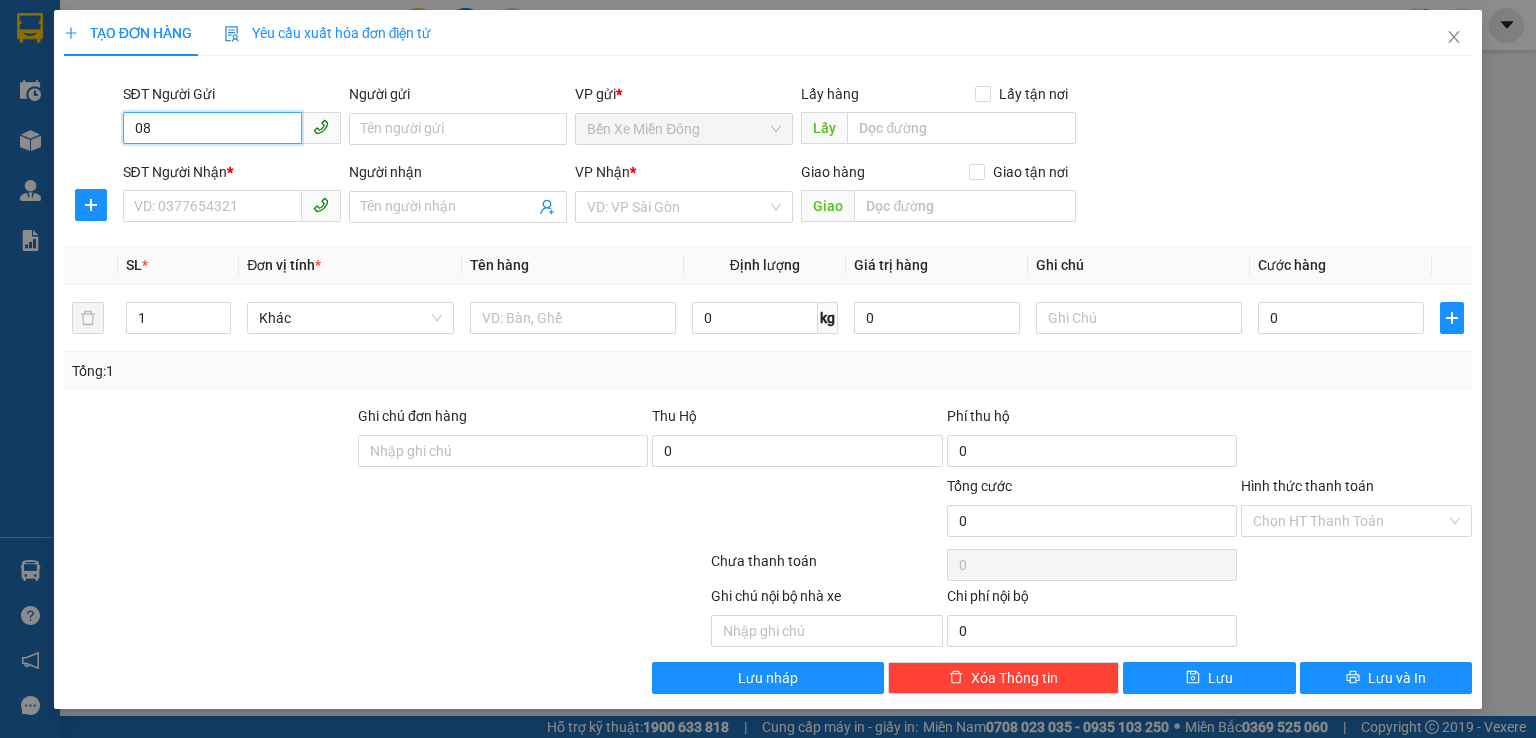 type on "0" 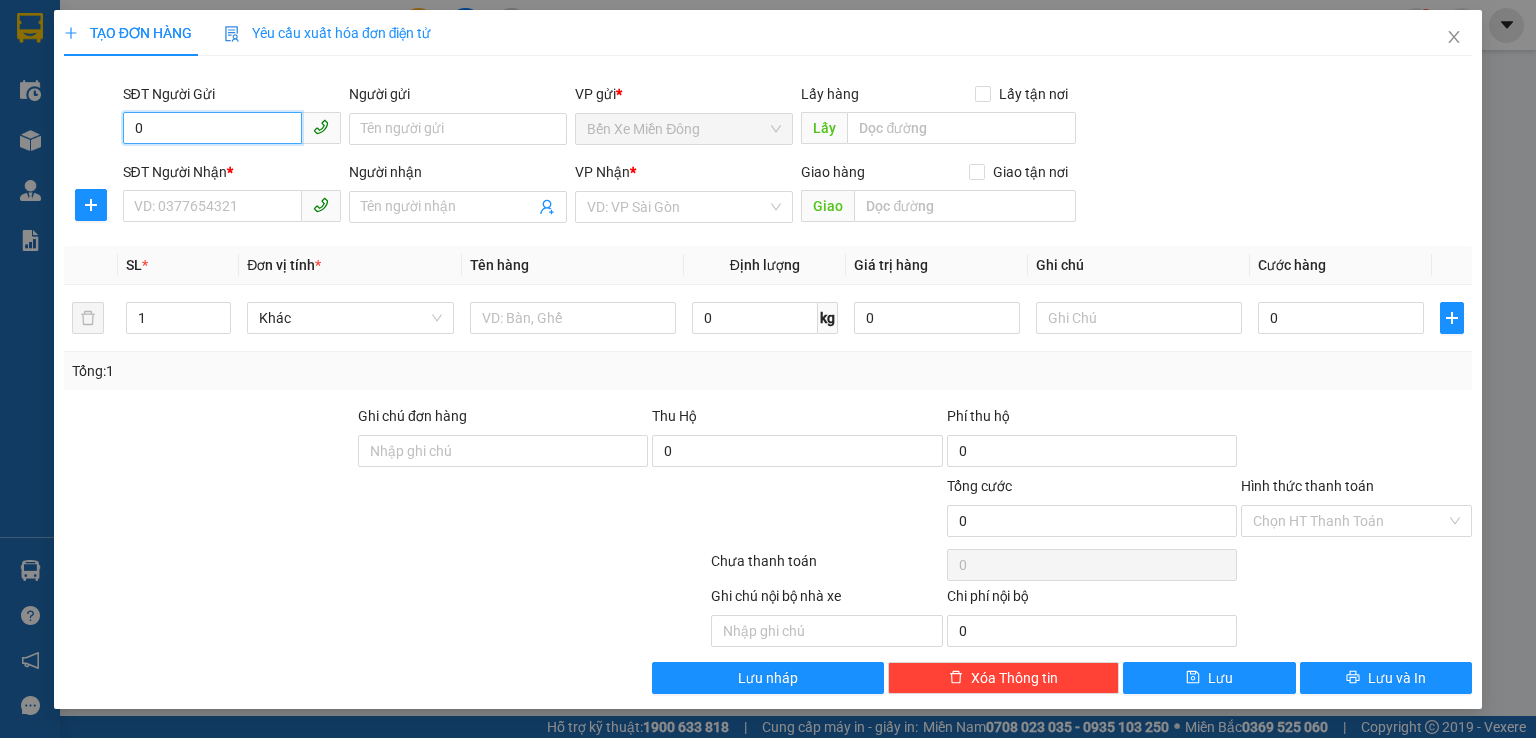 type 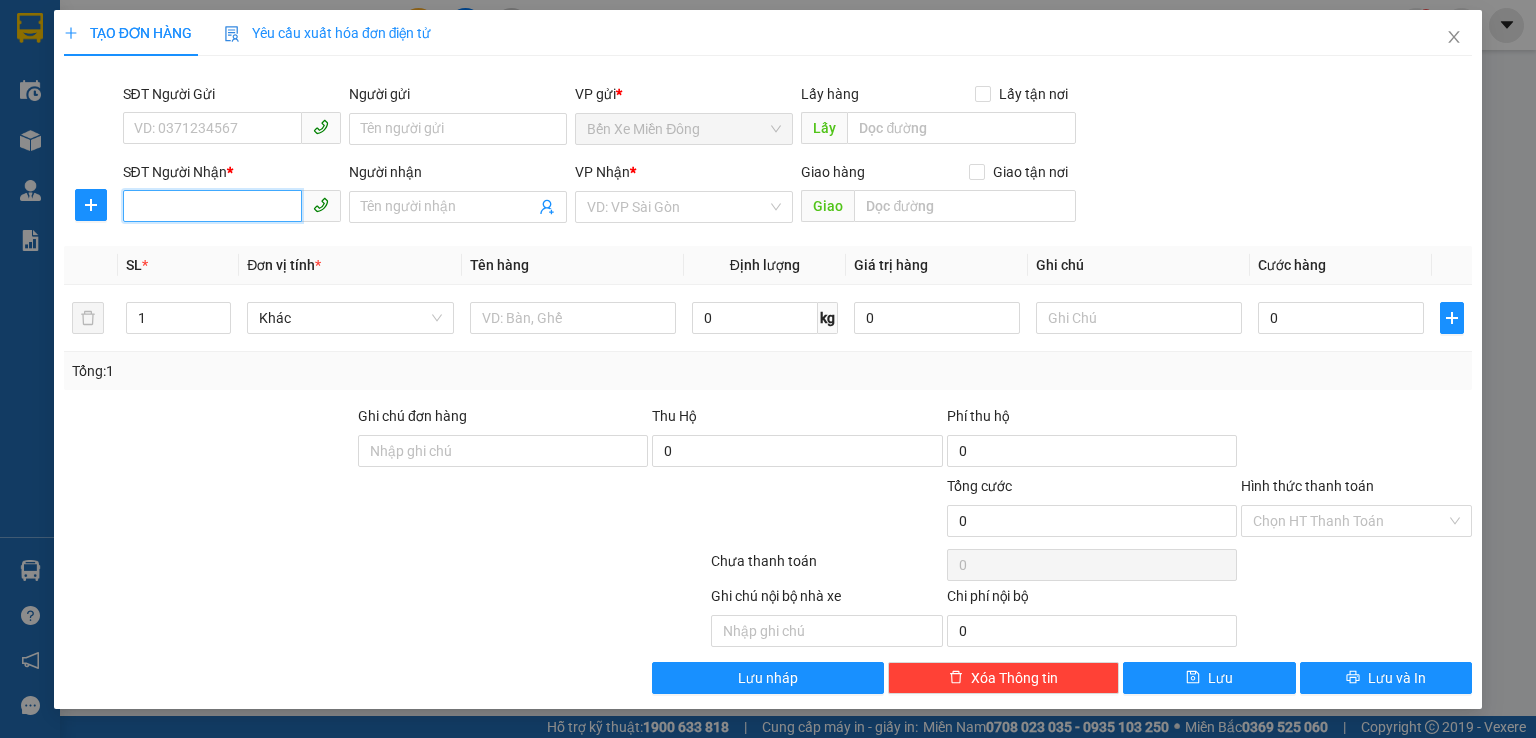 click on "SĐT Người Nhận  *" at bounding box center (212, 206) 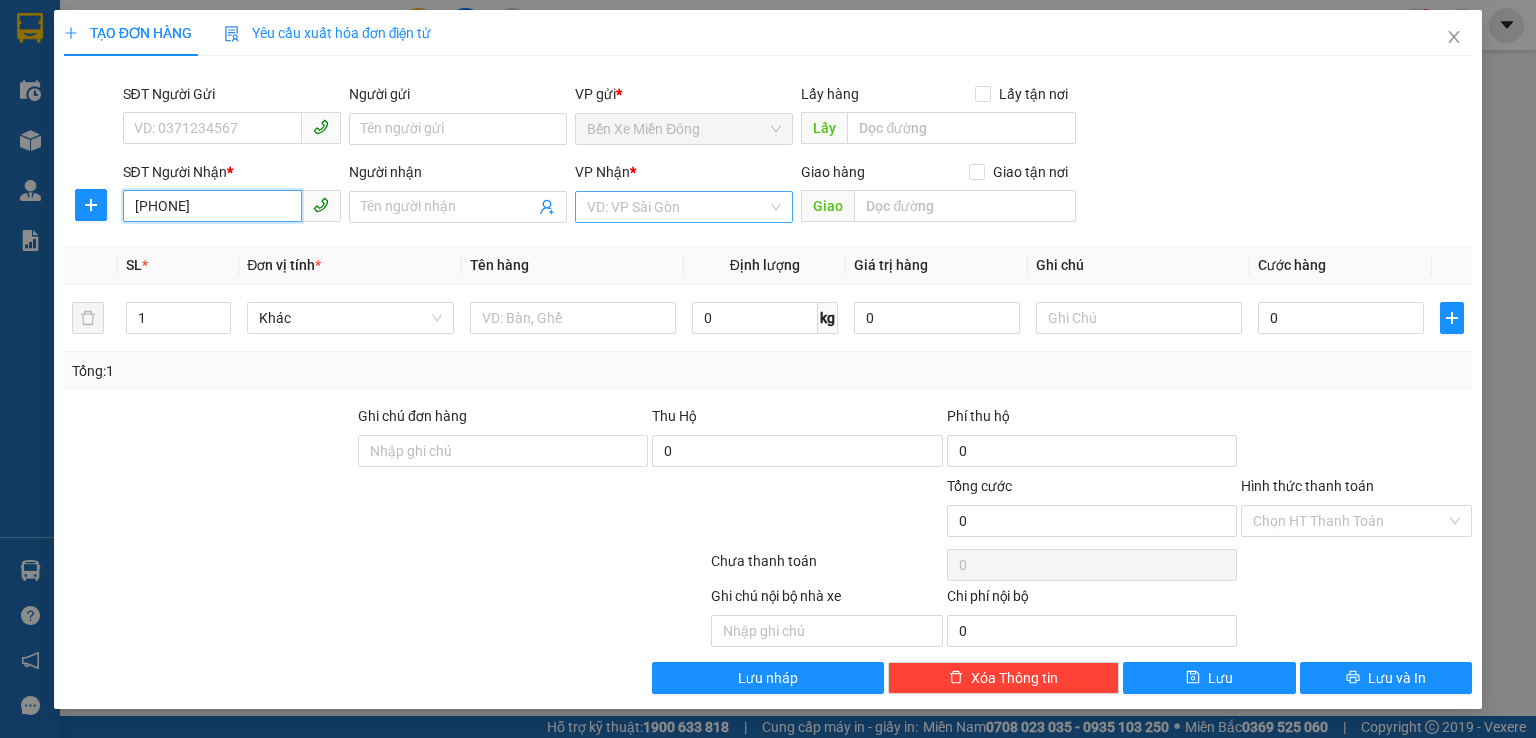 type on "[PHONE]" 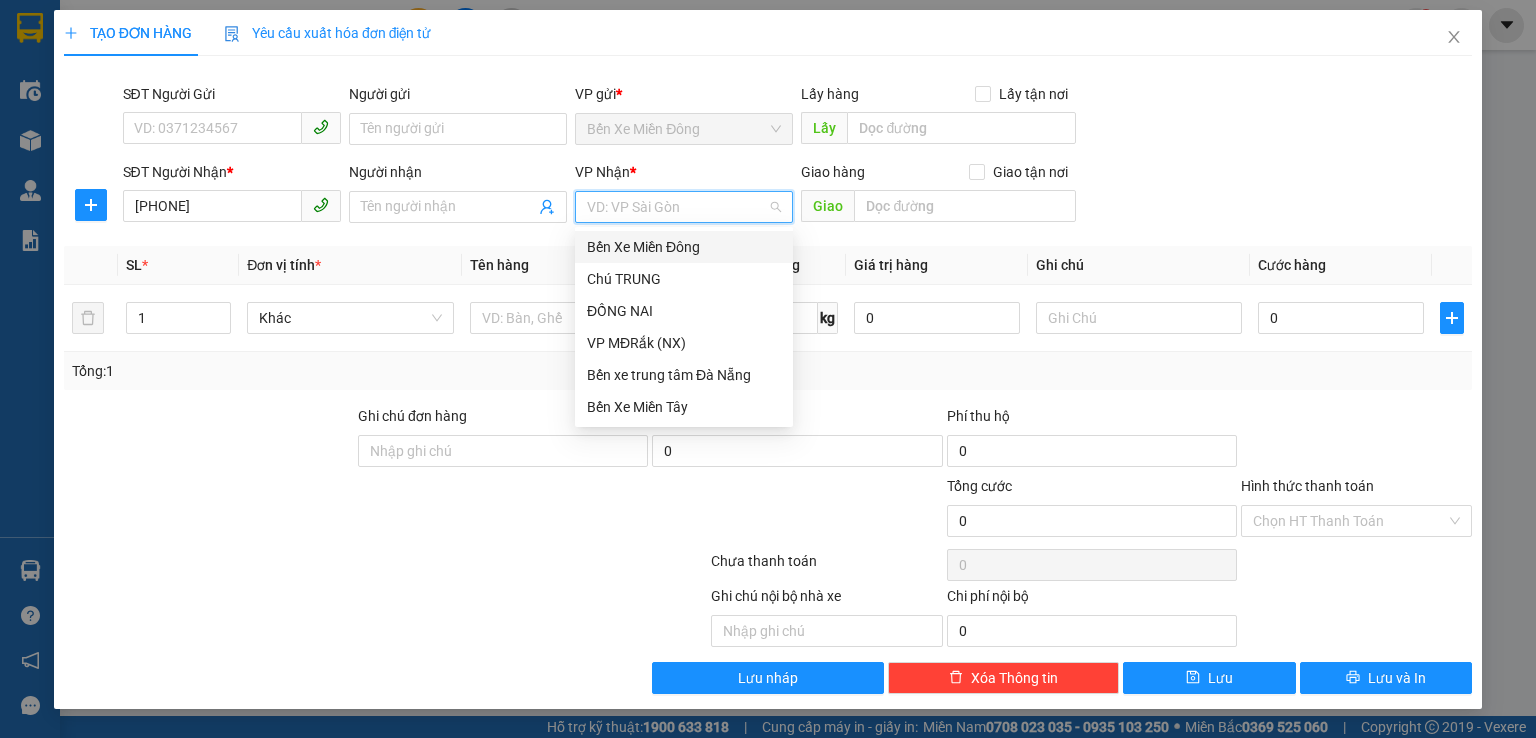 click at bounding box center (677, 207) 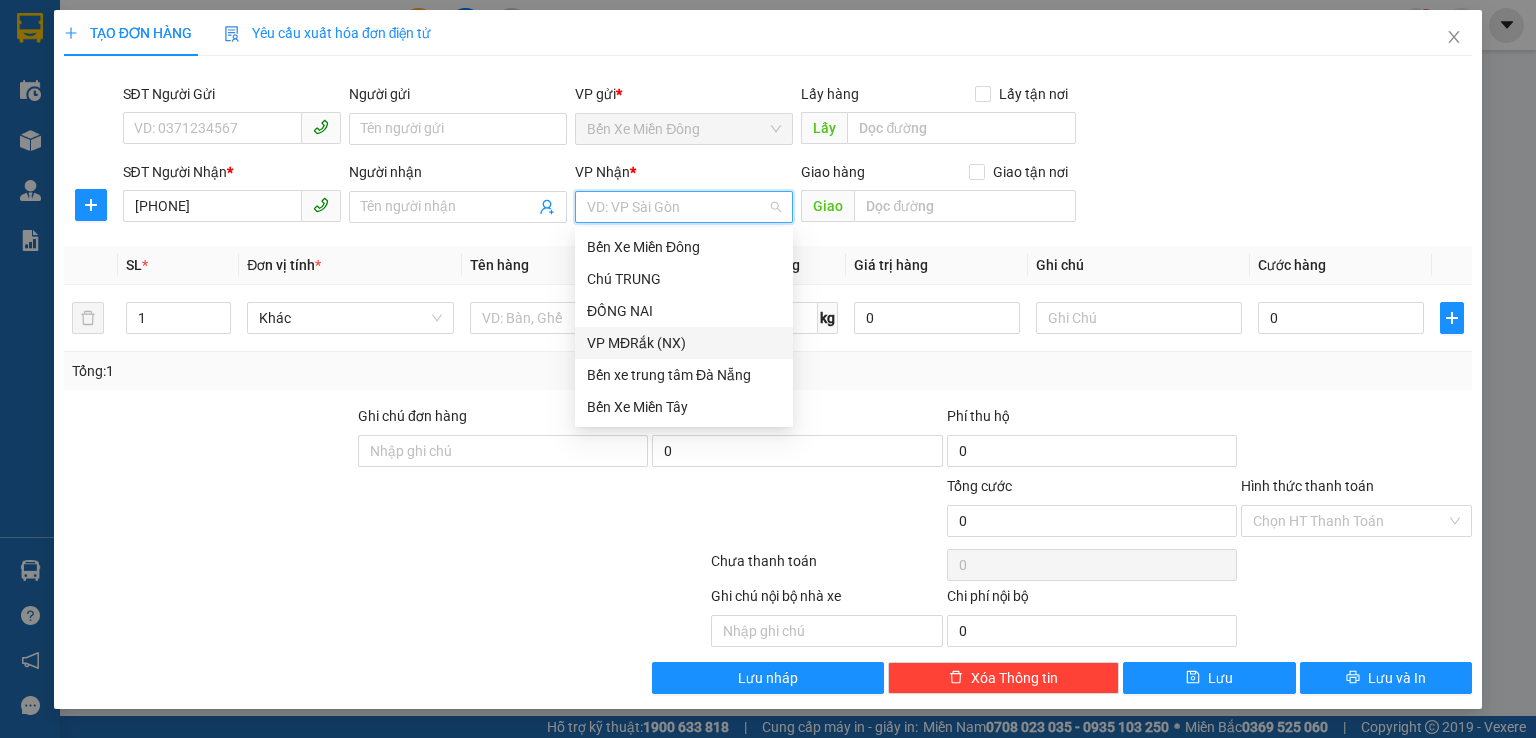 click on "VP MĐRắk (NX)" at bounding box center (684, 343) 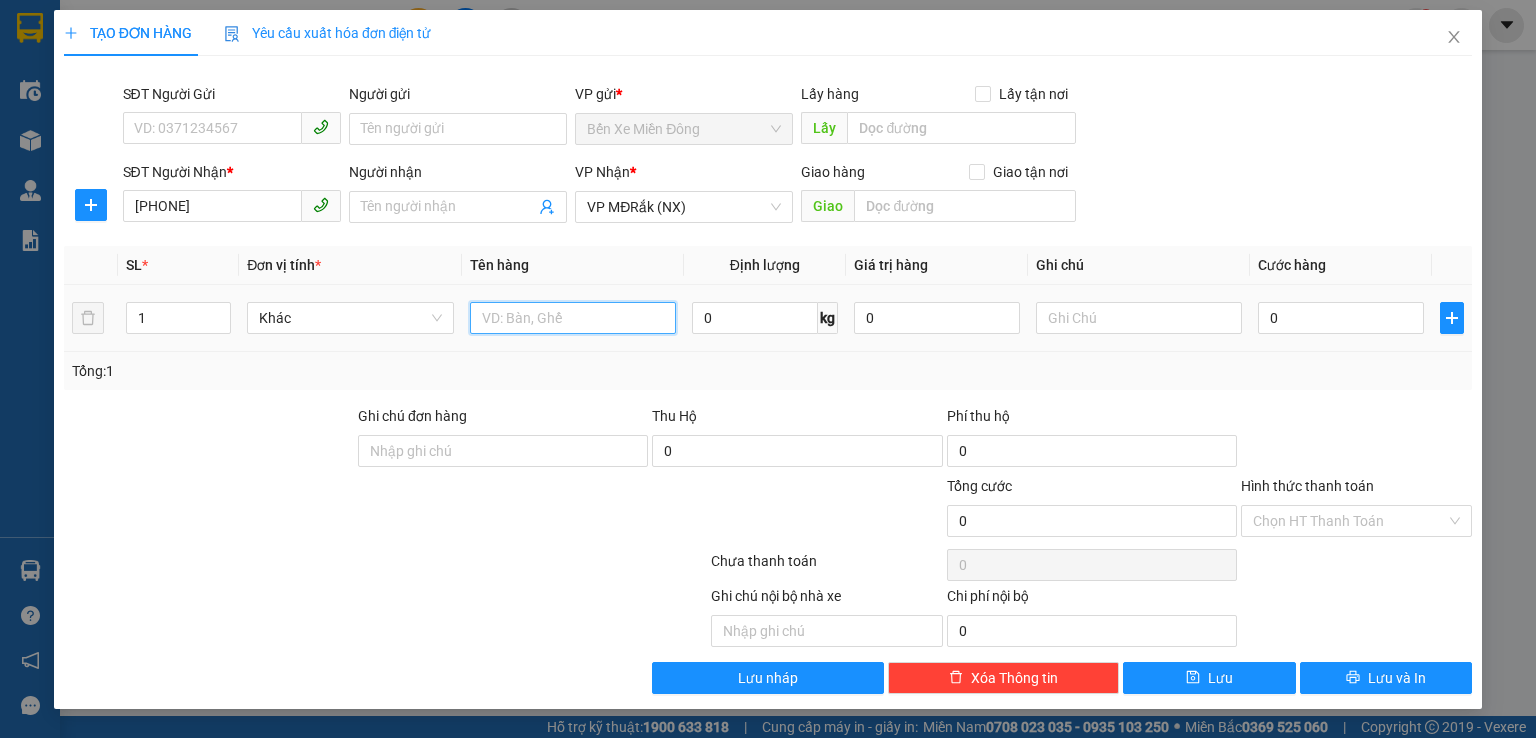 click at bounding box center (573, 318) 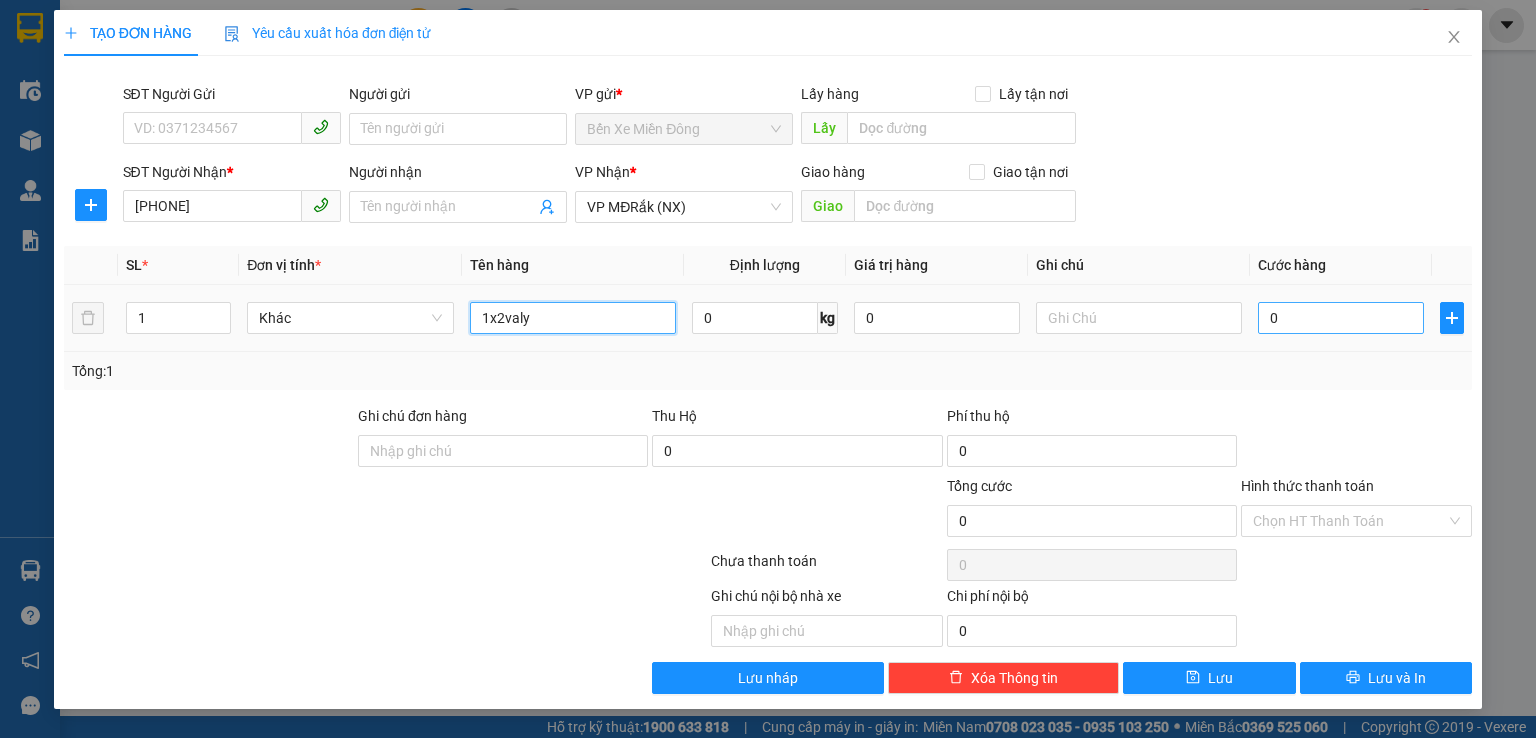 type on "1x2valy" 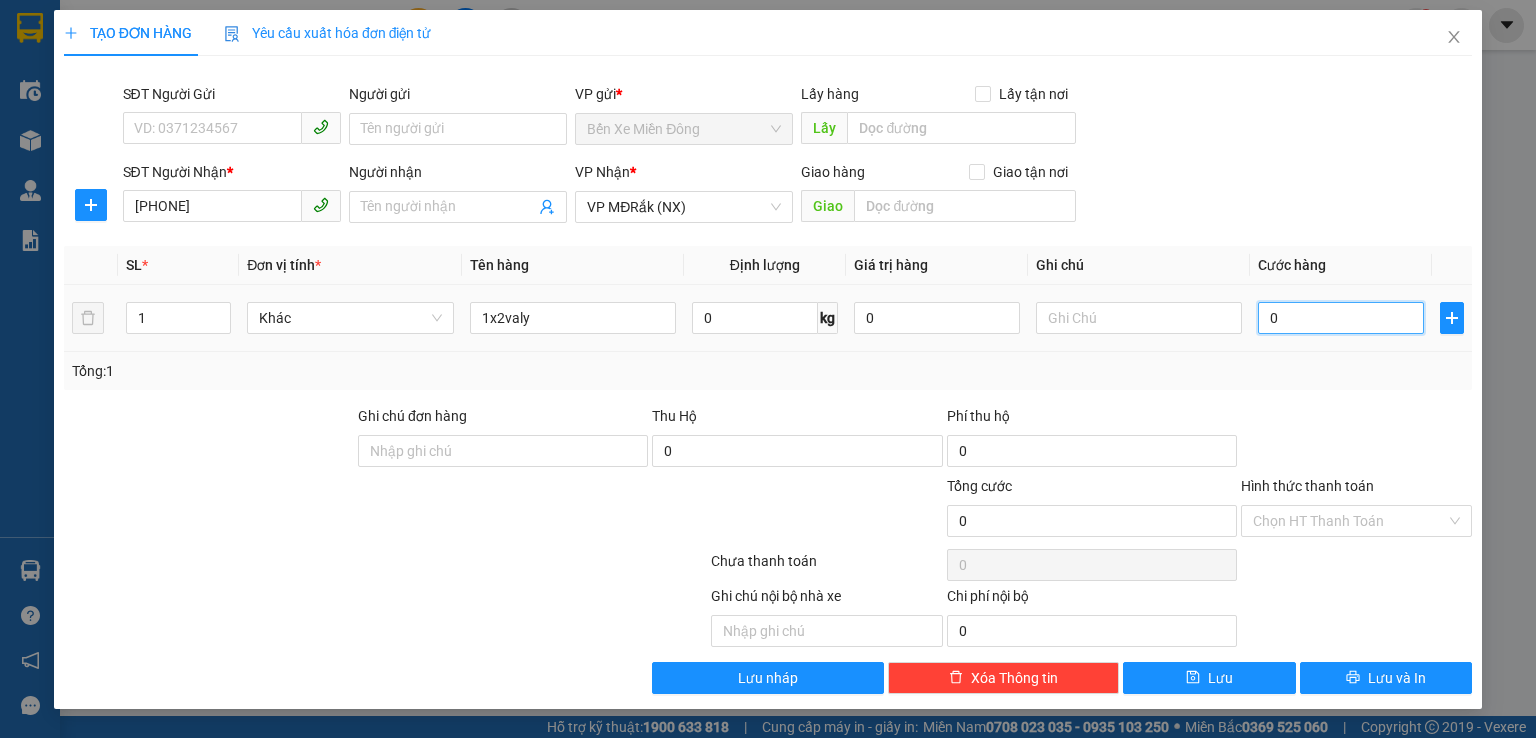 click on "0" at bounding box center [1341, 318] 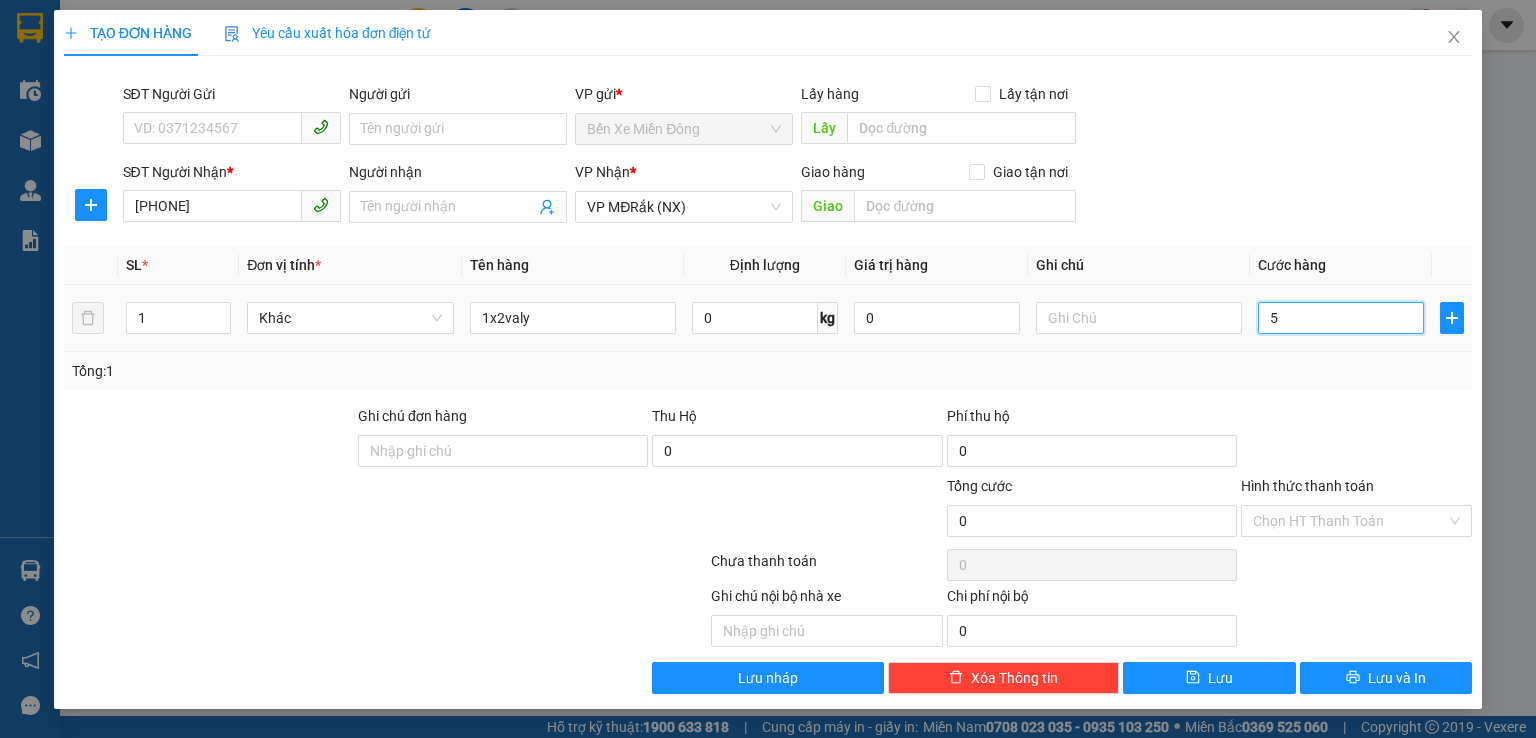 type on "5" 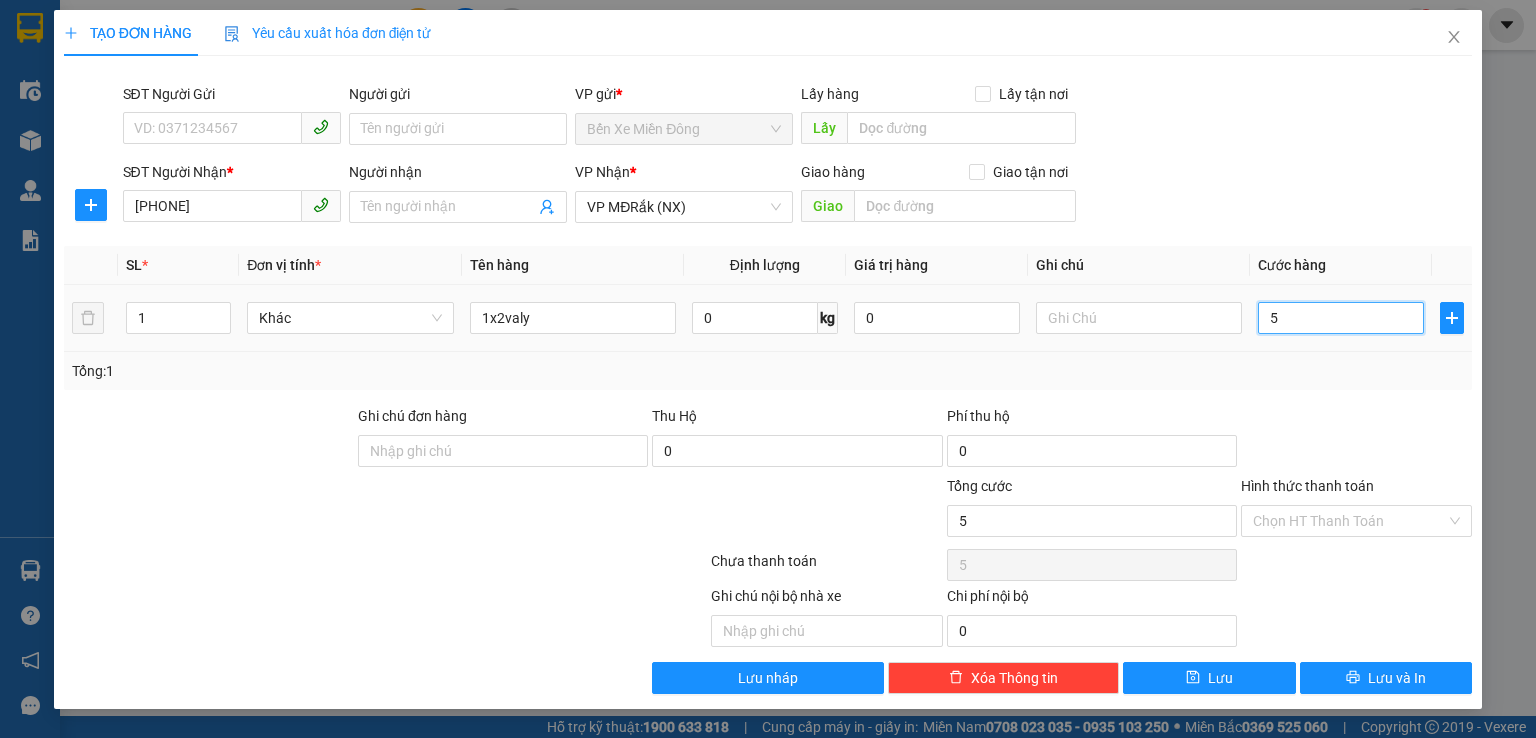 type on "50" 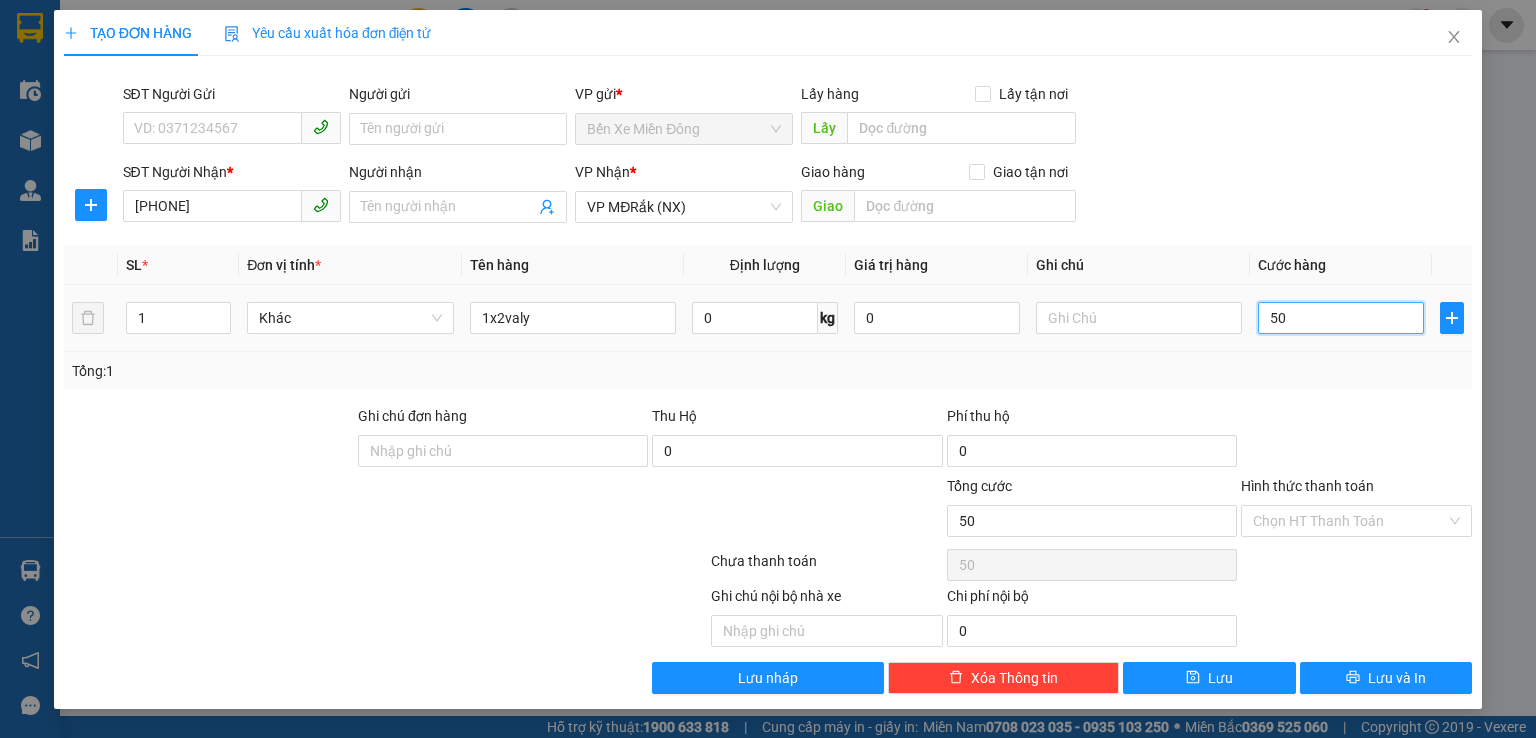 type on "500" 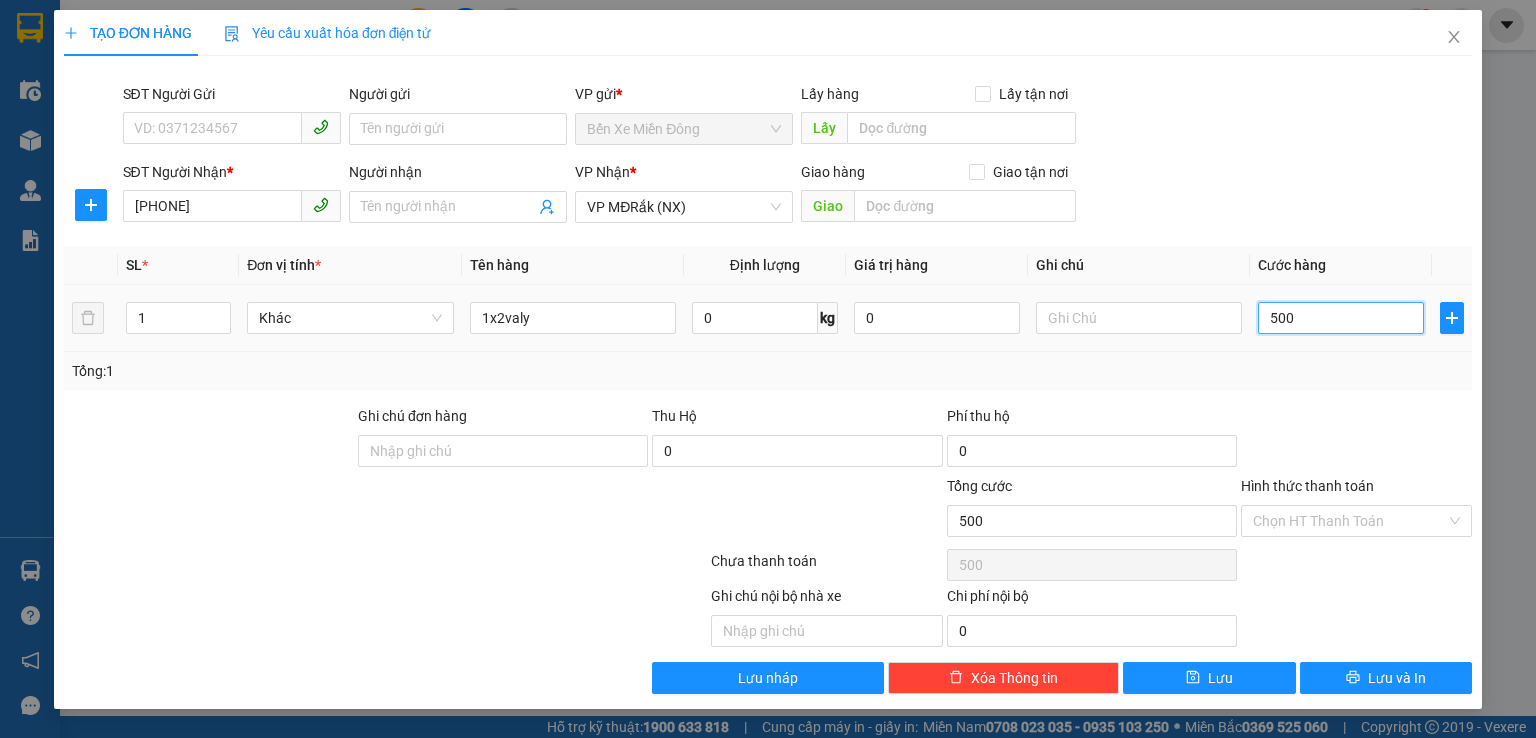 type 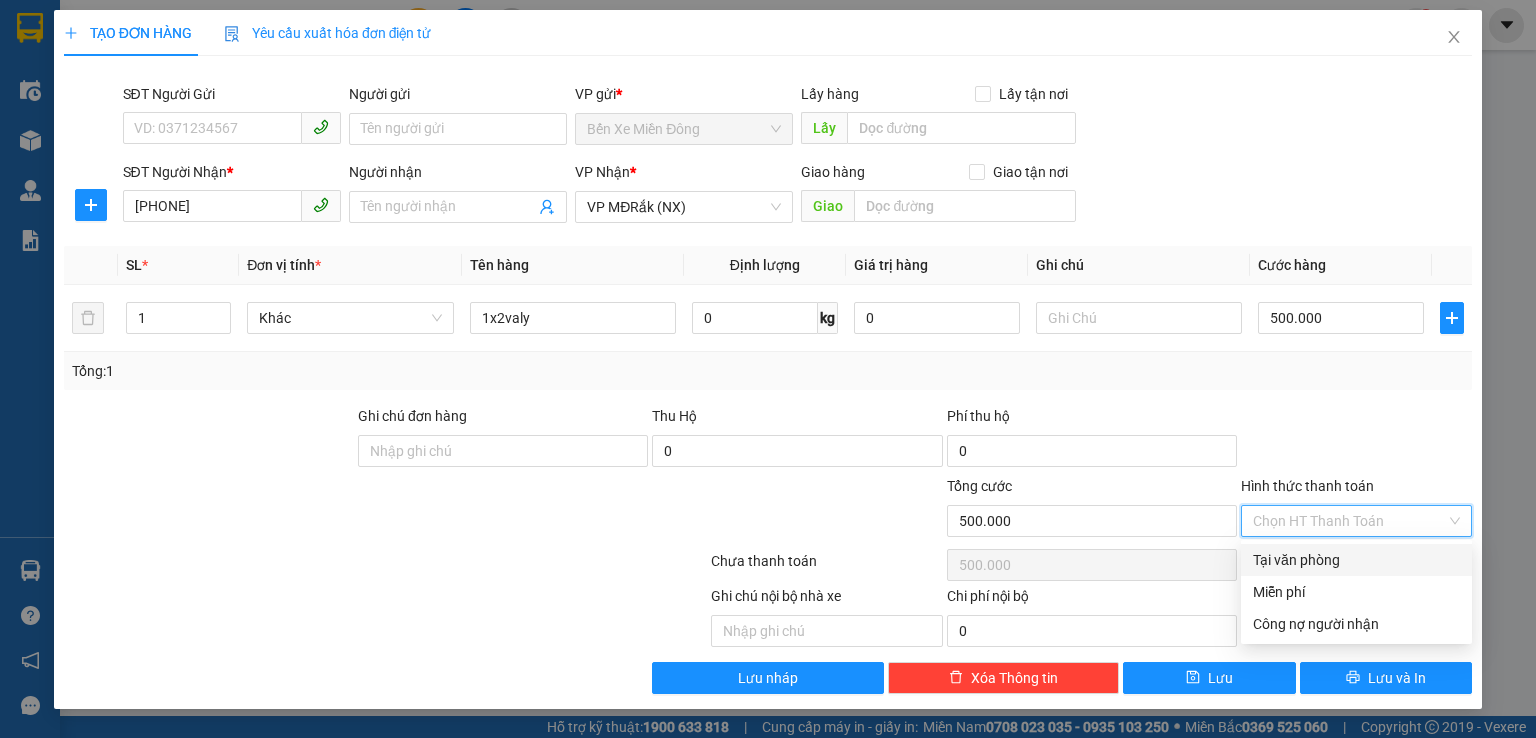 click on "Hình thức thanh toán" at bounding box center (1349, 521) 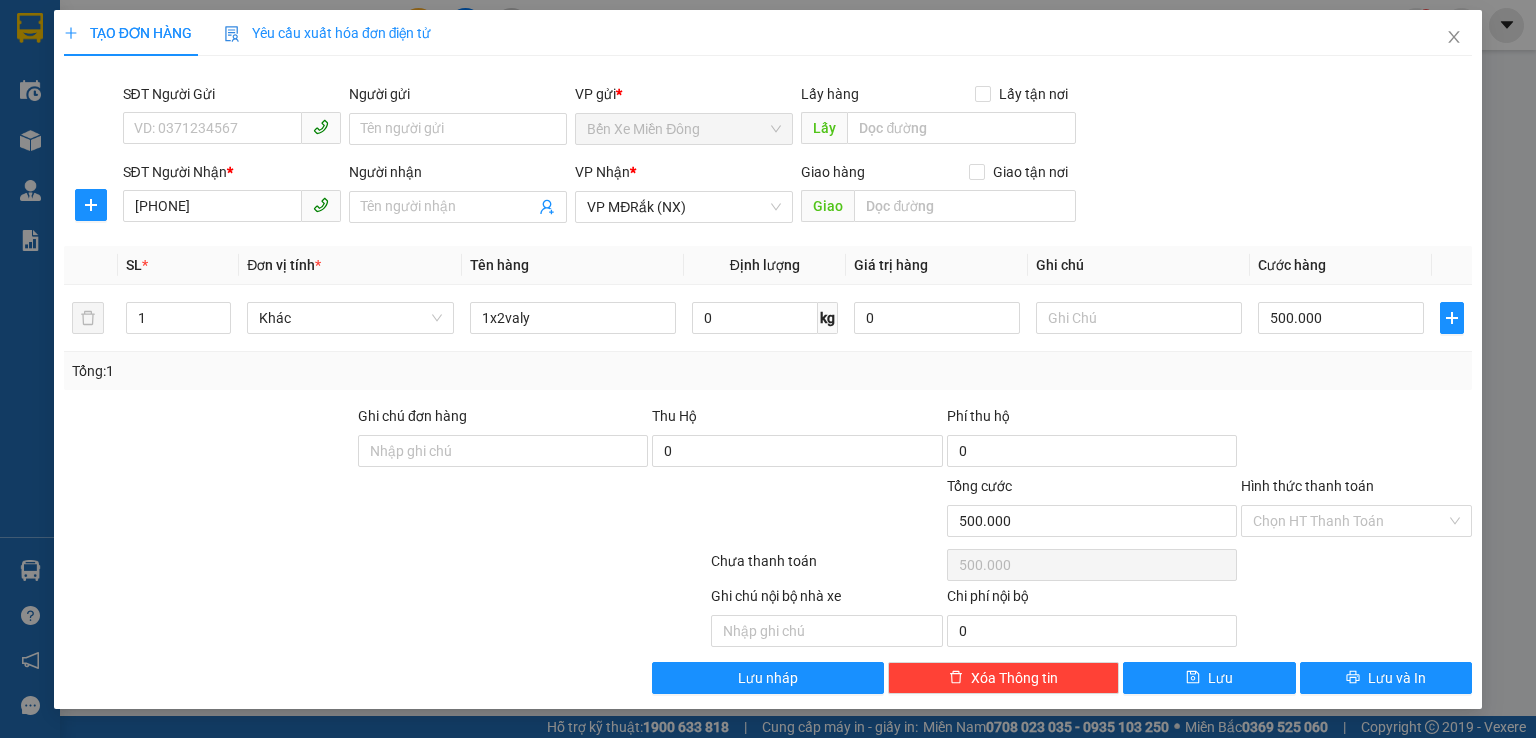 click on "TẠO ĐƠN HÀNG Yêu cầu xuất hóa đơn điện tử Transit Pickup Surcharge Ids Transit Deliver Surcharge Ids Transit Deliver Surcharge Transit Deliver Surcharge SĐT Người Gửi VD: [PHONE] Người gửi Tên người gửi VP gửi  * Bến Xe Miền Đông Lấy hàng Lấy tận nơi Lấy SĐT Người Nhận  * [PHONE] Người nhận Tên người nhận VP Nhận  * VP MĐRắk (NX) Giao hàng Giao tận nơi Giao SL  * Đơn vị tính  * Tên hàng  Định lượng Giá trị hàng Ghi chú Cước hàng                   1 Khác 1x2valy 0 kg 0 500.000 Tổng:  1 Ghi chú đơn hàng Thu Hộ 0 Phí thu hộ 0 Tổng cước 500.000 Hình thức thanh toán Chọn HT Thanh Toán Số tiền thu trước   Chọn loại cước 0 Chưa thanh toán 500.000 Chọn HT Thanh Toán Ghi chú nội bộ nhà xe Chi phí nội bộ 0 Lưu nháp Xóa Thông tin Lưu Lưu và In 1x2valy Tại văn phòng Miễn phí Tại văn phòng Miễn phí Công nợ người nhận" at bounding box center (768, 369) 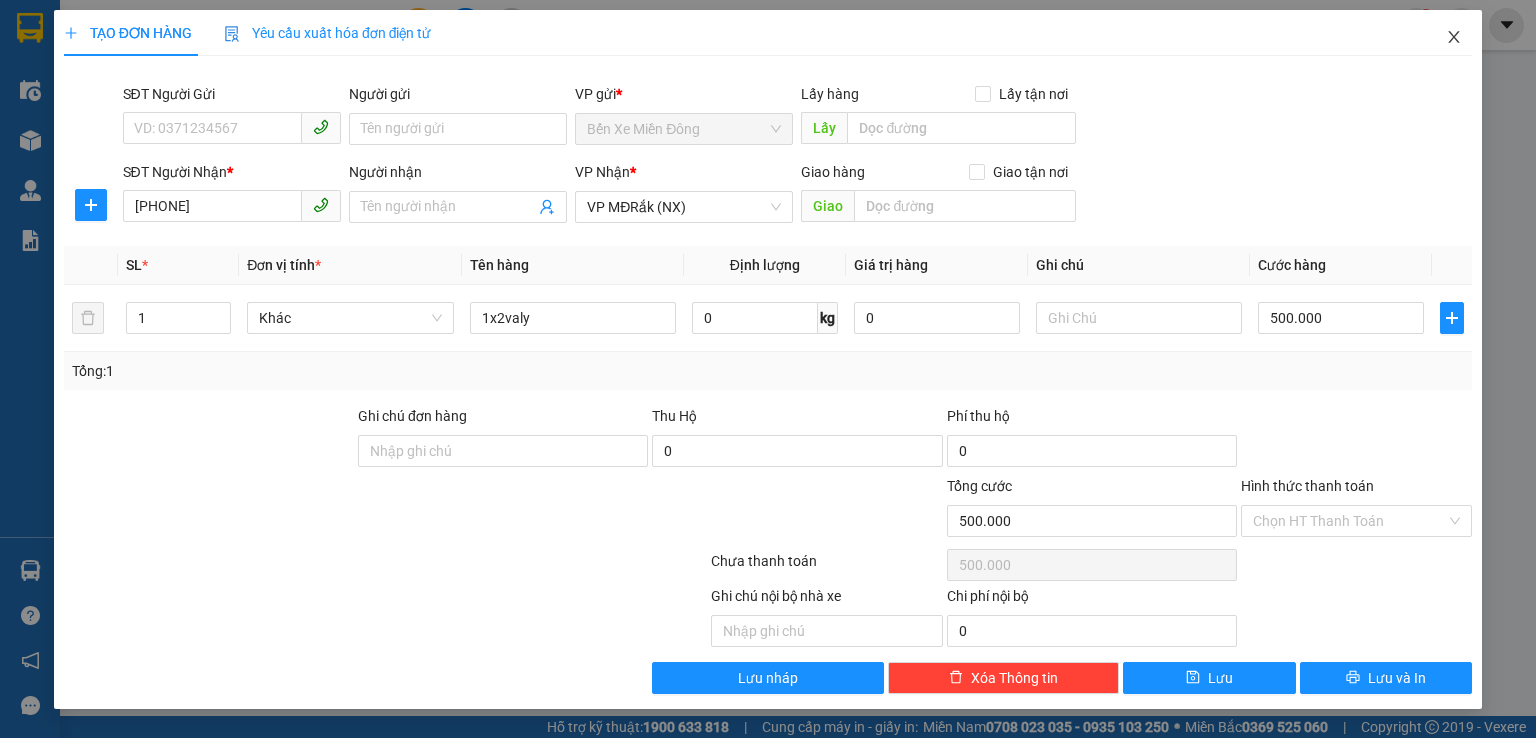 click 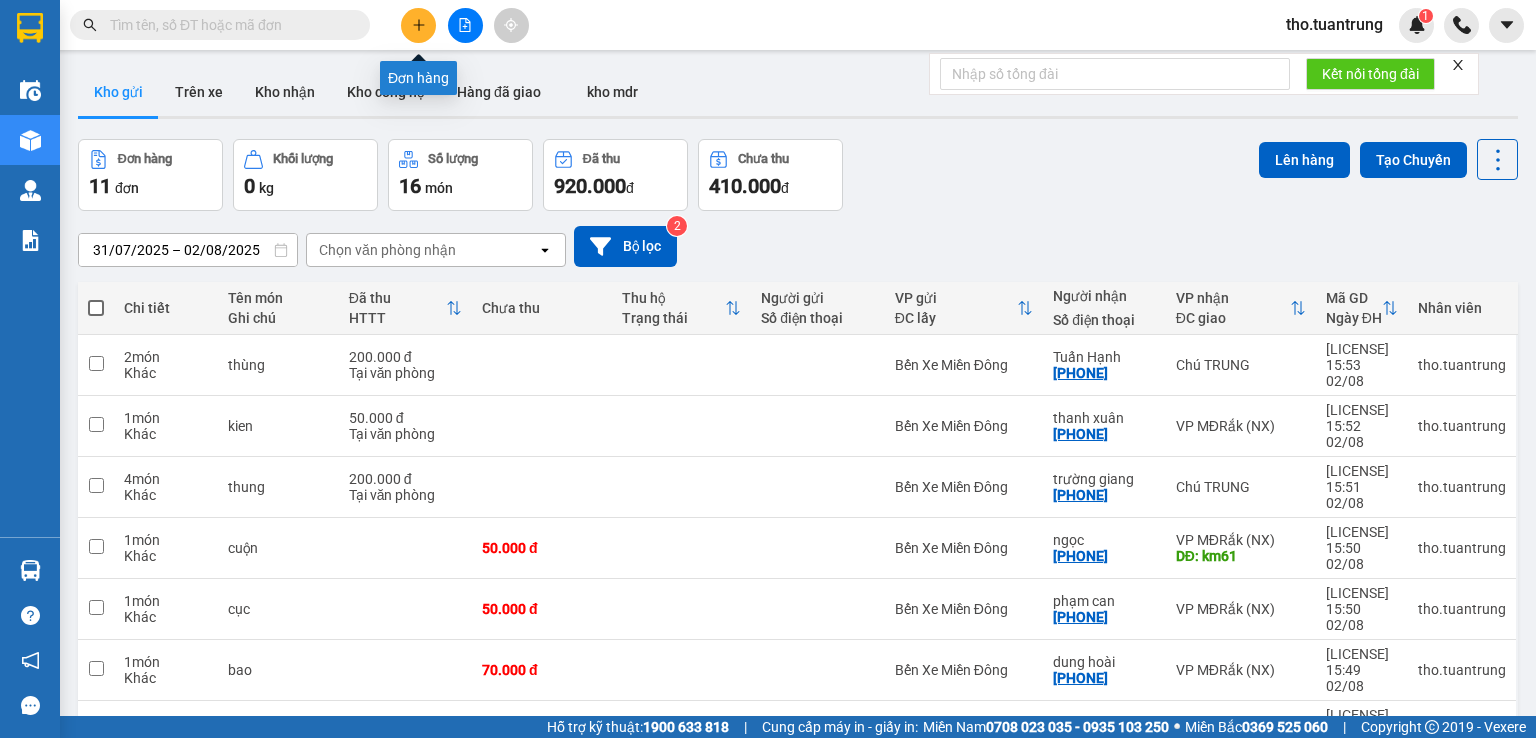 click 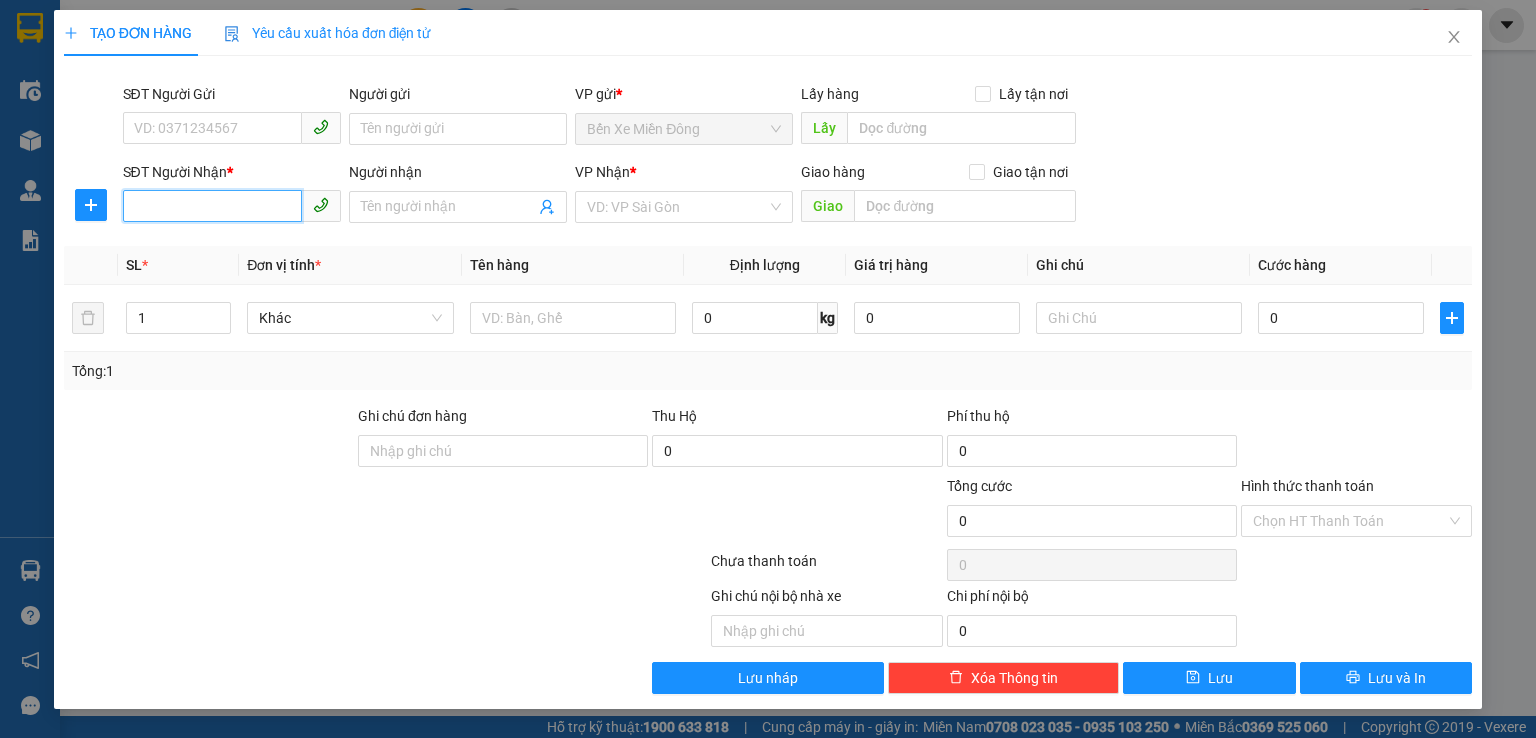 click on "SĐT Người Nhận  *" at bounding box center [212, 206] 